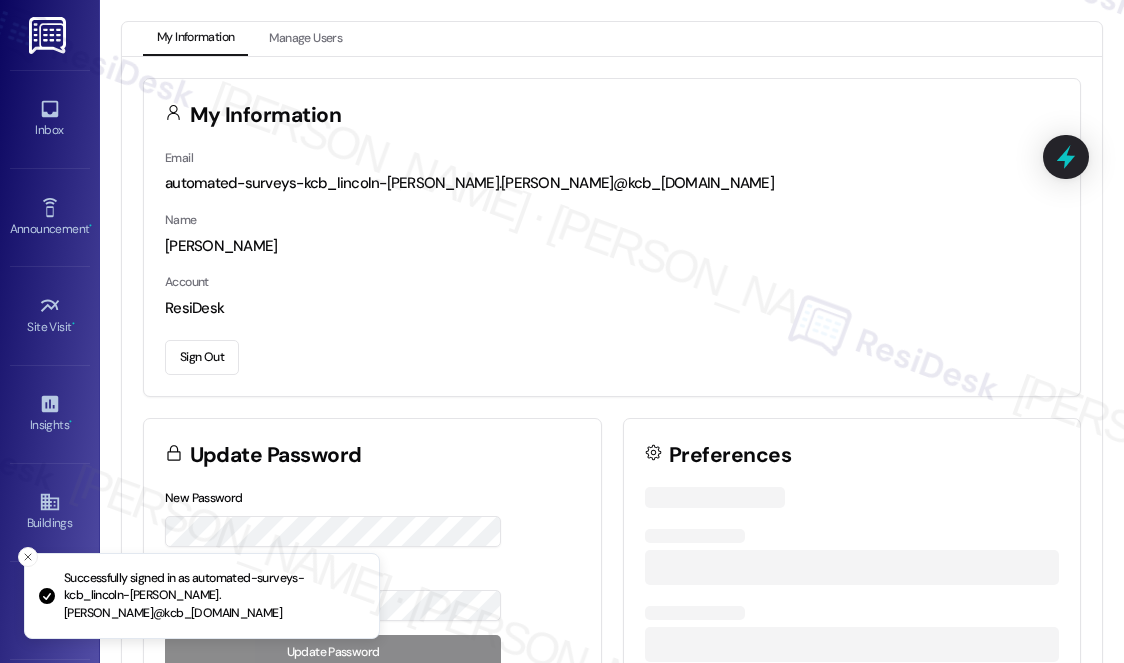 scroll, scrollTop: 0, scrollLeft: 0, axis: both 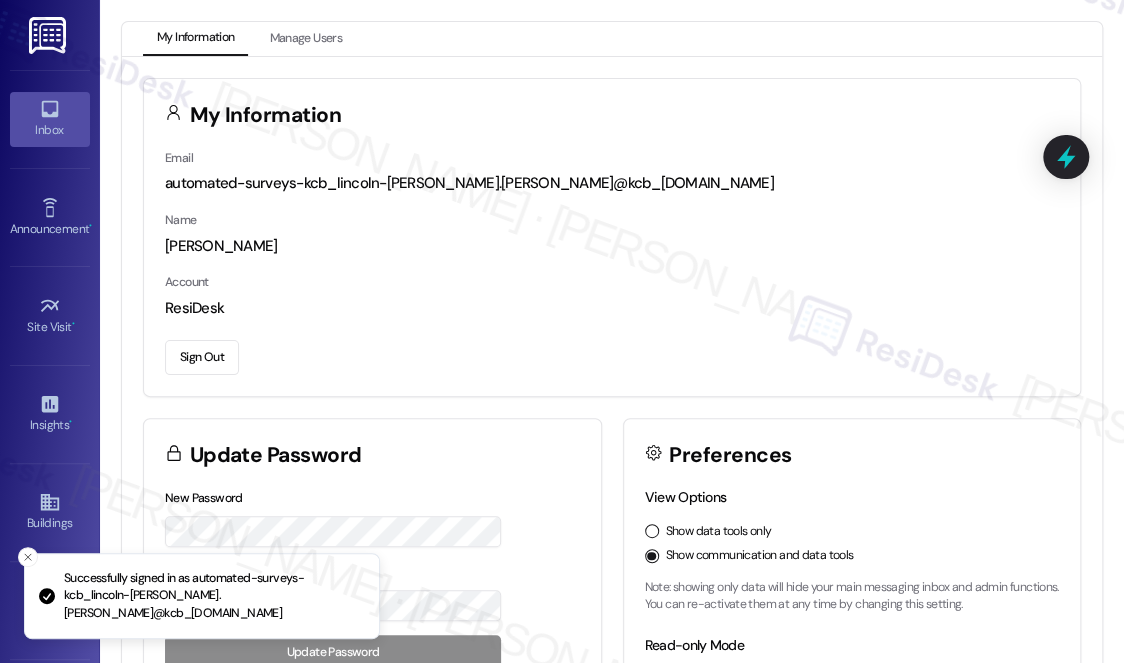click on "Inbox" at bounding box center (50, 130) 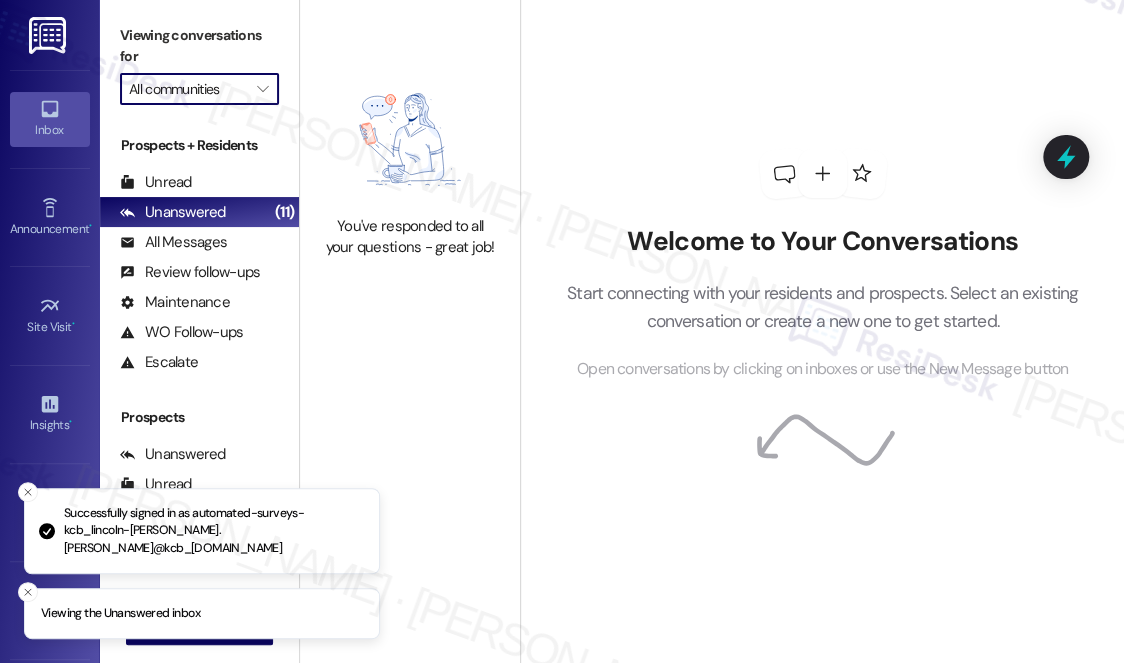 click on "All communities" at bounding box center (188, 89) 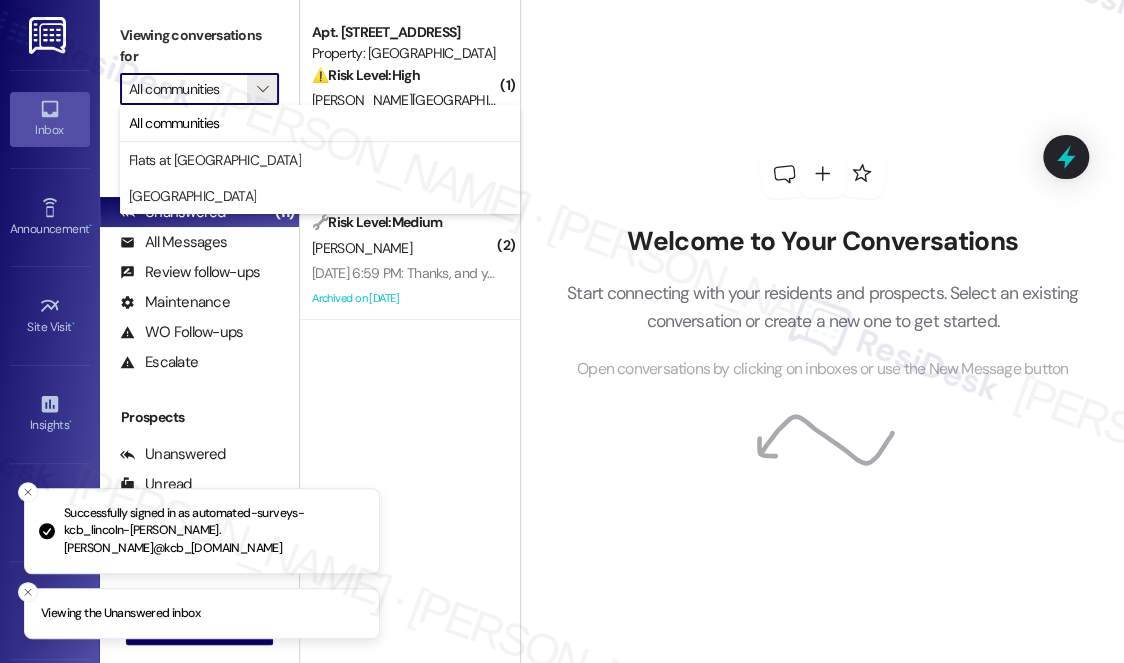 click on "Start connecting with your residents and prospects. Select an existing conversation or create a new one to get started." at bounding box center [823, 307] 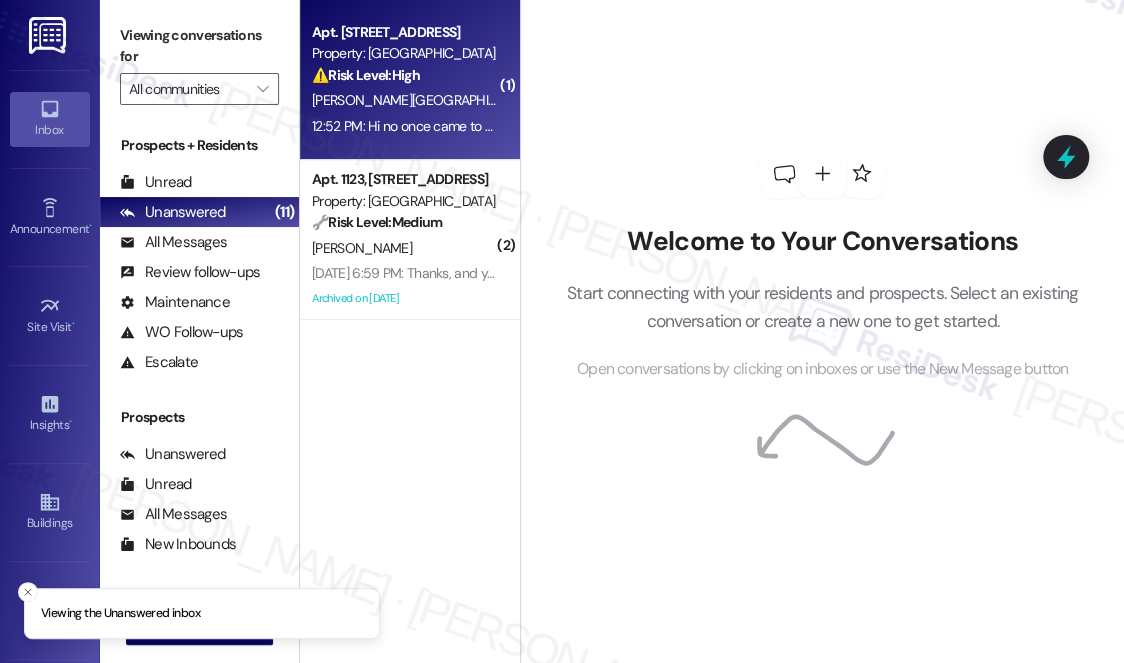 click on "12:52 PM: Hi no once came to fix my sink [DATE] will they be coming [DATE]? 12:52 PM: Hi no once came to fix my sink [DATE] will they be coming [DATE]?" at bounding box center (529, 126) 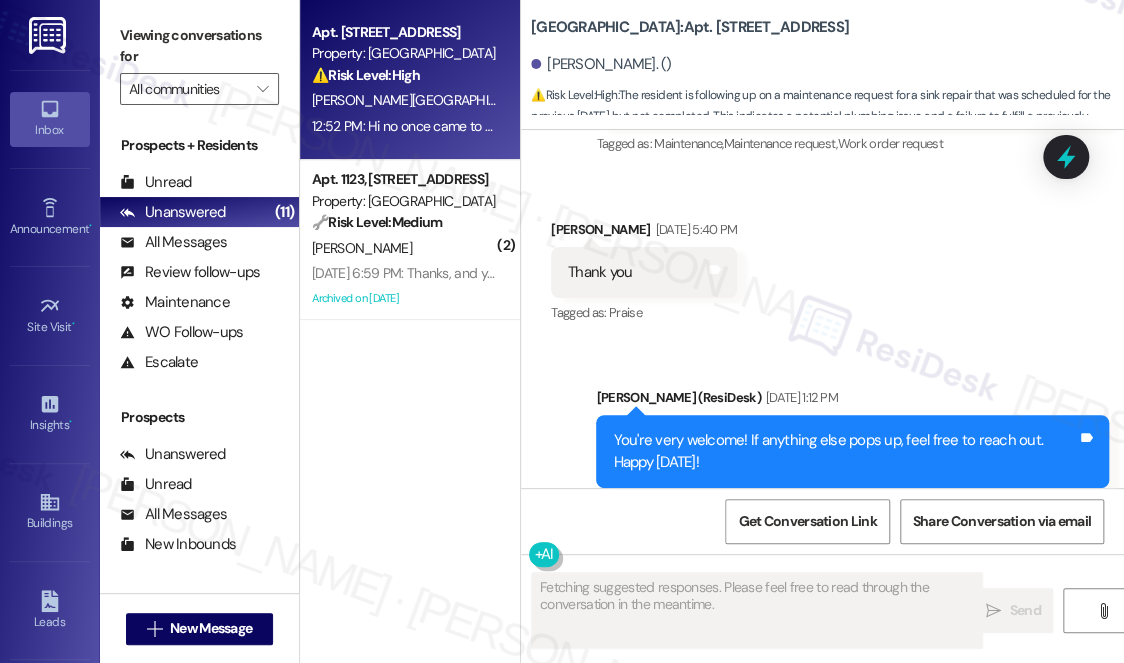 click on "Hi no once came to fix my sink [DATE] will they be coming [DATE]?" at bounding box center (773, 635) 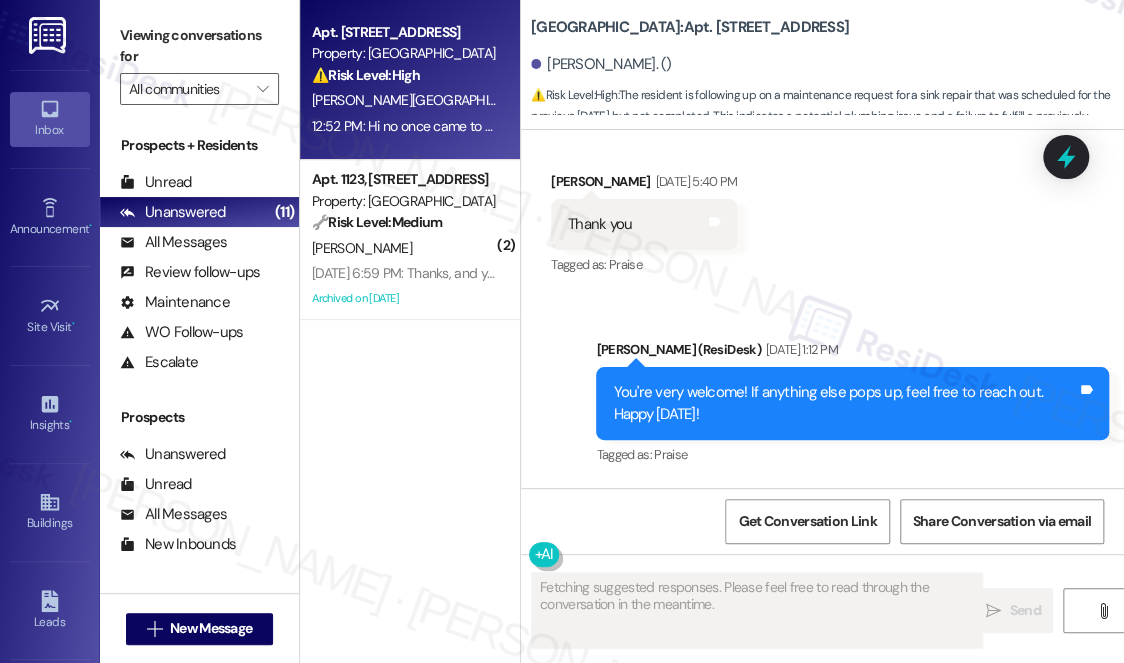 click on "Hi no once came to fix my sink [DATE] will they be coming [DATE]?" at bounding box center [773, 587] 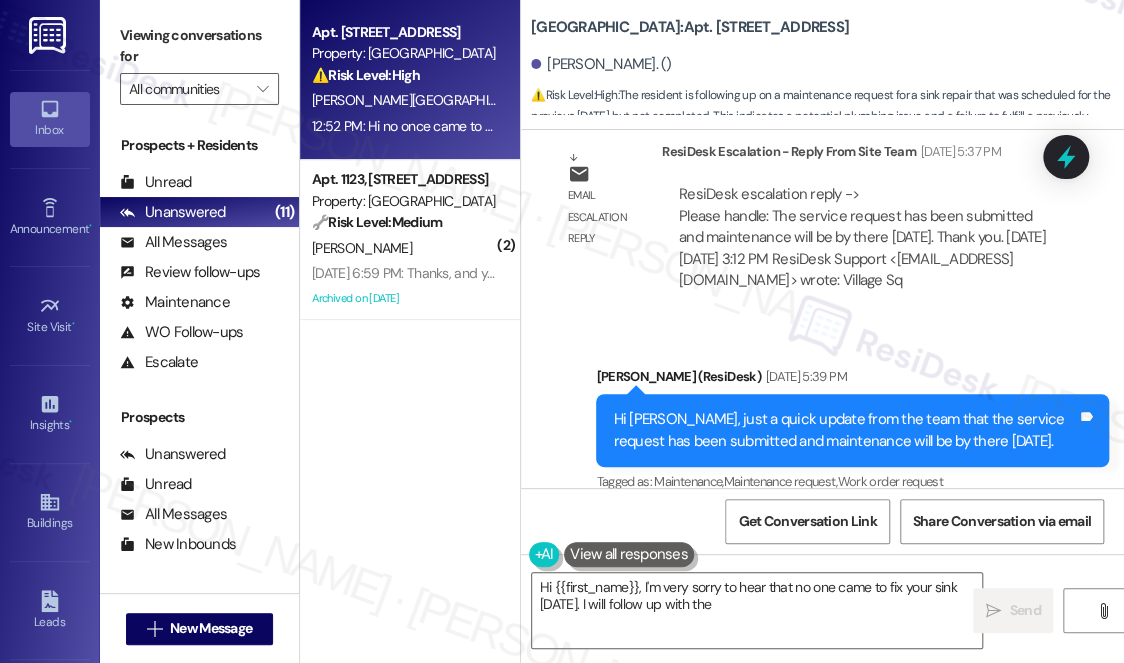 scroll, scrollTop: 17080, scrollLeft: 0, axis: vertical 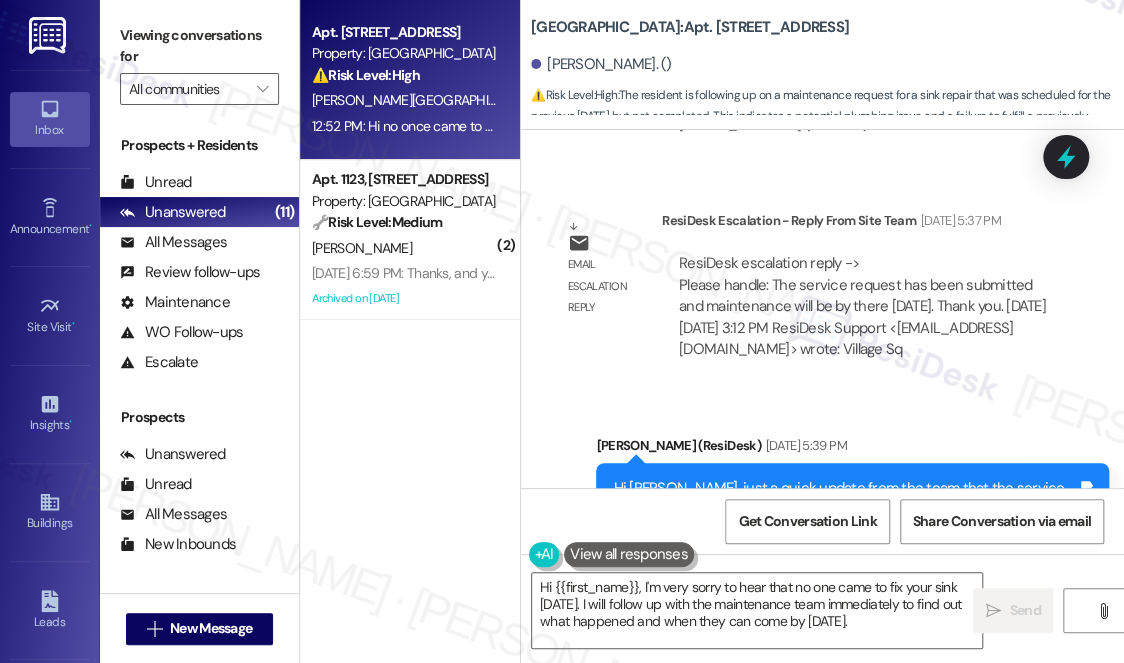 click on "Hi [PERSON_NAME], just a quick update from the team that the service request has been submitted and maintenance will be by there [DATE]." at bounding box center [845, 499] 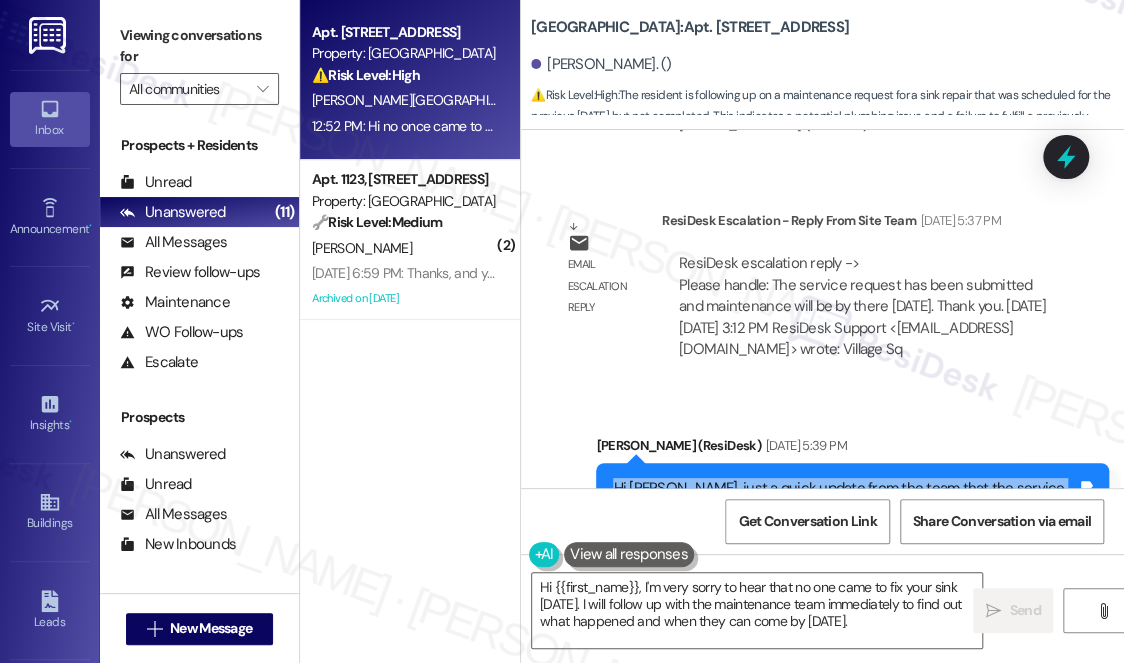 click on "Hi [PERSON_NAME], just a quick update from the team that the service request has been submitted and maintenance will be by there [DATE]." at bounding box center (845, 499) 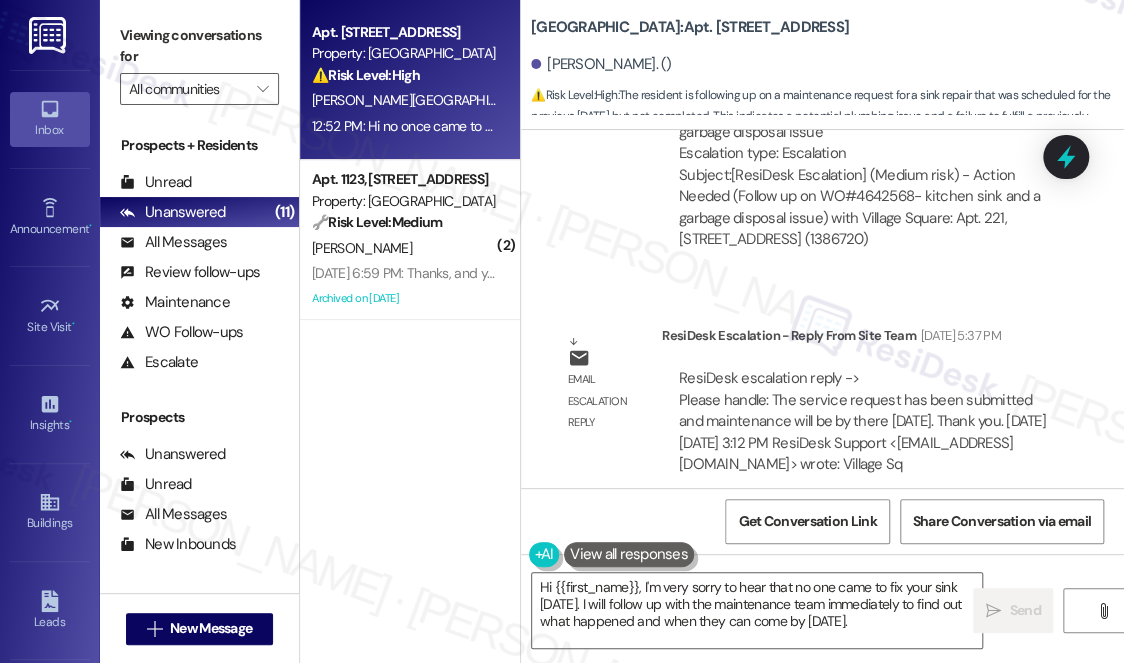 scroll, scrollTop: 16898, scrollLeft: 0, axis: vertical 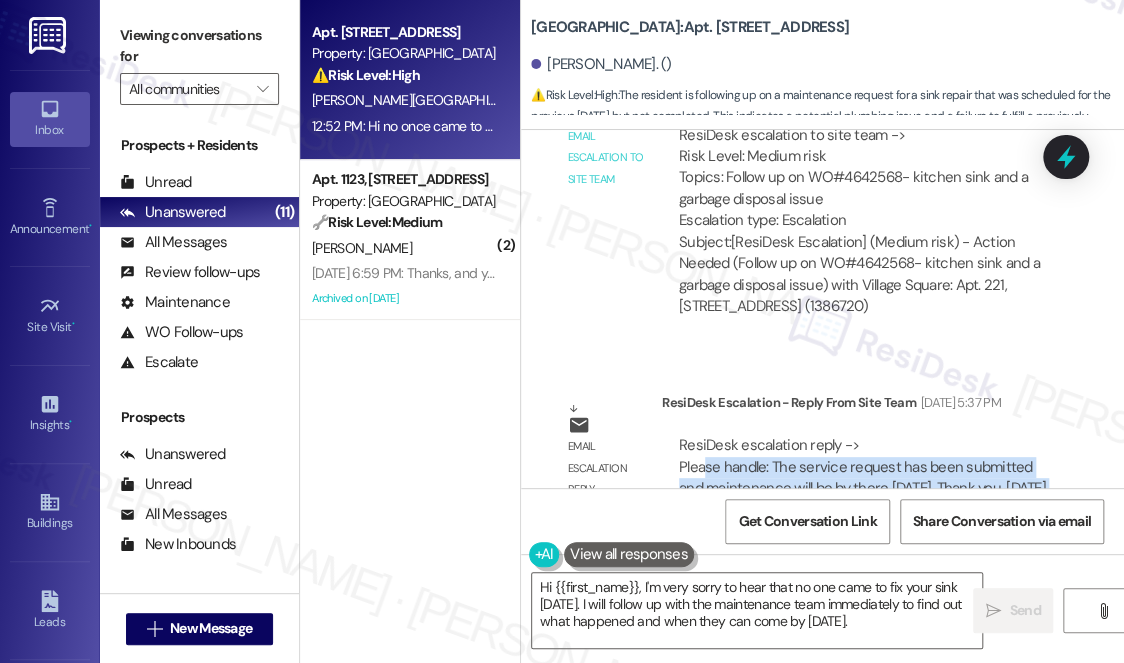 drag, startPoint x: 706, startPoint y: 294, endPoint x: 1034, endPoint y: 341, distance: 331.35028 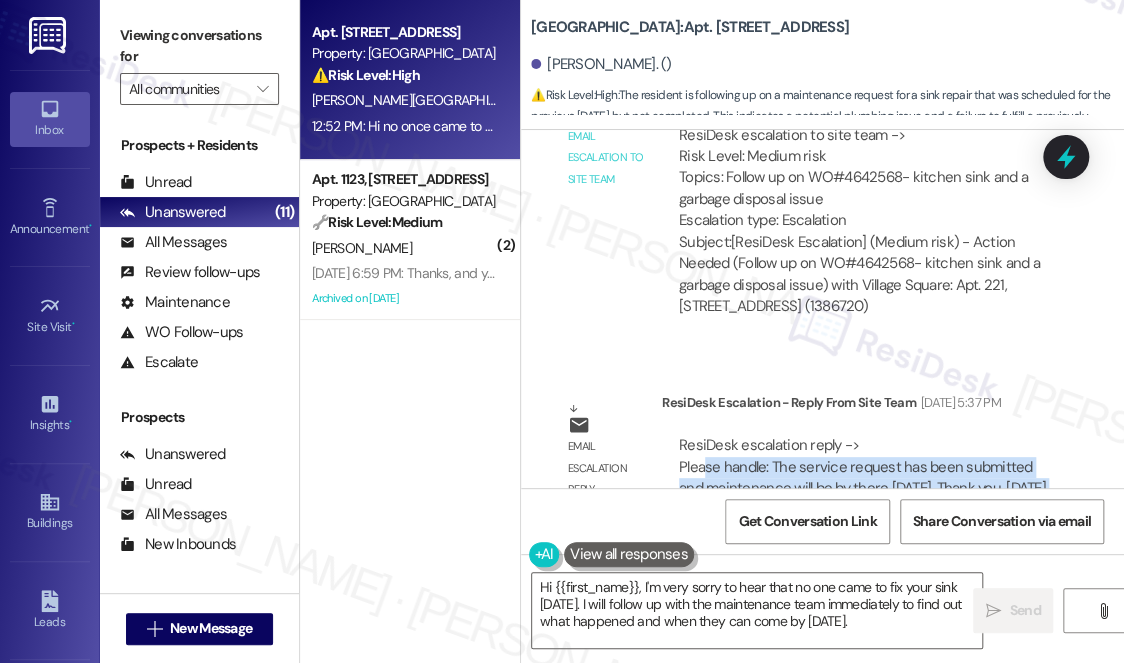 click on "ResiDesk escalation reply ->
Please handle: The service request has been submitted and maintenance will be by there [DATE]. Thank you. [DATE][DATE] 3:12 PM ResiDesk Support <[EMAIL_ADDRESS][DOMAIN_NAME]> wrote: Village Sq ResiDesk escalation reply ->
Please handle: The service request has been submitted and maintenance will be by there [DATE]. Thank you. [DATE][DATE] 3:12 PM ResiDesk Support <[EMAIL_ADDRESS][DOMAIN_NAME]> wrote: Village Sq" at bounding box center (862, 488) 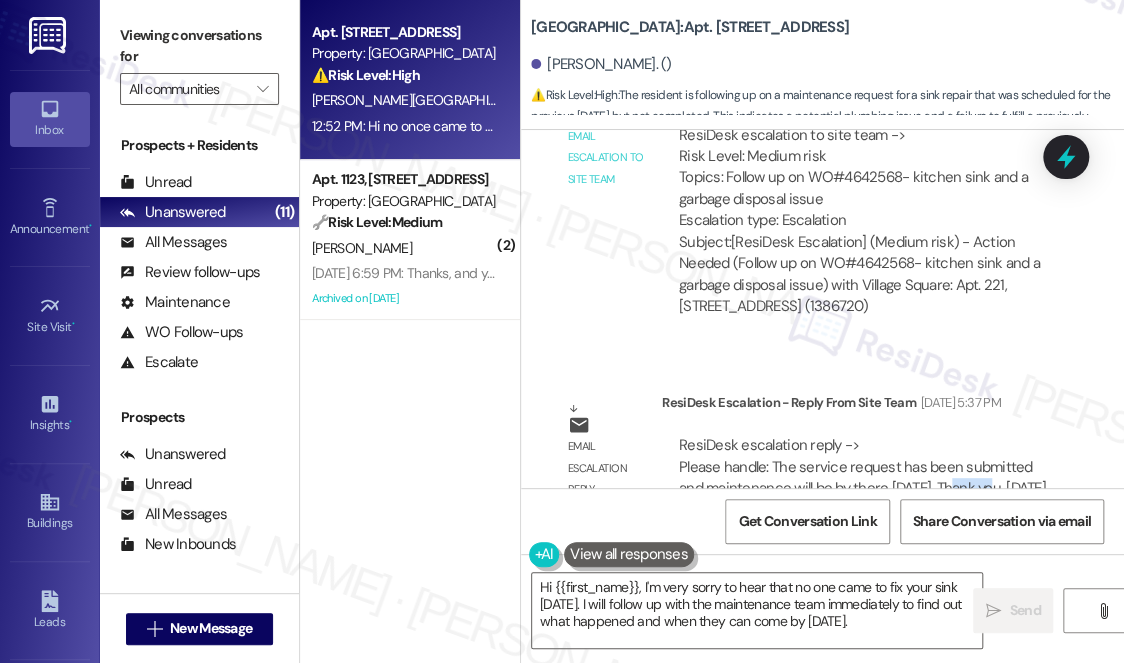 click on "ResiDesk escalation reply ->
Please handle: The service request has been submitted and maintenance will be by there [DATE]. Thank you. [DATE][DATE] 3:12 PM ResiDesk Support <[EMAIL_ADDRESS][DOMAIN_NAME]> wrote: Village Sq ResiDesk escalation reply ->
Please handle: The service request has been submitted and maintenance will be by there [DATE]. Thank you. [DATE][DATE] 3:12 PM ResiDesk Support <[EMAIL_ADDRESS][DOMAIN_NAME]> wrote: Village Sq" at bounding box center [862, 488] 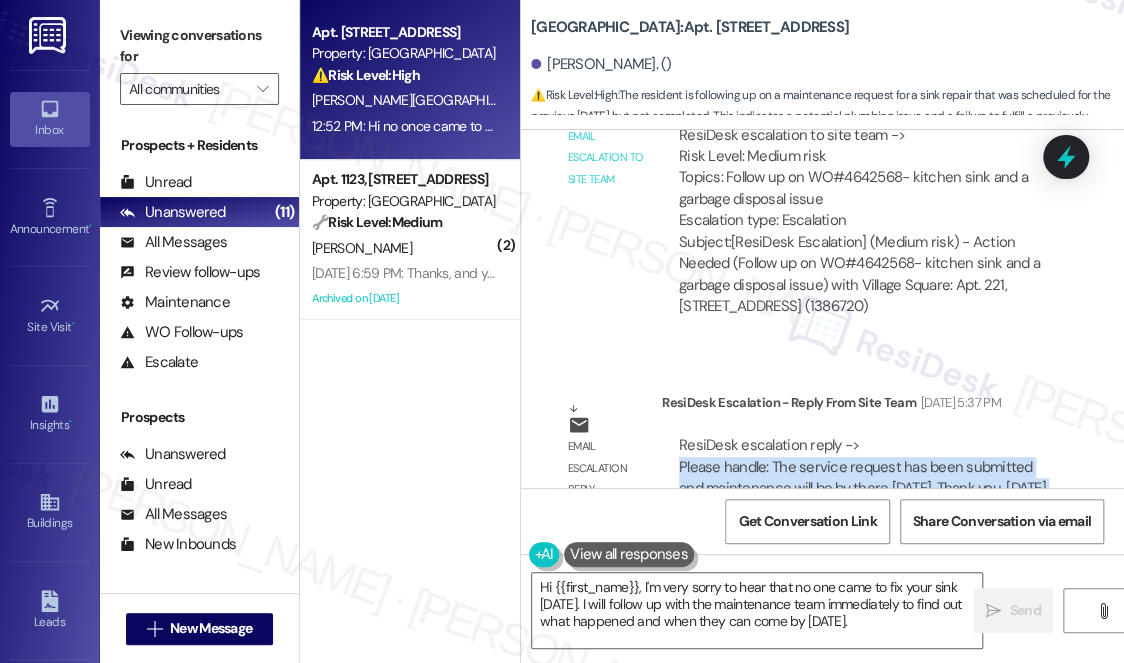 click on "ResiDesk escalation reply ->
Please handle: The service request has been submitted and maintenance will be by there [DATE]. Thank you. [DATE][DATE] 3:12 PM ResiDesk Support <[EMAIL_ADDRESS][DOMAIN_NAME]> wrote: Village Sq ResiDesk escalation reply ->
Please handle: The service request has been submitted and maintenance will be by there [DATE]. Thank you. [DATE][DATE] 3:12 PM ResiDesk Support <[EMAIL_ADDRESS][DOMAIN_NAME]> wrote: Village Sq" at bounding box center [862, 488] 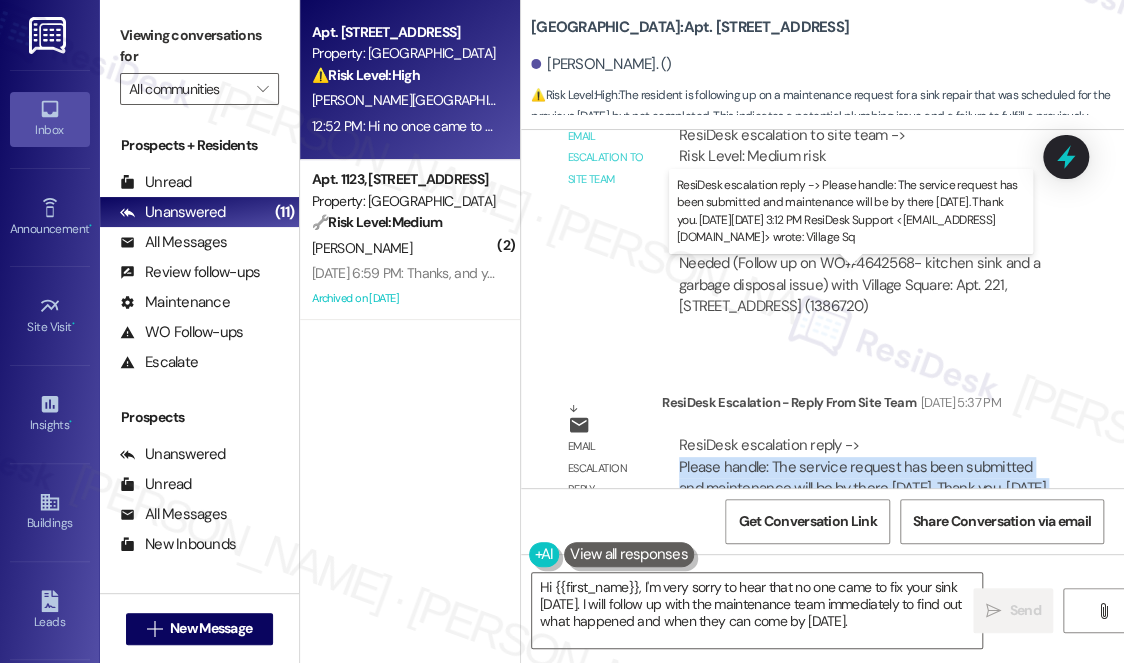 click on "ResiDesk escalation reply ->
Please handle: The service request has been submitted and maintenance will be by there [DATE]. Thank you. [DATE][DATE] 3:12 PM ResiDesk Support <[EMAIL_ADDRESS][DOMAIN_NAME]> wrote: Village Sq ResiDesk escalation reply ->
Please handle: The service request has been submitted and maintenance will be by there [DATE]. Thank you. [DATE][DATE] 3:12 PM ResiDesk Support <[EMAIL_ADDRESS][DOMAIN_NAME]> wrote: Village Sq" at bounding box center (862, 488) 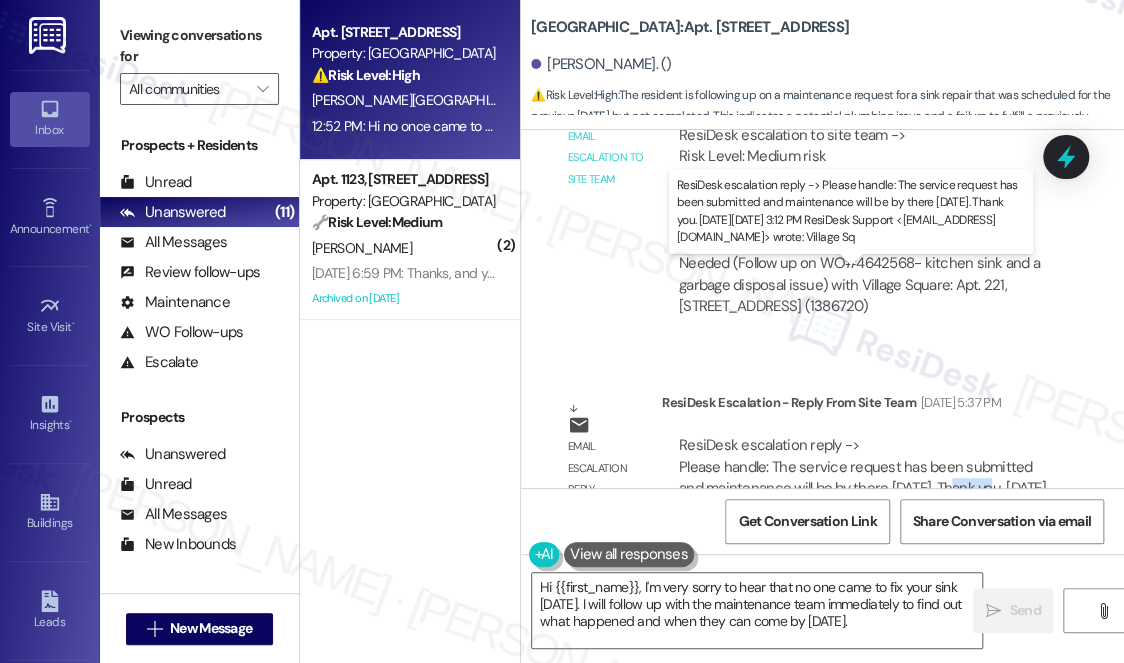 click on "ResiDesk escalation reply ->
Please handle: The service request has been submitted and maintenance will be by there [DATE]. Thank you. [DATE][DATE] 3:12 PM ResiDesk Support <[EMAIL_ADDRESS][DOMAIN_NAME]> wrote: Village Sq ResiDesk escalation reply ->
Please handle: The service request has been submitted and maintenance will be by there [DATE]. Thank you. [DATE][DATE] 3:12 PM ResiDesk Support <[EMAIL_ADDRESS][DOMAIN_NAME]> wrote: Village Sq" at bounding box center [862, 488] 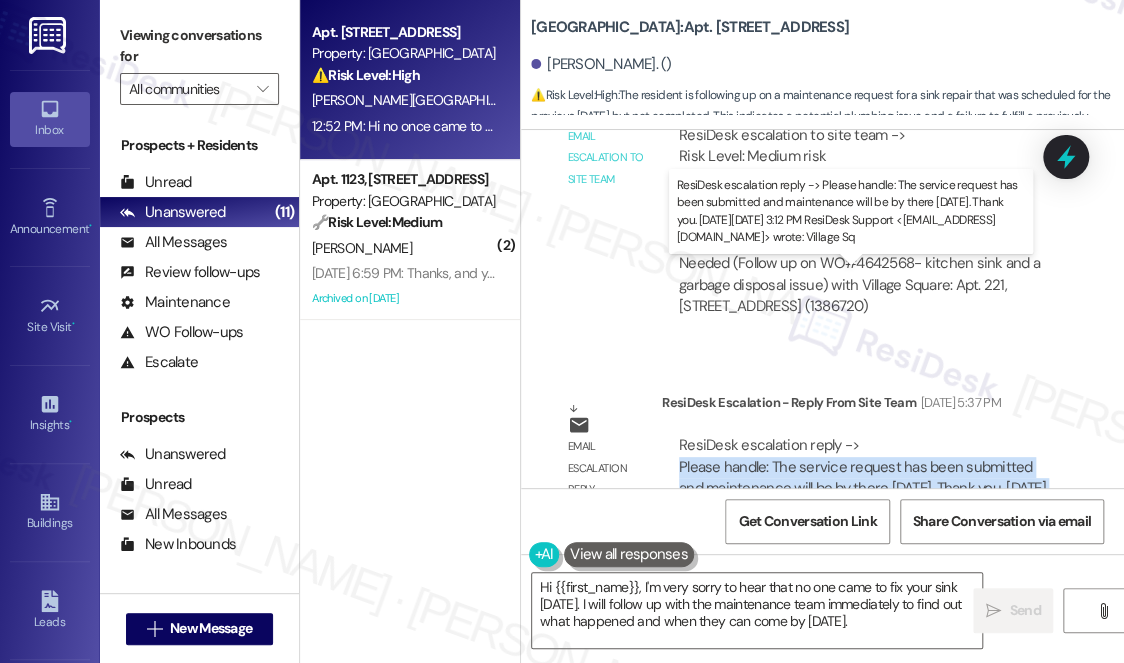 click on "ResiDesk escalation reply ->
Please handle: The service request has been submitted and maintenance will be by there [DATE]. Thank you. [DATE][DATE] 3:12 PM ResiDesk Support <[EMAIL_ADDRESS][DOMAIN_NAME]> wrote: Village Sq ResiDesk escalation reply ->
Please handle: The service request has been submitted and maintenance will be by there [DATE]. Thank you. [DATE][DATE] 3:12 PM ResiDesk Support <[EMAIL_ADDRESS][DOMAIN_NAME]> wrote: Village Sq" at bounding box center [862, 488] 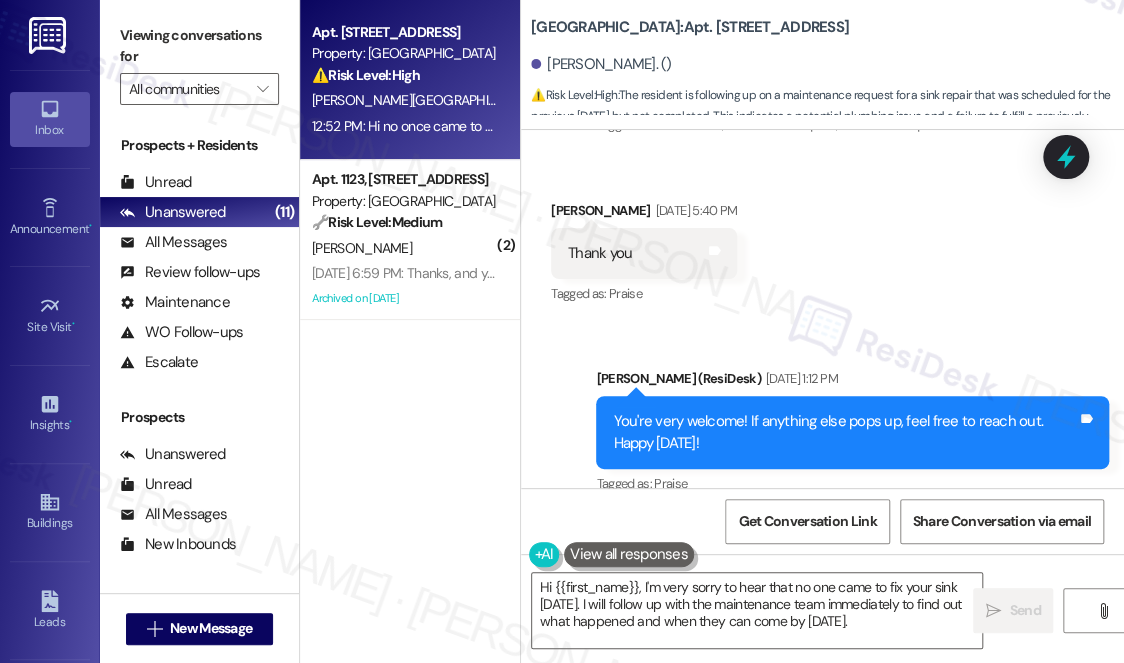 scroll, scrollTop: 17535, scrollLeft: 0, axis: vertical 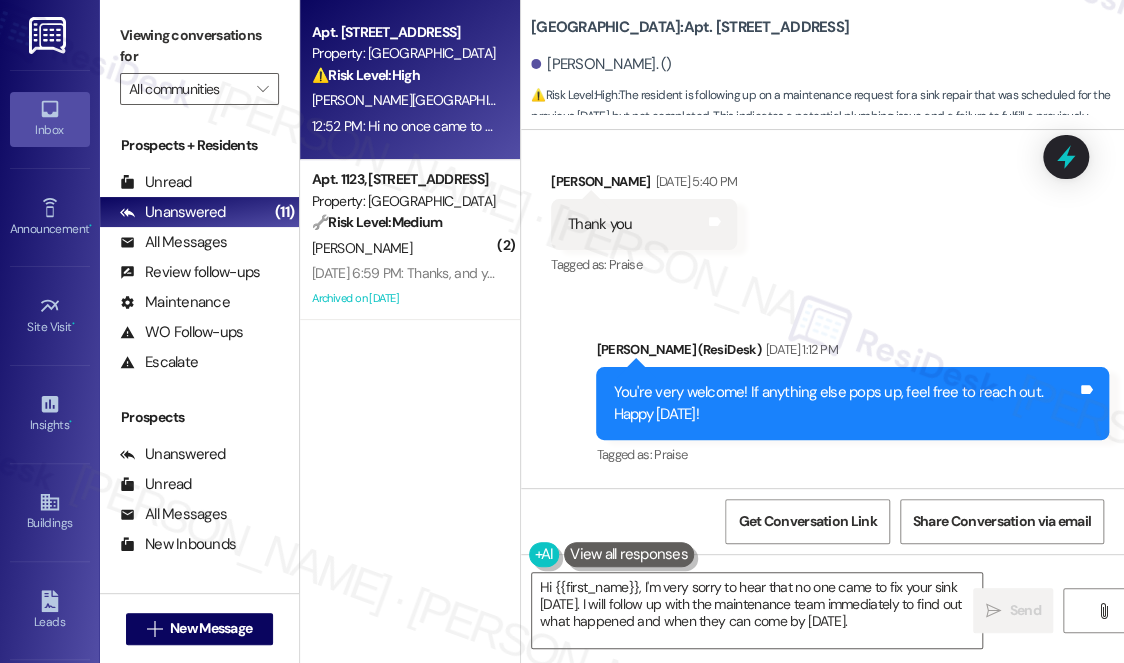 click on "Hi no once came to fix my sink [DATE] will they be coming [DATE]?" at bounding box center (773, 587) 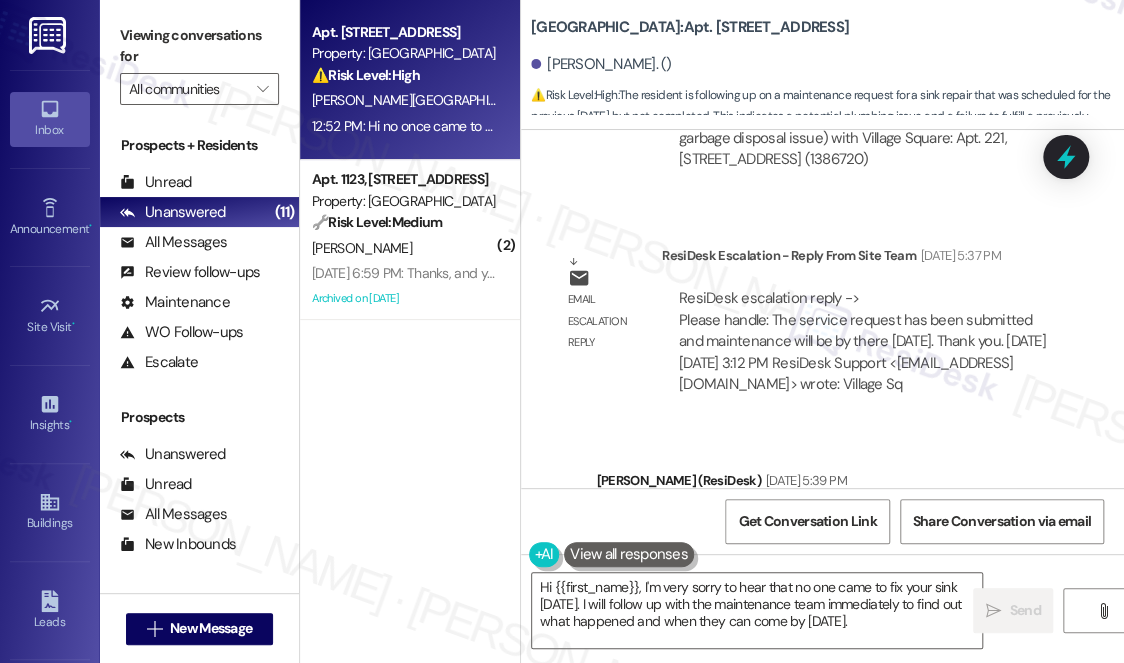 scroll, scrollTop: 16808, scrollLeft: 0, axis: vertical 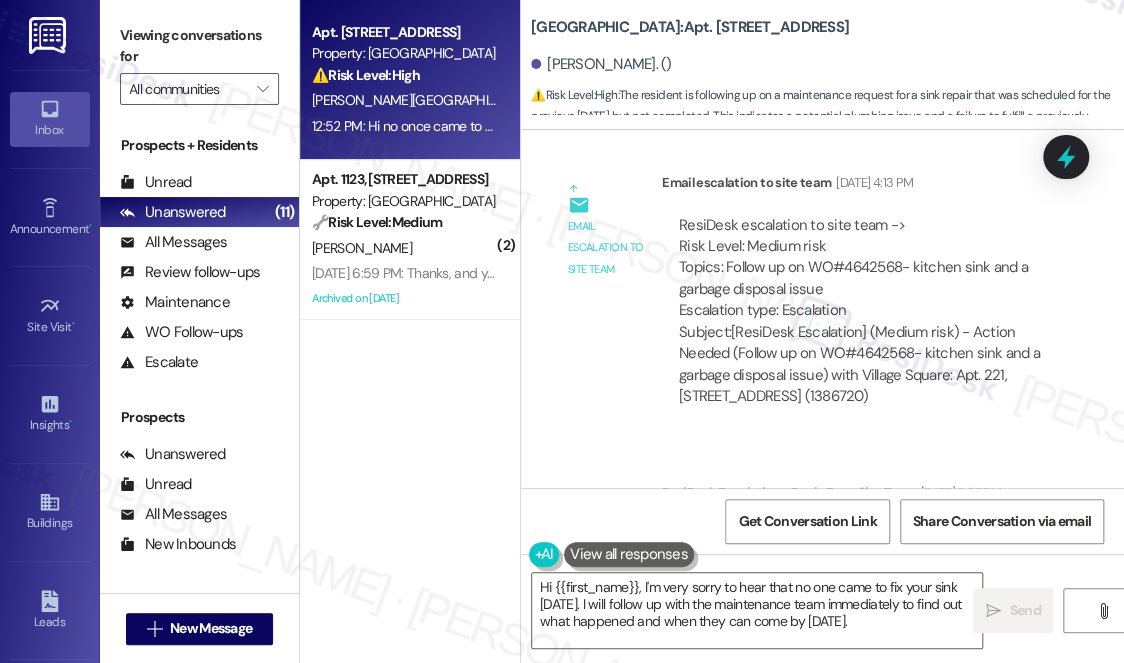 click on "Viewing conversations for" at bounding box center (199, 46) 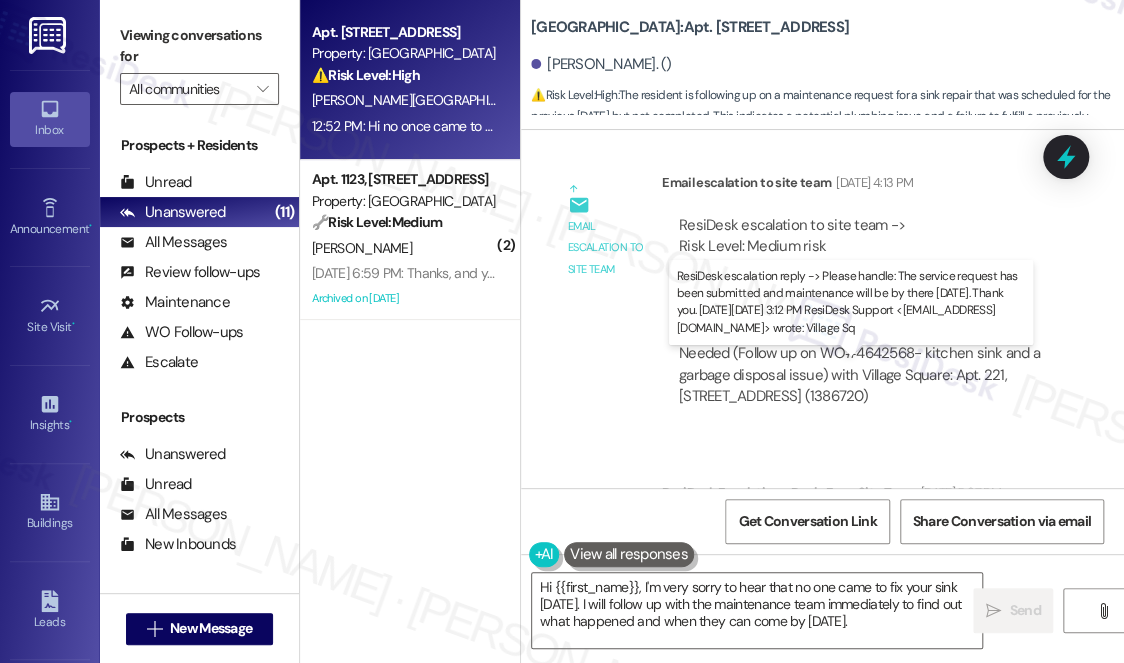 drag, startPoint x: 722, startPoint y: 386, endPoint x: 914, endPoint y: 392, distance: 192.09373 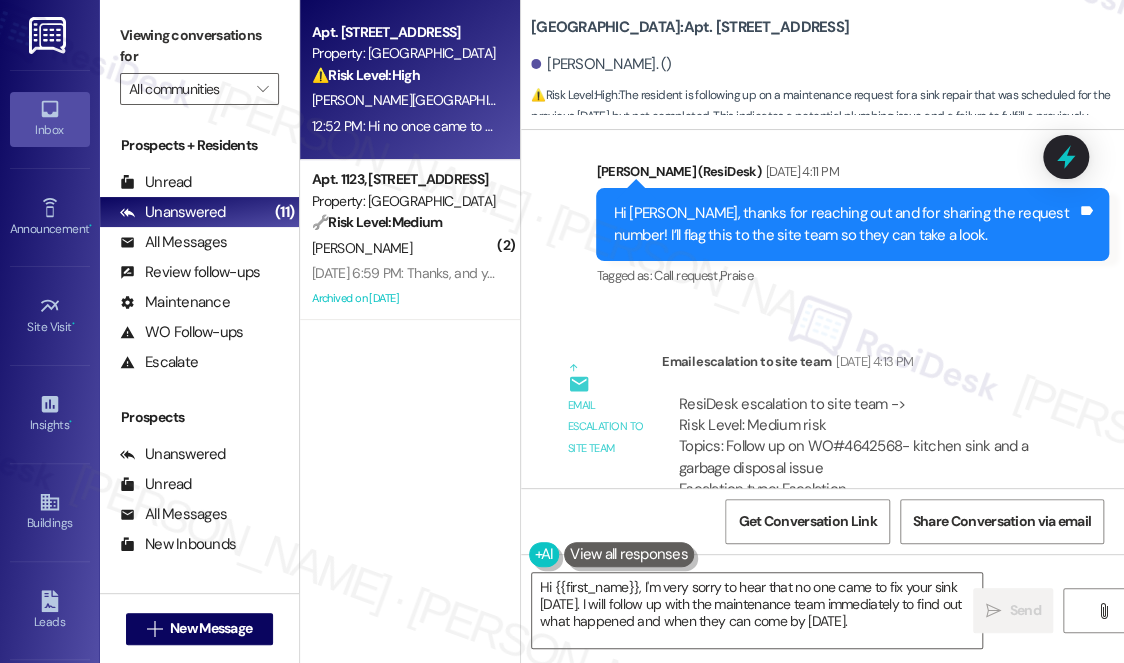 scroll, scrollTop: 16626, scrollLeft: 0, axis: vertical 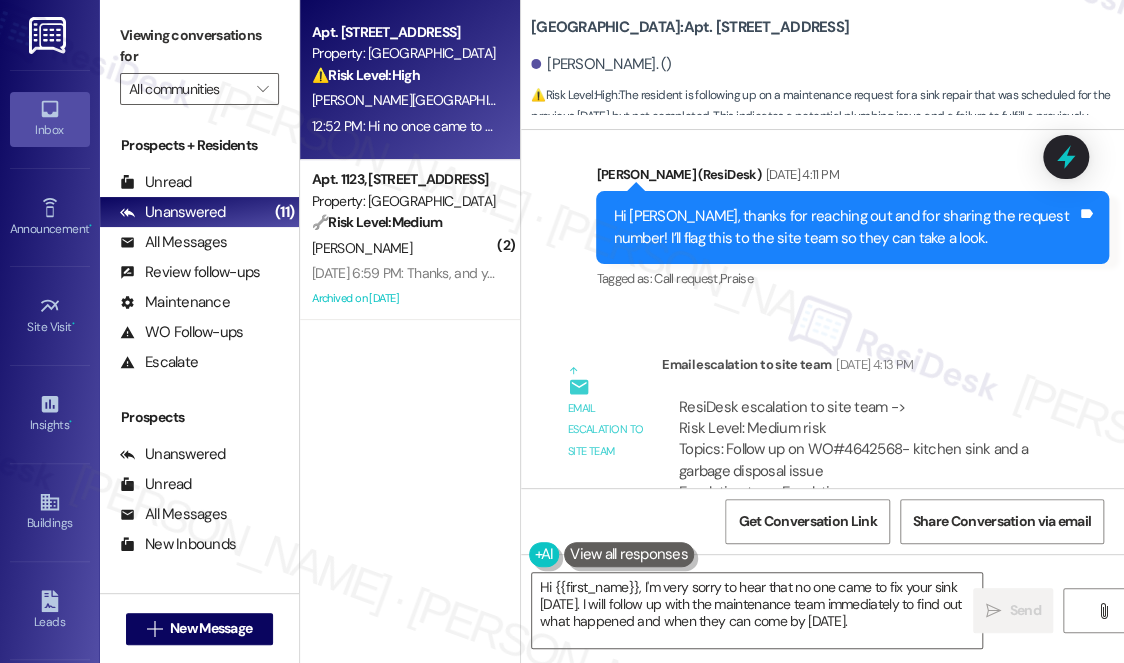 click on "Subject:  [ResiDesk Escalation] (Medium risk) - Action Needed (Follow up on WO#4642568-  kitchen sink and a garbage disposal issue) with Village Square: Apt. 221, [STREET_ADDRESS] (1386720)" at bounding box center [863, 547] 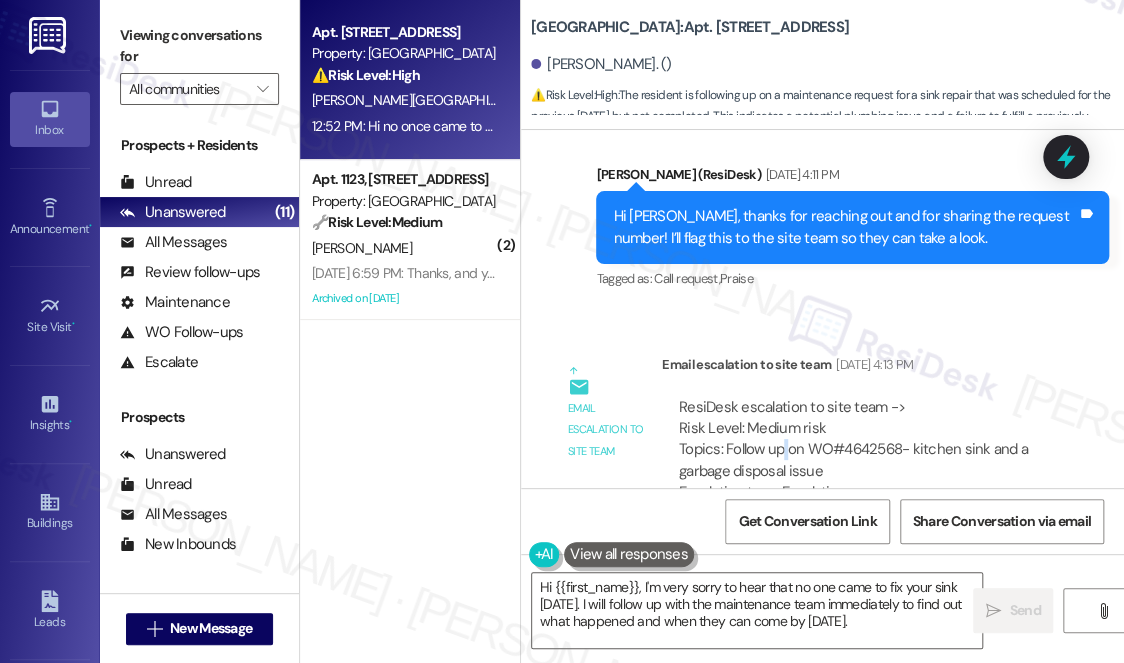 click on "ResiDesk escalation to site team ->
Risk Level: Medium risk
Topics: Follow up on WO#4642568-  kitchen sink and a garbage disposal issue
Escalation type: Escalation" at bounding box center (863, 450) 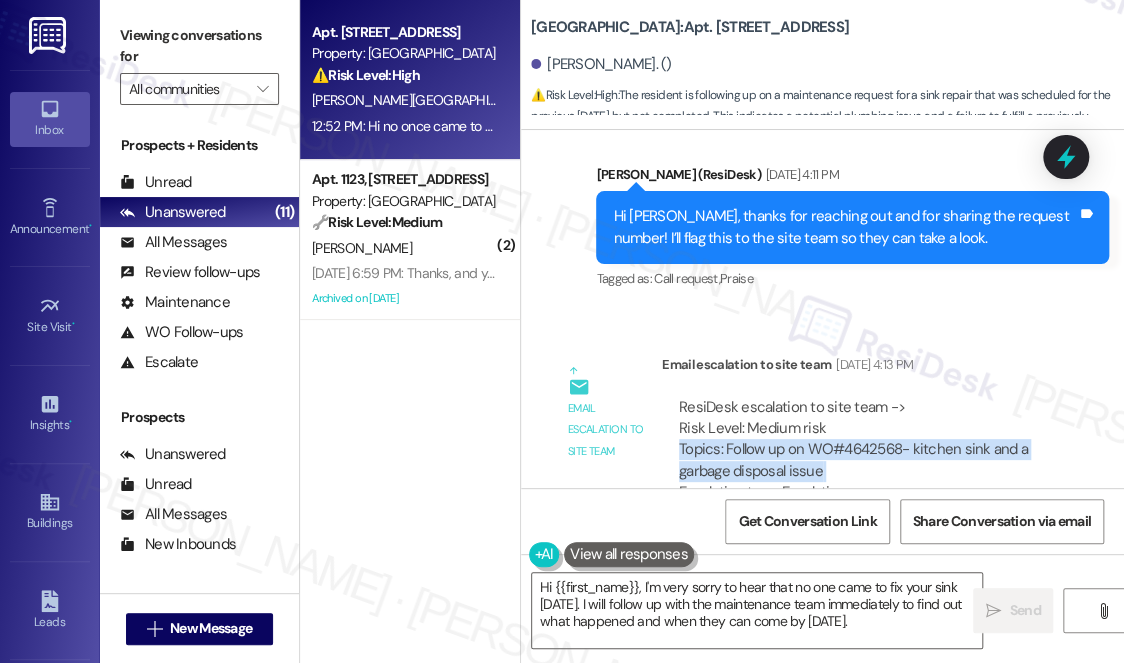 click on "ResiDesk escalation to site team ->
Risk Level: Medium risk
Topics: Follow up on WO#4642568-  kitchen sink and a garbage disposal issue
Escalation type: Escalation" at bounding box center (863, 450) 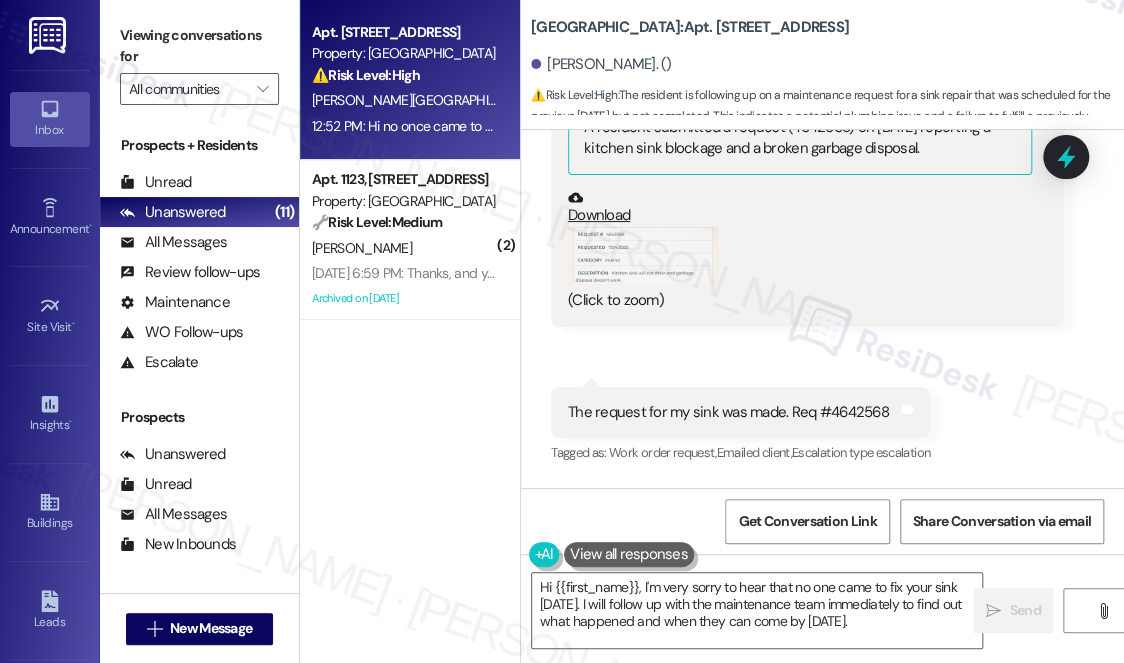 scroll, scrollTop: 16080, scrollLeft: 0, axis: vertical 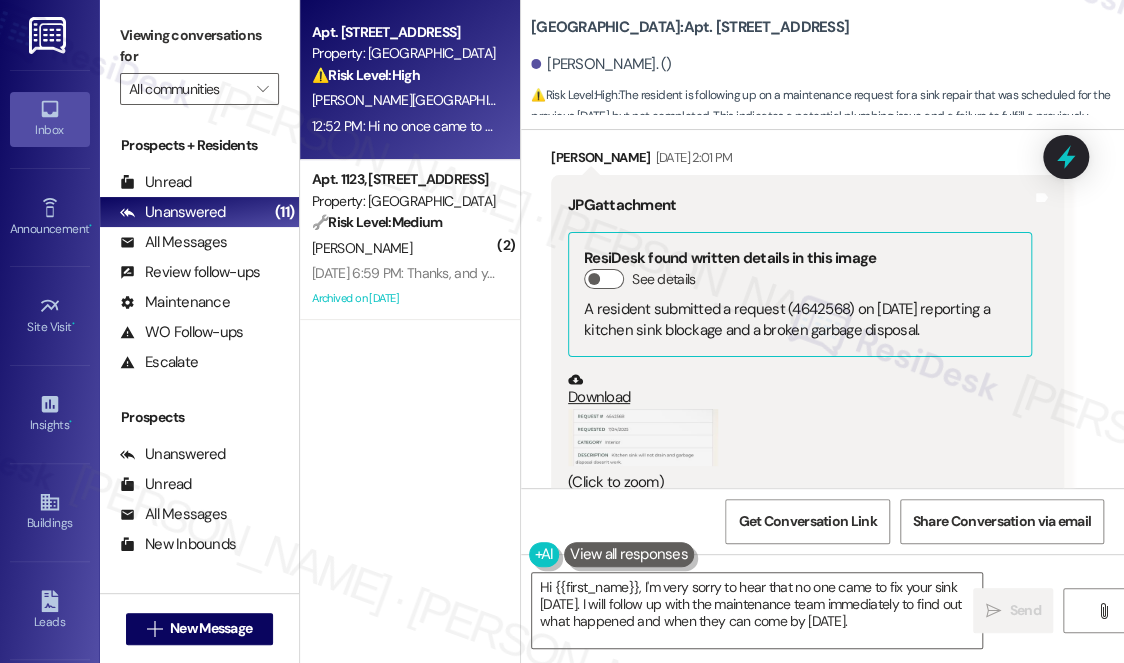 click on "The request for my sink was made. Req #4642568" at bounding box center [728, 594] 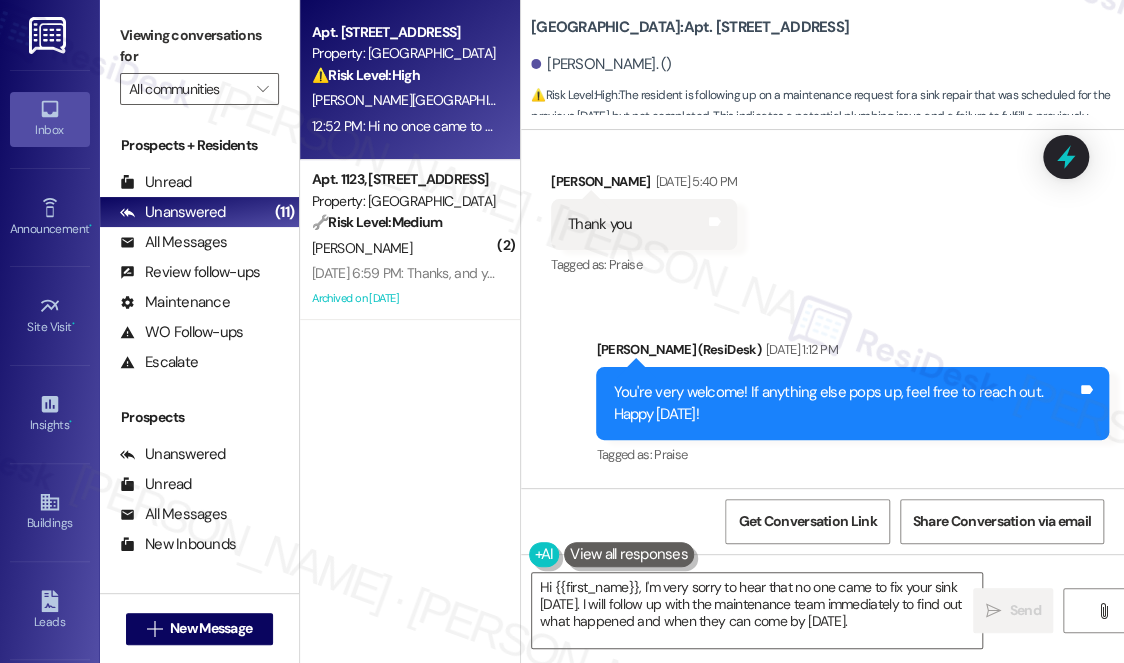scroll, scrollTop: 17171, scrollLeft: 0, axis: vertical 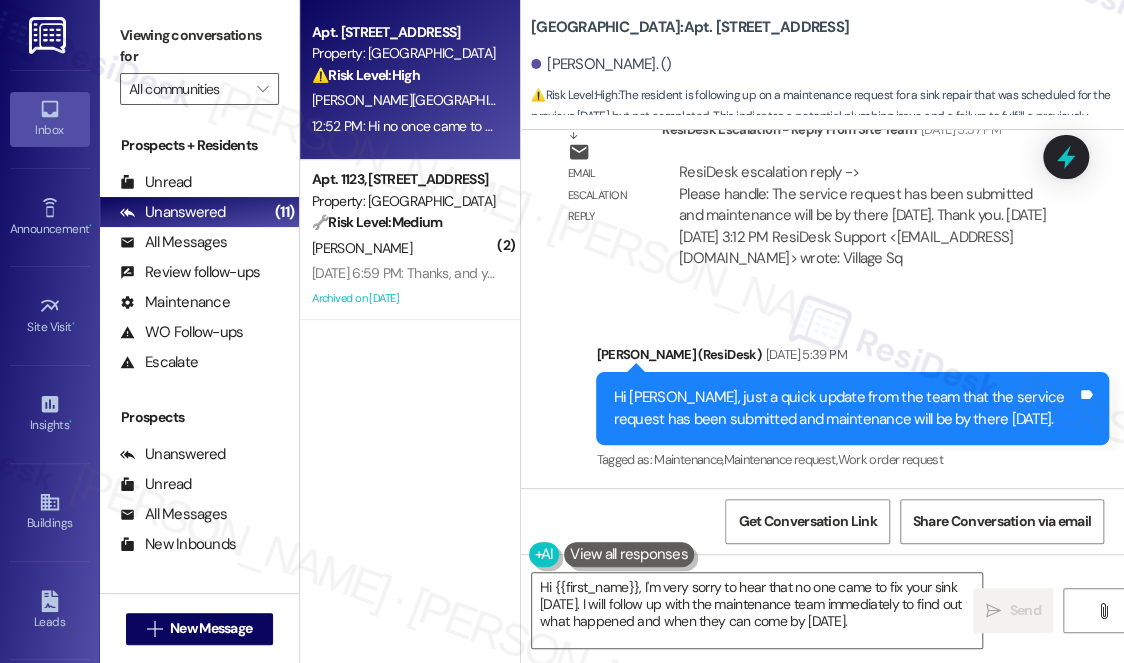 click on "Hi [PERSON_NAME], just a quick update from the team that the service request has been submitted and maintenance will be by there [DATE]." at bounding box center (845, 408) 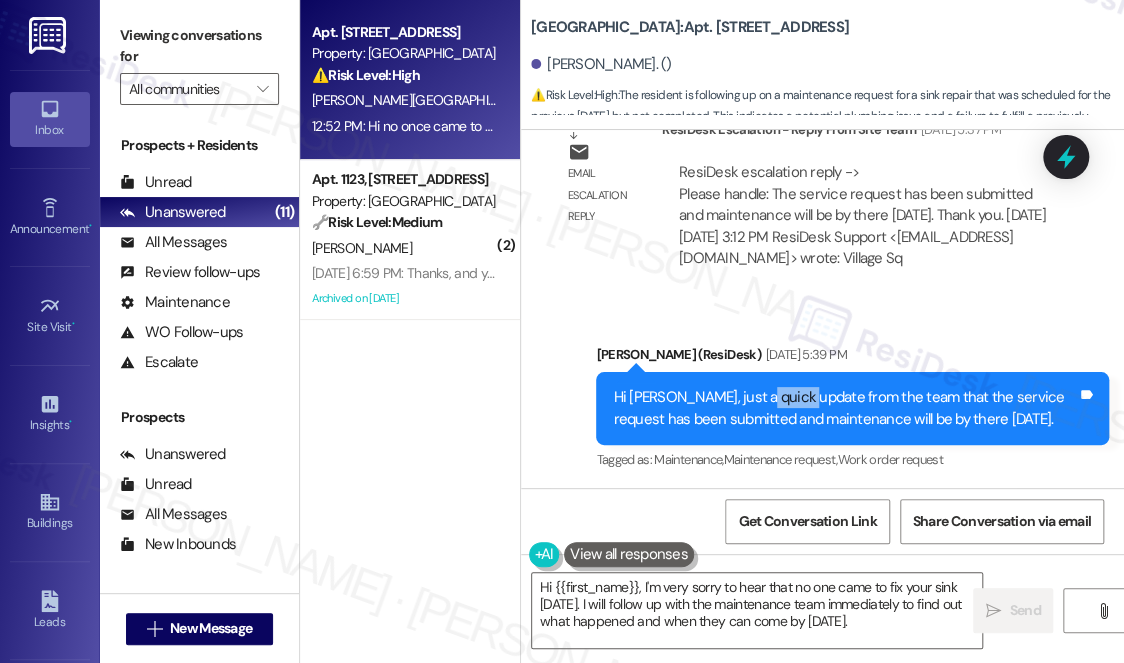 click on "Hi [PERSON_NAME], just a quick update from the team that the service request has been submitted and maintenance will be by there [DATE]." at bounding box center (845, 408) 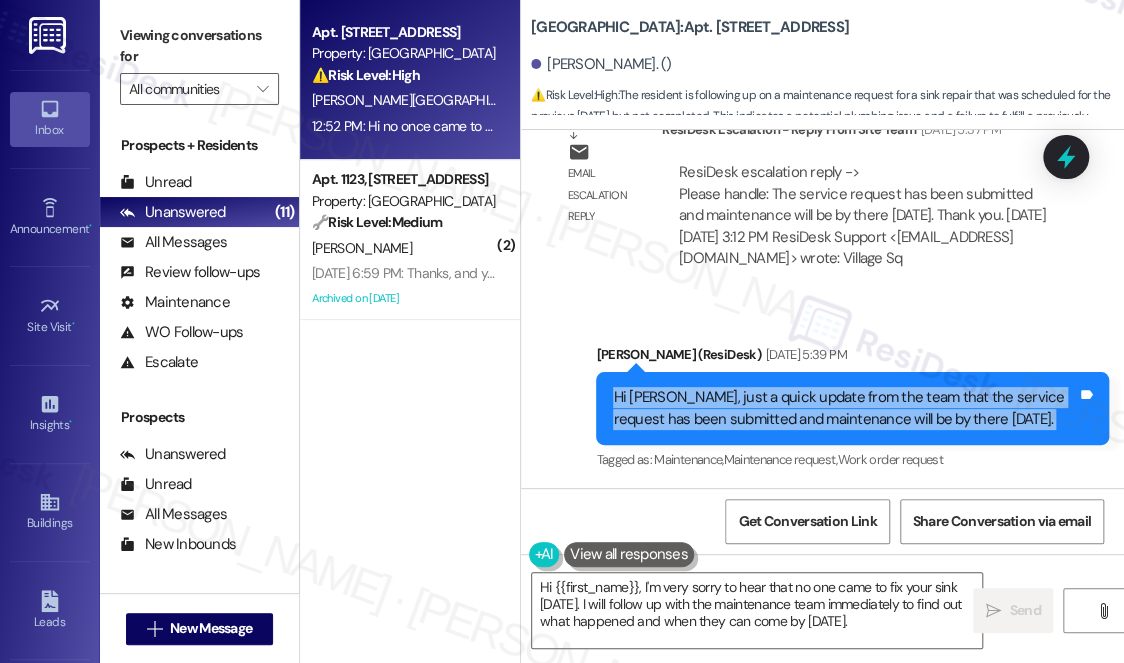 click on "Hi [PERSON_NAME], just a quick update from the team that the service request has been submitted and maintenance will be by there [DATE]." at bounding box center [845, 408] 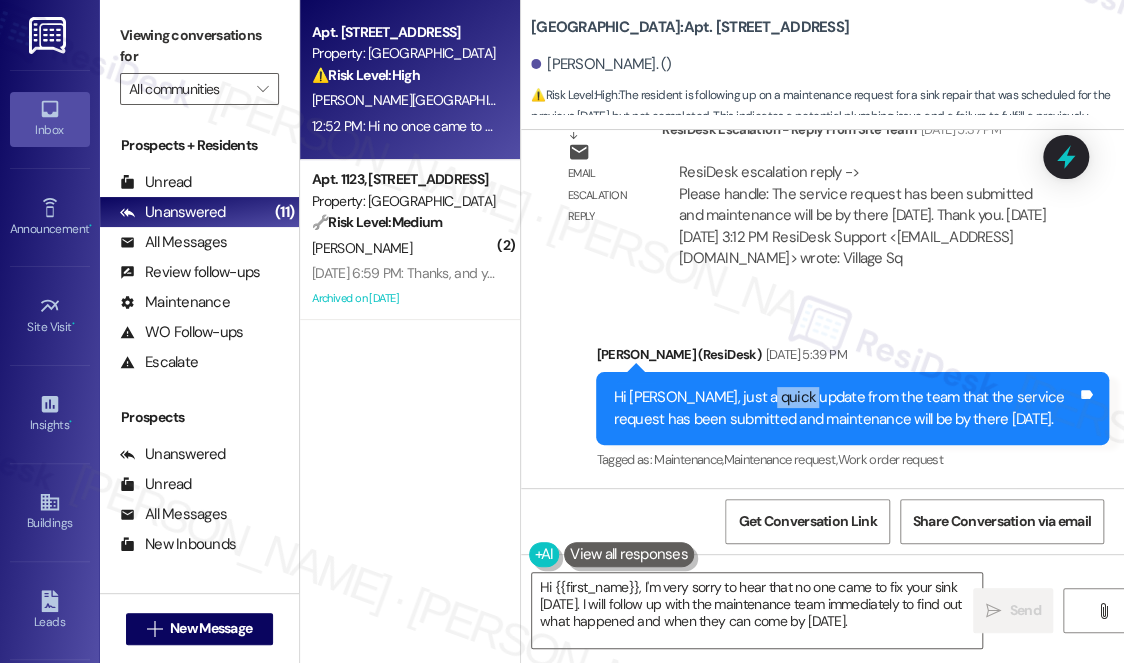 click on "Hi [PERSON_NAME], just a quick update from the team that the service request has been submitted and maintenance will be by there [DATE]." at bounding box center (845, 408) 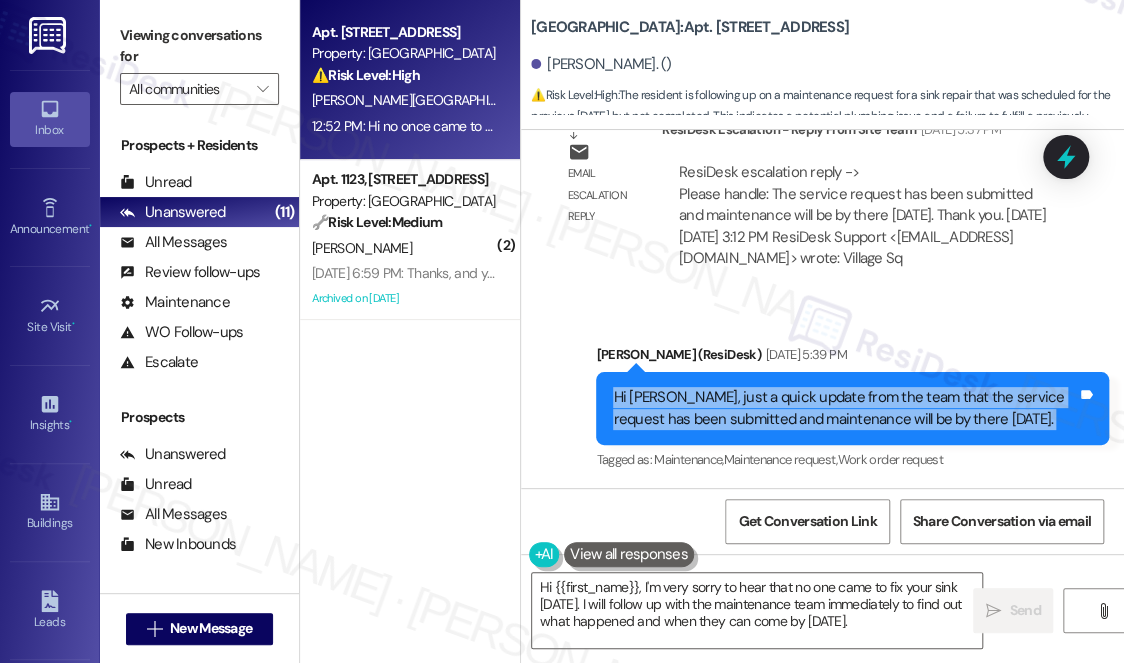 click on "Hi [PERSON_NAME], just a quick update from the team that the service request has been submitted and maintenance will be by there [DATE]." at bounding box center (845, 408) 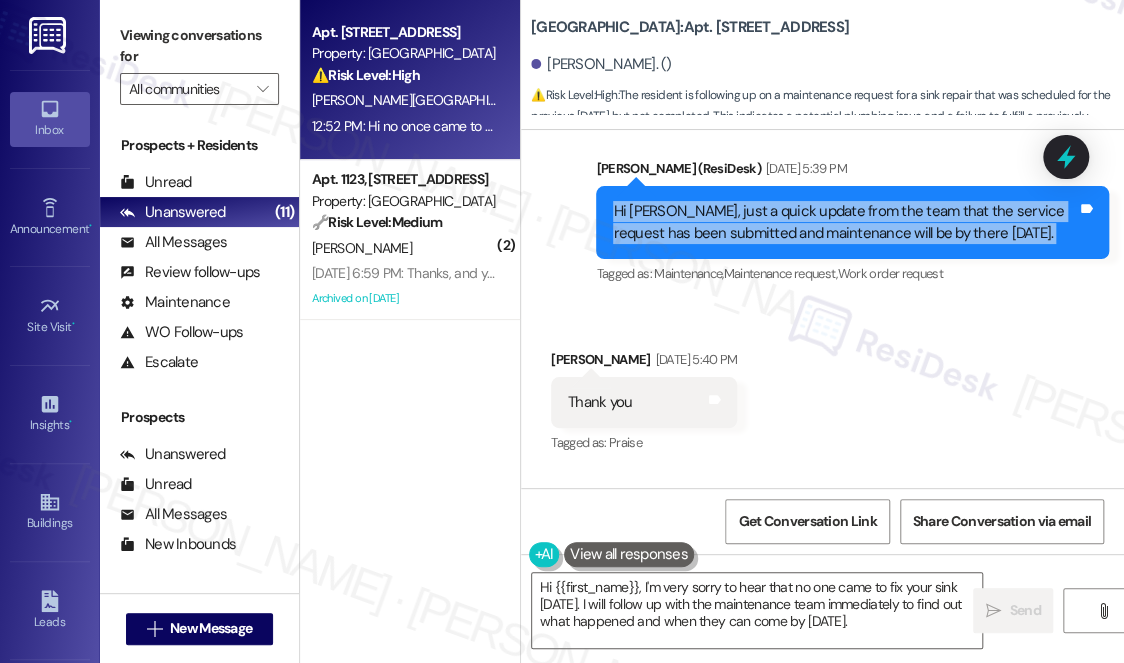 scroll, scrollTop: 17535, scrollLeft: 0, axis: vertical 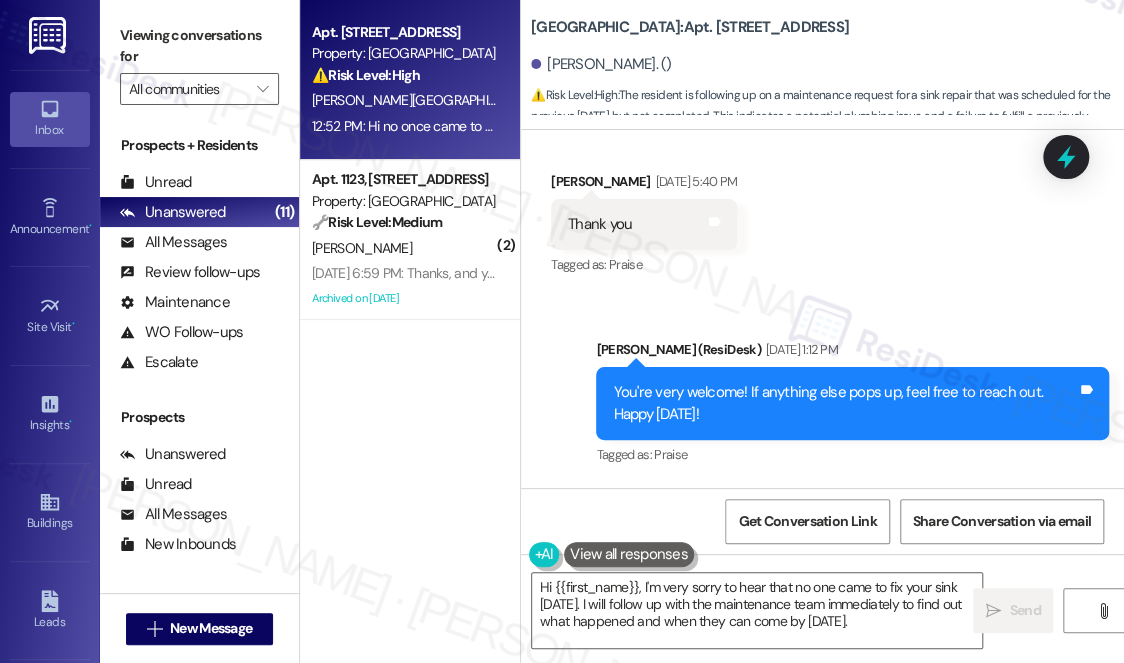 click on "You're very welcome! If anything else pops up, feel free to reach out. Happy [DATE]!" at bounding box center (845, 403) 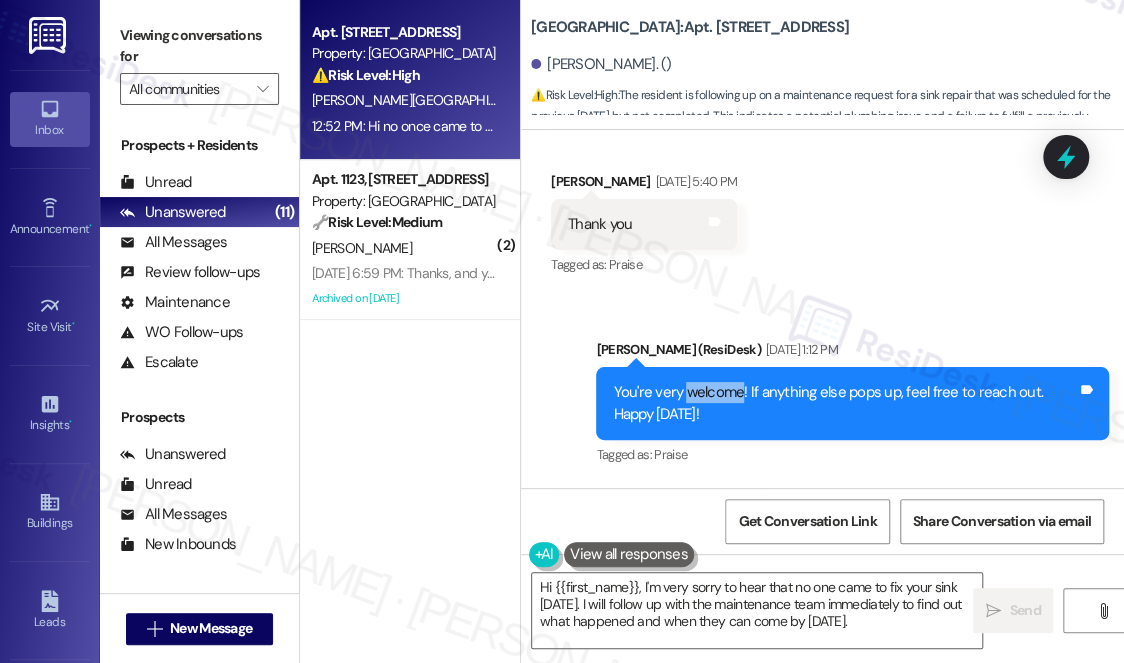 click on "You're very welcome! If anything else pops up, feel free to reach out. Happy [DATE]!" at bounding box center [845, 403] 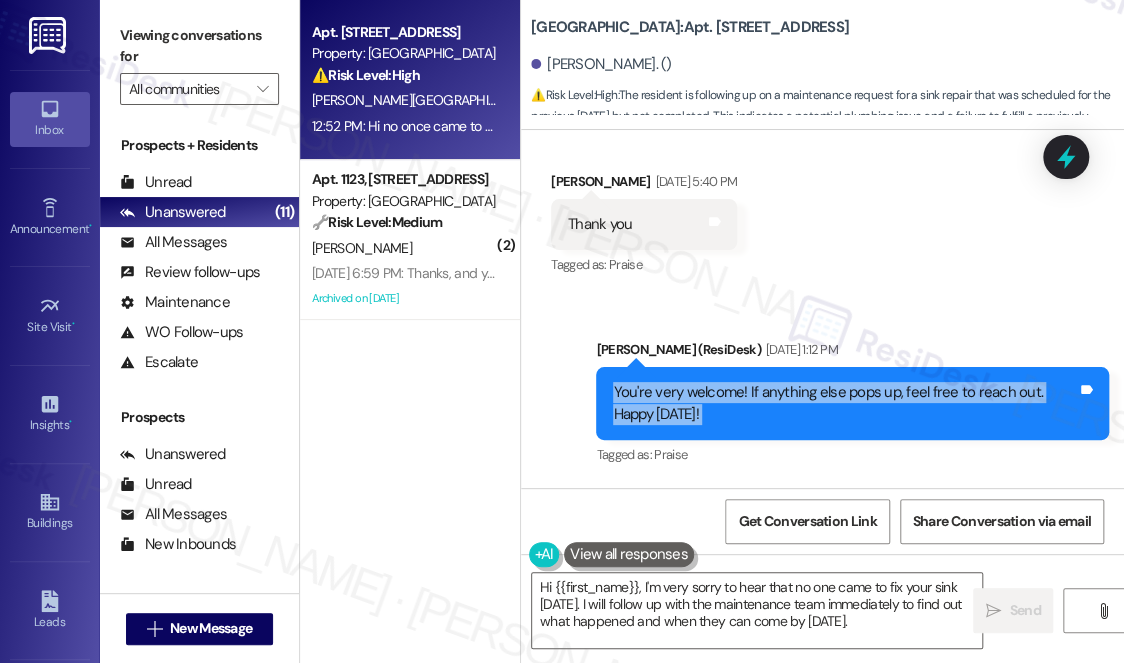 click on "You're very welcome! If anything else pops up, feel free to reach out. Happy [DATE]!" at bounding box center (845, 403) 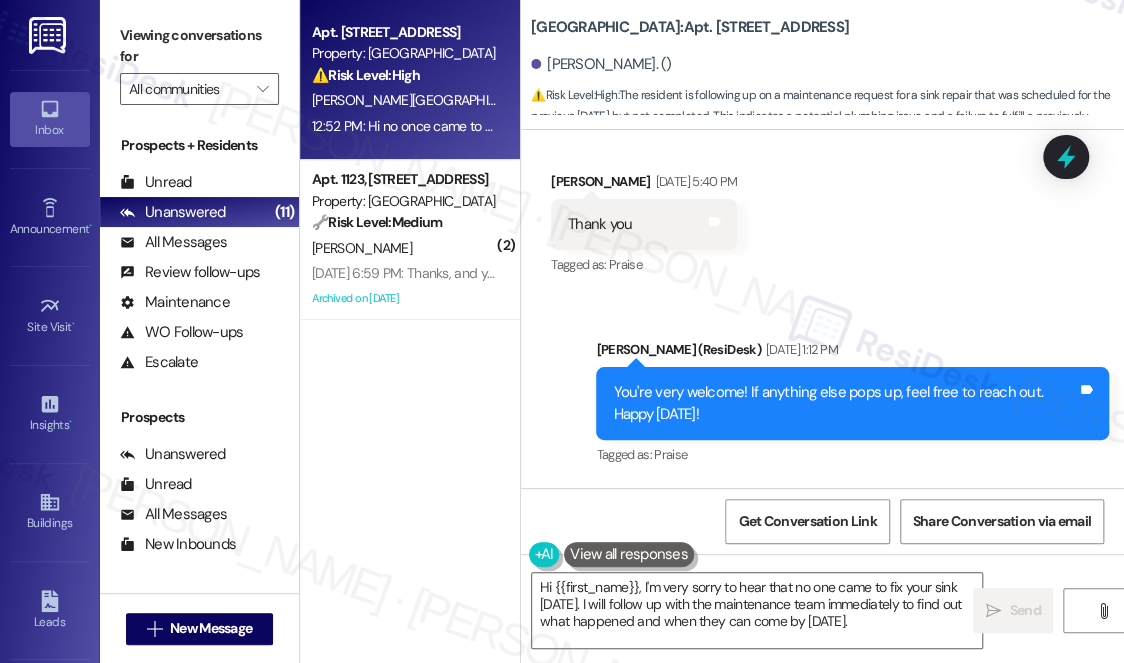 click on "Hi no once came to fix my sink [DATE] will they be coming [DATE]?" at bounding box center (773, 587) 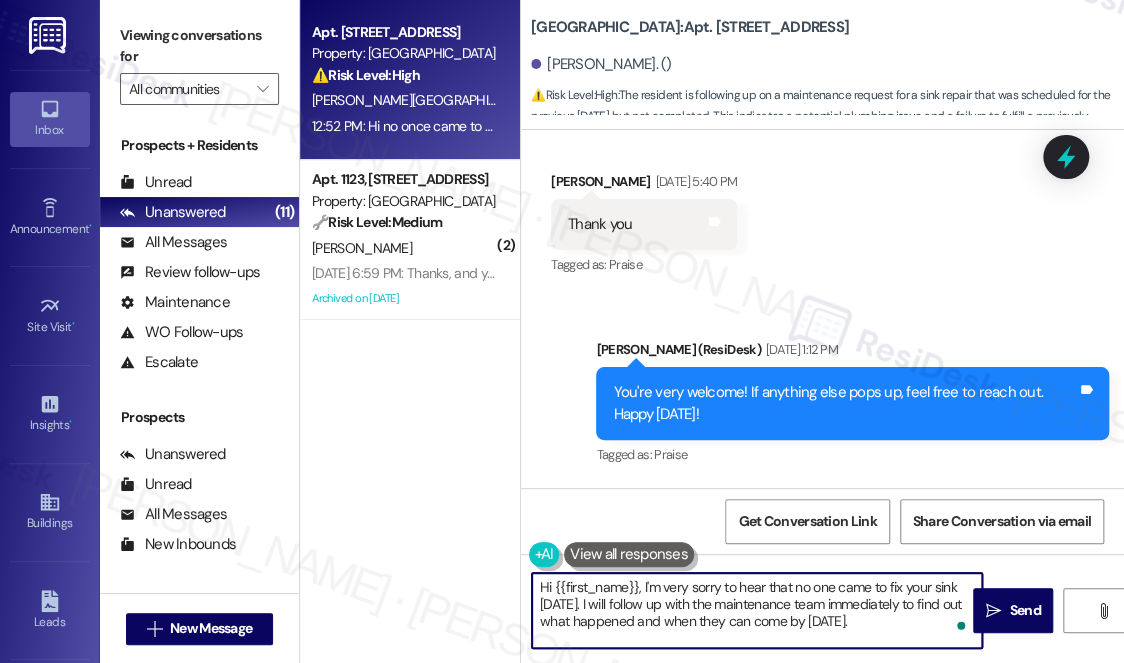 drag, startPoint x: 914, startPoint y: 632, endPoint x: 646, endPoint y: 598, distance: 270.1481 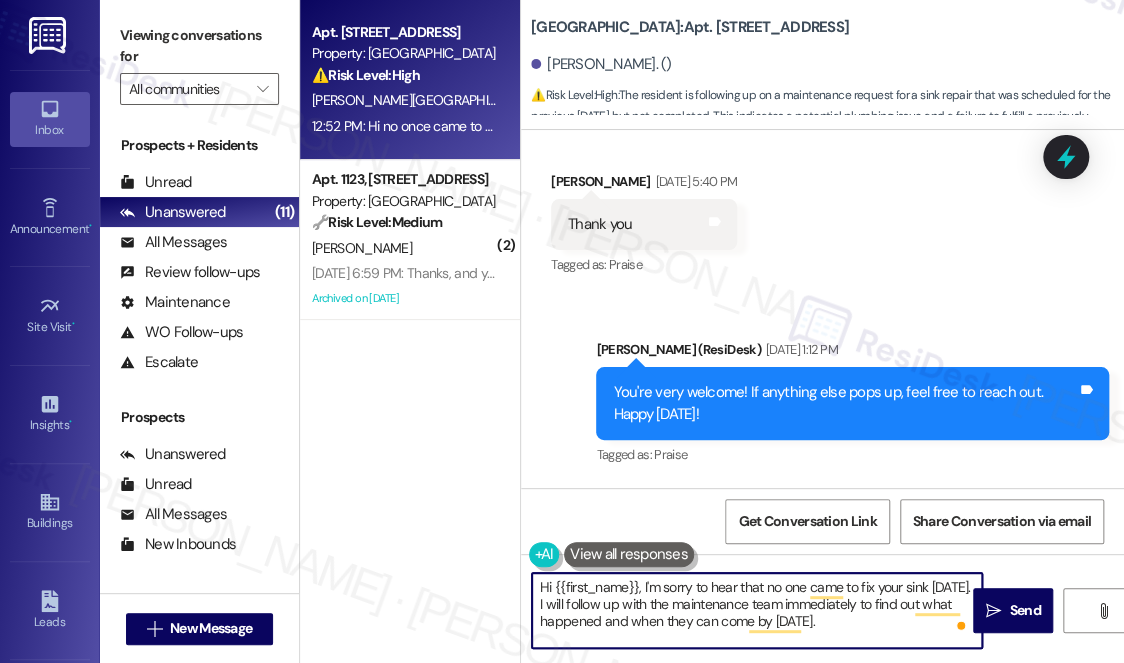 click on "Hi {{first_name}}, I'm sorry to hear that no one came to fix your sink [DATE]. I will follow up with the maintenance team immediately to find out what happened and when they can come by [DATE]." at bounding box center (757, 610) 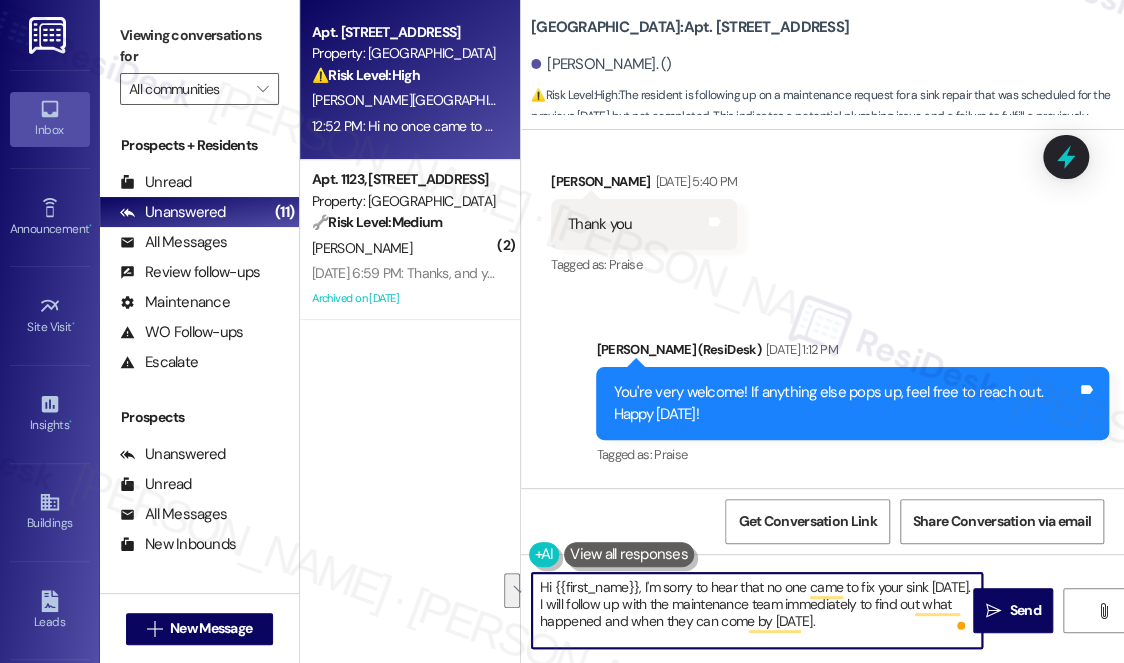 drag, startPoint x: 840, startPoint y: 624, endPoint x: 818, endPoint y: 601, distance: 31.827662 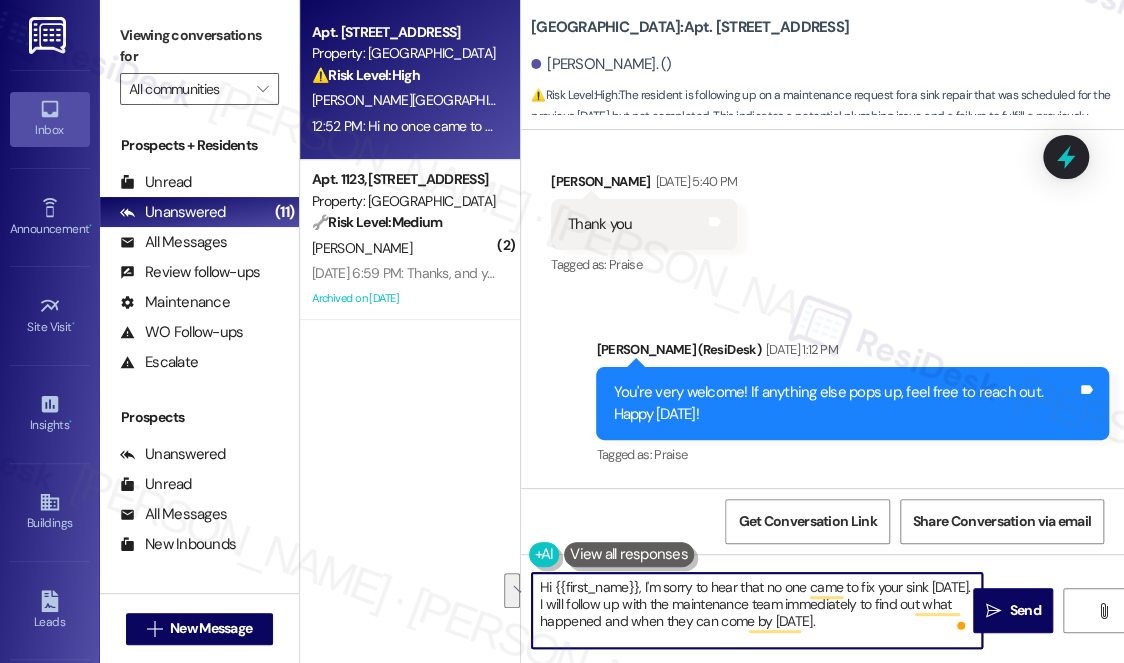 click on "Hi {{first_name}}, I'm sorry to hear that no one came to fix your sink [DATE]. I will follow up with the maintenance team immediately to find out what happened and when they can come by [DATE]." at bounding box center (757, 610) 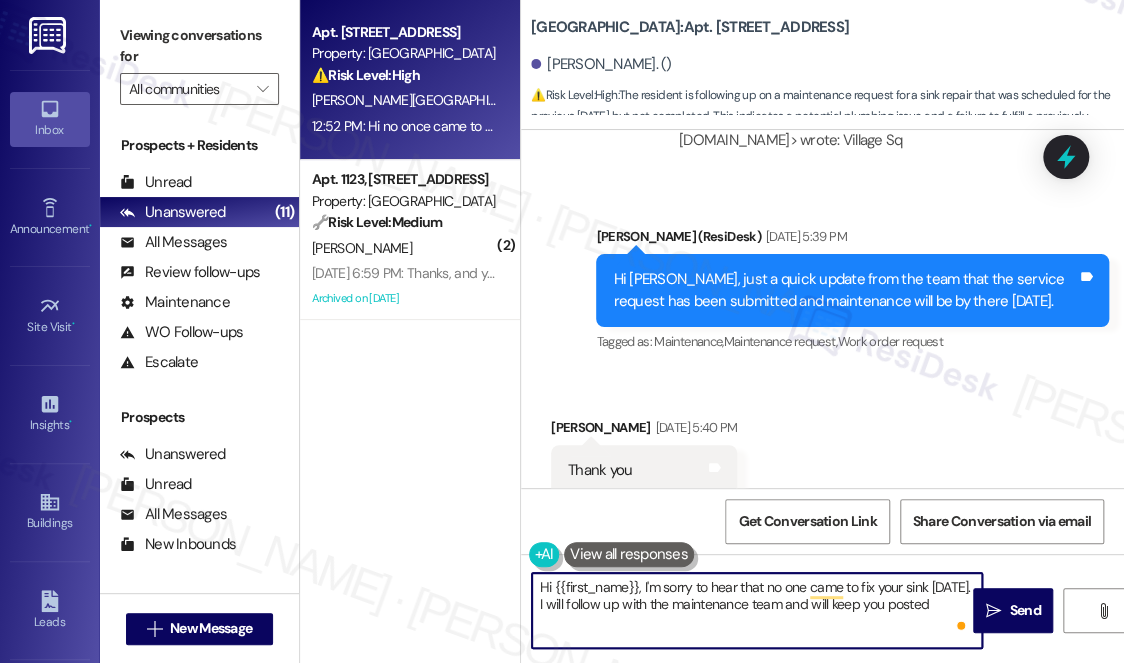 scroll, scrollTop: 17171, scrollLeft: 0, axis: vertical 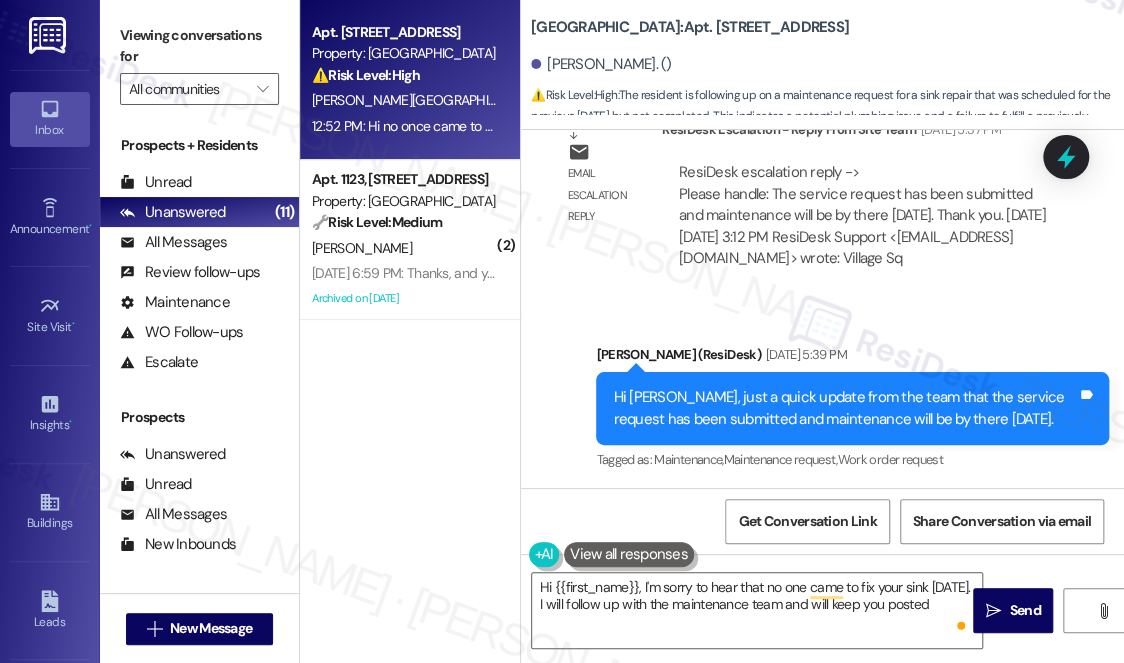 click on "Hi [PERSON_NAME], just a quick update from the team that the service request has been submitted and maintenance will be by there [DATE]." at bounding box center [845, 408] 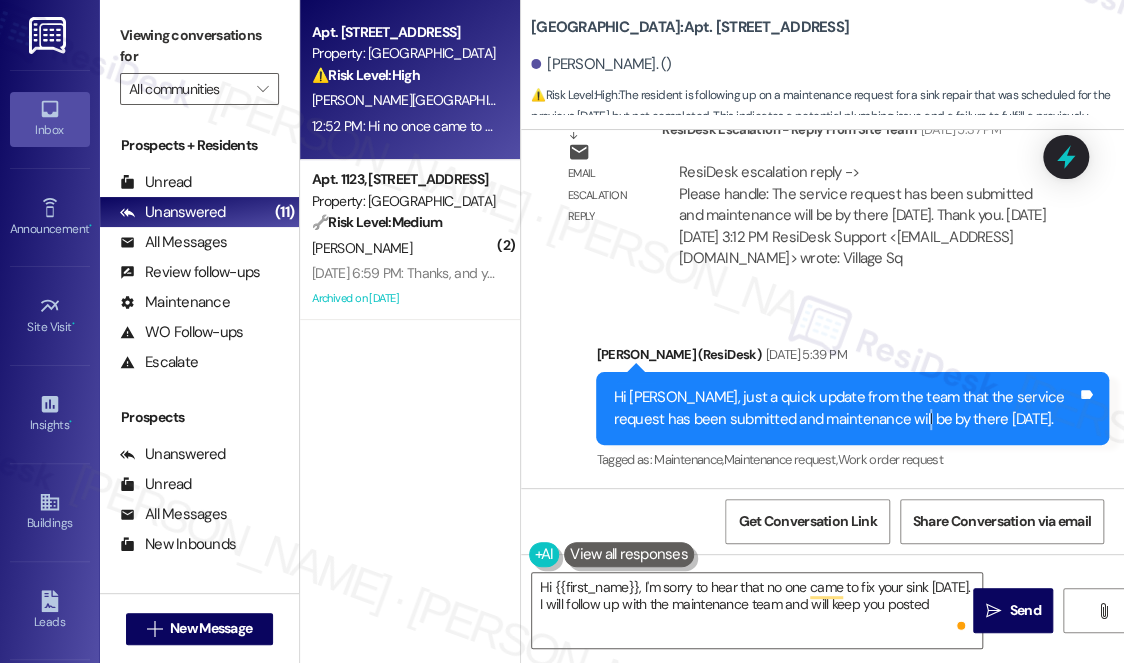 click on "Hi [PERSON_NAME], just a quick update from the team that the service request has been submitted and maintenance will be by there [DATE]." at bounding box center [845, 408] 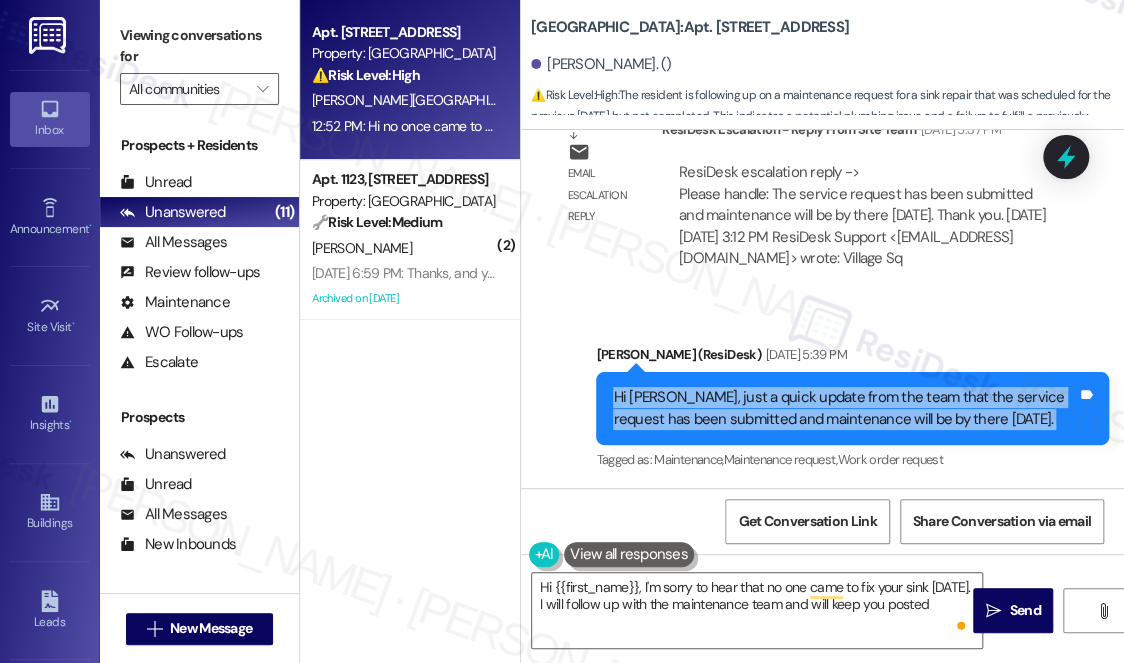 click on "Hi [PERSON_NAME], just a quick update from the team that the service request has been submitted and maintenance will be by there [DATE]." at bounding box center (845, 408) 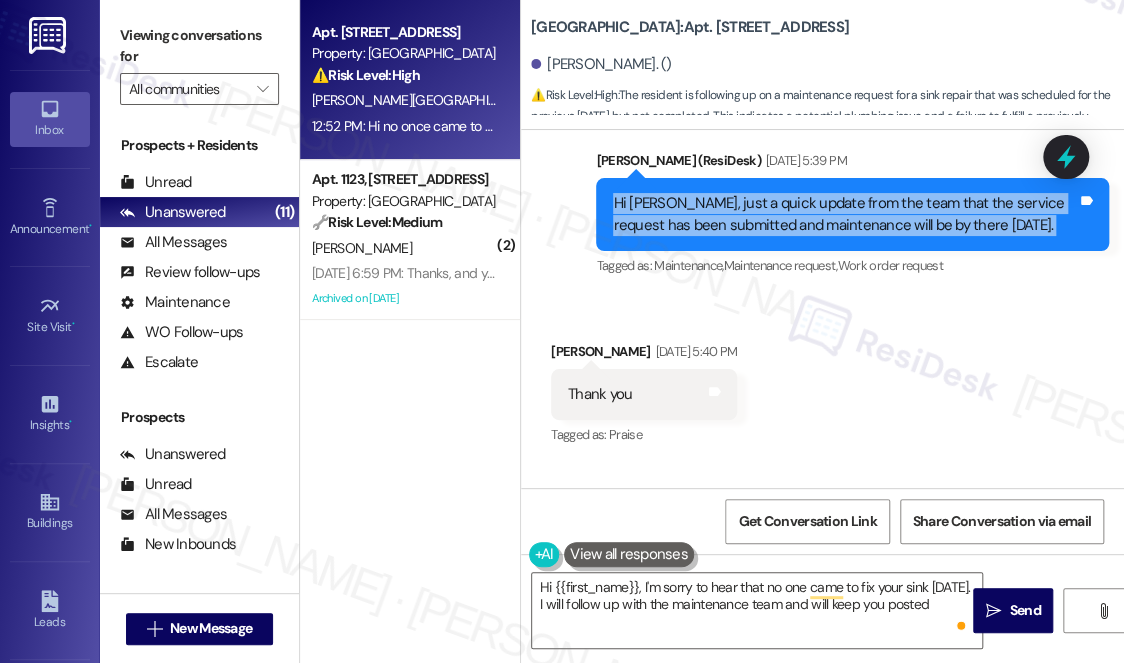 scroll, scrollTop: 17535, scrollLeft: 0, axis: vertical 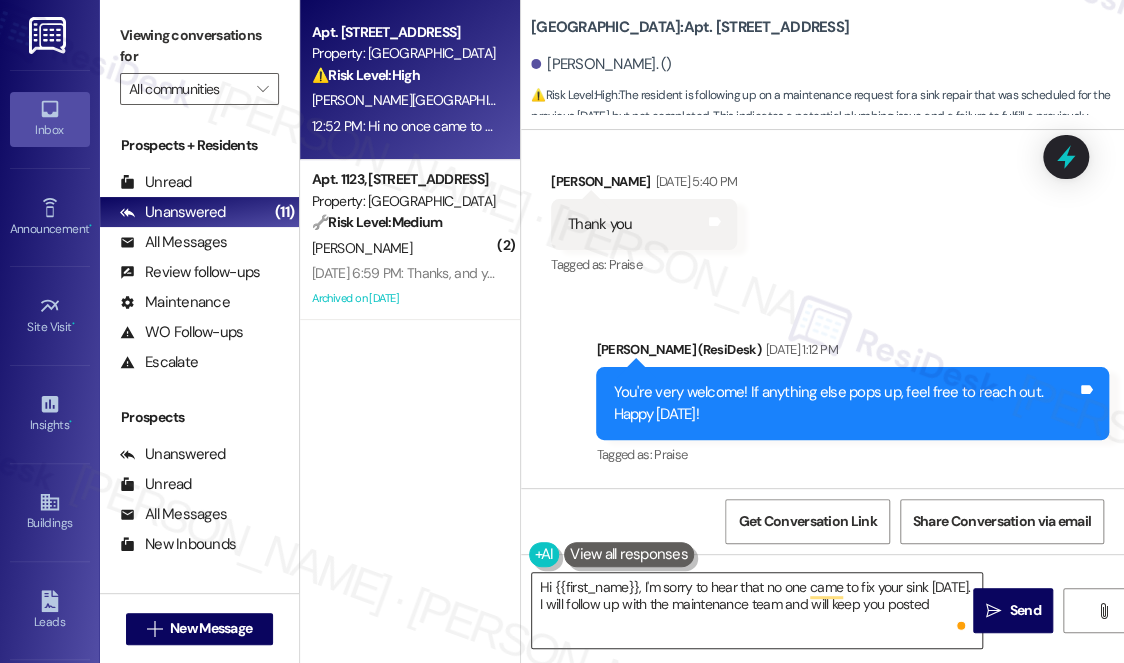 click on "Hi {{first_name}}, I'm sorry to hear that no one came to fix your sink [DATE]. I will follow up with the maintenance team and will keep you posted" at bounding box center [757, 610] 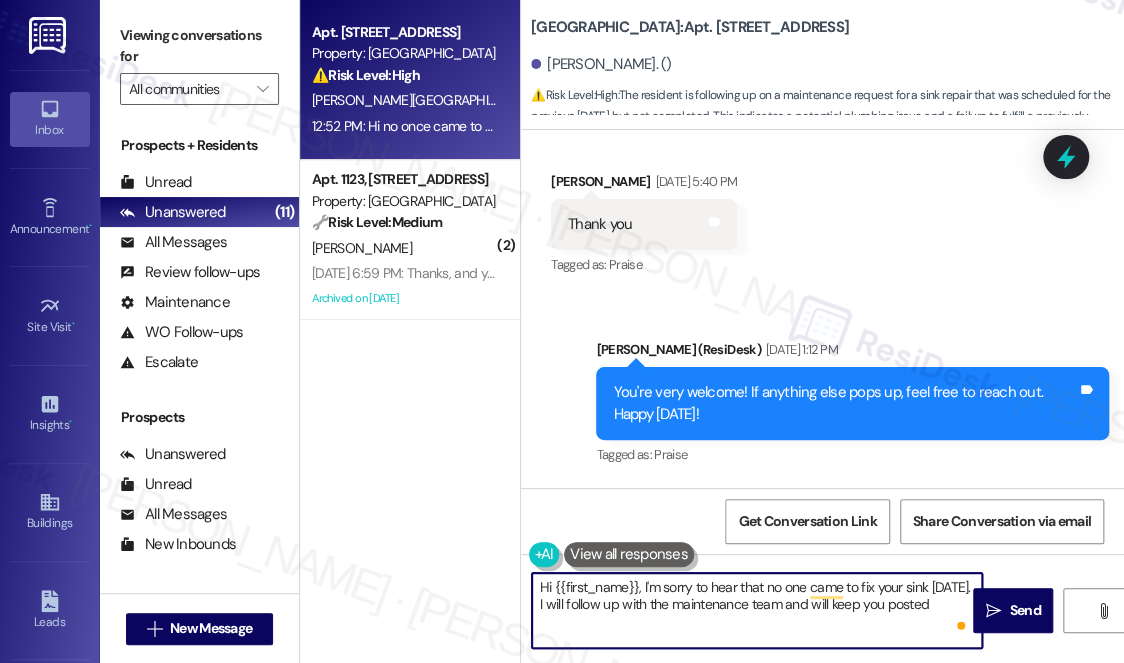 click on "Hi {{first_name}}, I'm sorry to hear that no one came to fix your sink [DATE]. I will follow up with the maintenance team and will keep you posted" at bounding box center (757, 610) 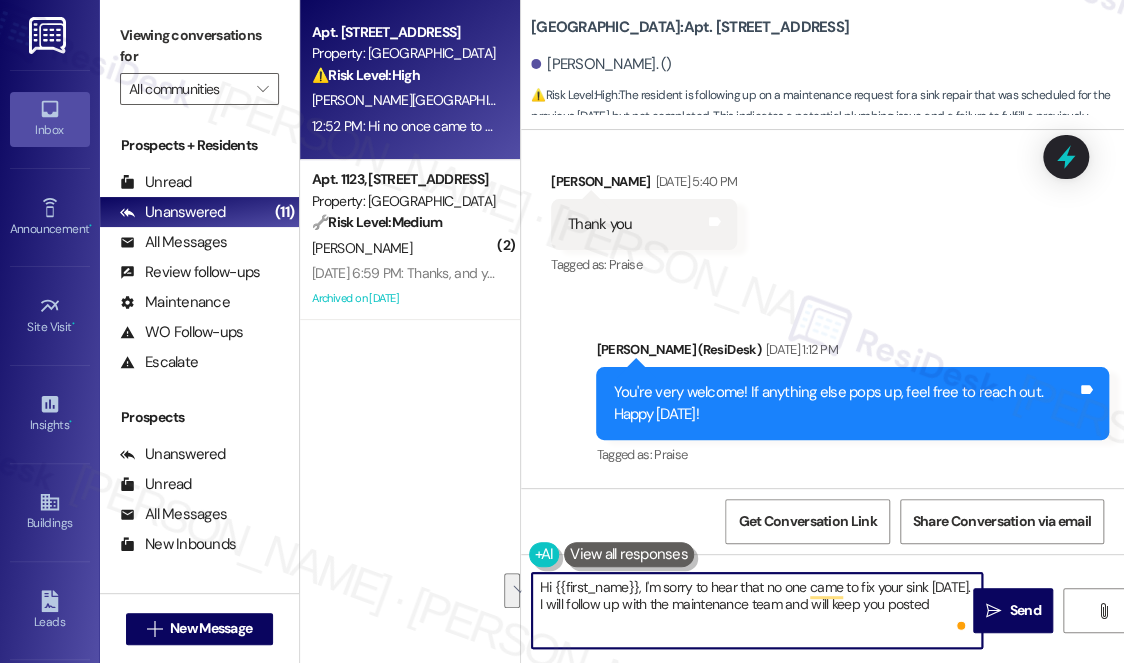 click on "Hi {{first_name}}, I'm sorry to hear that no one came to fix your sink [DATE]. I will follow up with the maintenance team and will keep you posted" at bounding box center [757, 610] 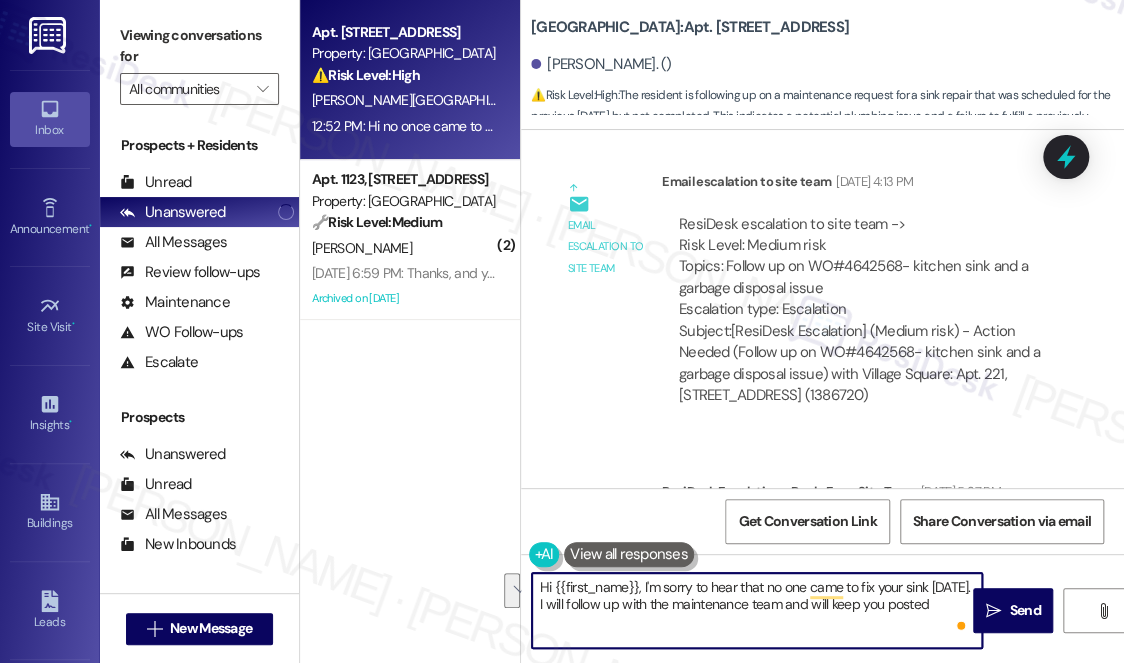 scroll, scrollTop: 16808, scrollLeft: 0, axis: vertical 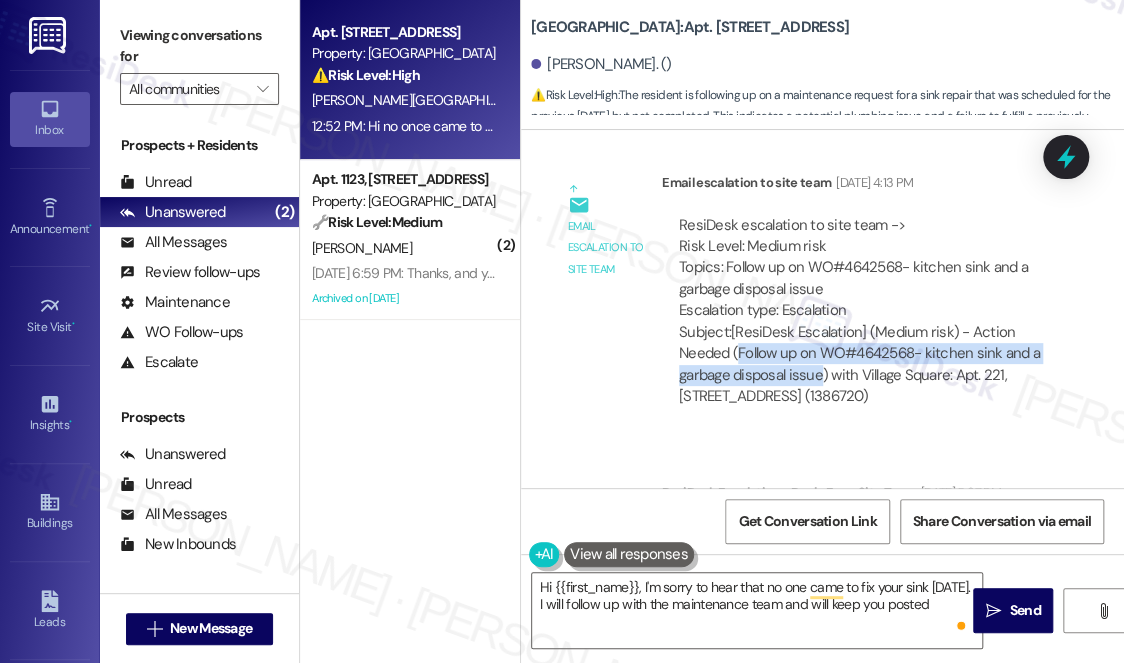 drag, startPoint x: 736, startPoint y: 182, endPoint x: 821, endPoint y: 203, distance: 87.555695 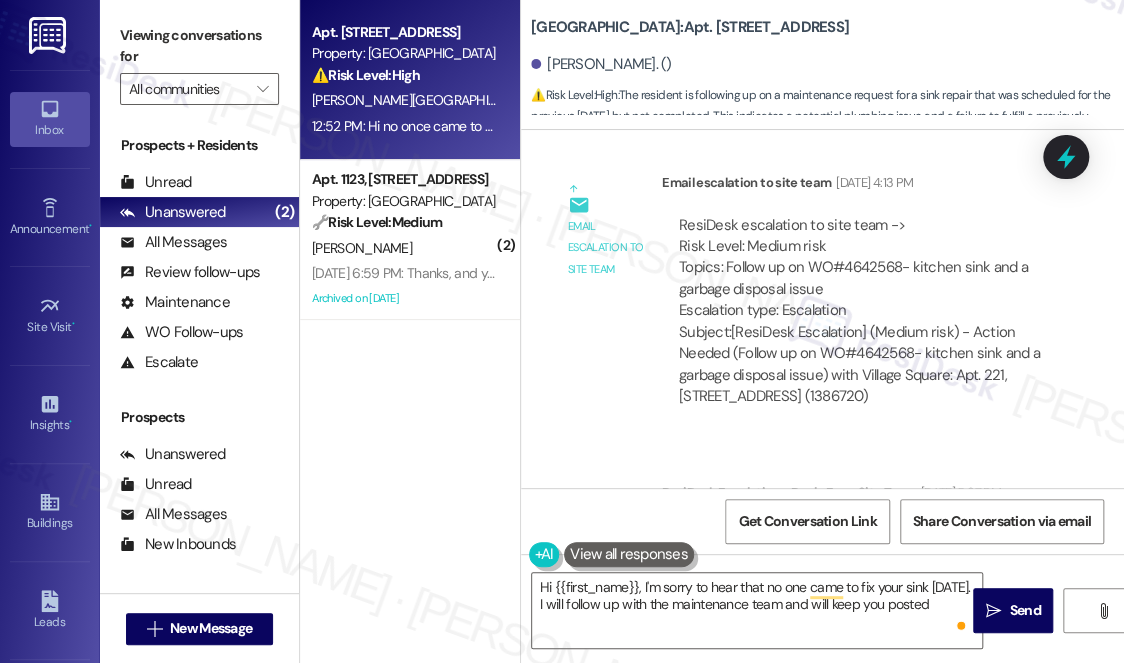 click on "Viewing conversations for" at bounding box center (199, 46) 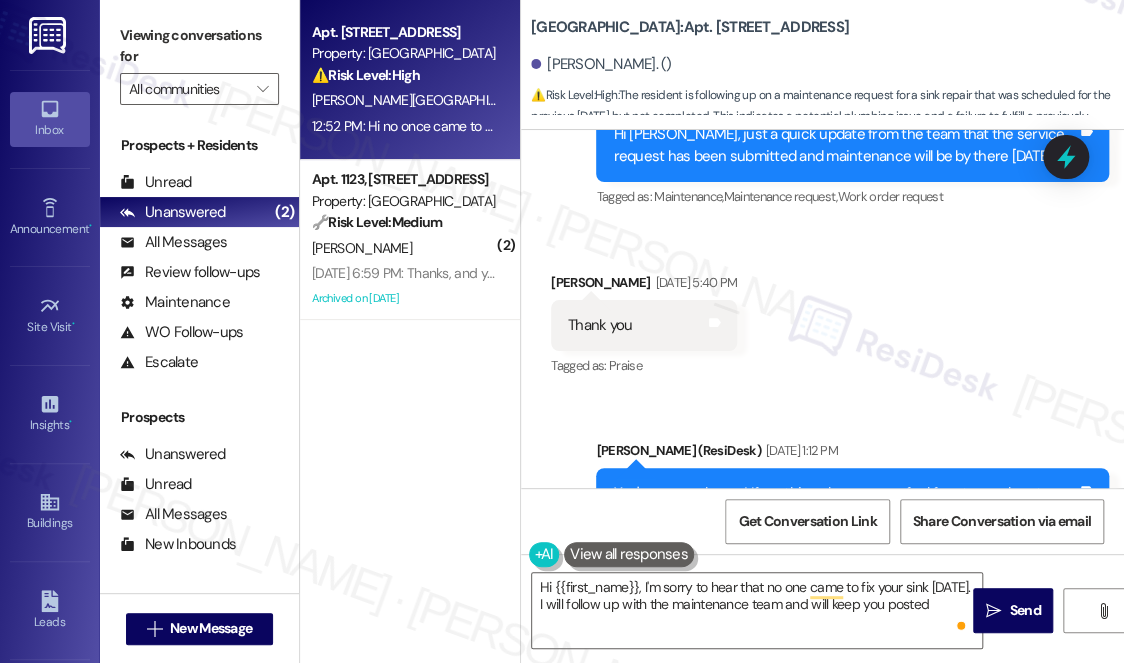 scroll, scrollTop: 17535, scrollLeft: 0, axis: vertical 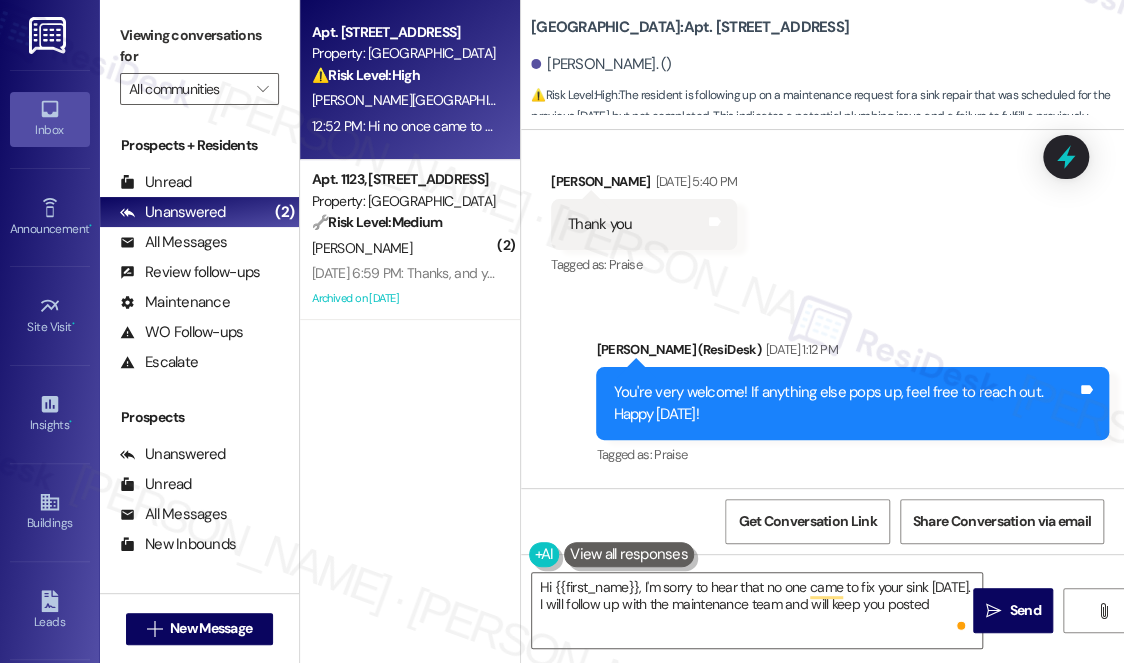 click on "Hi no once came to fix my sink [DATE] will they be coming [DATE]?" at bounding box center [773, 587] 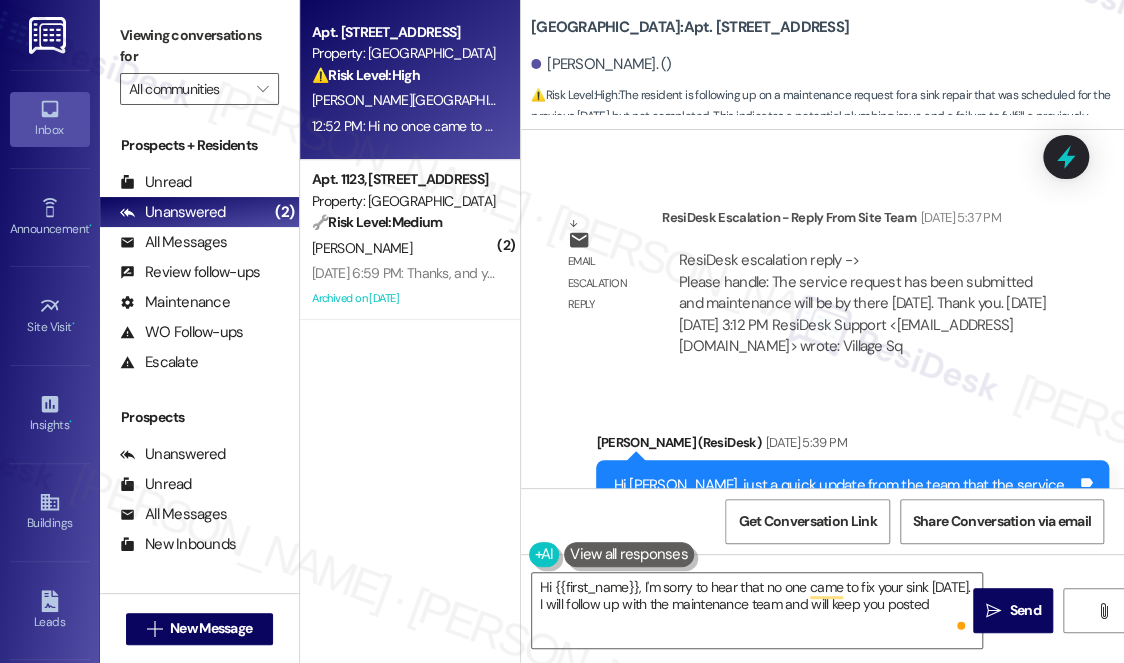 scroll, scrollTop: 17080, scrollLeft: 0, axis: vertical 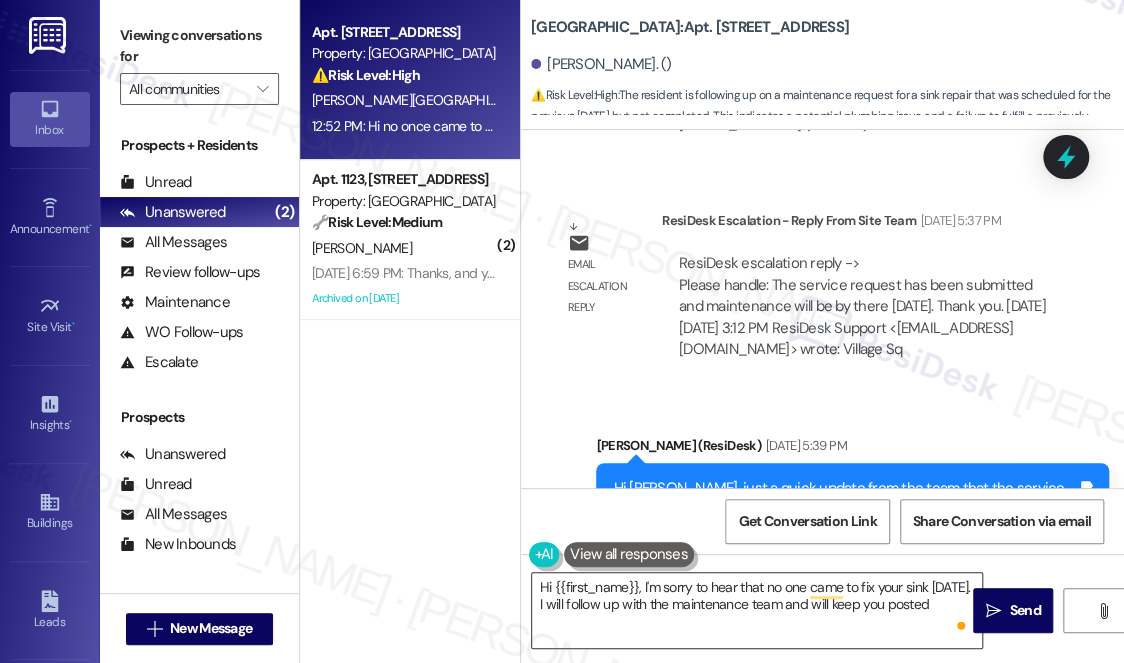 click on "Hi {{first_name}}, I'm sorry to hear that no one came to fix your sink [DATE]. I will follow up with the maintenance team and will keep you posted" at bounding box center (757, 610) 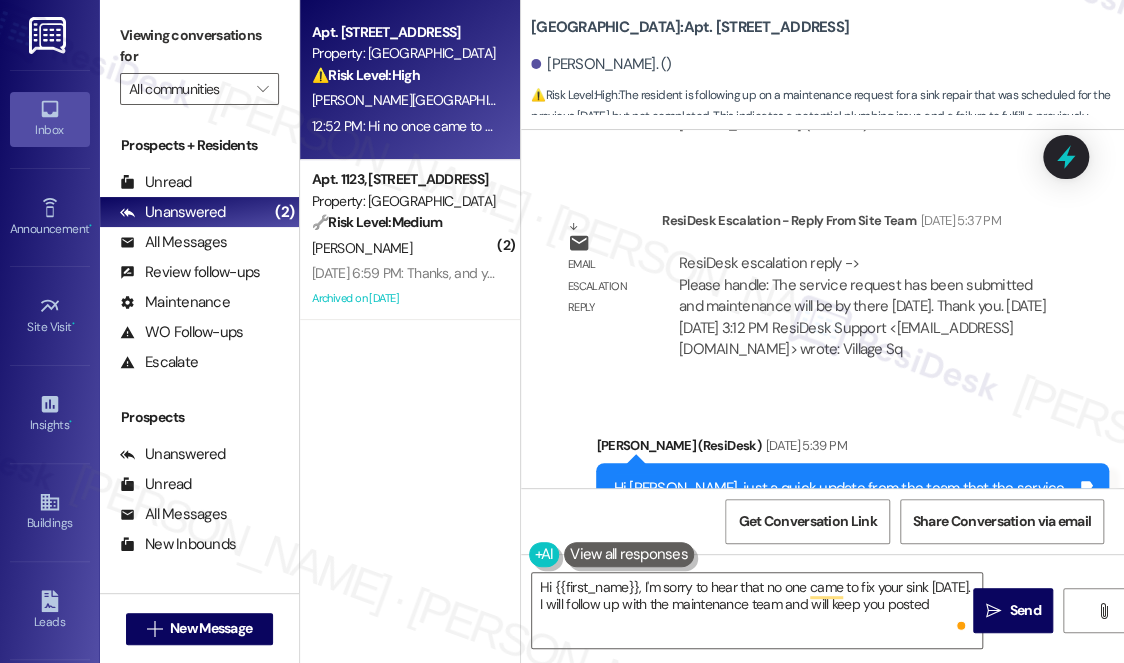 click on "Viewing conversations for" at bounding box center (199, 46) 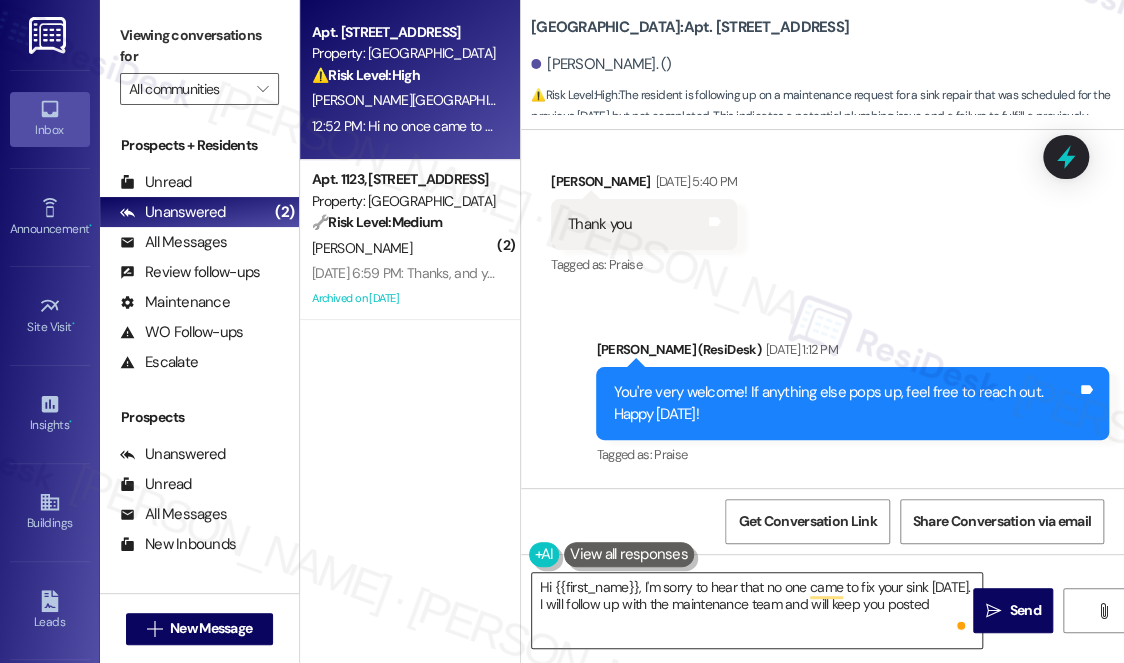 click on "Hi {{first_name}}, I'm sorry to hear that no one came to fix your sink [DATE]. I will follow up with the maintenance team and will keep you posted" at bounding box center [757, 610] 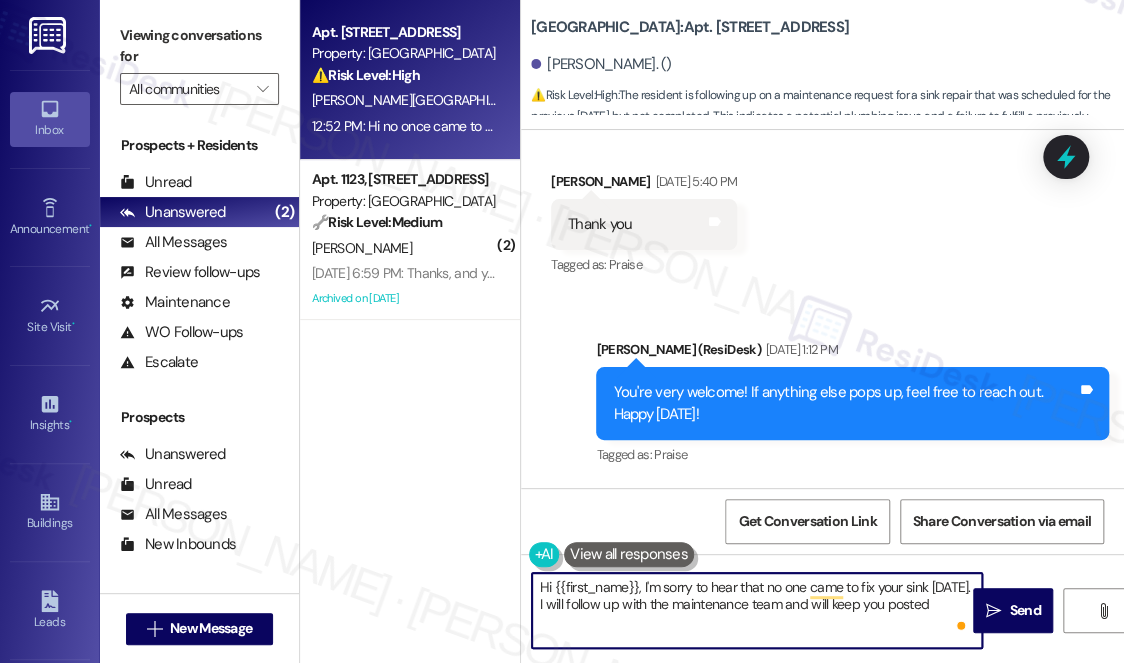 click on "Hi {{first_name}}, I'm sorry to hear that no one came to fix your sink [DATE]. I will follow up with the maintenance team and will keep you posted" at bounding box center [757, 610] 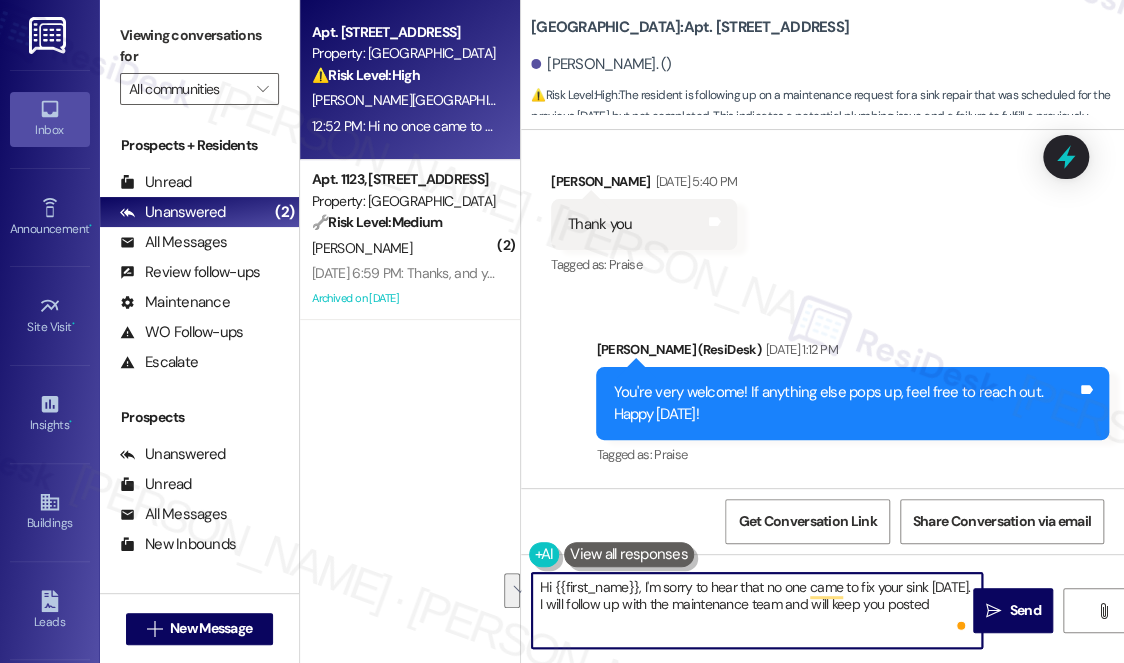 click on "Hi {{first_name}}, I'm sorry to hear that no one came to fix your sink [DATE]. I will follow up with the maintenance team and will keep you posted" at bounding box center (757, 610) 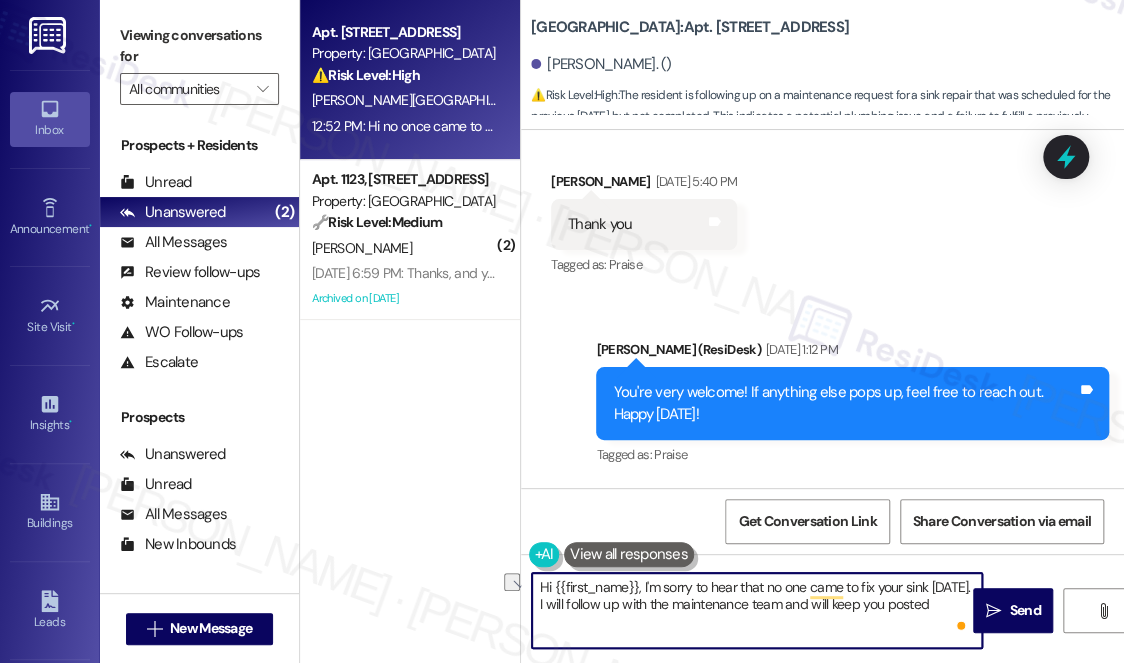 drag, startPoint x: 579, startPoint y: 603, endPoint x: 954, endPoint y: 620, distance: 375.38513 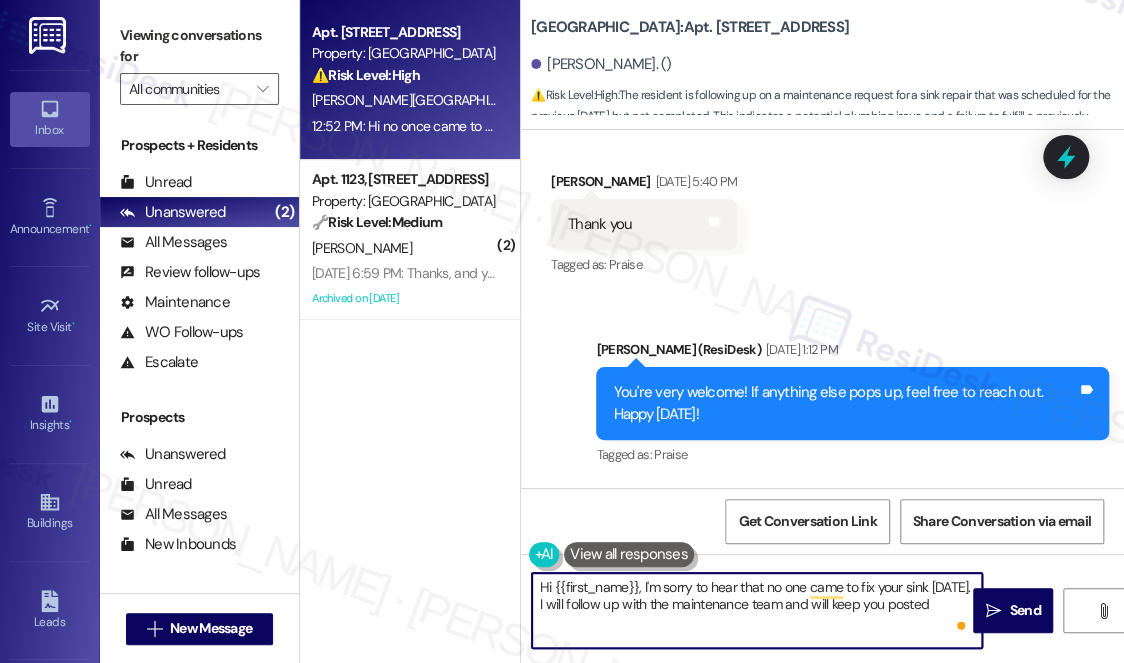 click on "Hi {{first_name}}, I'm sorry to hear that no one came to fix your sink [DATE]. I will follow up with the maintenance team and will keep you posted" at bounding box center (757, 610) 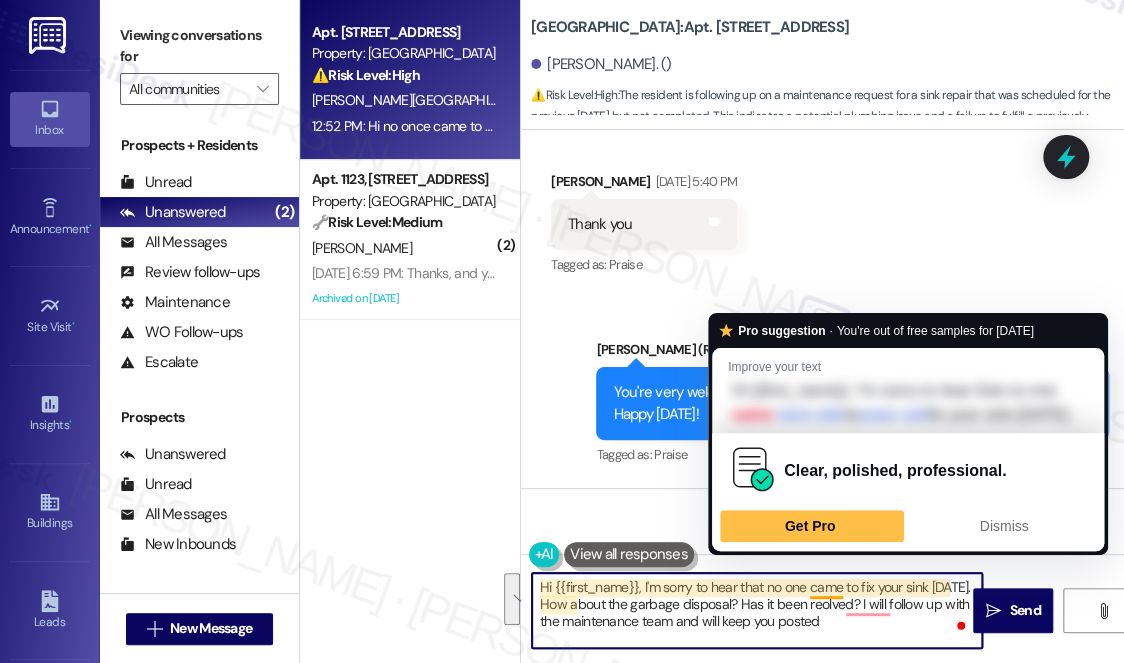 click on "Hi {{first_name}}, I'm sorry to hear that no one came to fix your sink [DATE]. How about the garbage disposal? Has it been reolved? I will follow up with the maintenance team and will keep you posted" at bounding box center (757, 610) 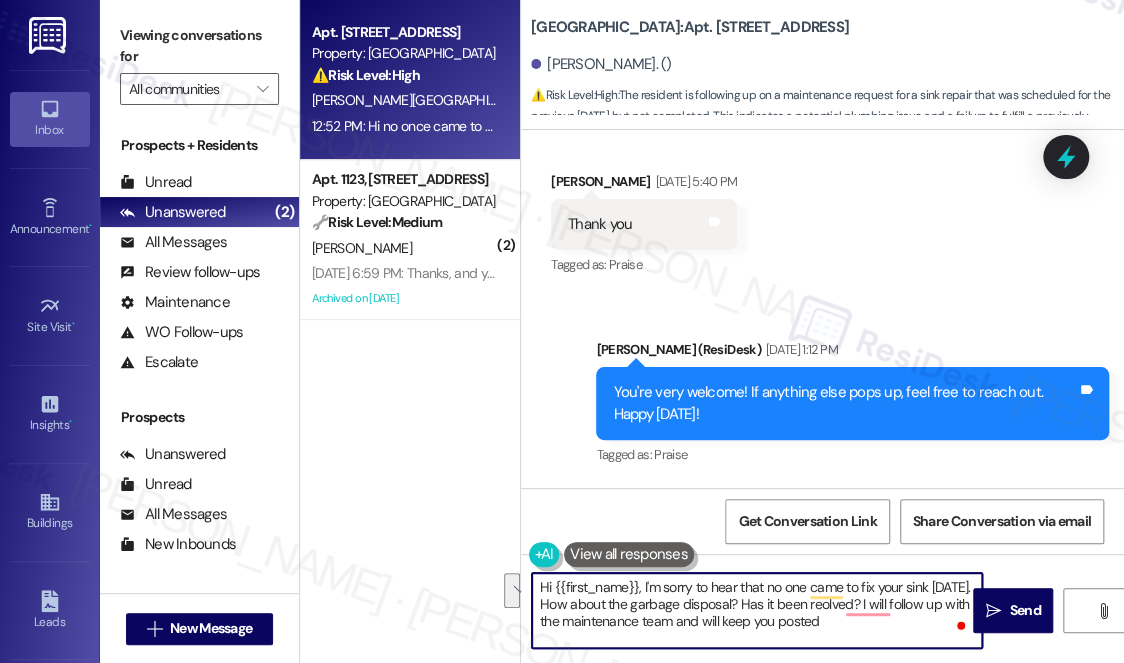 drag, startPoint x: 889, startPoint y: 619, endPoint x: 895, endPoint y: 603, distance: 17.088007 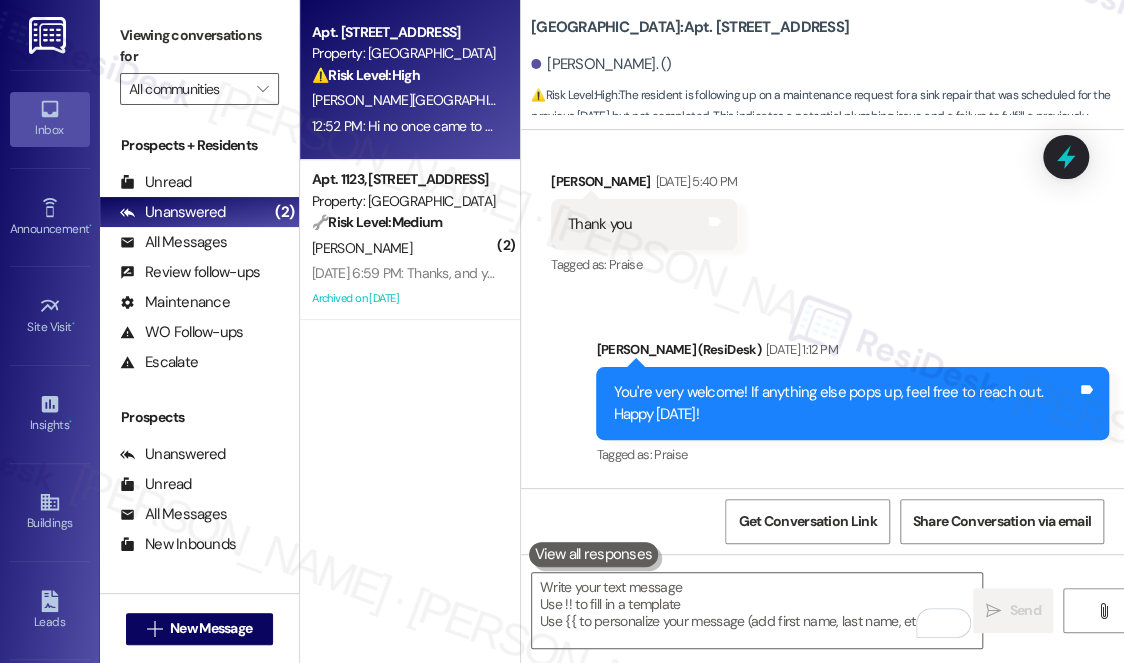 click on "Viewing conversations for" at bounding box center (199, 46) 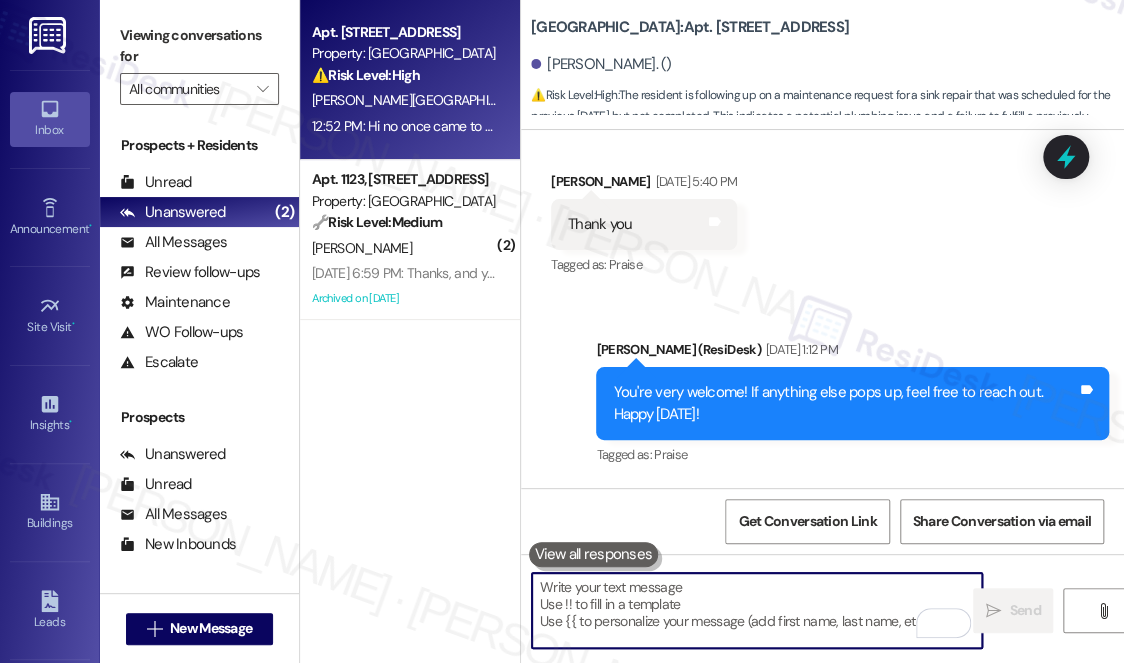 click at bounding box center (757, 610) 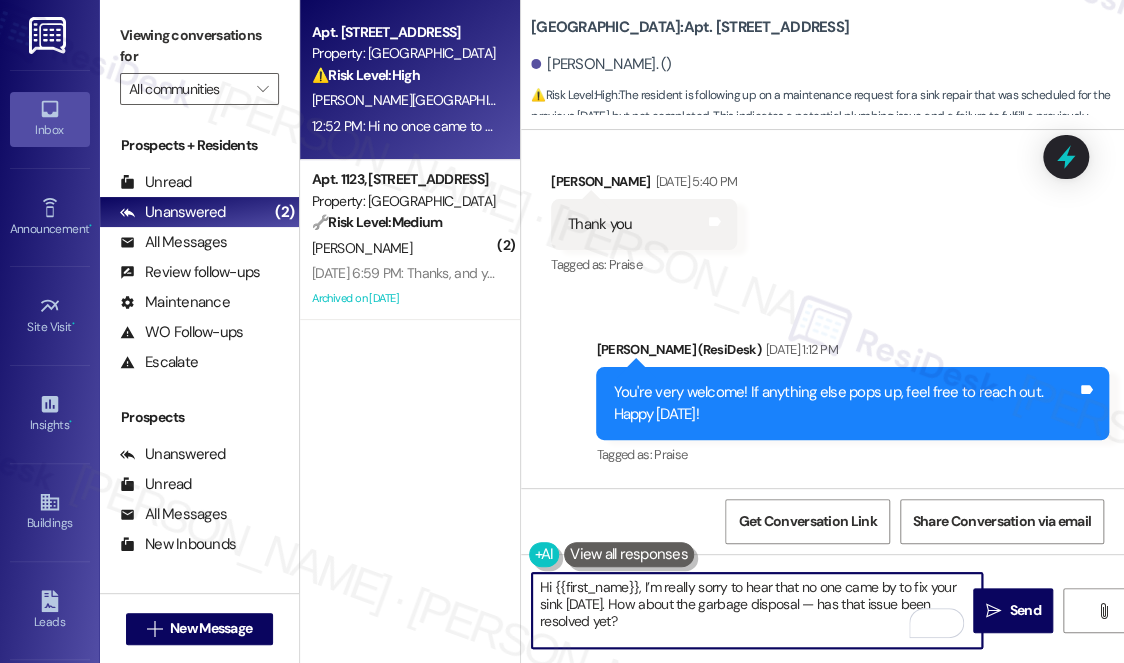 scroll, scrollTop: 16, scrollLeft: 0, axis: vertical 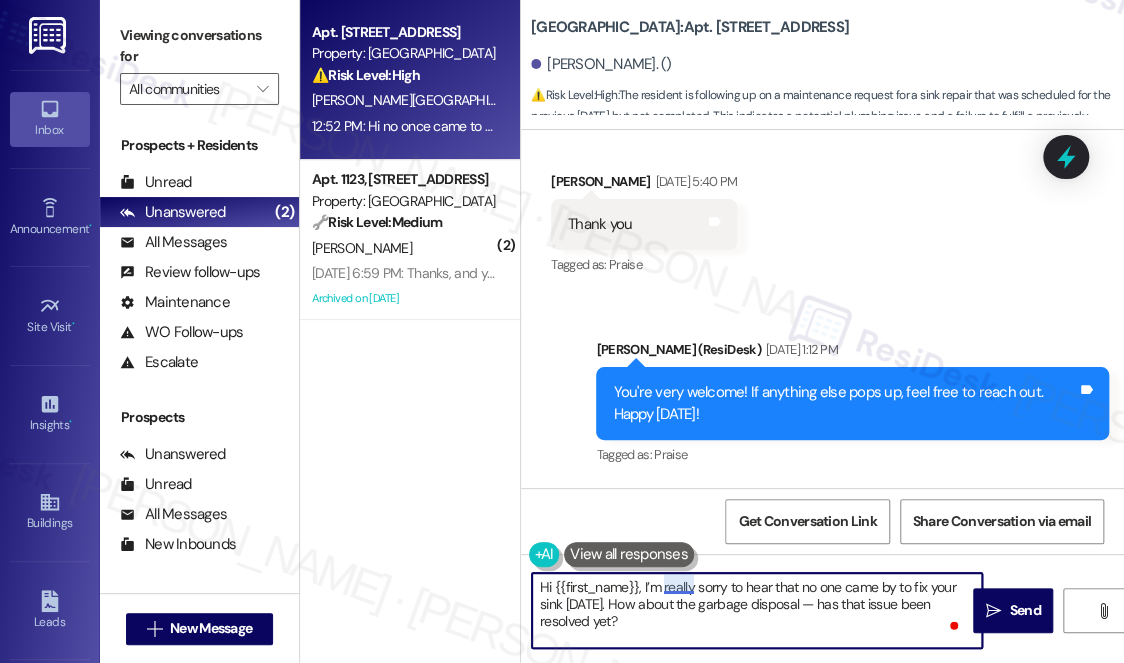 click on "Hi {{first_name}}, I’m really sorry to hear that no one came by to fix your sink [DATE]. How about the garbage disposal — has that issue been resolved yet?" at bounding box center [757, 610] 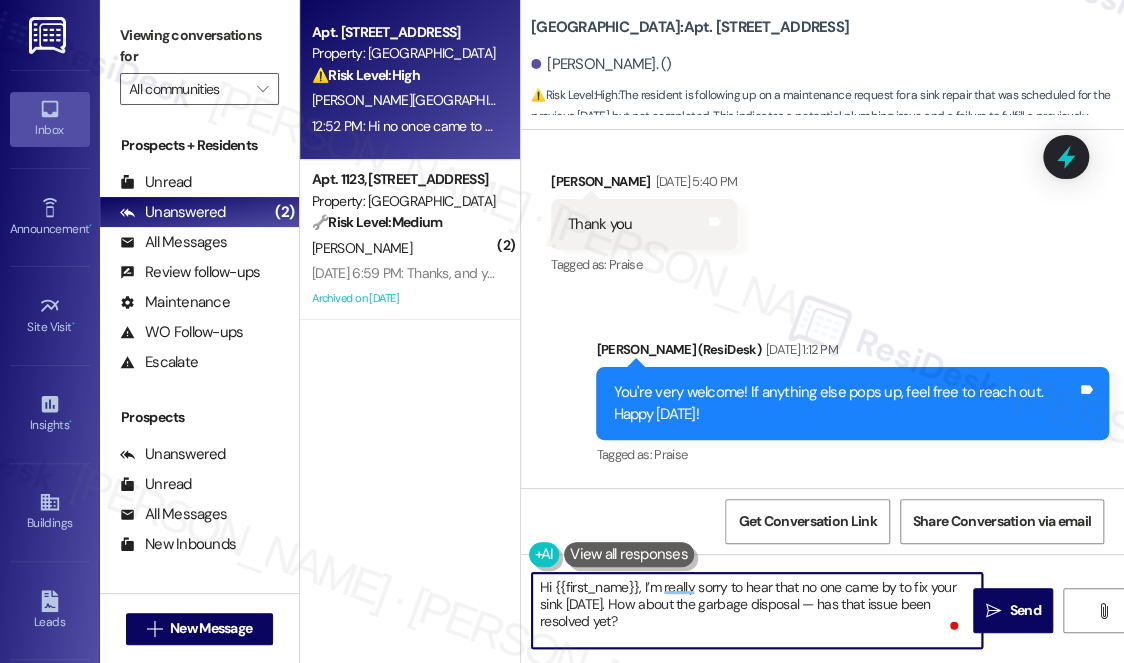 scroll, scrollTop: 0, scrollLeft: 0, axis: both 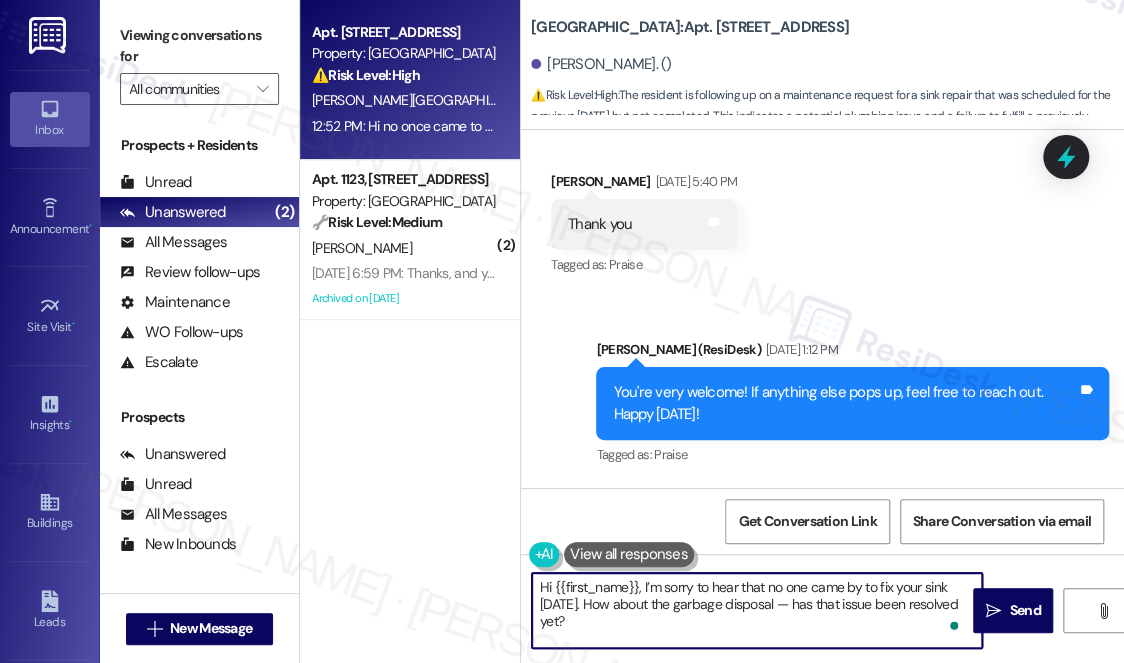 click on "Hi {{first_name}}, I’m sorry to hear that no one came by to fix your sink [DATE]. How about the garbage disposal — has that issue been resolved yet?" at bounding box center [757, 610] 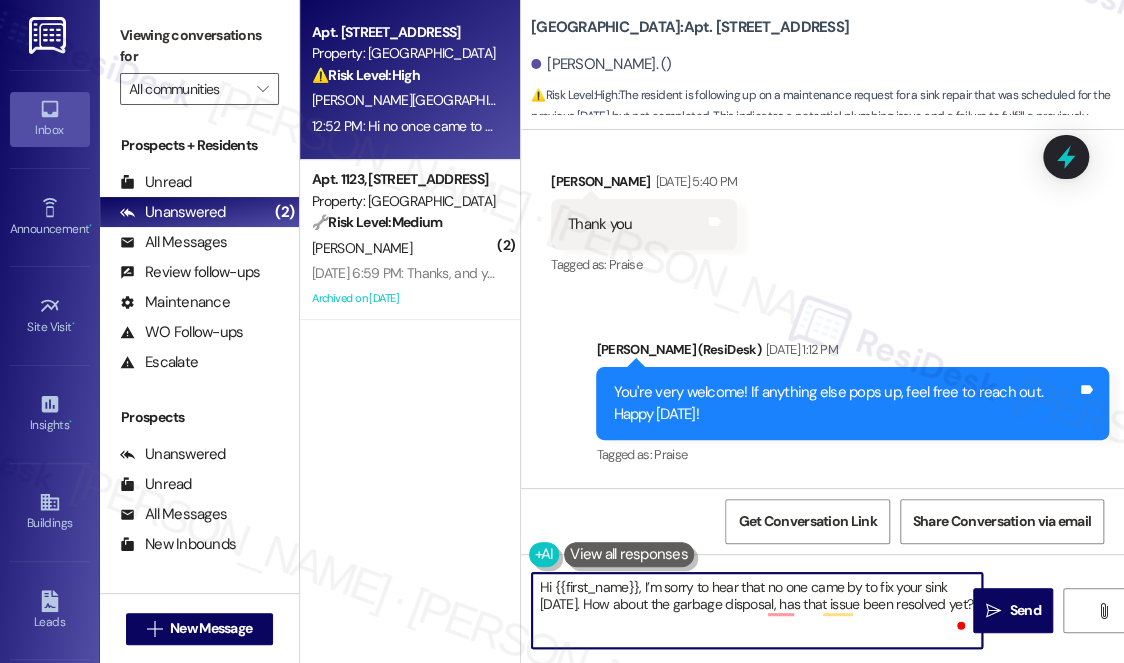 click on "Hi {{first_name}}, I’m sorry to hear that no one came by to fix your sink [DATE]. How about the garbage disposal, has that issue been resolved yet?" at bounding box center [757, 610] 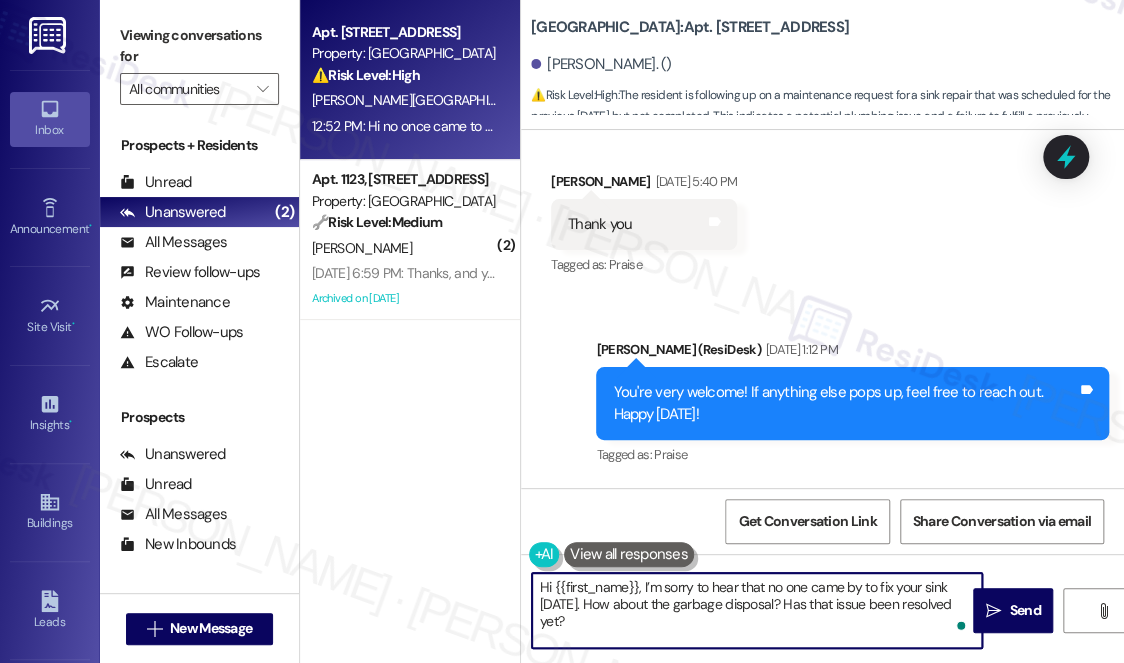 click on "Hi {{first_name}}, I’m sorry to hear that no one came by to fix your sink [DATE]. How about the garbage disposal? Has that issue been resolved yet?" at bounding box center [757, 610] 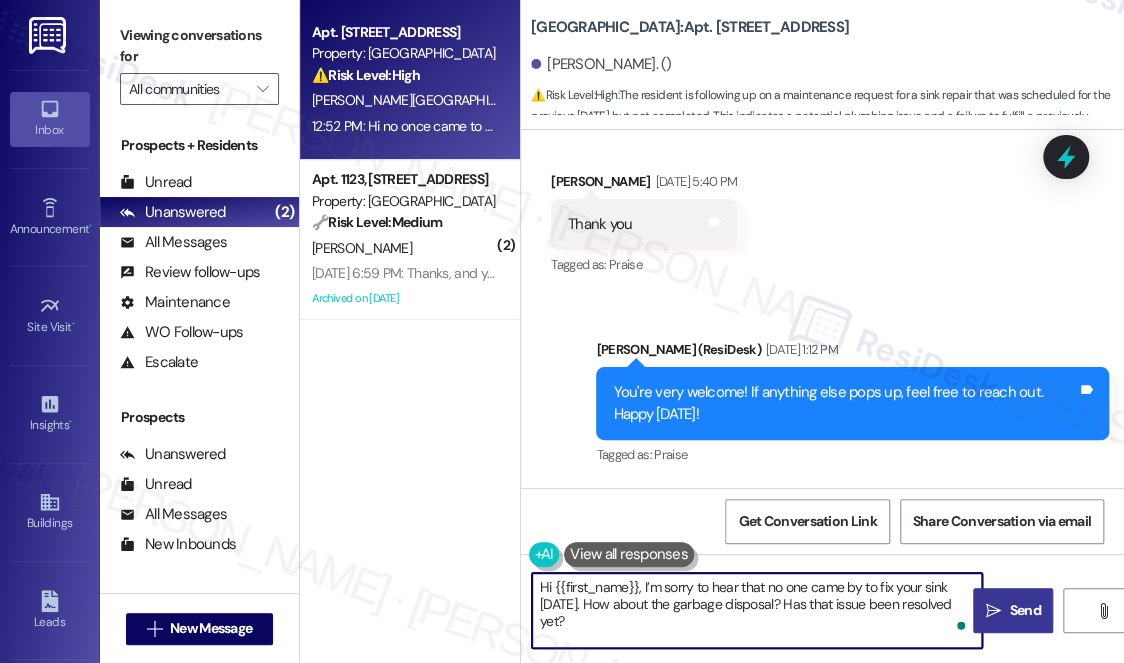type on "Hi {{first_name}}, I’m sorry to hear that no one came by to fix your sink [DATE]. How about the garbage disposal? Has that issue been resolved yet?" 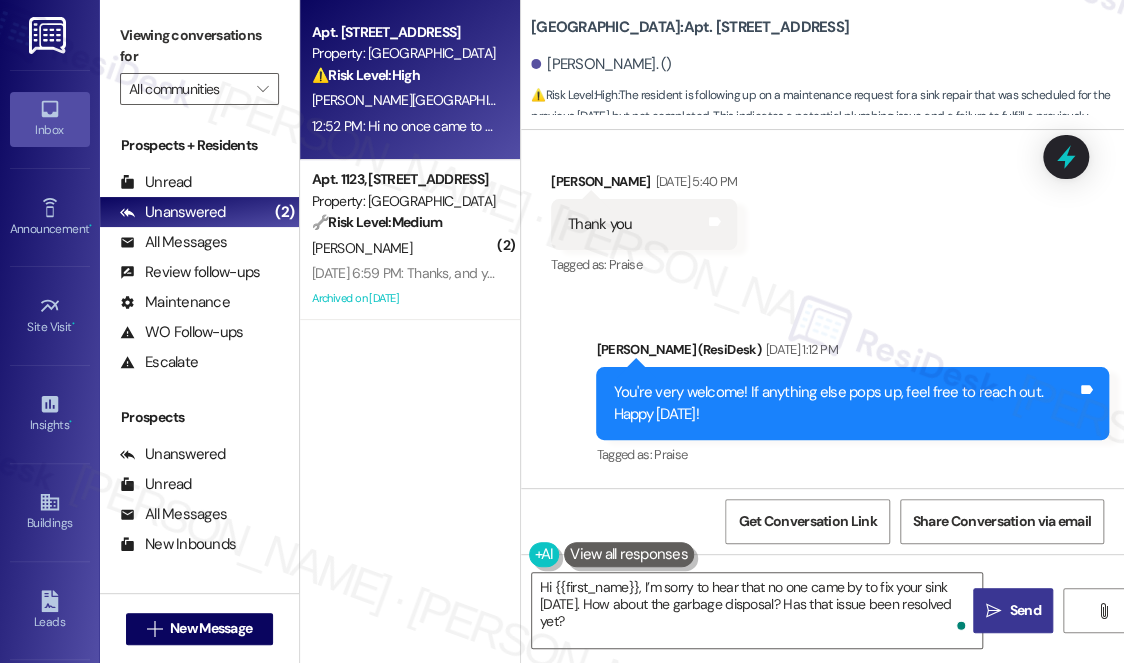 click on " Send" at bounding box center (1013, 610) 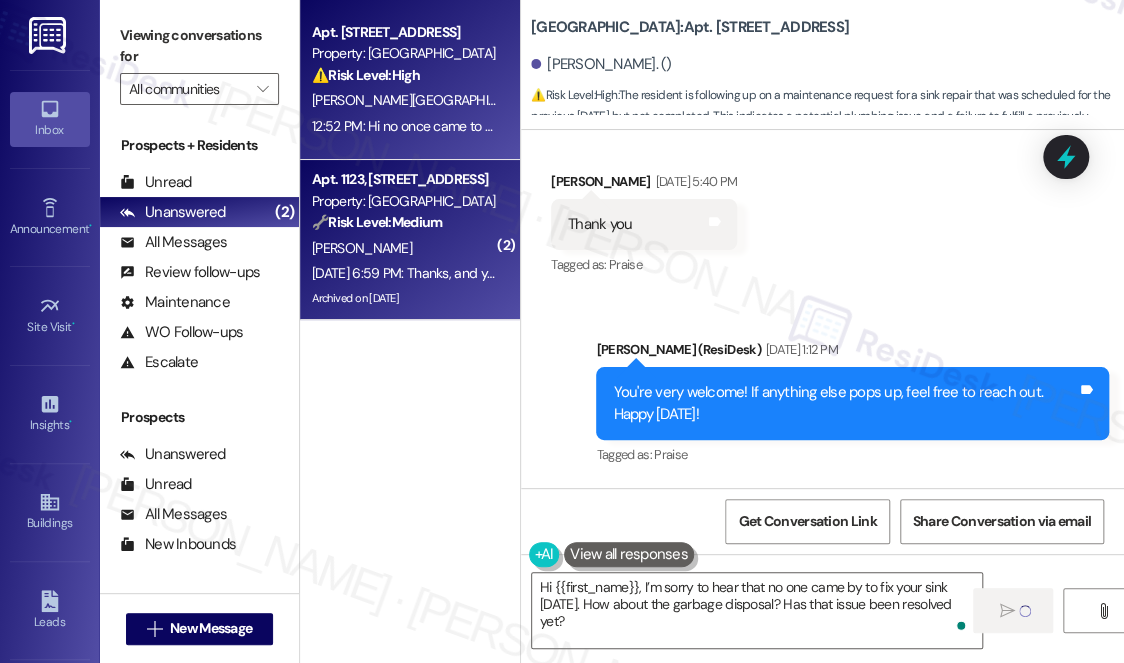 click on "🔧  Risk Level:  Medium" at bounding box center [377, 222] 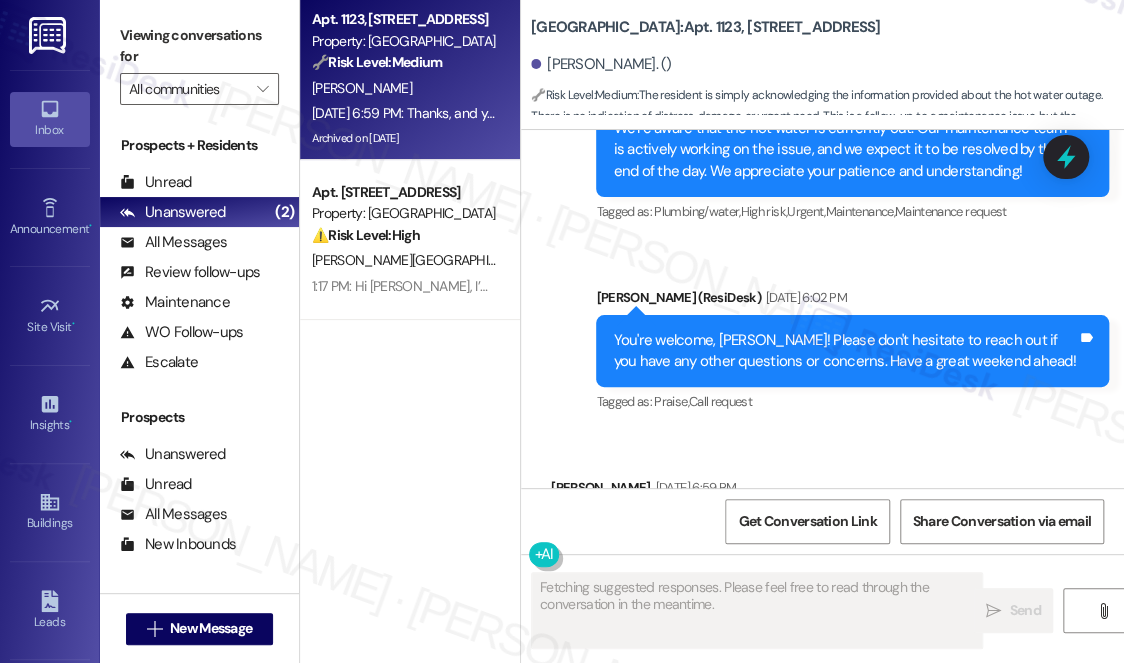 scroll, scrollTop: 31071, scrollLeft: 0, axis: vertical 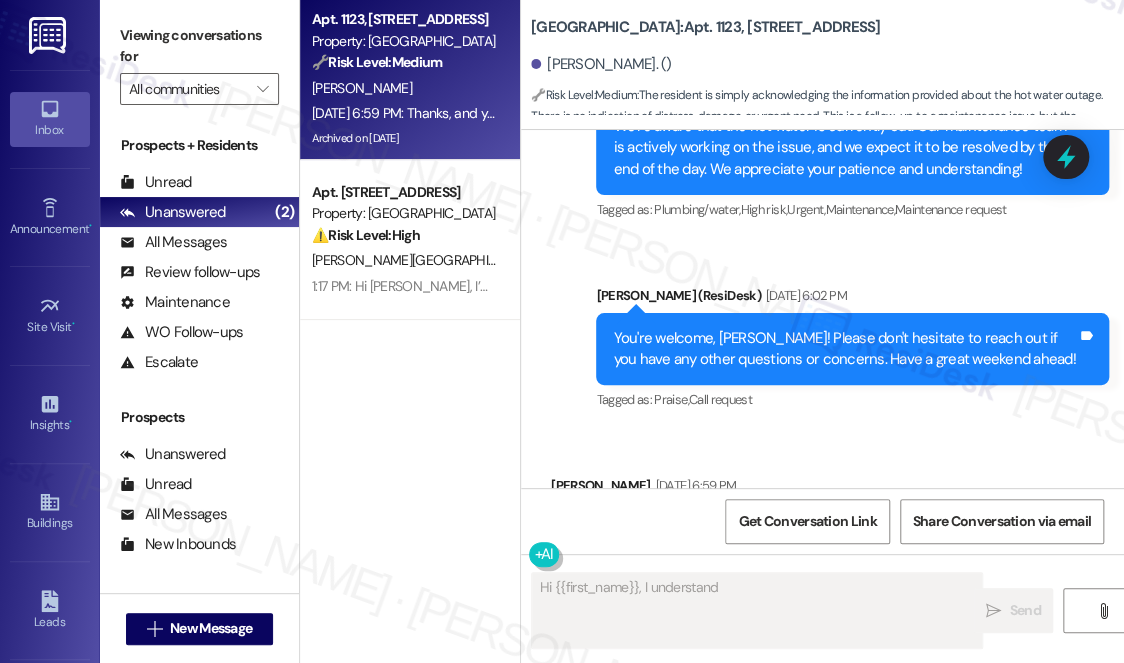 click on "Received via SMS [PERSON_NAME] [DATE] 6:59 PM Thanks, and you too! Tags and notes Tagged as:   Praise Click to highlight conversations about Praise" at bounding box center (822, 514) 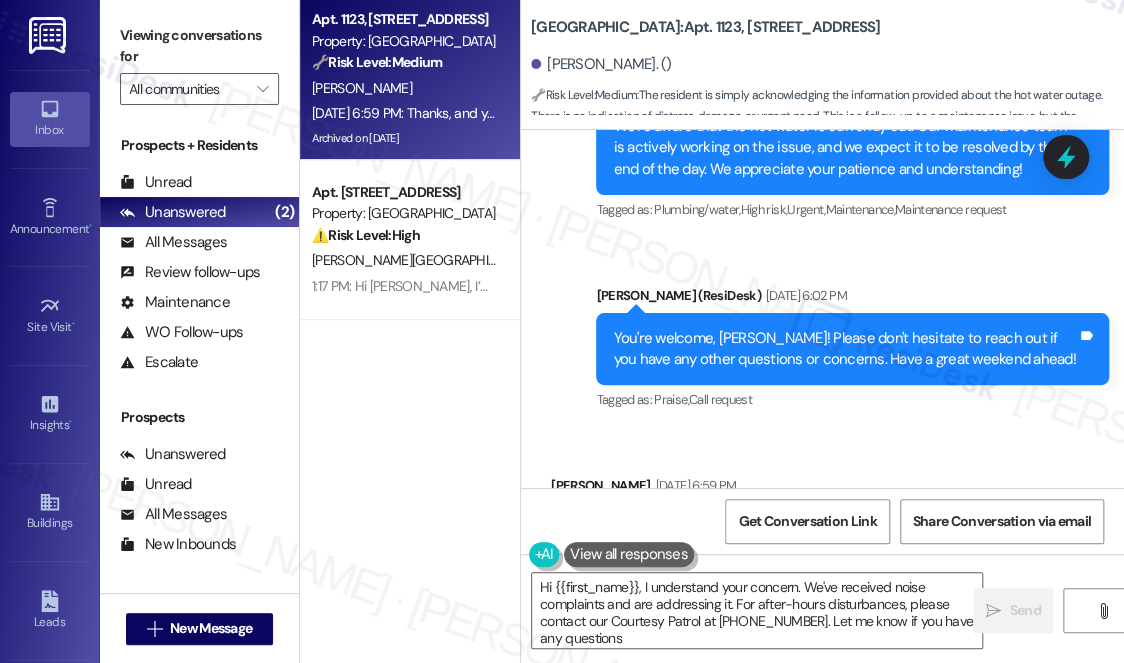 type on "Hi {{first_name}}, I understand your concern. We've received noise complaints and are addressing it. For after-hours disturbances, please contact our Courtesy Patrol at [PHONE_NUMBER]. Let me know if you have any questions." 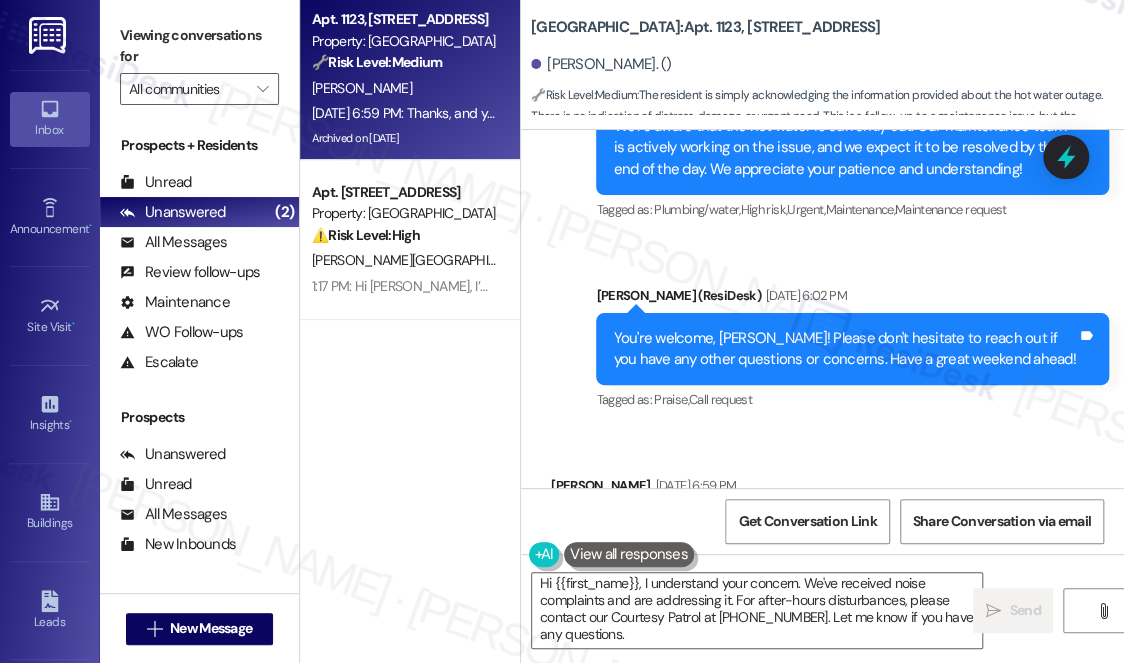 scroll, scrollTop: 5, scrollLeft: 0, axis: vertical 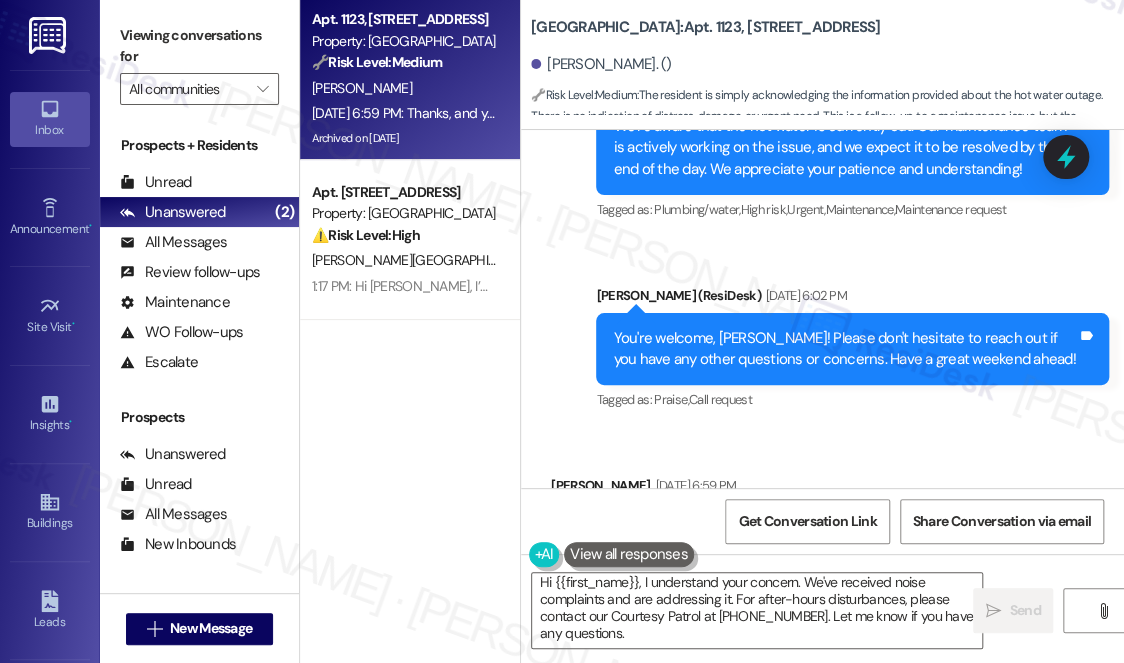 click on "Received via SMS [PERSON_NAME] [DATE] 6:59 PM Thanks, and you too! Tags and notes Tagged as:   Praise Click to highlight conversations about Praise" at bounding box center [822, 514] 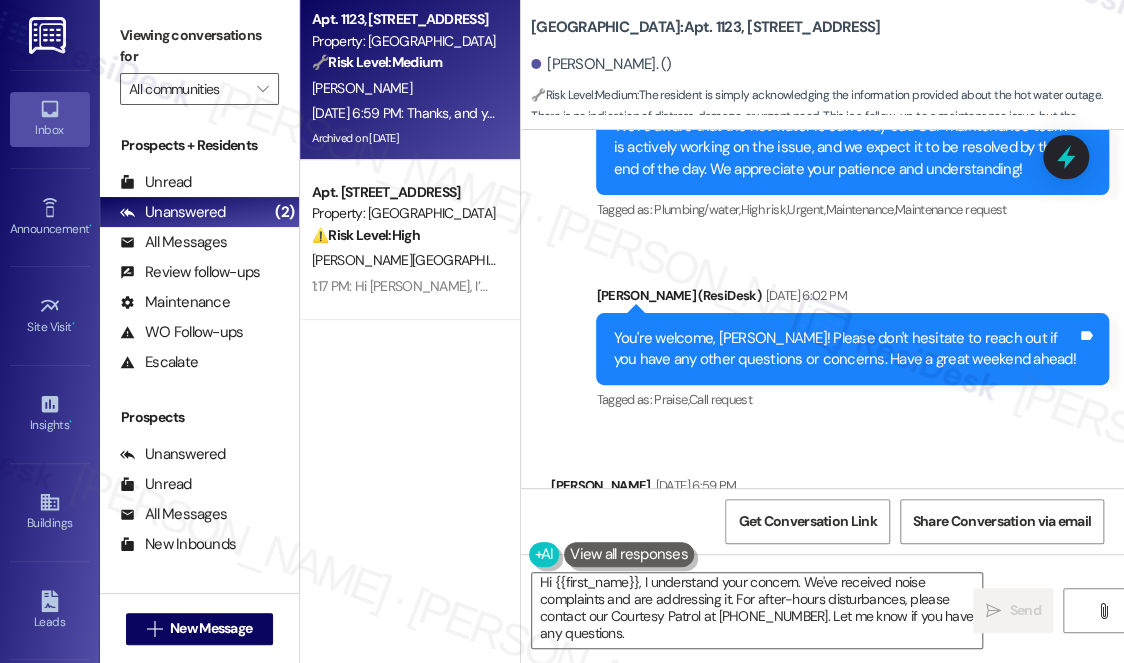 drag, startPoint x: 934, startPoint y: 388, endPoint x: 923, endPoint y: 398, distance: 14.866069 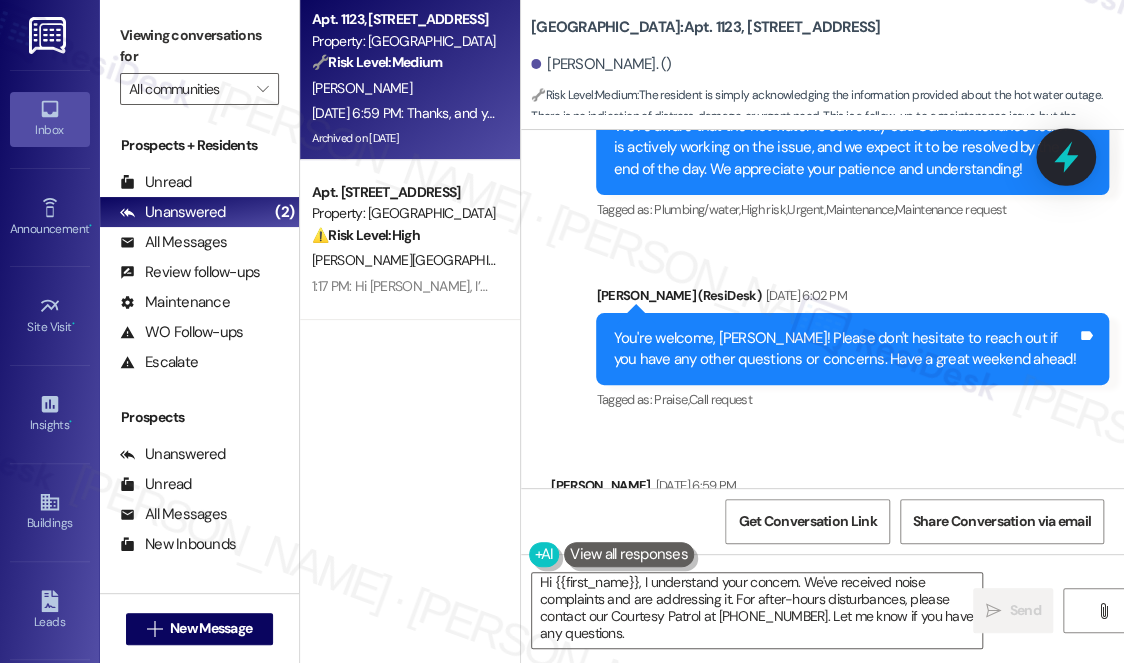 click 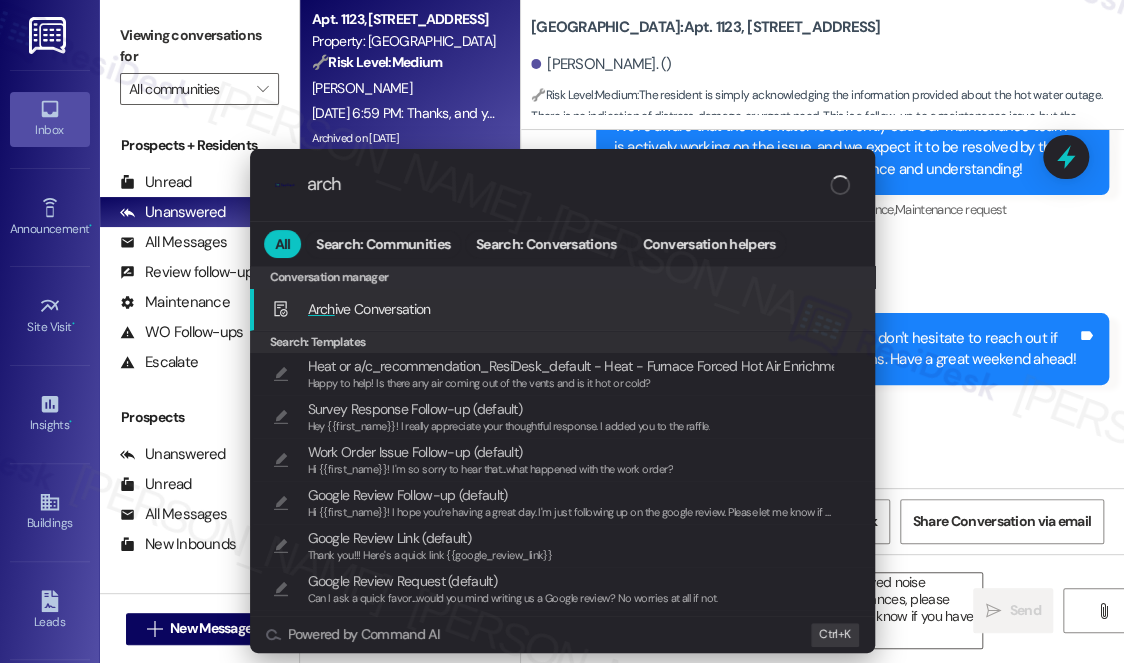 type on "arch" 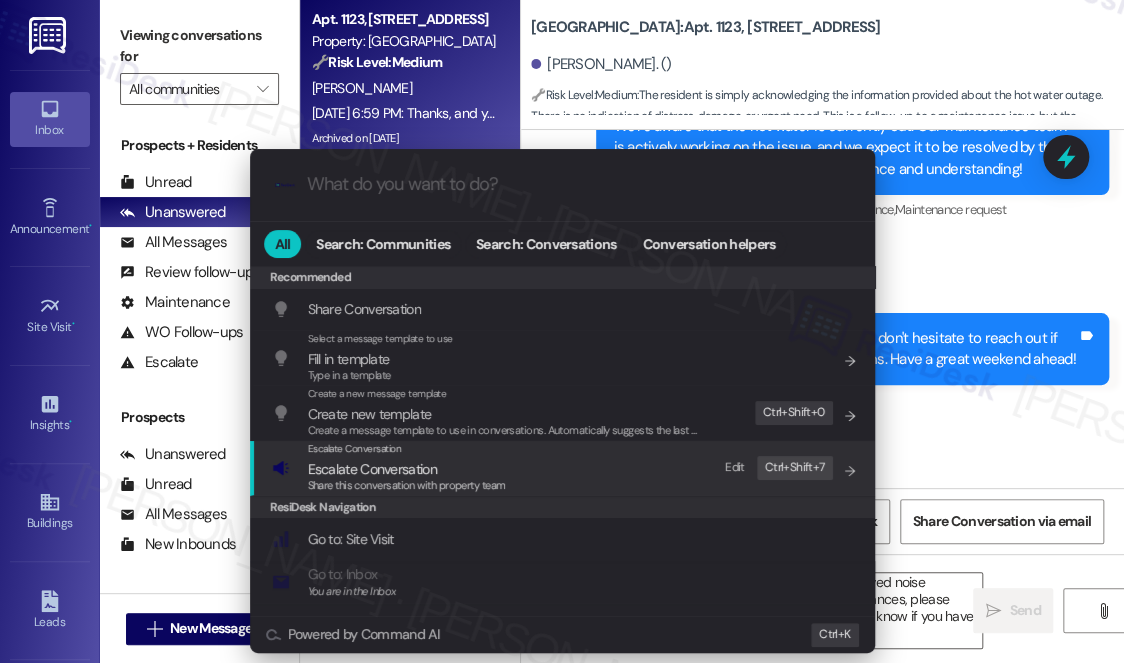 click on "Escalate Conversation Escalate Conversation Share this conversation with property team Edit Ctrl+ Shift+ 7" at bounding box center (564, 468) 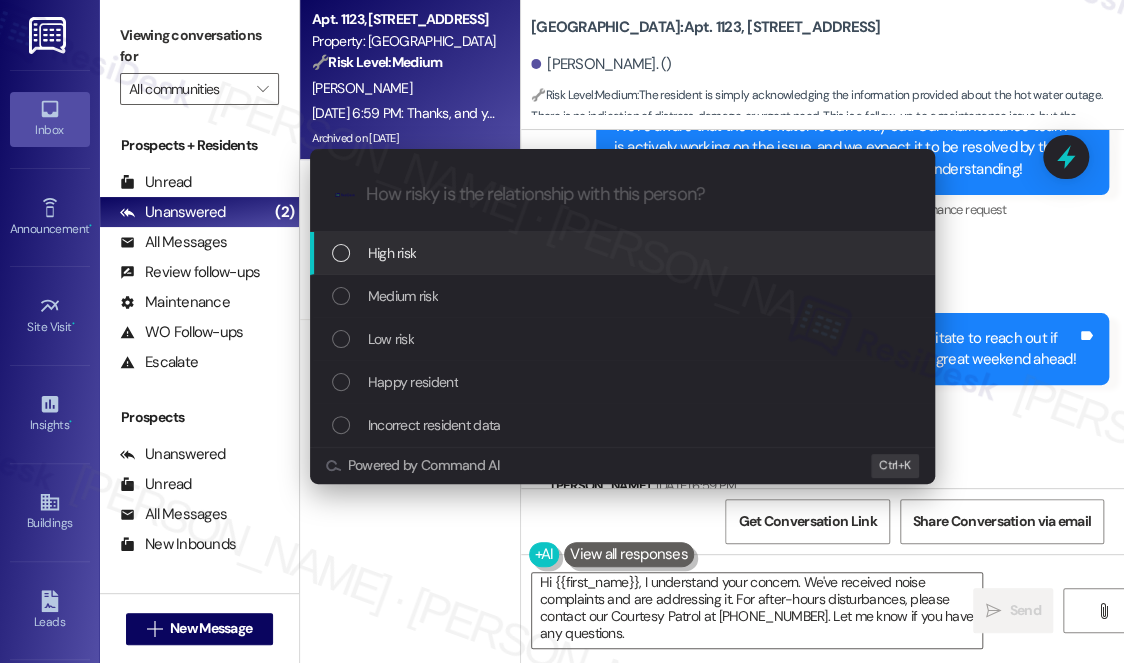 click on "Escalate Conversation How risky is the relationship with this person? Topics (e.g. broken fridge, delayed service) Any messages to highlight in the email? .cls-1{fill:#0a055f;}.cls-2{fill:#0cc4c4;} resideskLogoBlueOrange High risk Medium risk Low risk Happy resident Incorrect resident data Powered by Command AI Ctrl+ K" at bounding box center [562, 331] 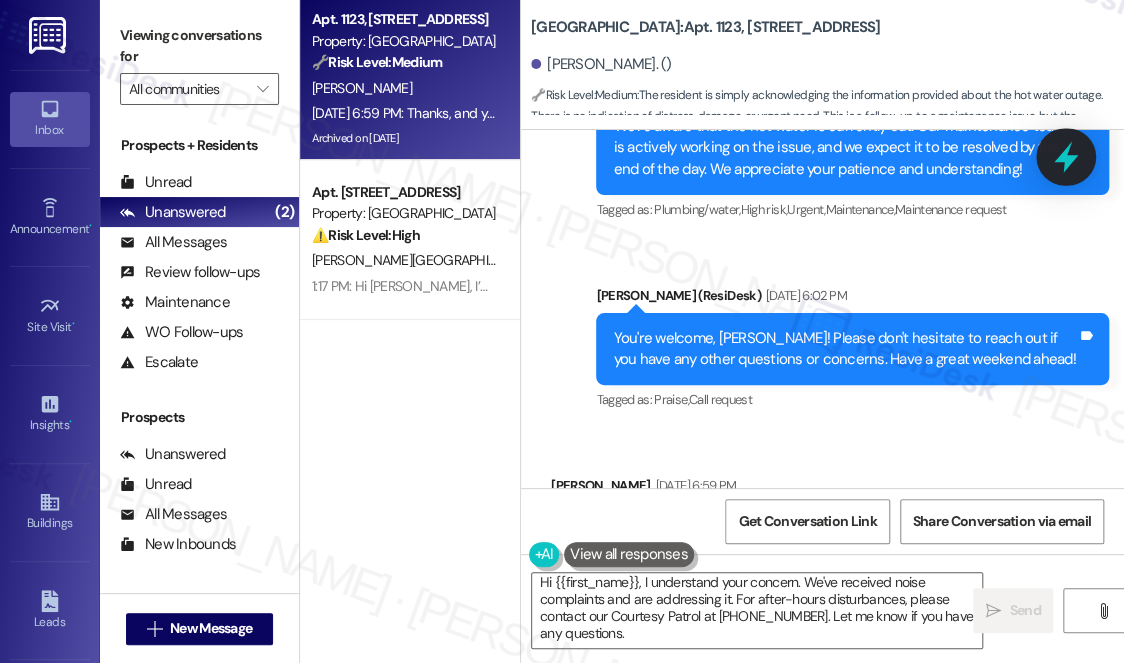 click 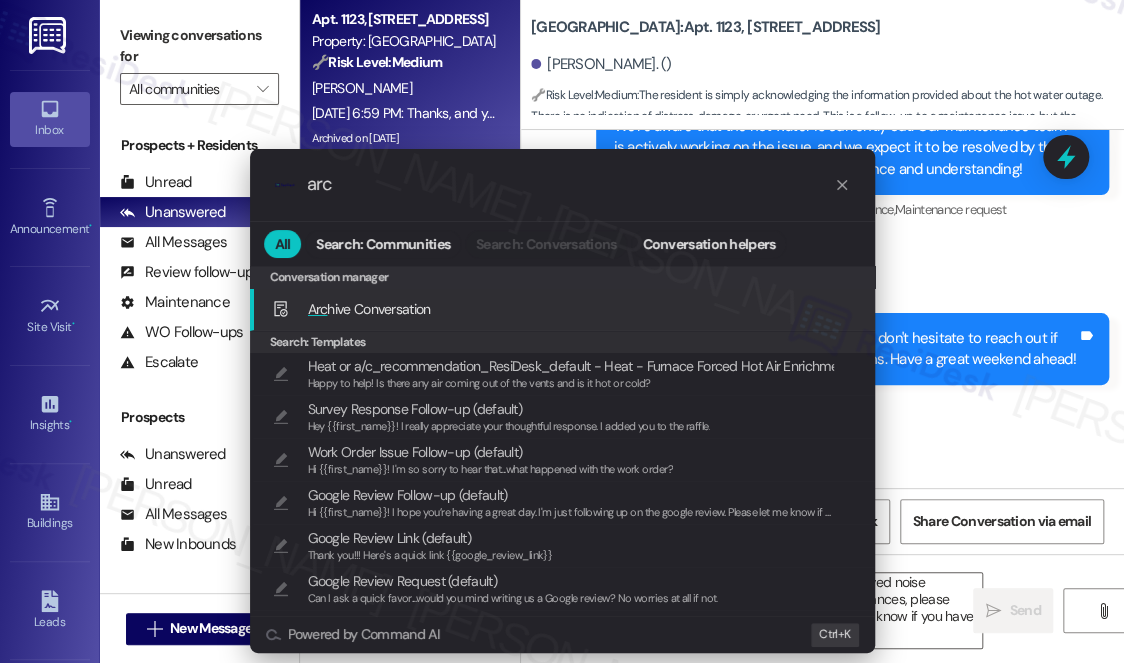 type on "arc" 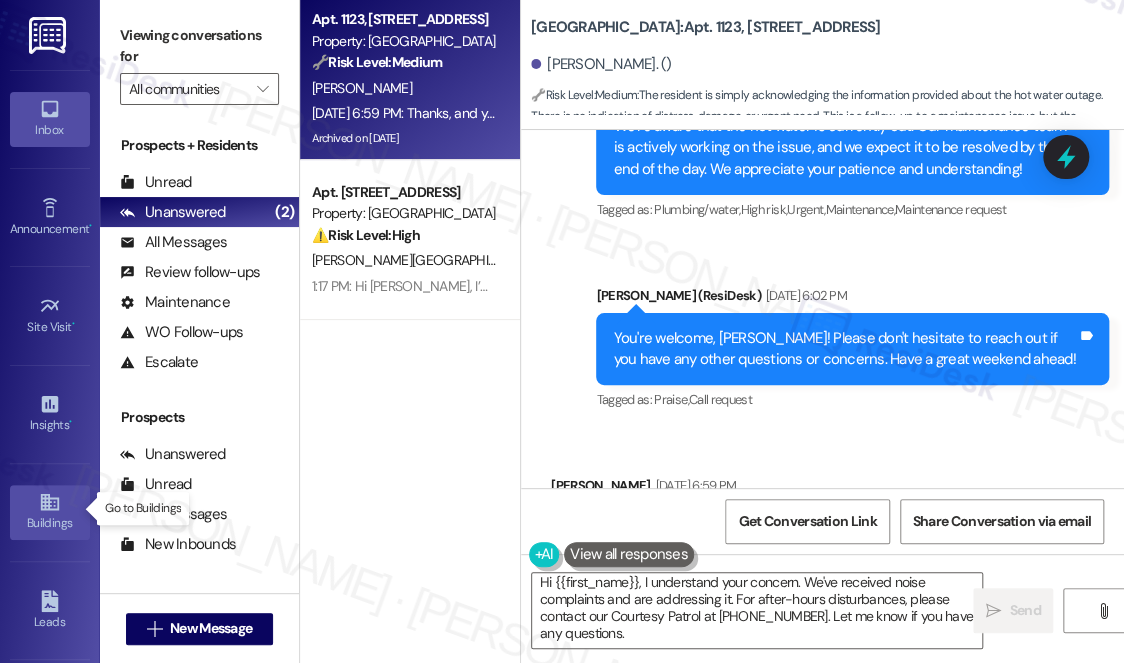 click on "Buildings" at bounding box center [50, 523] 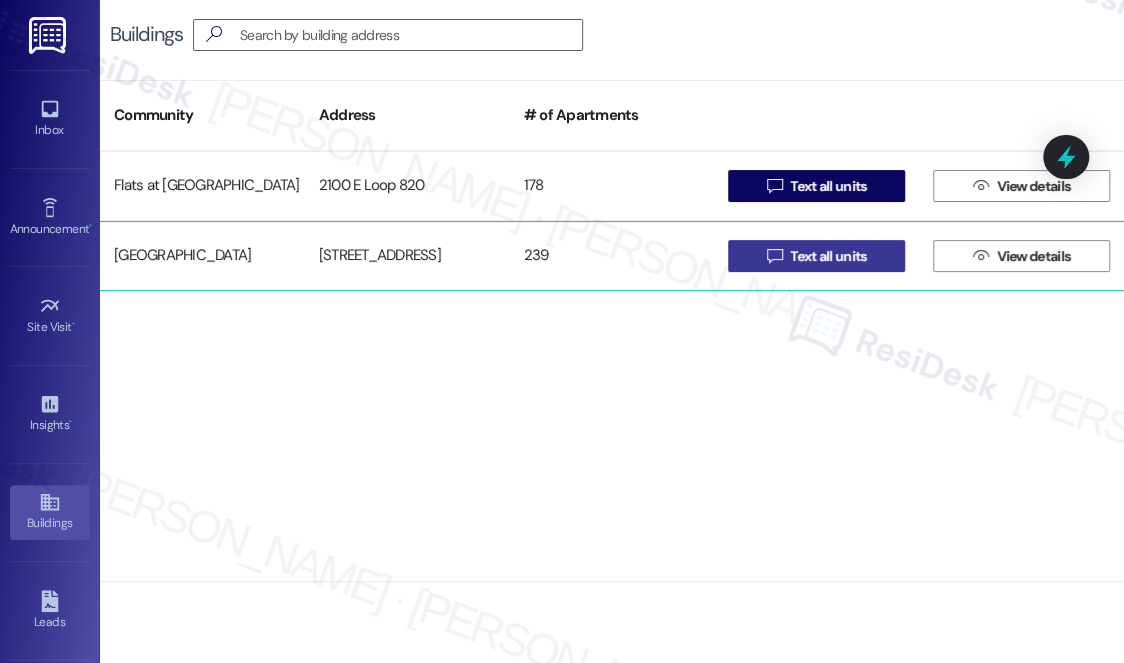 click on "Text all units" at bounding box center [828, 256] 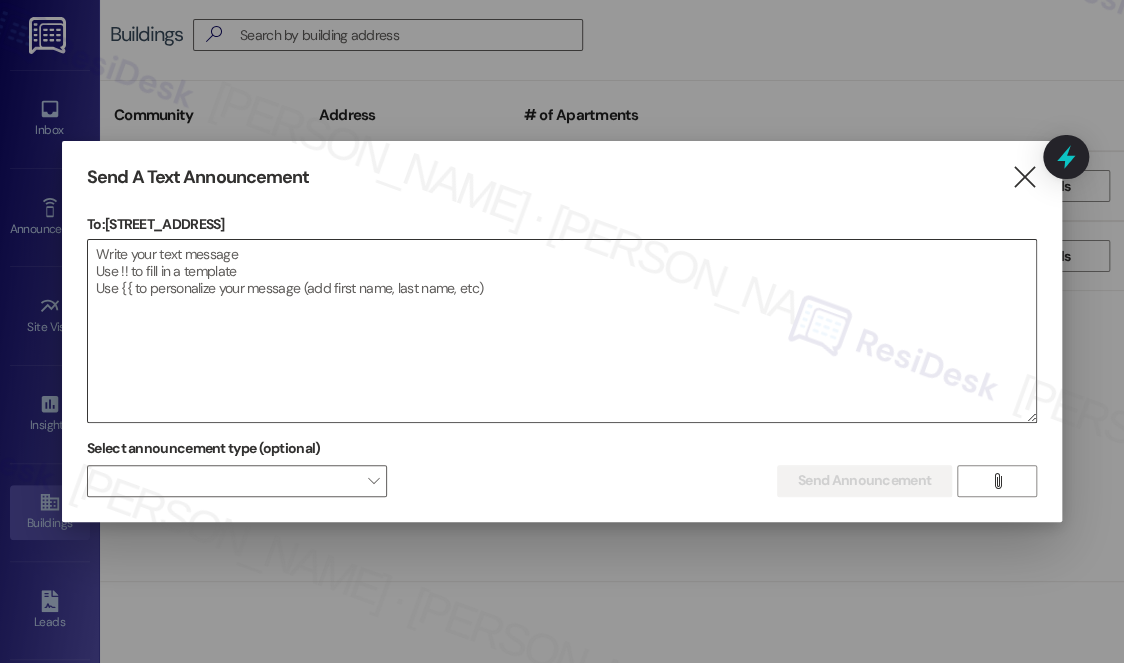 click at bounding box center (562, 331) 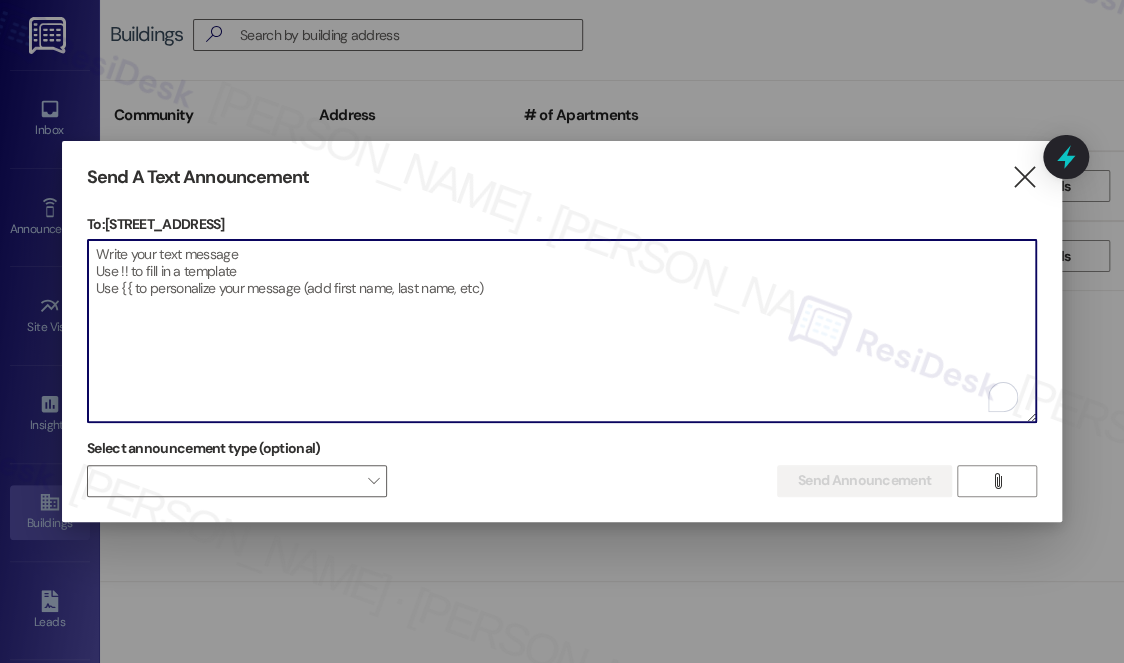 paste on "Hi {{first_name}}!
Start your morning right—join us for coffee & donuts in the office [DATE][DATE], from 9:30 to 11:30 AM!
See flyer for details. We can’t wait to see you there!" 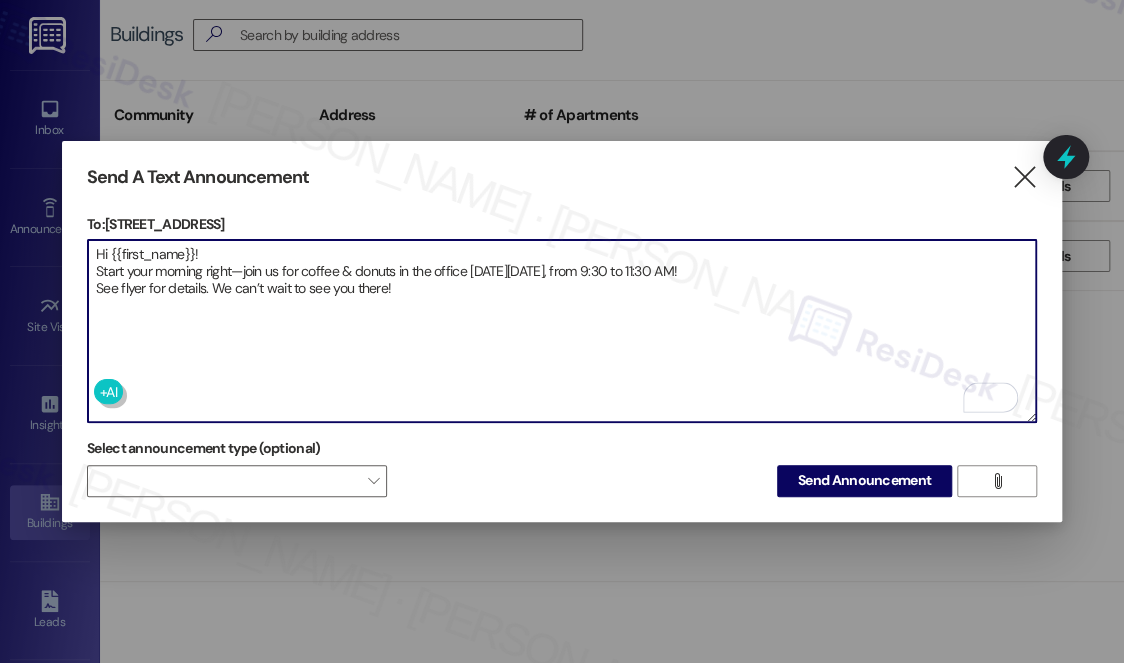 click on "Hi {{first_name}}!
Start your morning right—join us for coffee & donuts in the office [DATE][DATE], from 9:30 to 11:30 AM!
See flyer for details. We can’t wait to see you there!" at bounding box center (562, 331) 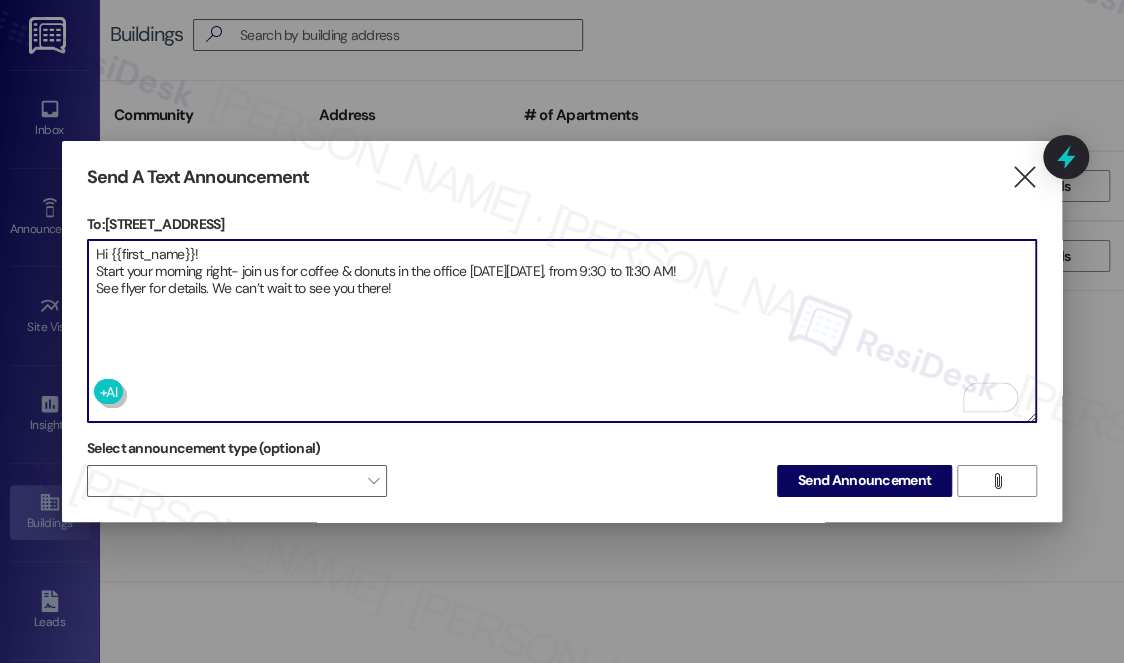 click on "Hi {{first_name}}!
Start your morning right- join us for coffee & donuts in the office [DATE][DATE], from 9:30 to 11:30 AM!
See flyer for details. We can’t wait to see you there!" at bounding box center [562, 331] 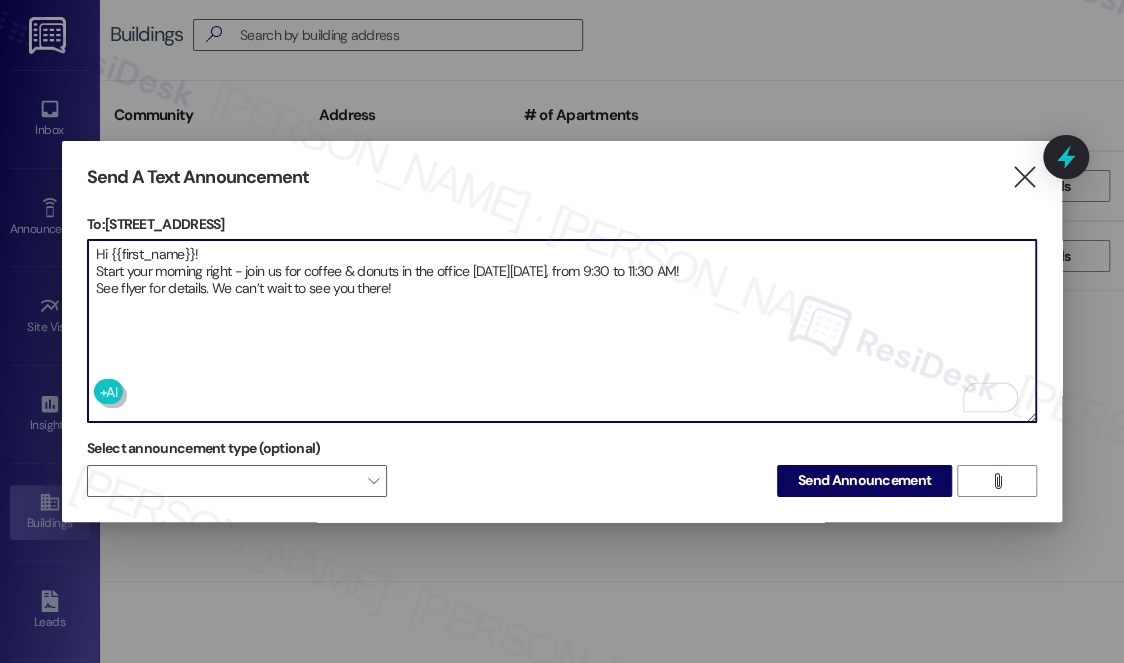 click on "Hi {{first_name}}!
Start your morning right - join us for coffee & donuts in the office [DATE][DATE], from 9:30 to 11:30 AM!
See flyer for details. We can’t wait to see you there!" at bounding box center (562, 331) 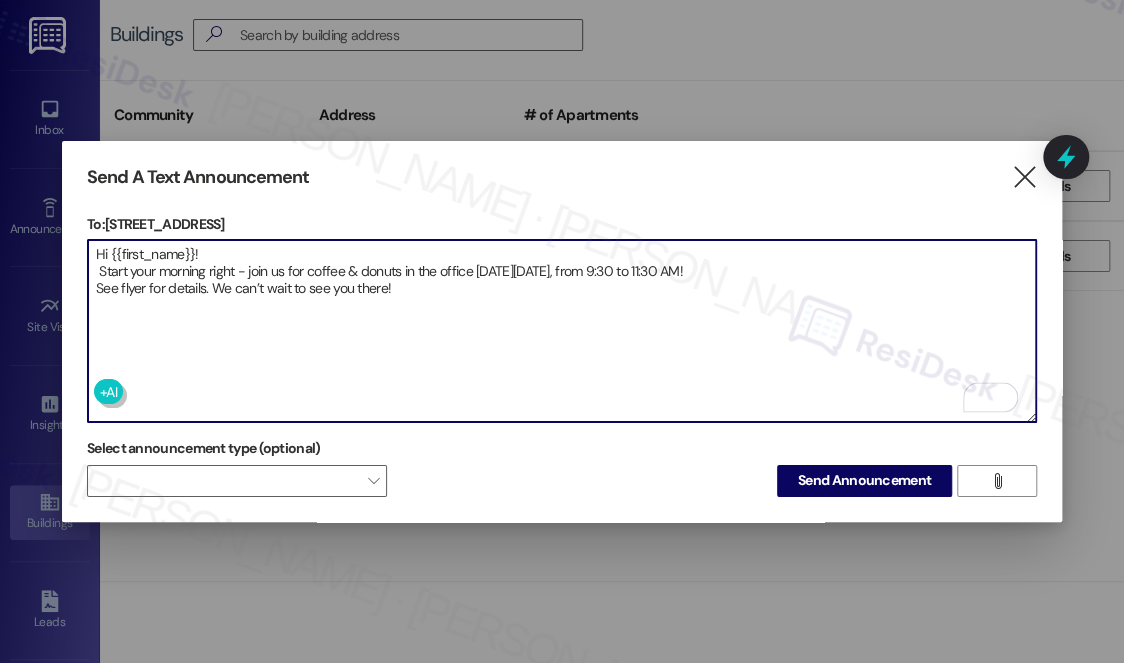 click on "Hi {{first_name}}!
Start your morning right - join us for coffee & donuts in the office [DATE][DATE], from 9:30 to 11:30 AM!
See flyer for details. We can’t wait to see you there!" at bounding box center [562, 331] 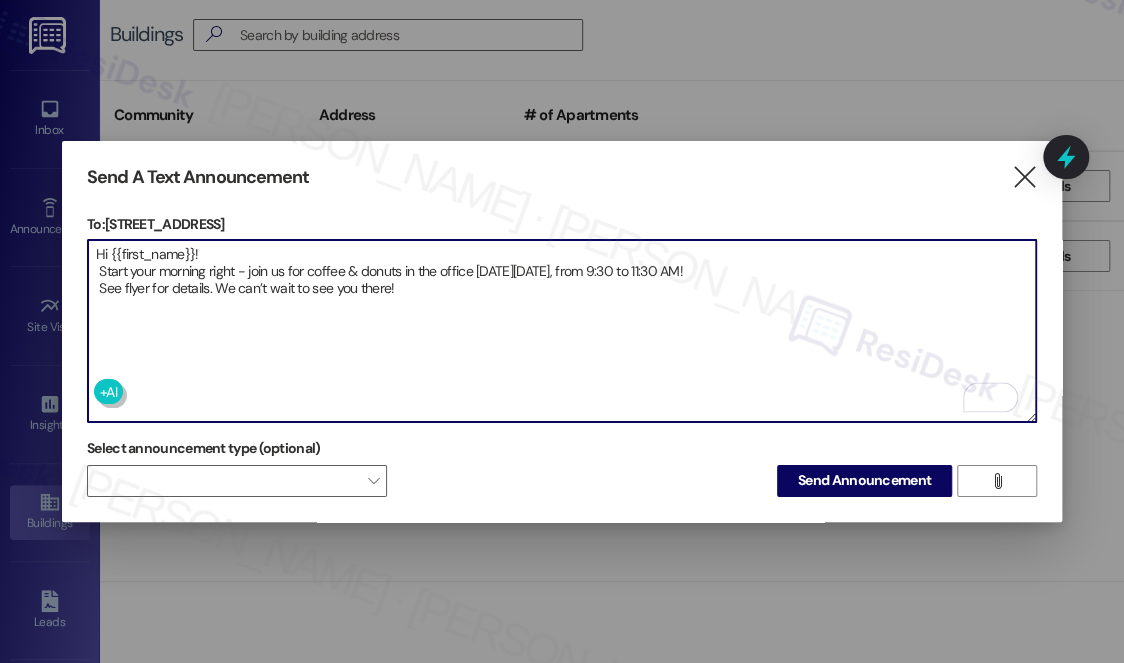 click on "Hi {{first_name}}!
Start your morning right - join us for coffee & donuts in the office [DATE][DATE], from 9:30 to 11:30 AM!
See flyer for details. We can’t wait to see you there!" at bounding box center [562, 331] 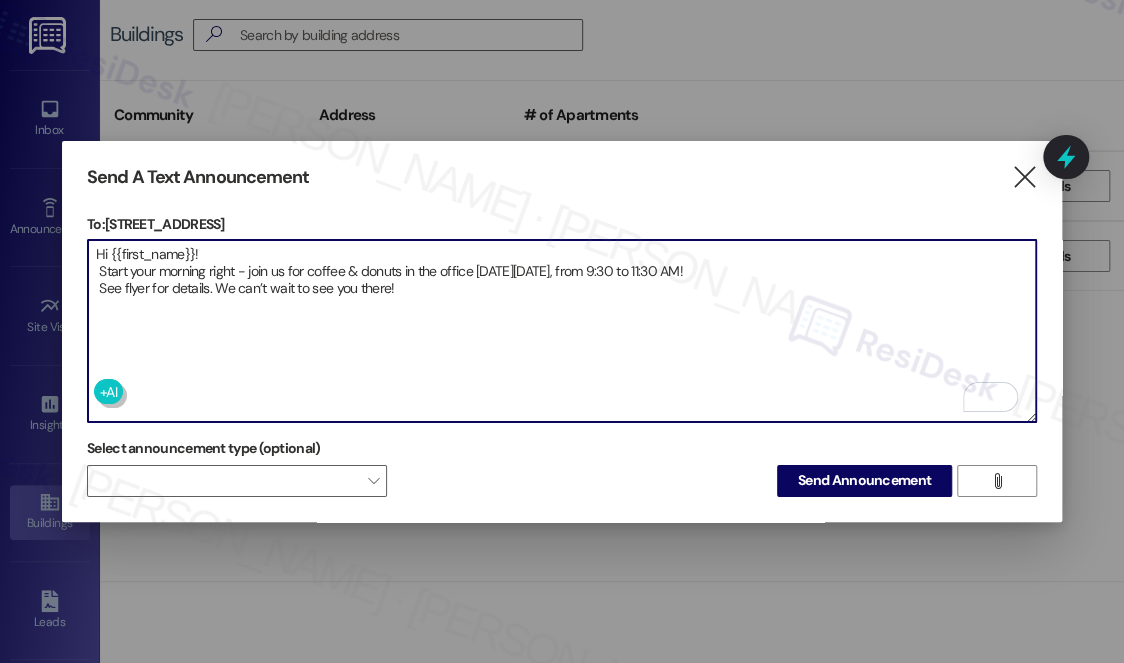 click on "Hi {{first_name}}!
Start your morning right - join us for coffee & donuts in the office [DATE][DATE], from 9:30 to 11:30 AM!
See flyer for details. We can’t wait to see you there!" at bounding box center (562, 331) 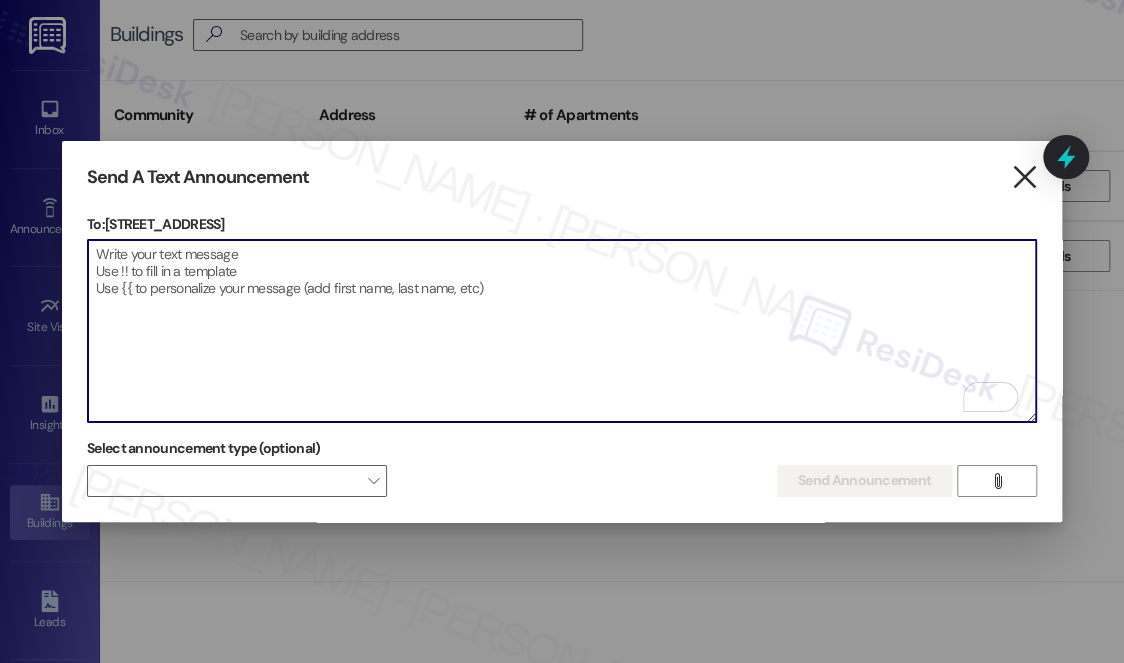 type 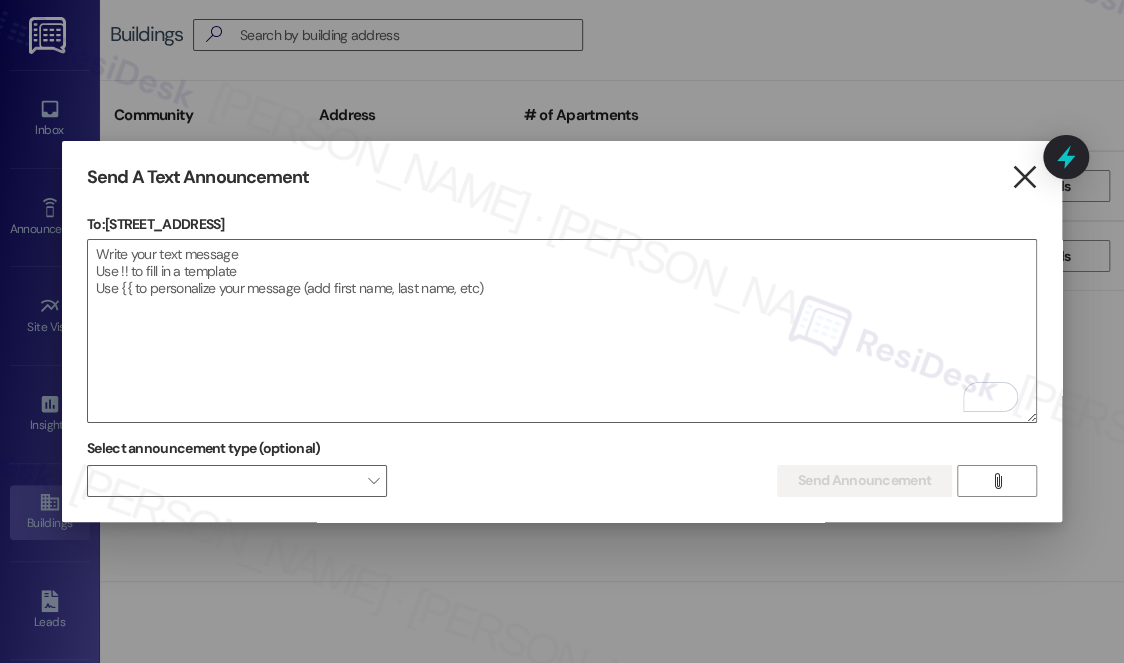 click on "" at bounding box center [1023, 177] 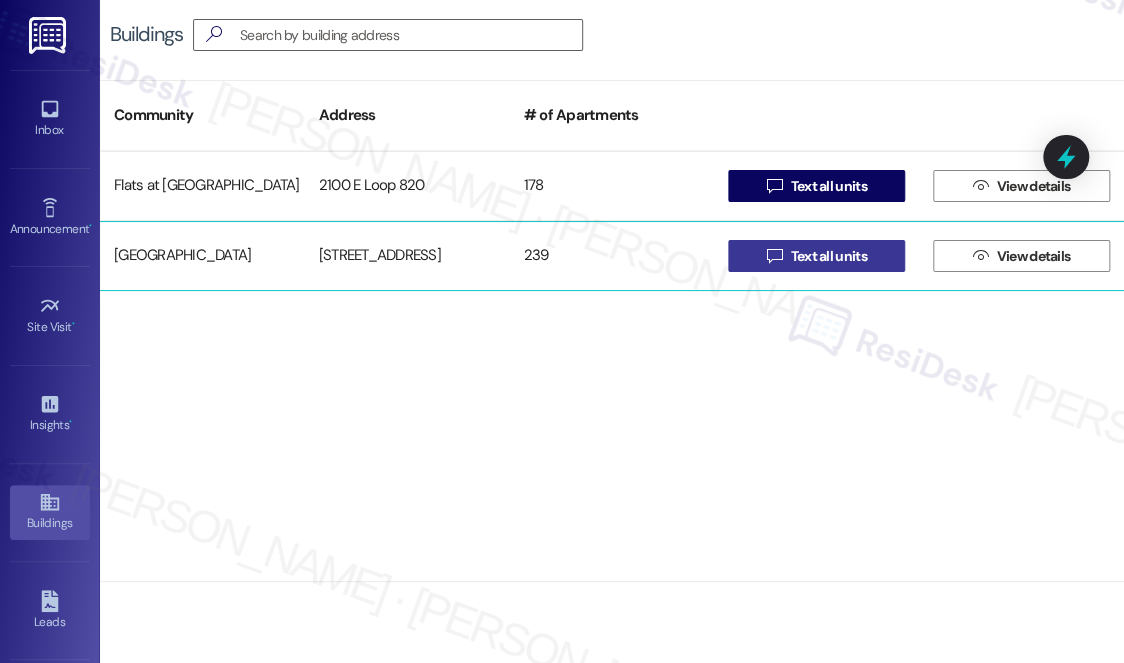 click on "Text all units" at bounding box center [828, 256] 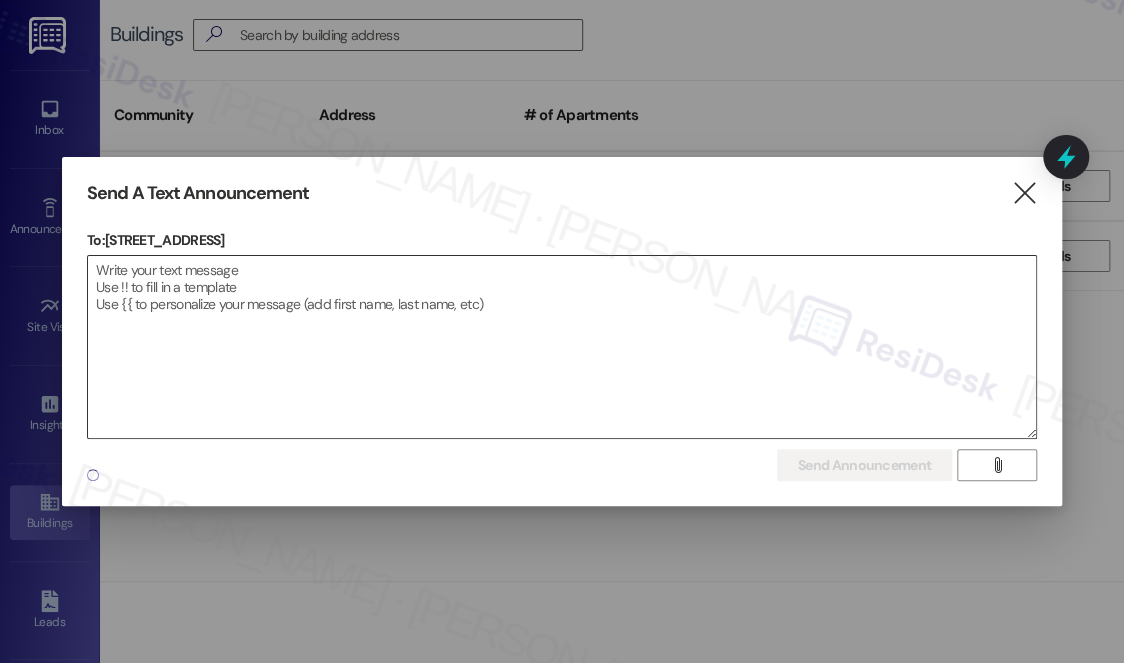 click at bounding box center [562, 347] 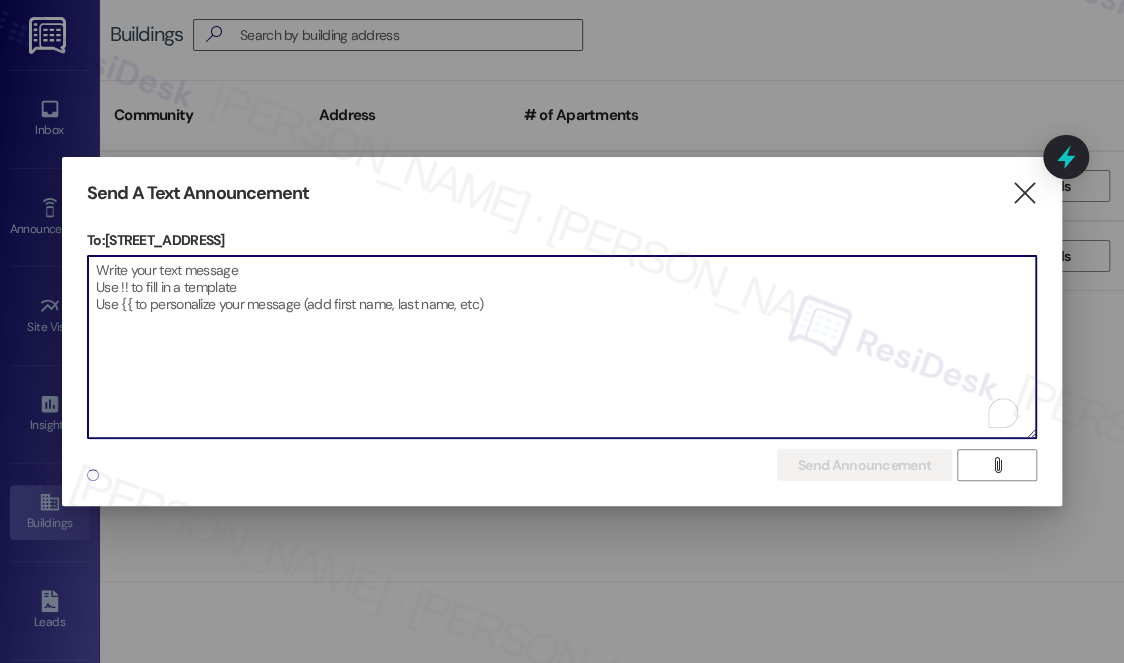 paste on "Hi {{first_name}}!
Start your morning right - join us for coffee & donuts in the office [DATE][DATE], from 9:30 to 11:30 AM!
See flyer for details. We can’t wait to see you there!" 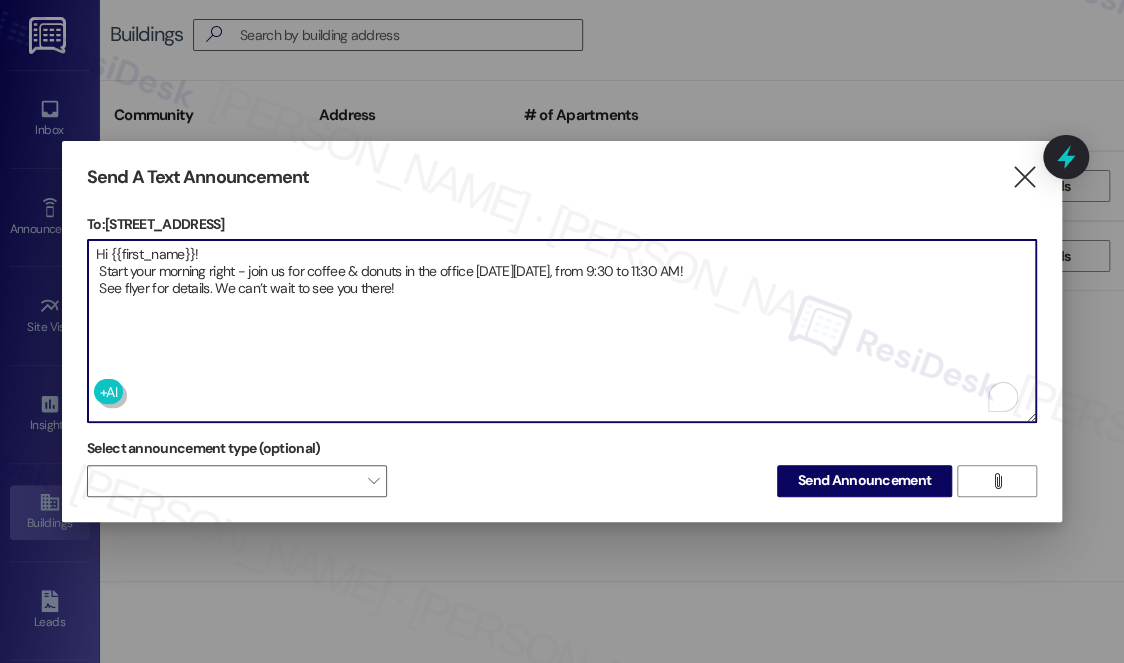 click on "Hi {{first_name}}!
Start your morning right - join us for coffee & donuts in the office [DATE][DATE], from 9:30 to 11:30 AM!
See flyer for details. We can’t wait to see you there!" at bounding box center (562, 331) 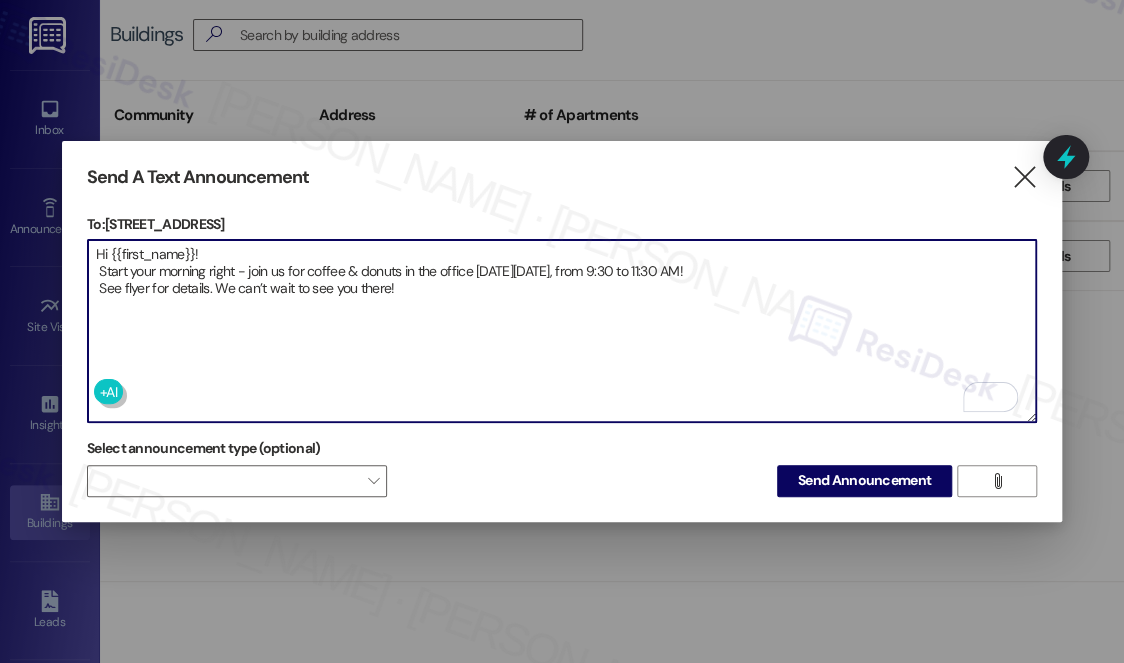 click on "Hi {{first_name}}!
Start your morning right - join us for coffee & donuts in the office [DATE][DATE], from 9:30 to 11:30 AM!
See flyer for details. We can’t wait to see you there!" at bounding box center [562, 331] 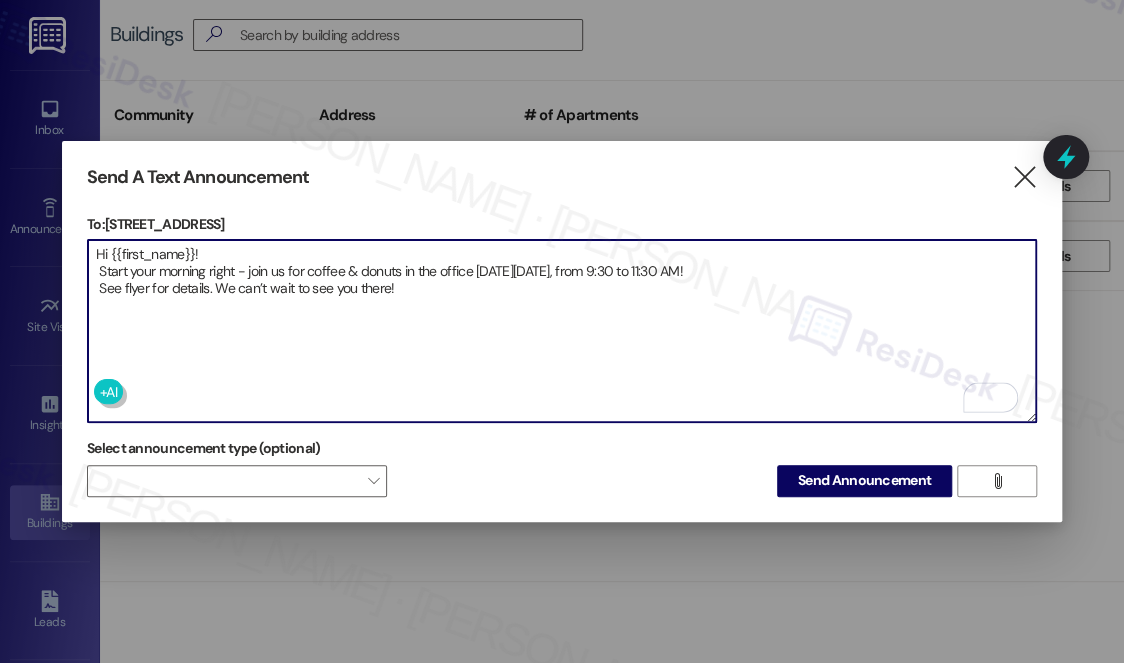 click on "Hi {{first_name}}!
Start your morning right - join us for coffee & donuts in the office [DATE][DATE], from 9:30 to 11:30 AM!
See flyer for details. We can’t wait to see you there!" at bounding box center [562, 331] 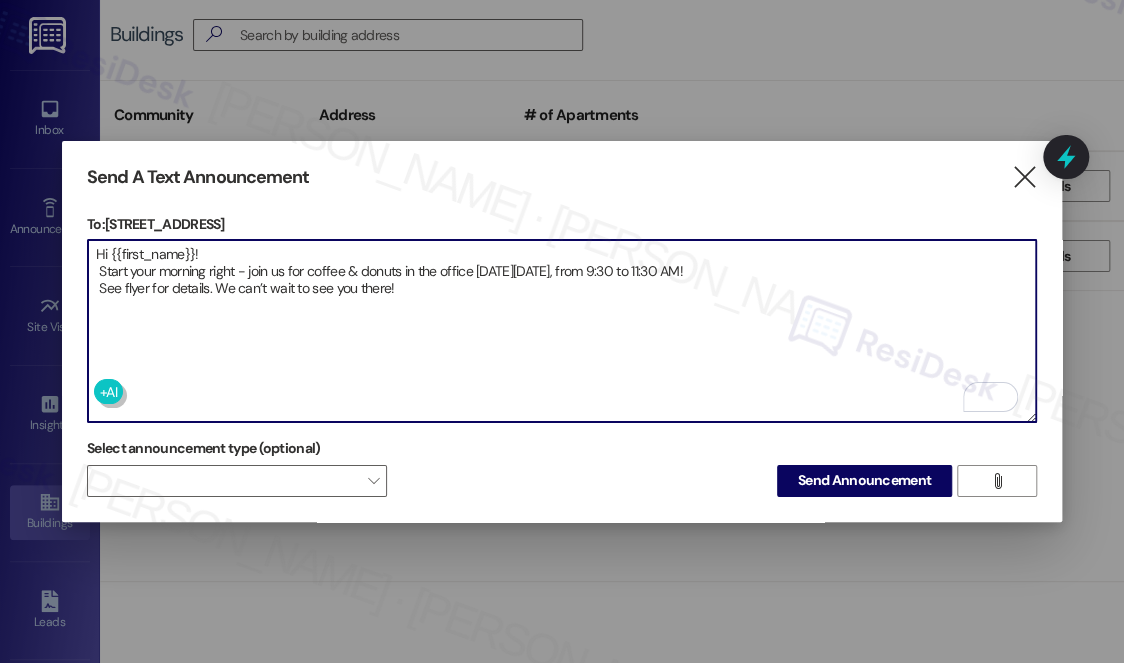 click on "Hi {{first_name}}!
Start your morning right - join us for coffee & donuts in the office [DATE][DATE], from 9:30 to 11:30 AM!
See flyer for details. We can’t wait to see you there!" at bounding box center (562, 331) 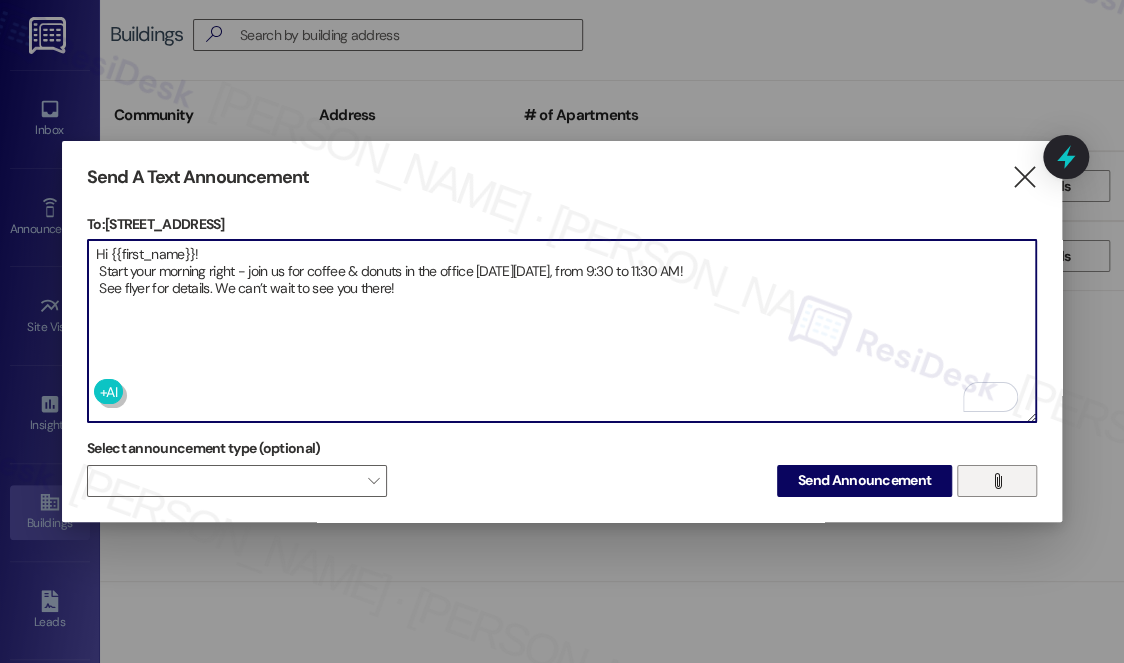 type on "Hi {{first_name}}!
Start your morning right - join us for coffee & donuts in the office [DATE][DATE], from 9:30 to 11:30 AM!
See flyer for details. We can’t wait to see you there!" 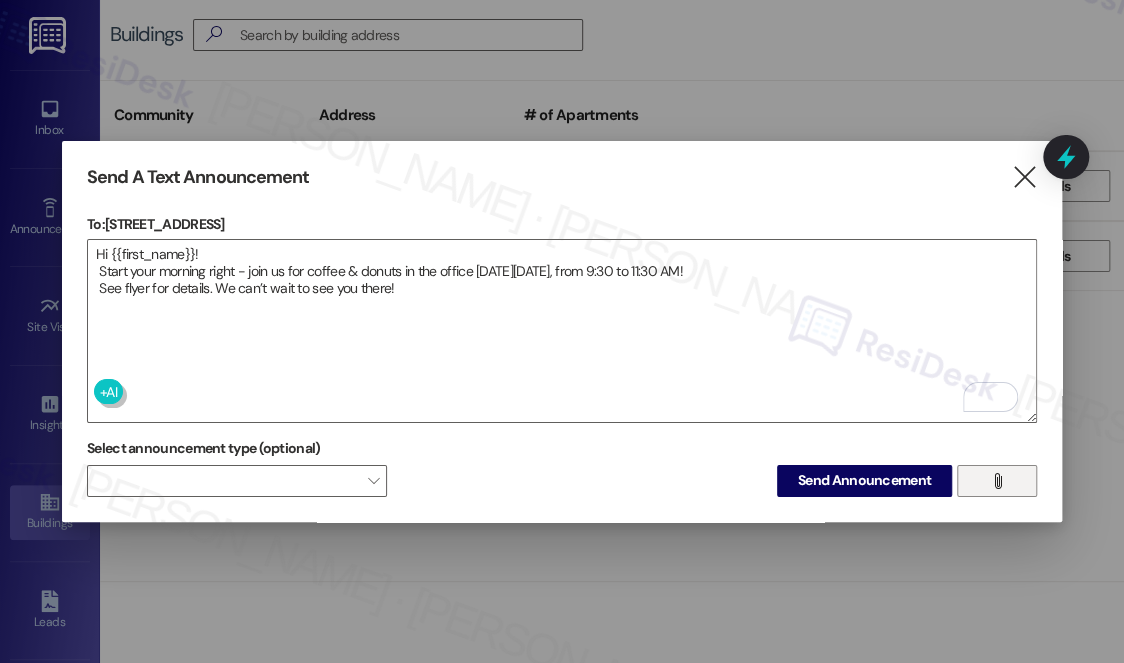 click on "" at bounding box center (997, 481) 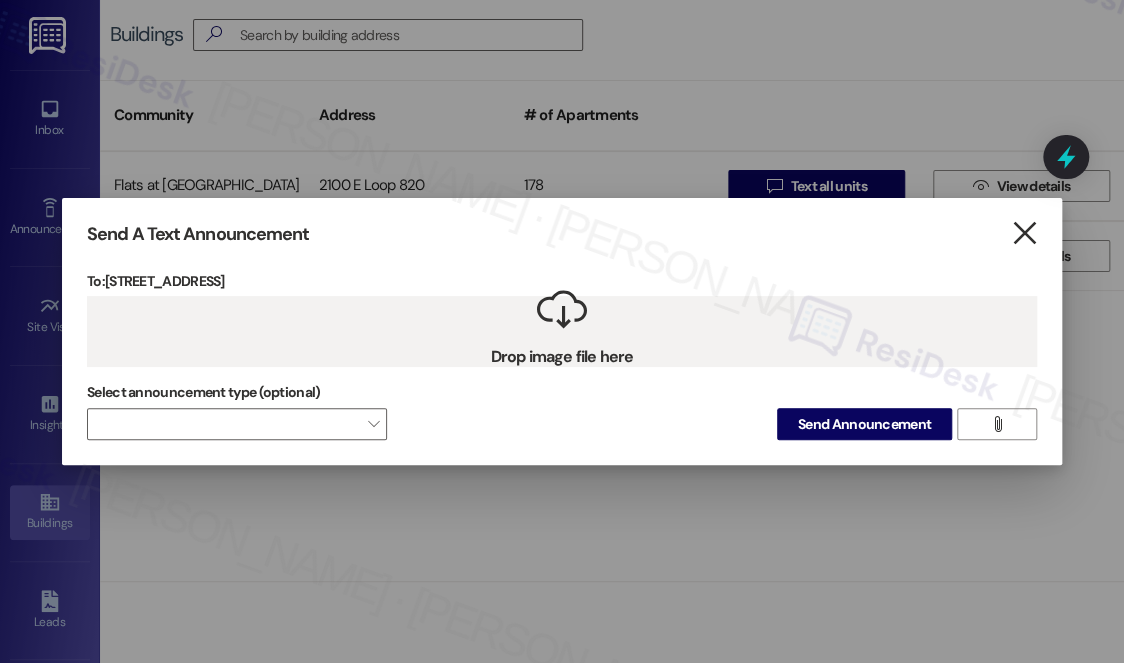 click on "" at bounding box center [1023, 233] 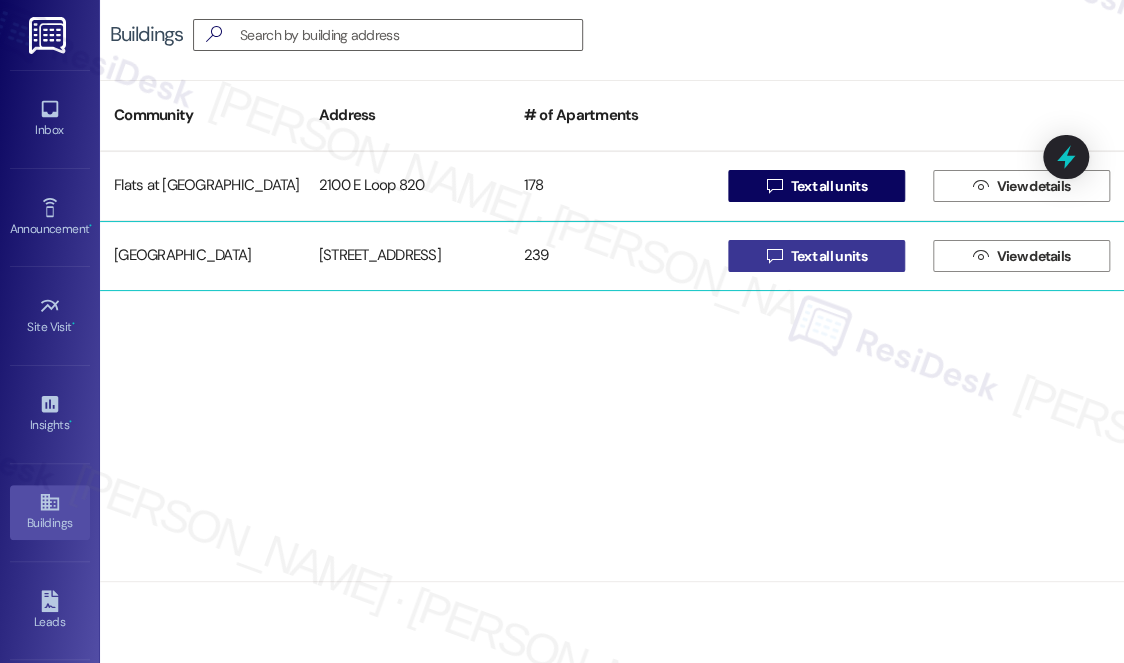 click on "Text all units" at bounding box center [828, 256] 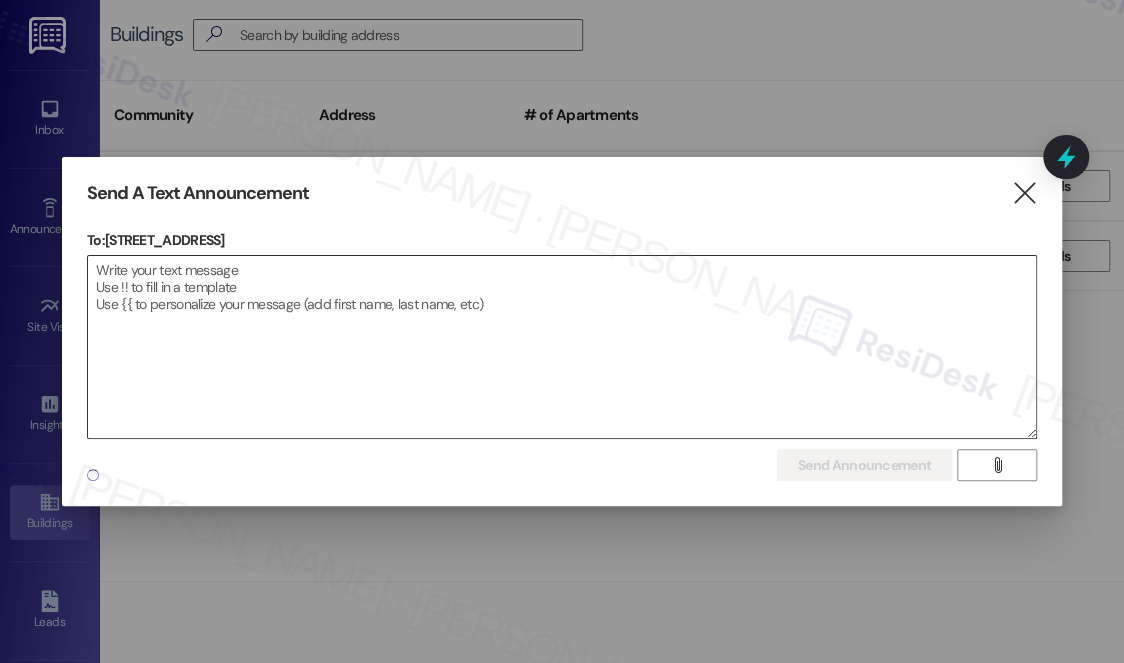click at bounding box center (562, 347) 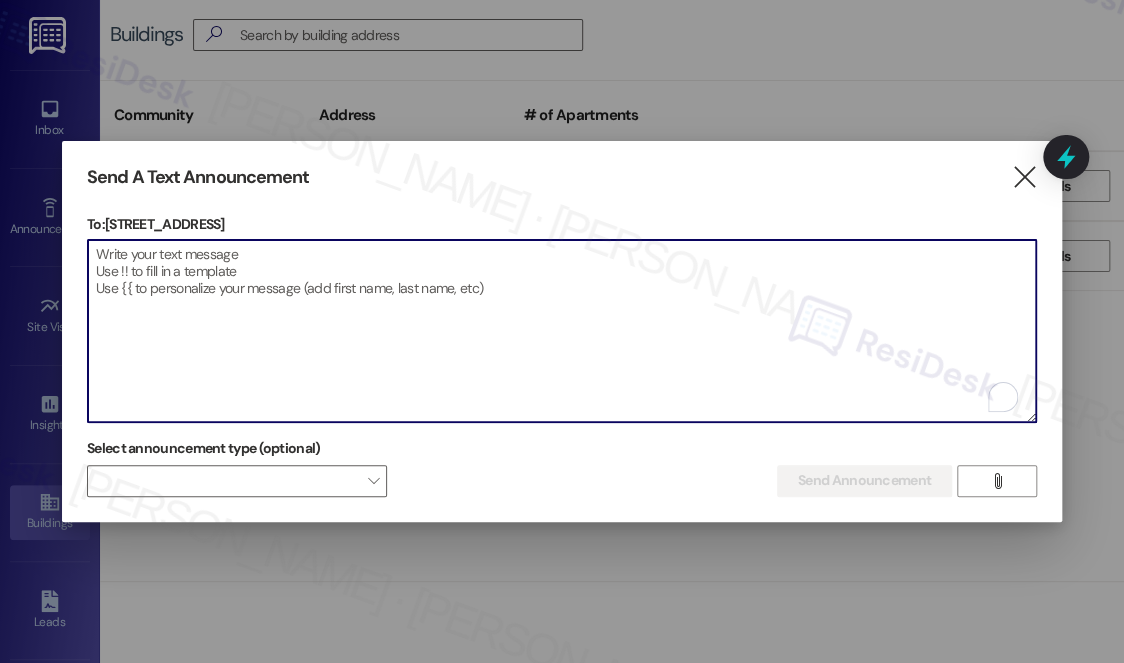 paste on "Hi {{first_name}}!
Start your morning right - join us for coffee & donuts in the office [DATE][DATE], from 9:30 to 11:30 AM!
See flyer for details. We can’t wait to see you there!" 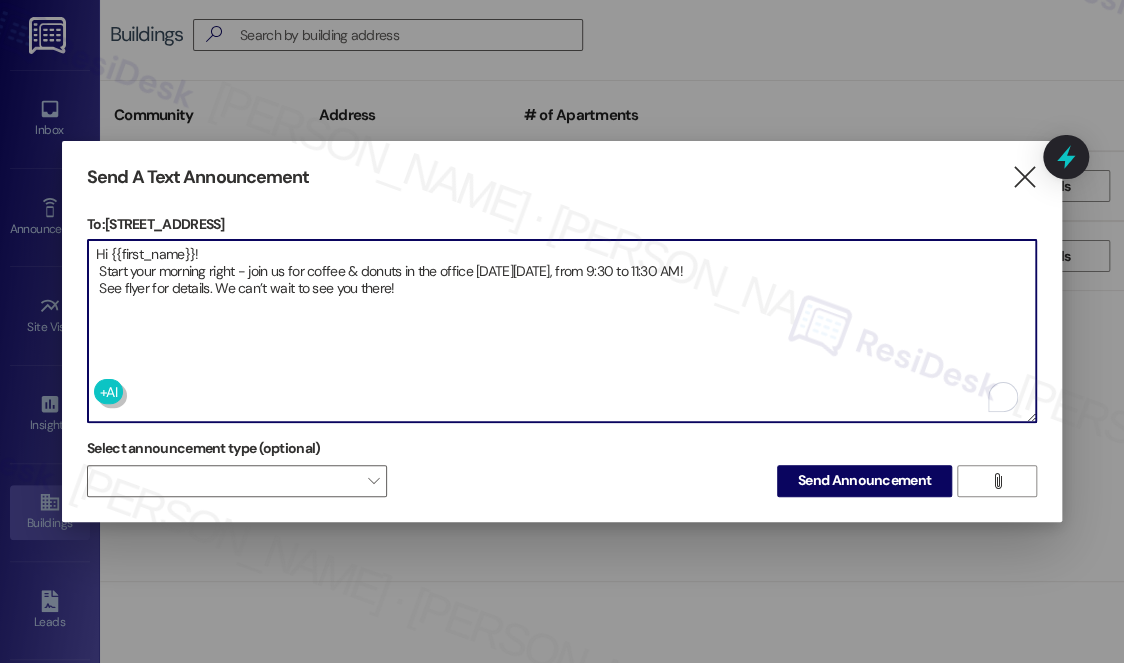 click on "Hi {{first_name}}!
Start your morning right - join us for coffee & donuts in the office [DATE][DATE], from 9:30 to 11:30 AM!
See flyer for details. We can’t wait to see you there!" at bounding box center (562, 331) 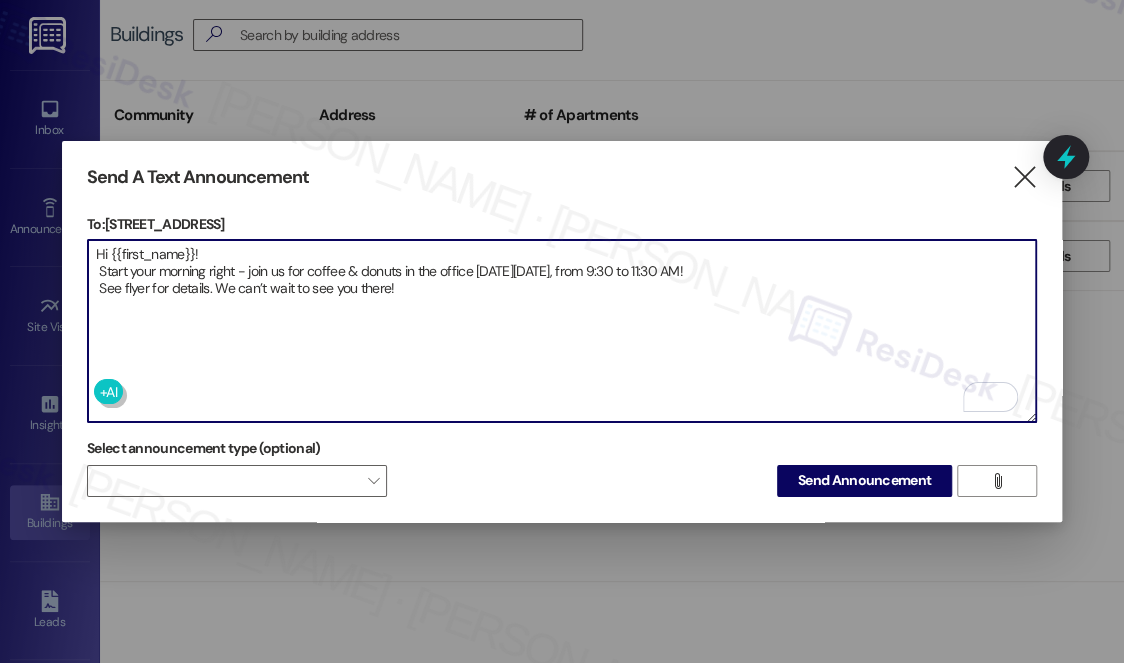 click on "Hi {{first_name}}!
Start your morning right - join us for coffee & donuts in the office [DATE][DATE], from 9:30 to 11:30 AM!
See flyer for details. We can’t wait to see you there!" at bounding box center (562, 331) 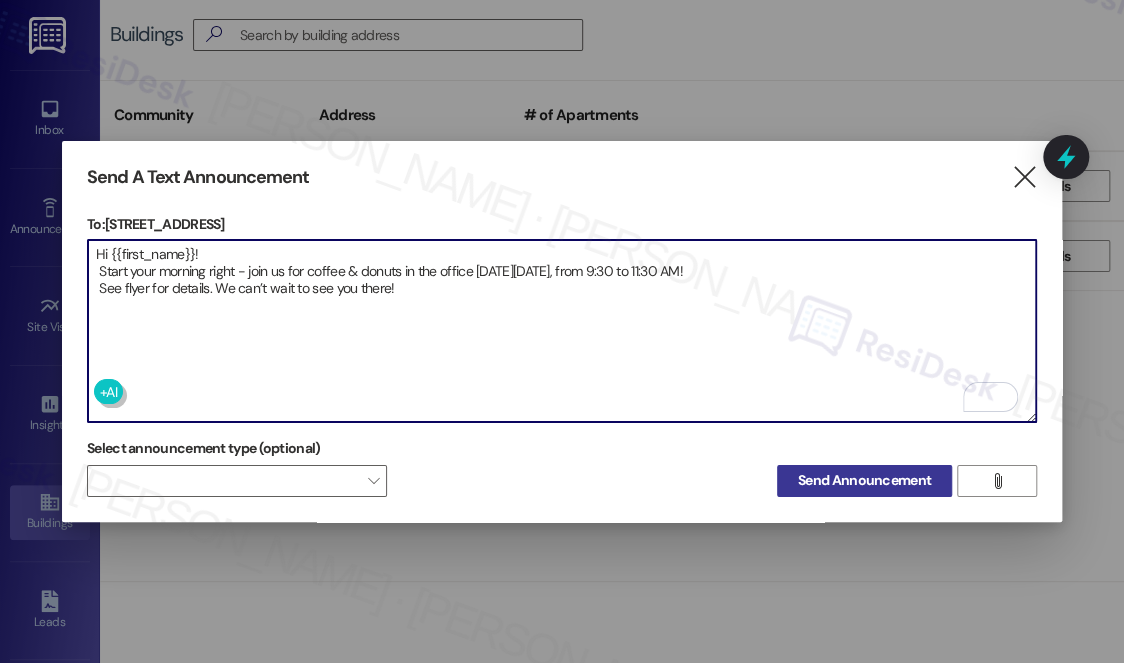 type on "Hi {{first_name}}!
Start your morning right - join us for coffee & donuts in the office [DATE][DATE], from 9:30 to 11:30 AM!
See flyer for details. We can’t wait to see you there!" 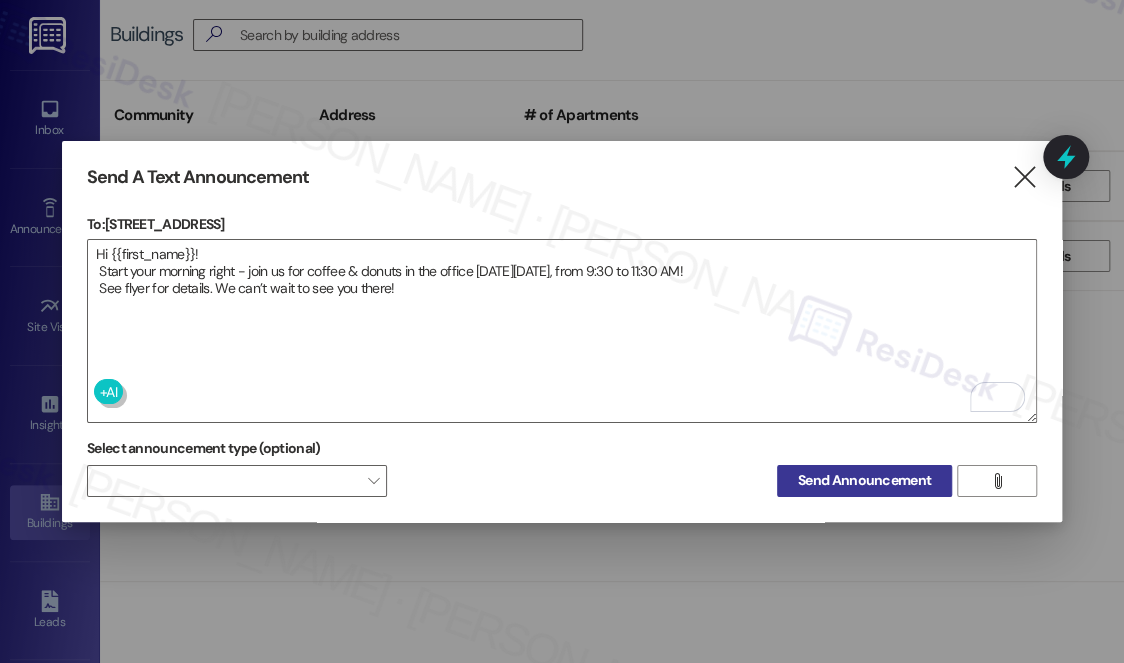 click on "Send Announcement" at bounding box center [864, 480] 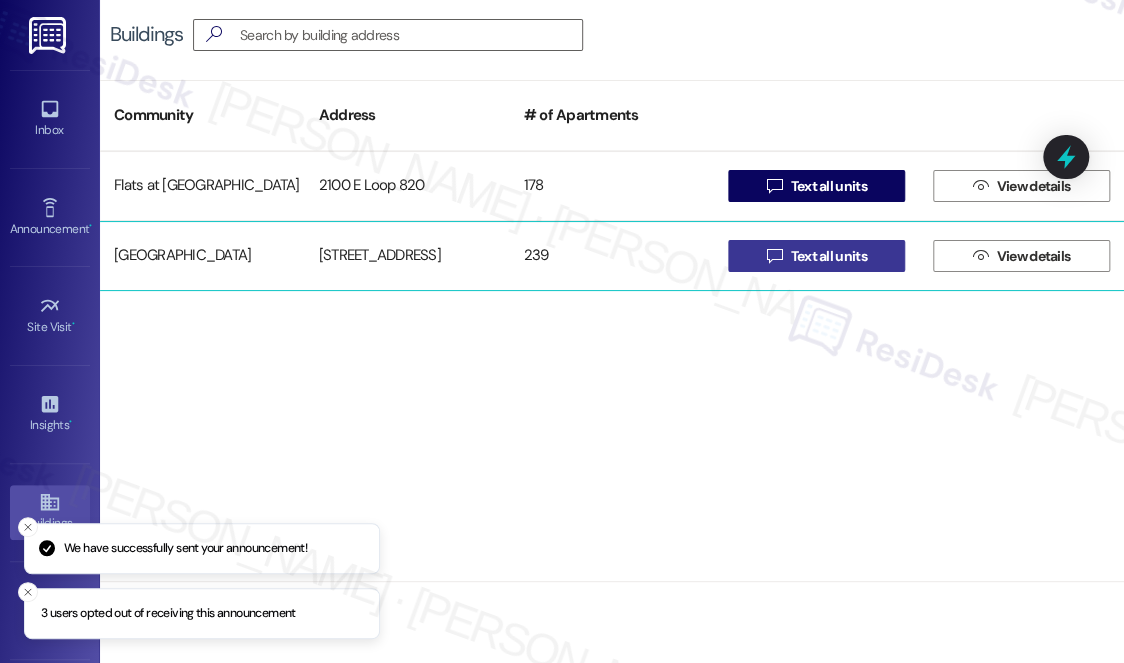 click on "Text all units" at bounding box center (828, 256) 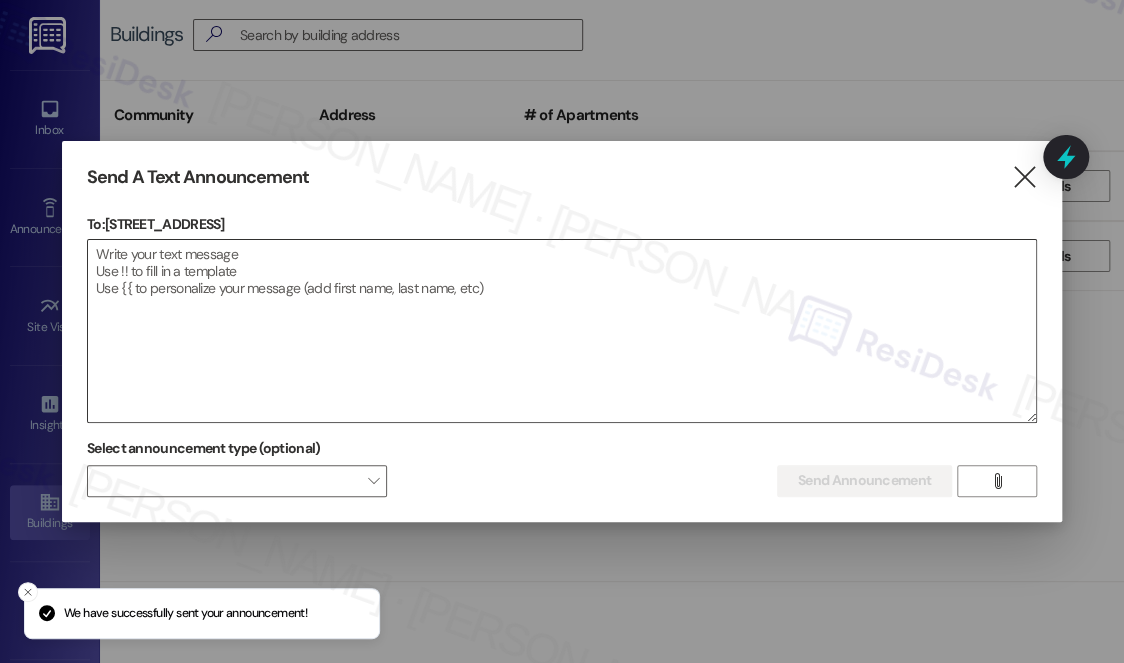 click at bounding box center [562, 331] 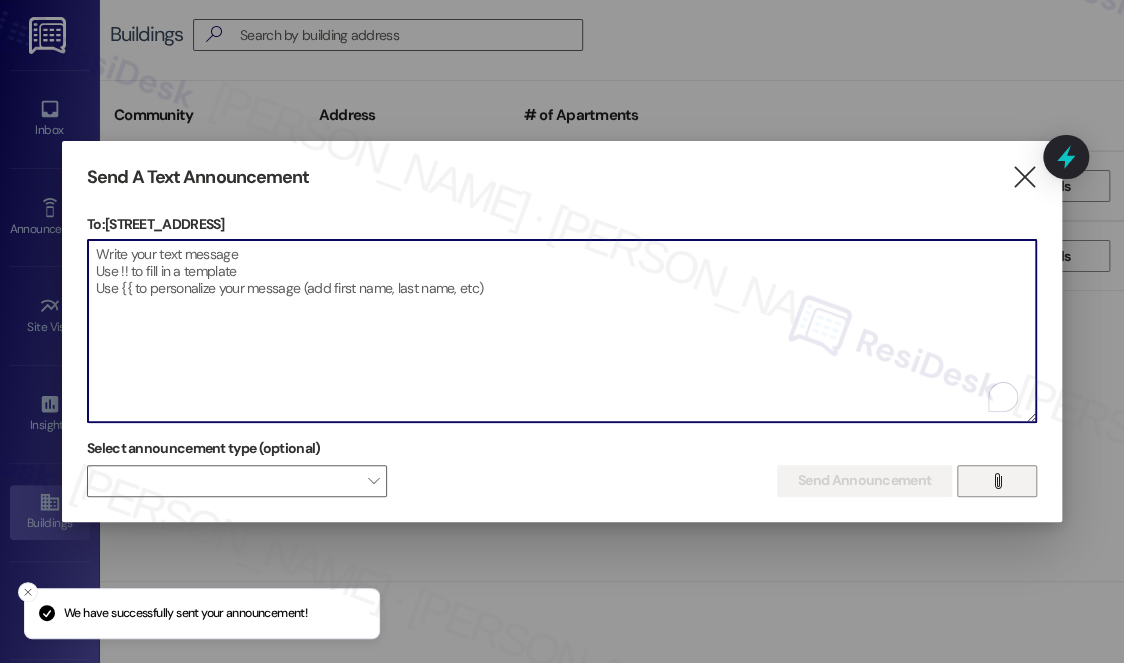 click on "" at bounding box center (996, 481) 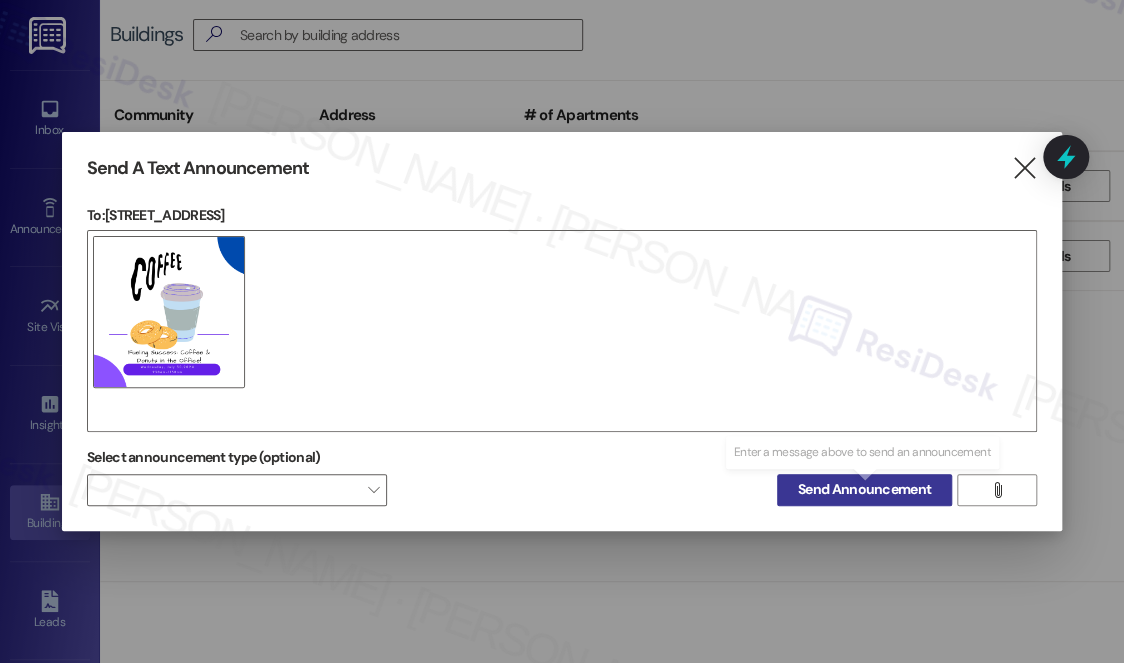 click on "Send Announcement" at bounding box center (864, 489) 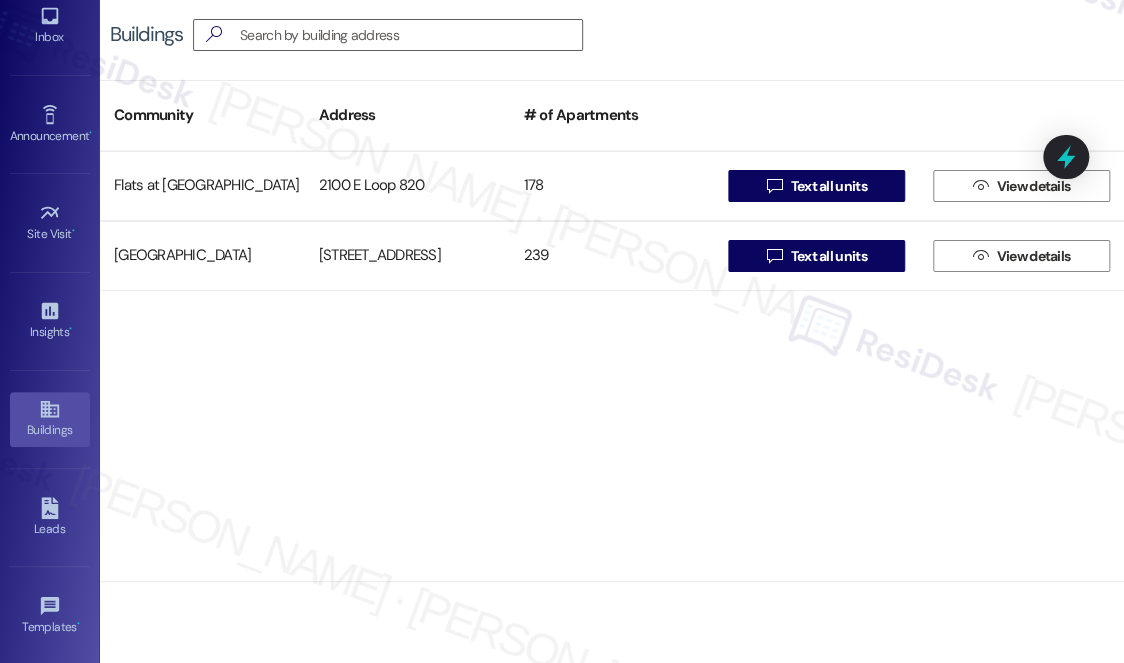 scroll, scrollTop: 0, scrollLeft: 0, axis: both 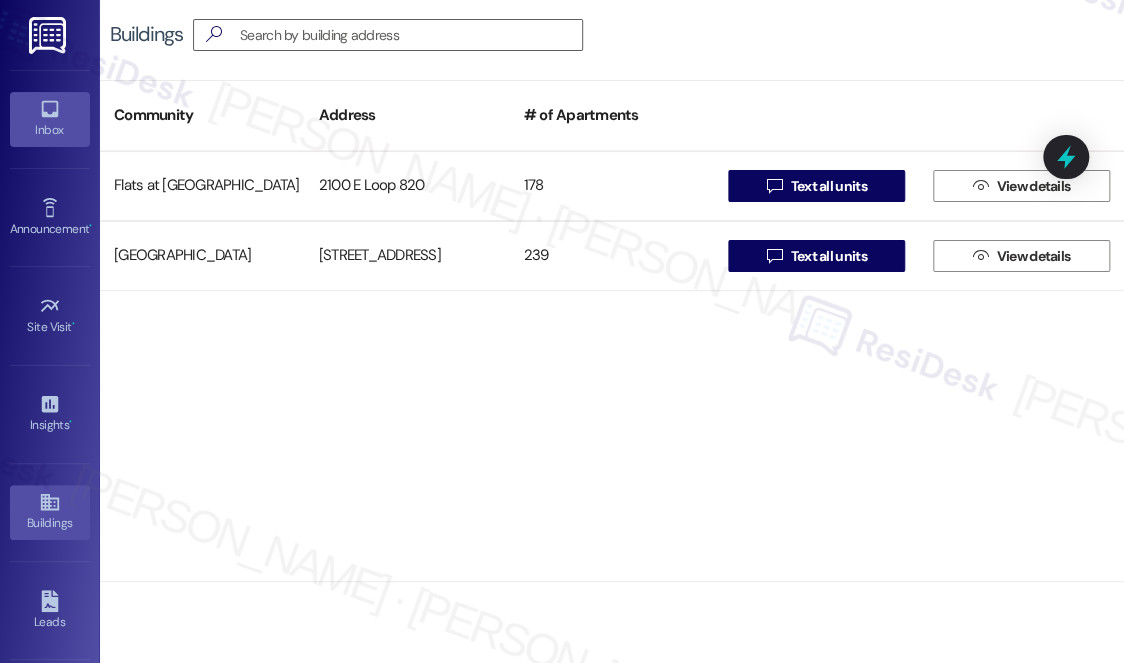 click 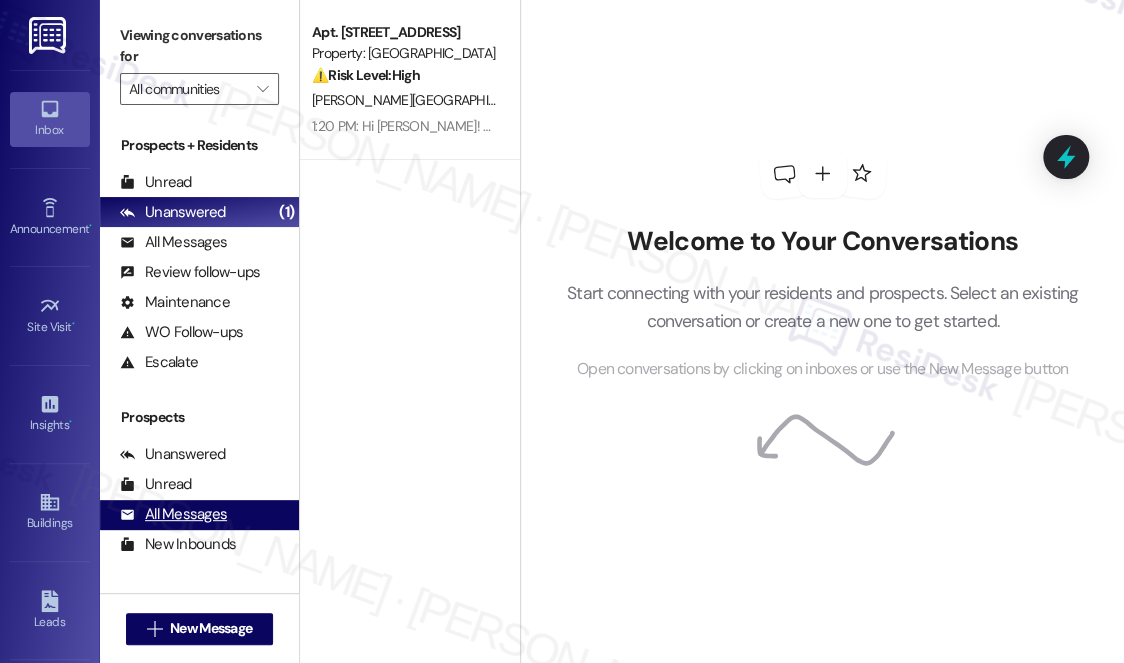 click on "All Messages" at bounding box center [173, 514] 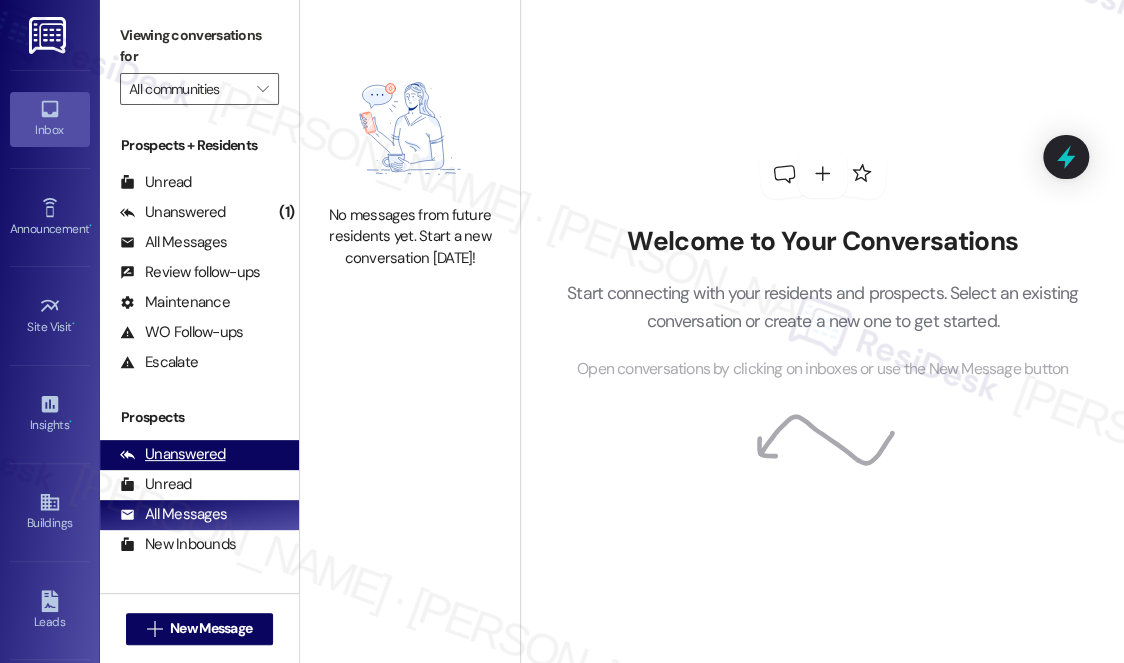 scroll, scrollTop: 238, scrollLeft: 0, axis: vertical 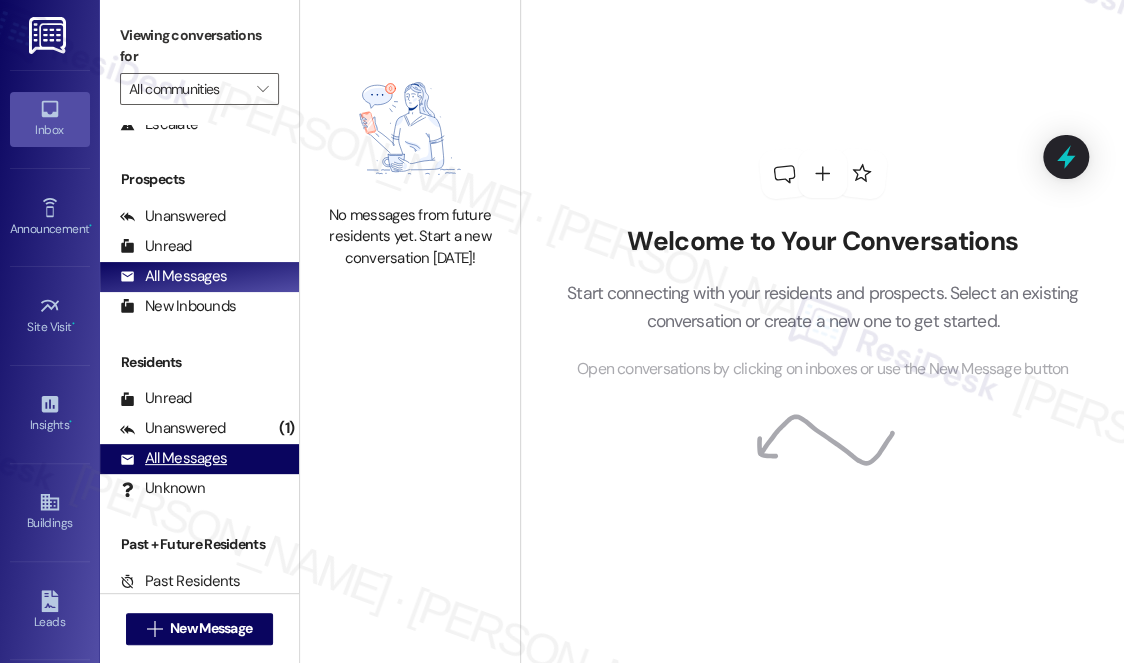 click on "All Messages" at bounding box center [173, 458] 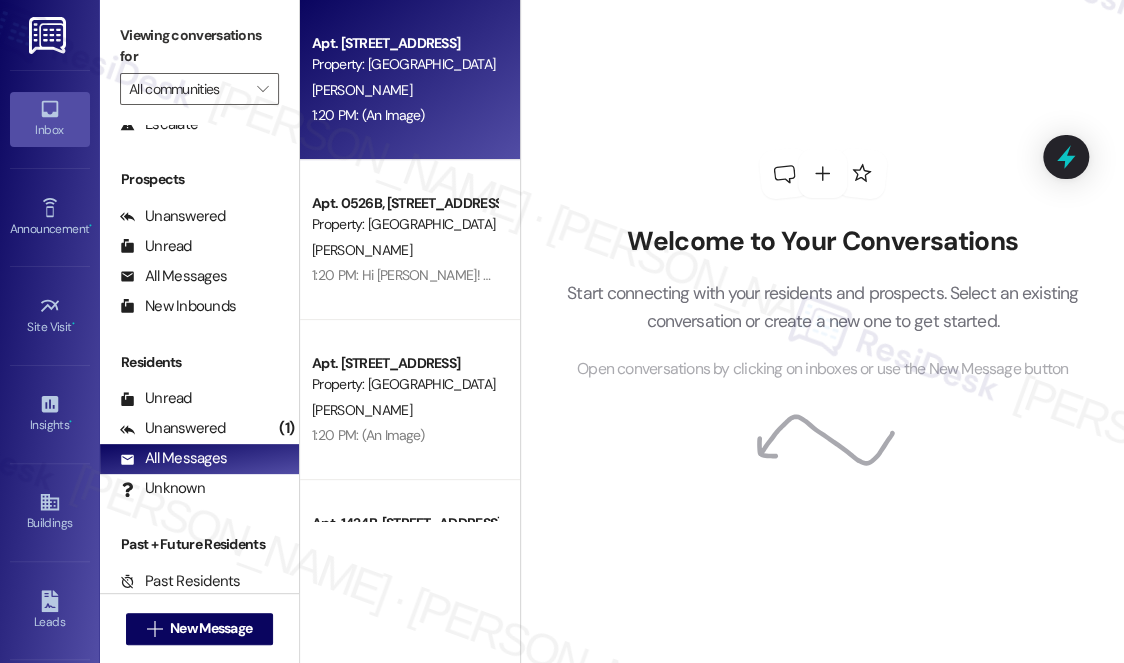 click on "1:20 PM: (An Image) 1:20 PM: (An Image)" at bounding box center (404, 115) 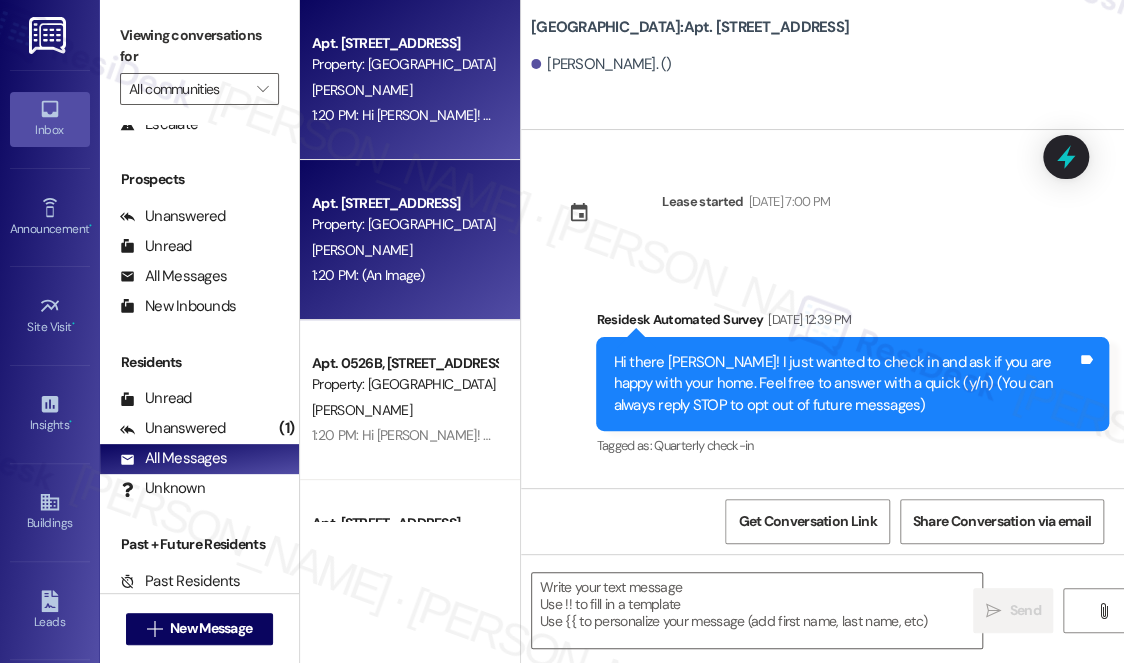 scroll, scrollTop: 5455, scrollLeft: 0, axis: vertical 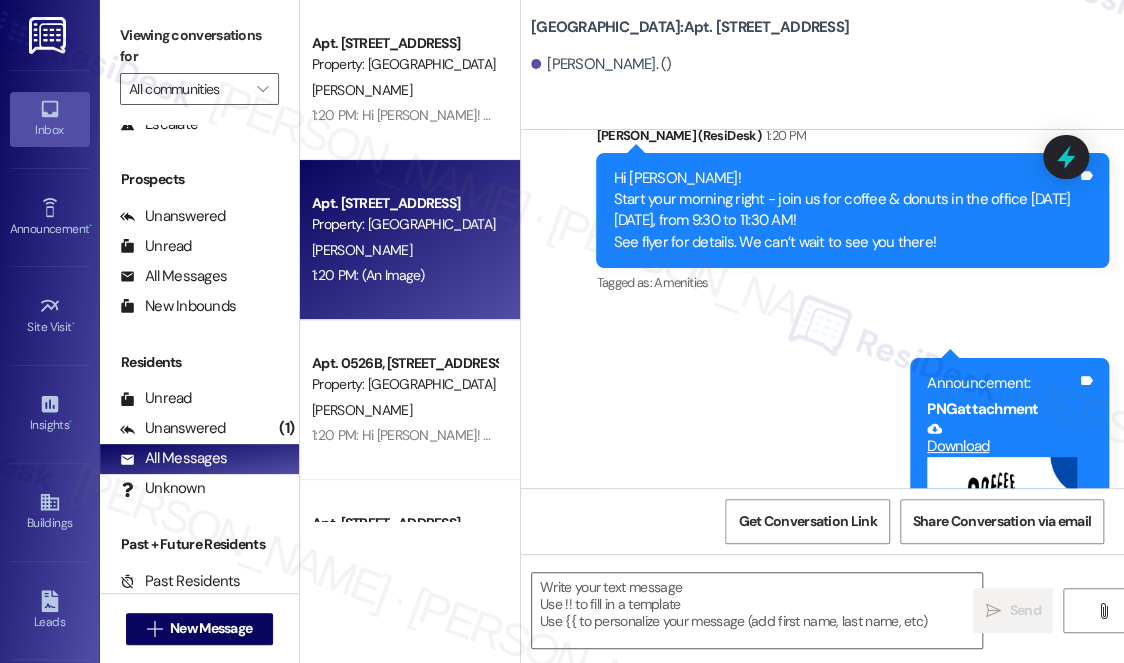 type on "Fetching suggested responses. Please feel free to read through the conversation in the meantime." 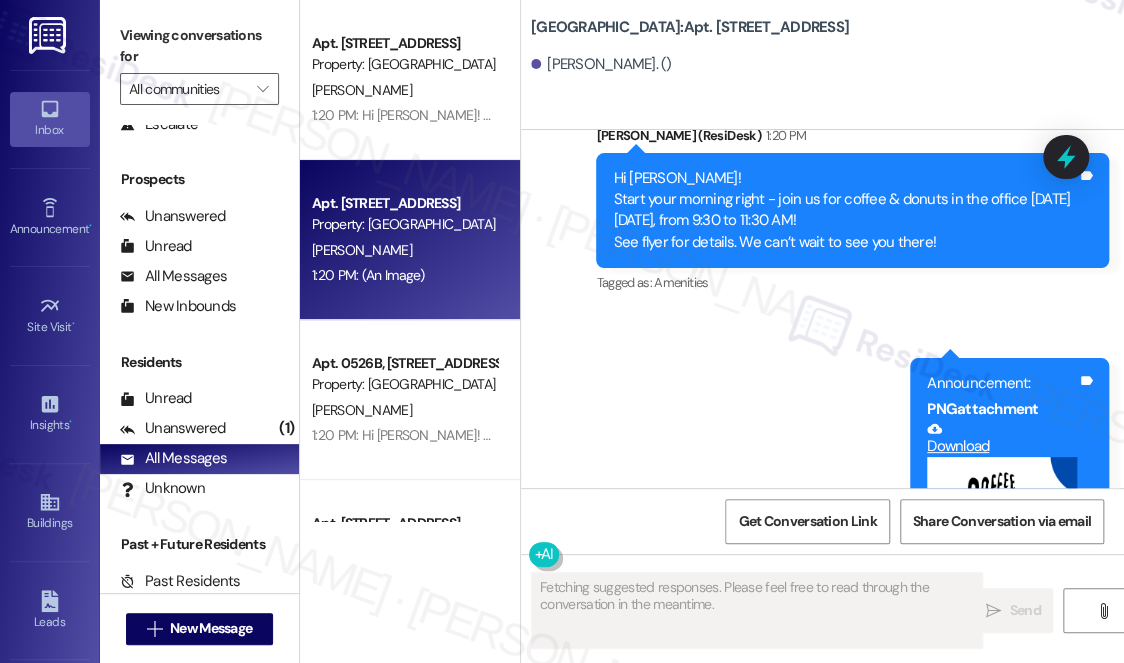 click on "1:20 PM: Hi [PERSON_NAME]!
Start your morning right - join us for coffee & donuts in the office [DATE][DATE], from 9:30 to 11:30 AM!
See flyer for details. We can’t wait to see you there! 1:20 PM: Hi [PERSON_NAME]!
Start your morning right - join us for coffee & donuts in the office [DATE][DATE], from 9:30 to 11:30 AM!
See flyer for details. We can’t wait to see you there!" at bounding box center (838, 115) 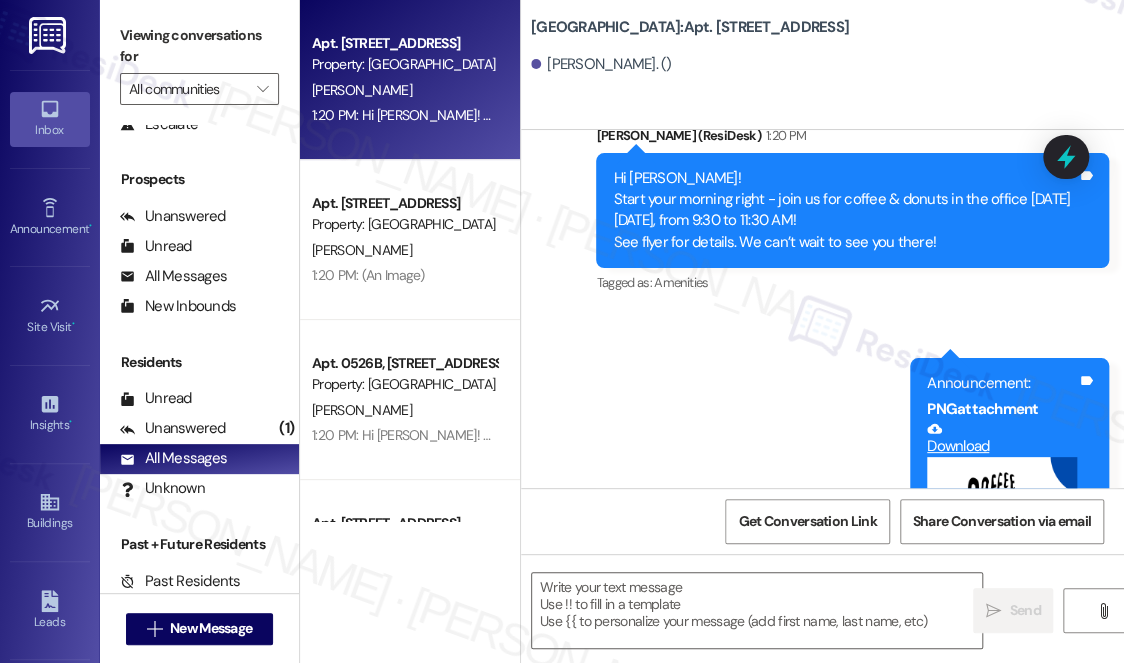 type on "Fetching suggested responses. Please feel free to read through the conversation in the meantime." 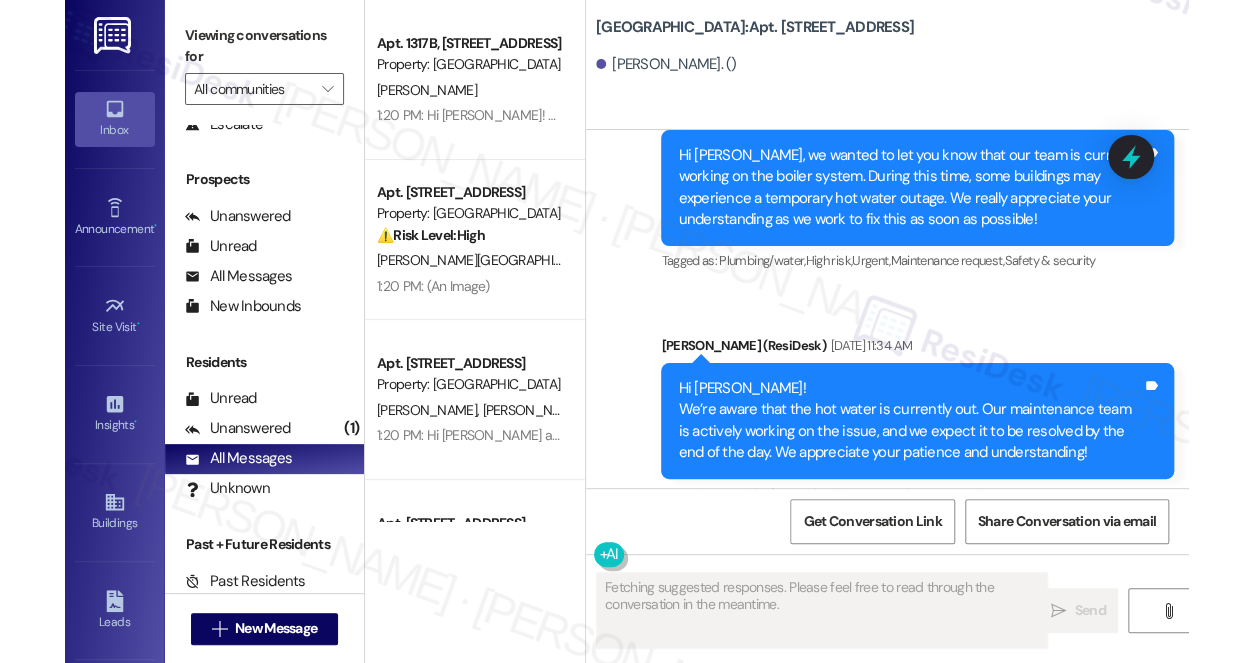scroll, scrollTop: 709, scrollLeft: 0, axis: vertical 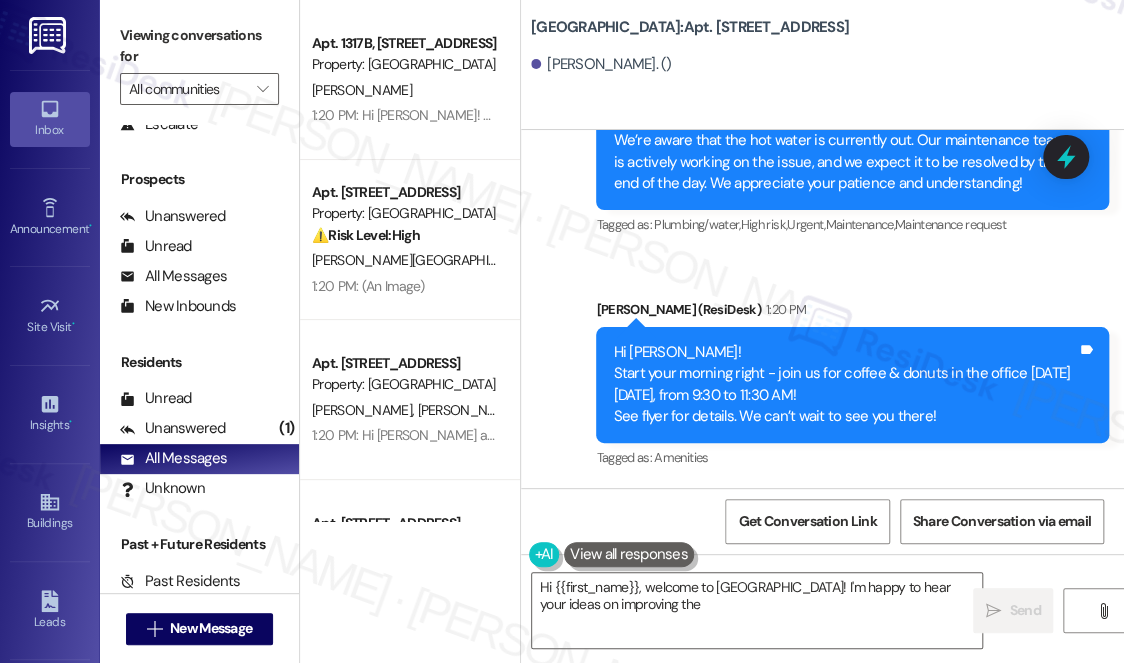 click on "Hi [PERSON_NAME]!
Start your morning right - join us for coffee & donuts in the office [DATE][DATE], from 9:30 to 11:30 AM!
See flyer for details. We can’t wait to see you there!" at bounding box center (845, 385) 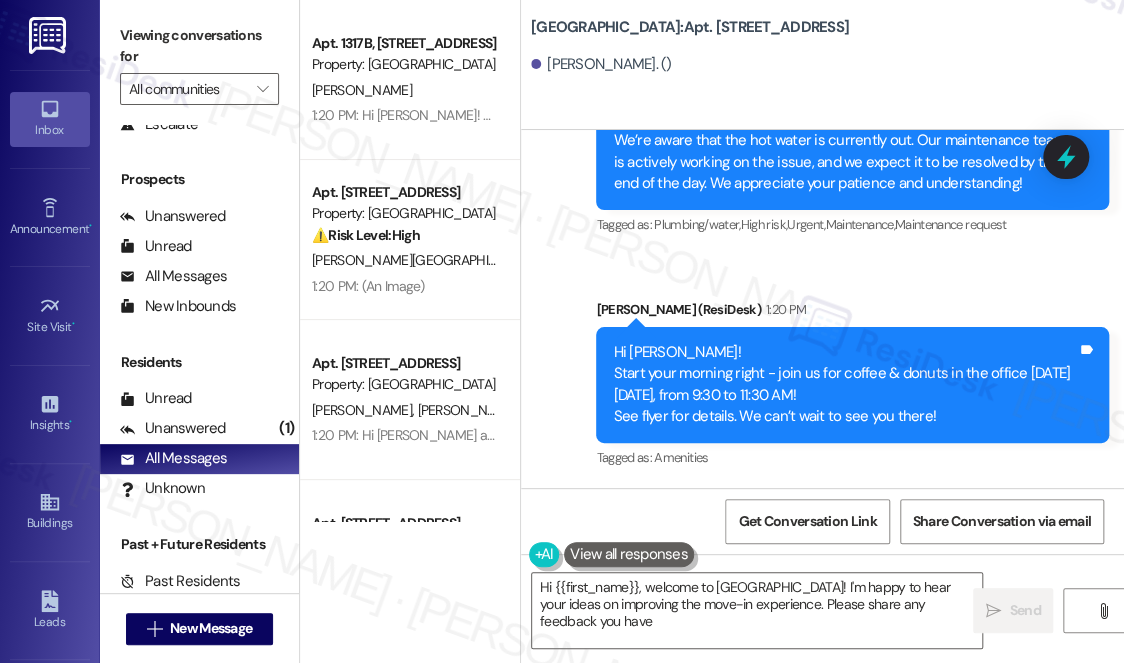 type on "Hi {{first_name}}, welcome to [GEOGRAPHIC_DATA]! I'm happy to hear your ideas on improving the move-in experience. Please share any feedback you have!" 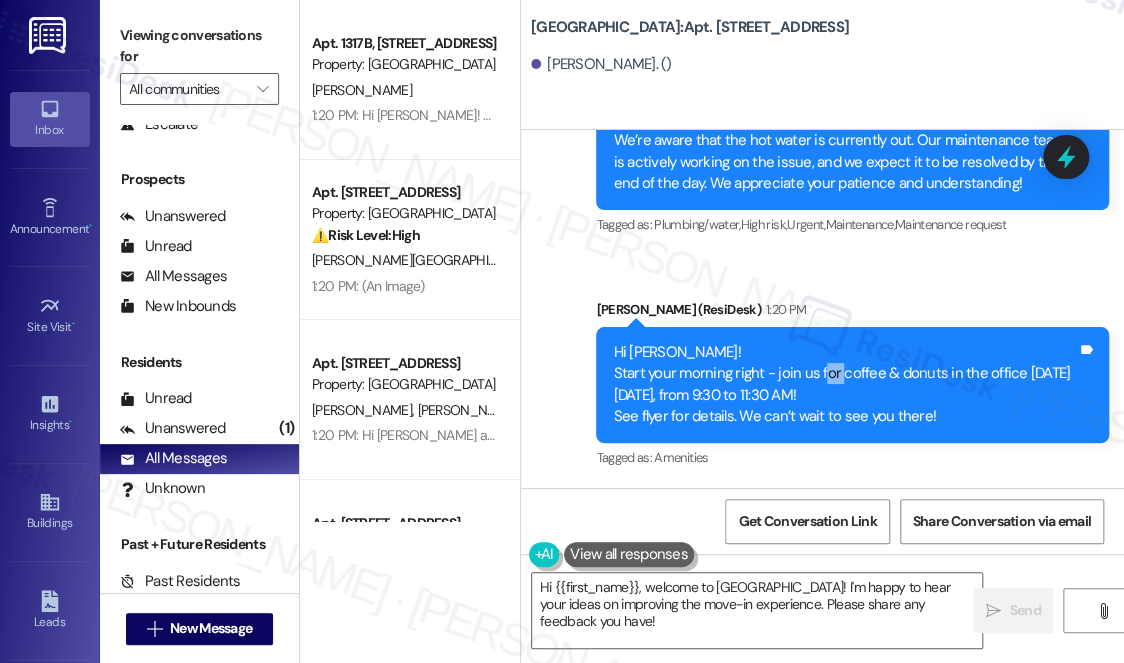 click on "Hi [PERSON_NAME]!
Start your morning right - join us for coffee & donuts in the office [DATE][DATE], from 9:30 to 11:30 AM!
See flyer for details. We can’t wait to see you there!" at bounding box center (845, 385) 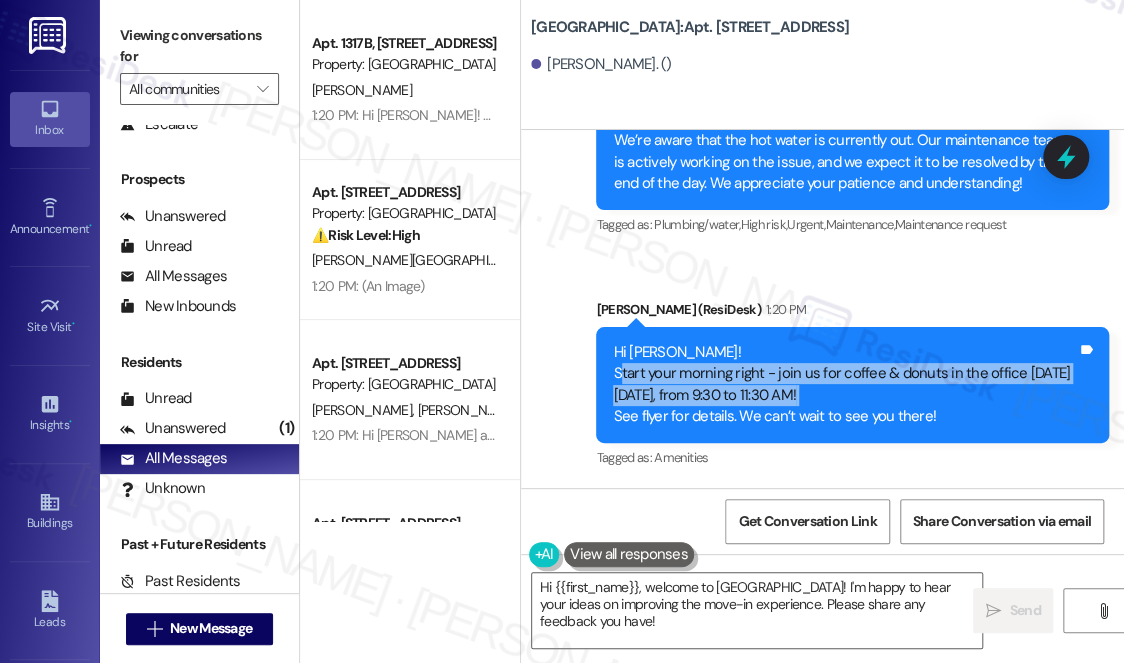 click on "Hi [PERSON_NAME]!
Start your morning right - join us for coffee & donuts in the office [DATE][DATE], from 9:30 to 11:30 AM!
See flyer for details. We can’t wait to see you there!" at bounding box center [845, 385] 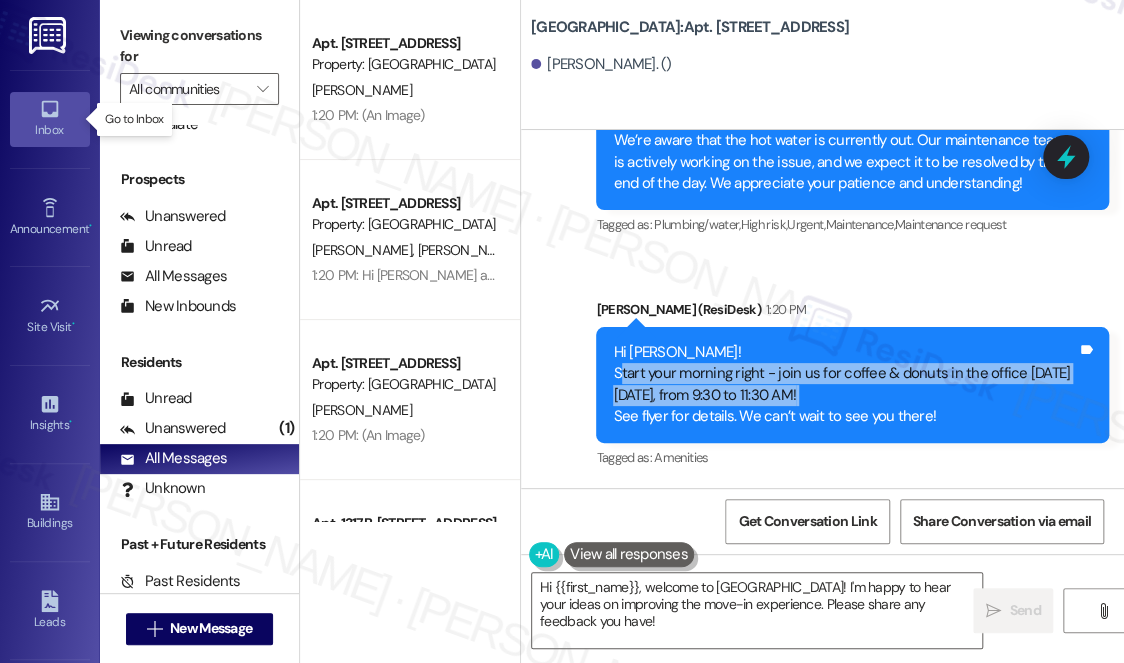 click on "Inbox" at bounding box center (50, 130) 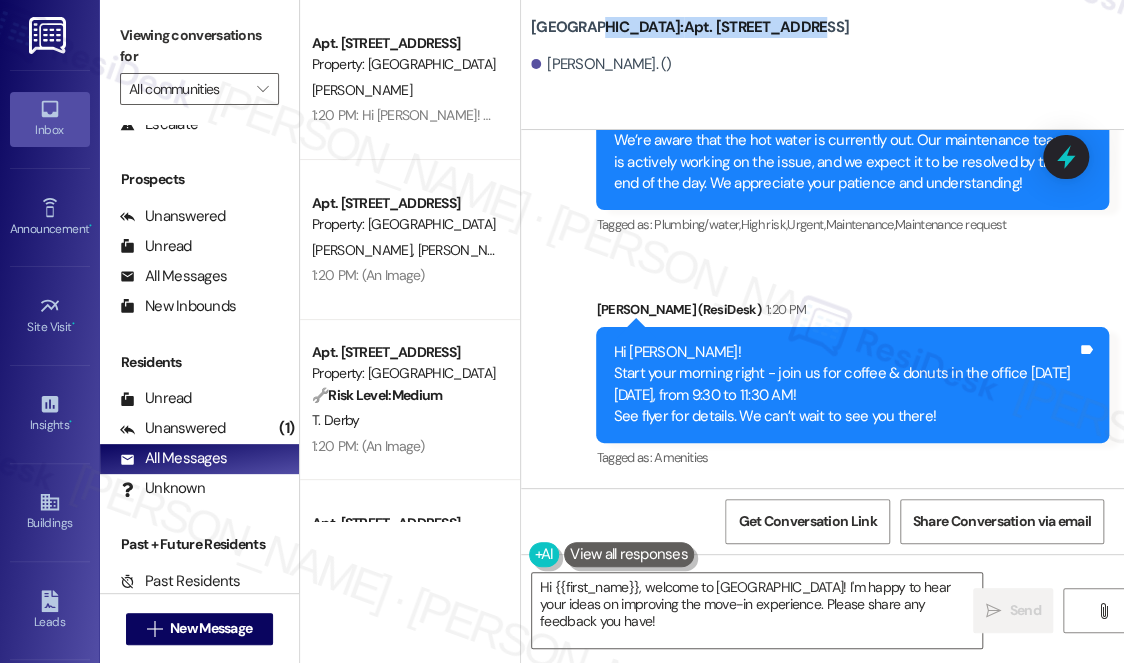 drag, startPoint x: 579, startPoint y: 28, endPoint x: 757, endPoint y: 18, distance: 178.28067 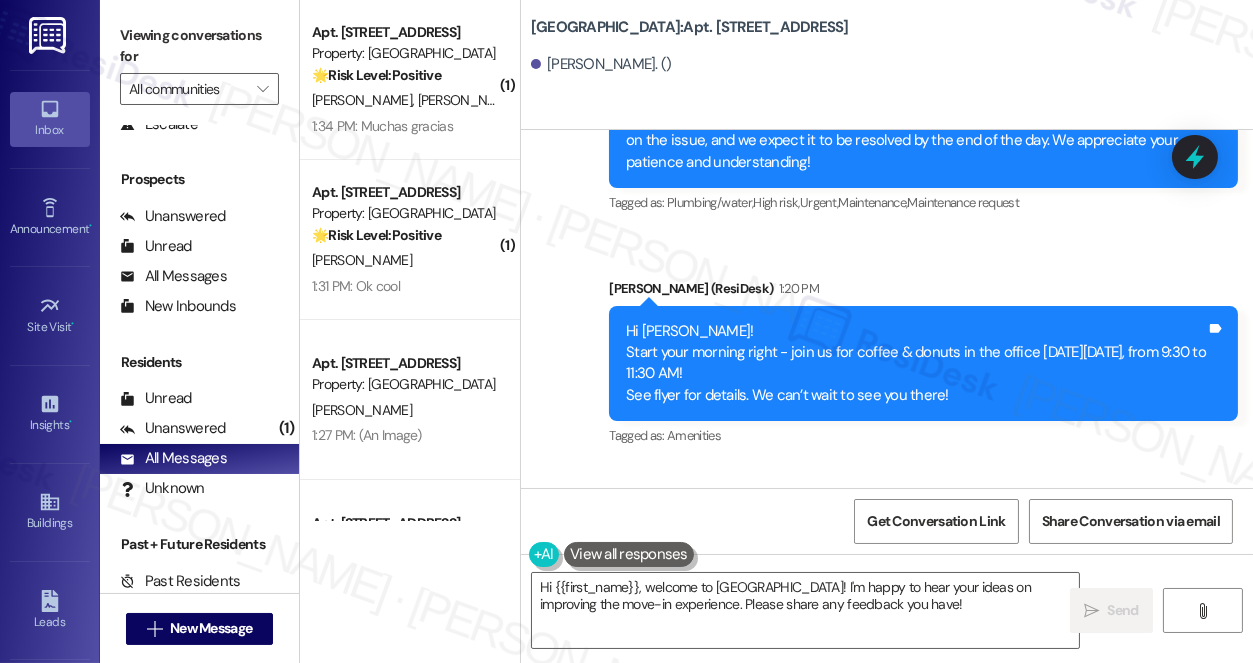 scroll, scrollTop: 1045, scrollLeft: 0, axis: vertical 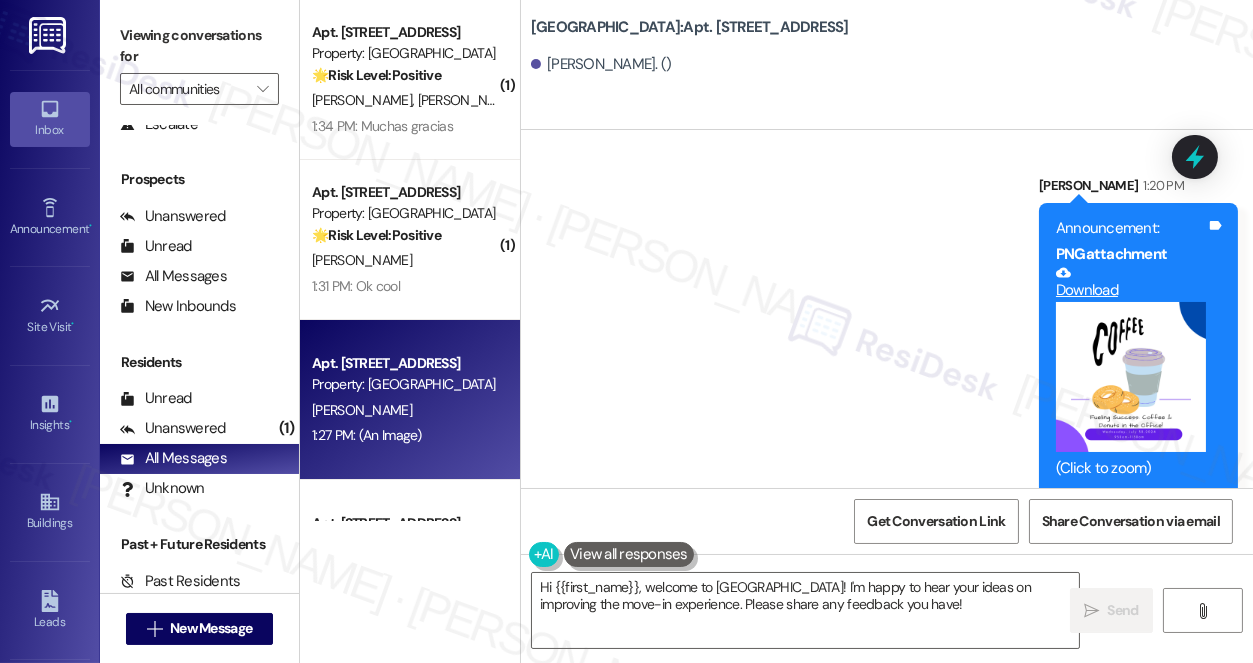 click on "Apt. 325, [STREET_ADDRESS] Property: [GEOGRAPHIC_DATA][PERSON_NAME] 1:27 PM: (An Image) 1:27 PM: (An Image)" at bounding box center (410, 400) 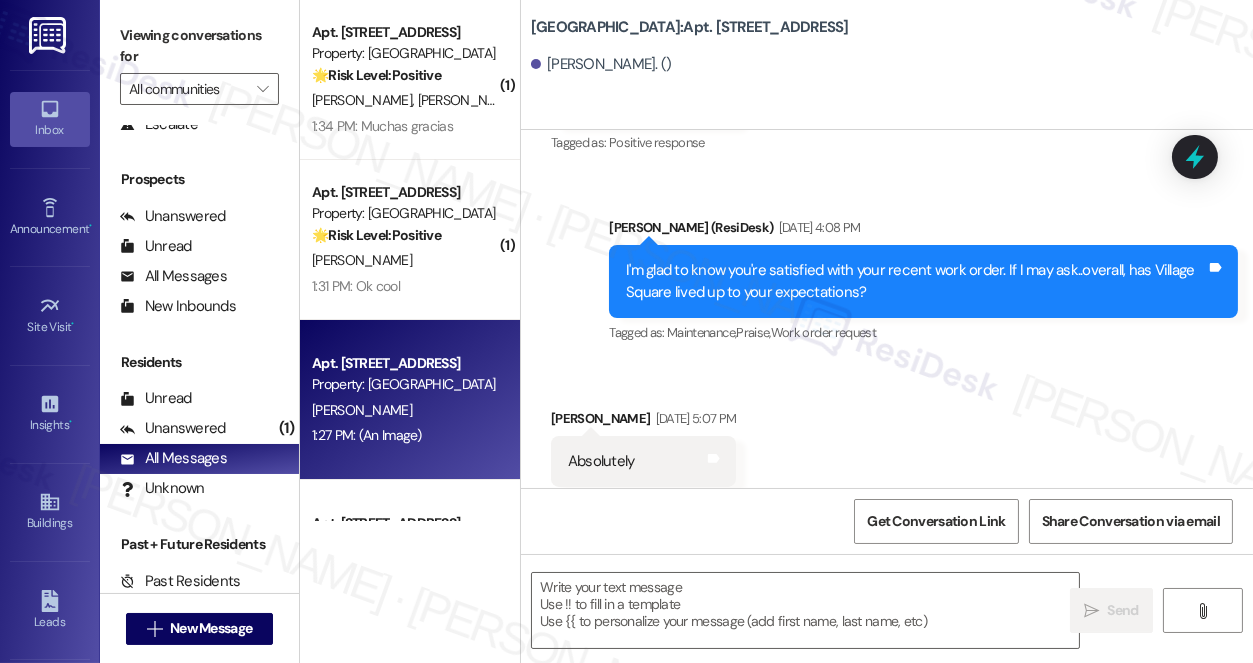 type on "Fetching suggested responses. Please feel free to read through the conversation in the meantime." 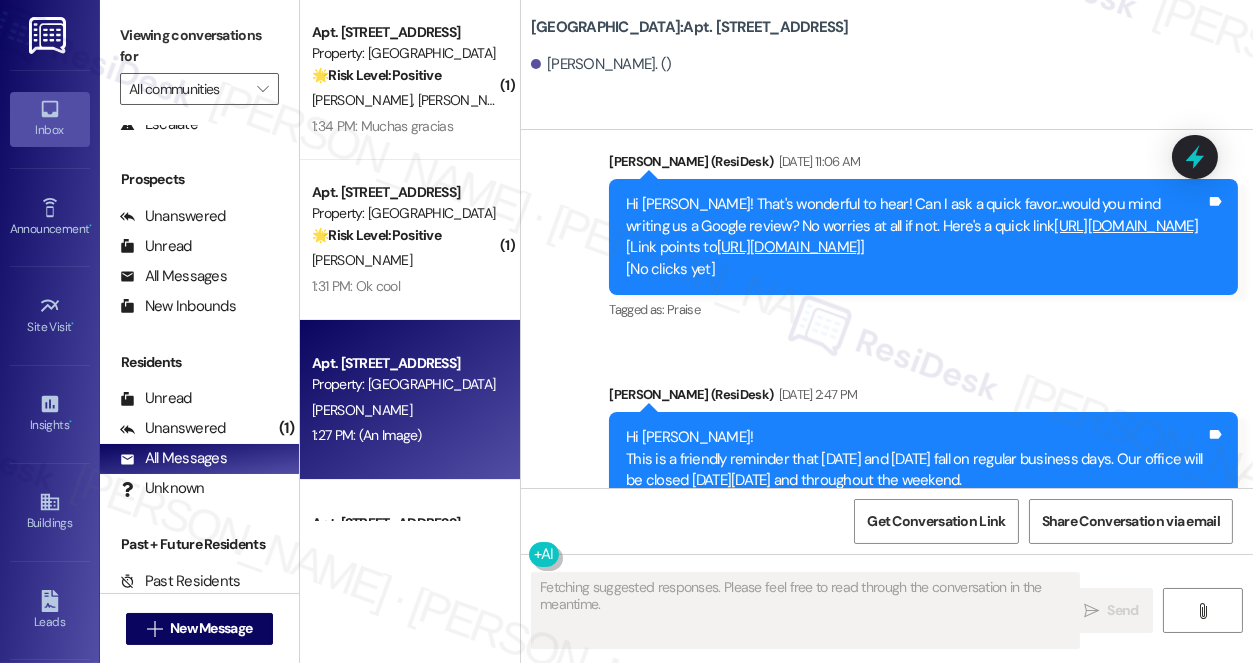 type 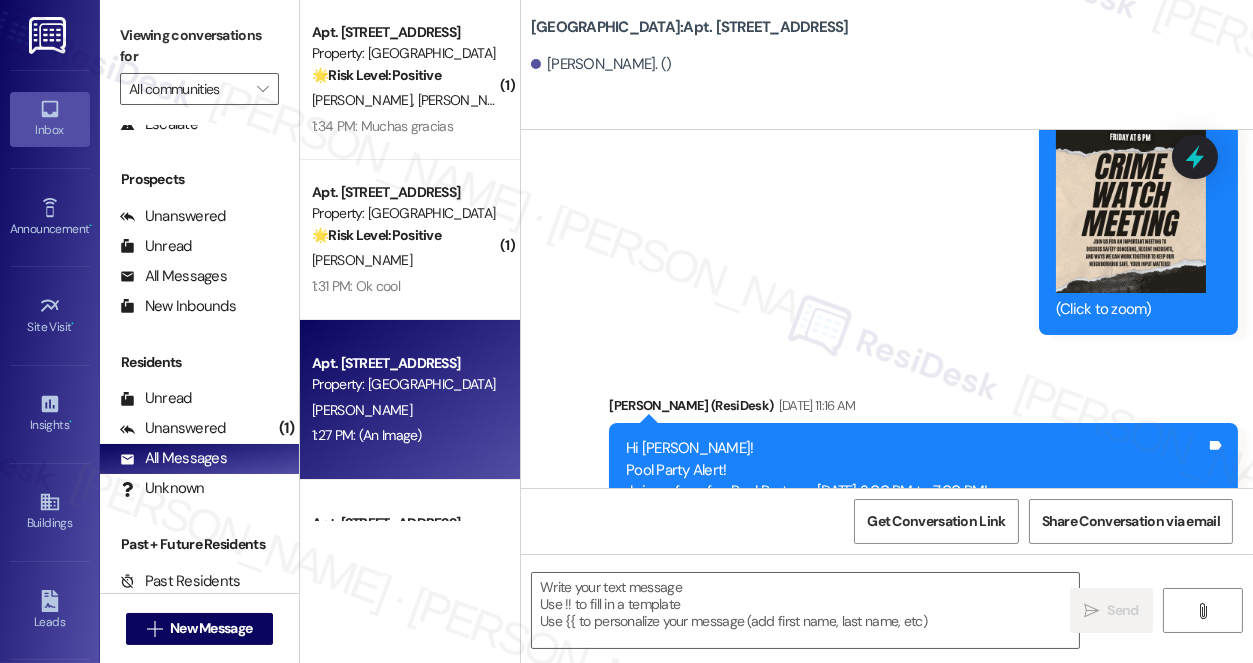 scroll, scrollTop: 4012, scrollLeft: 0, axis: vertical 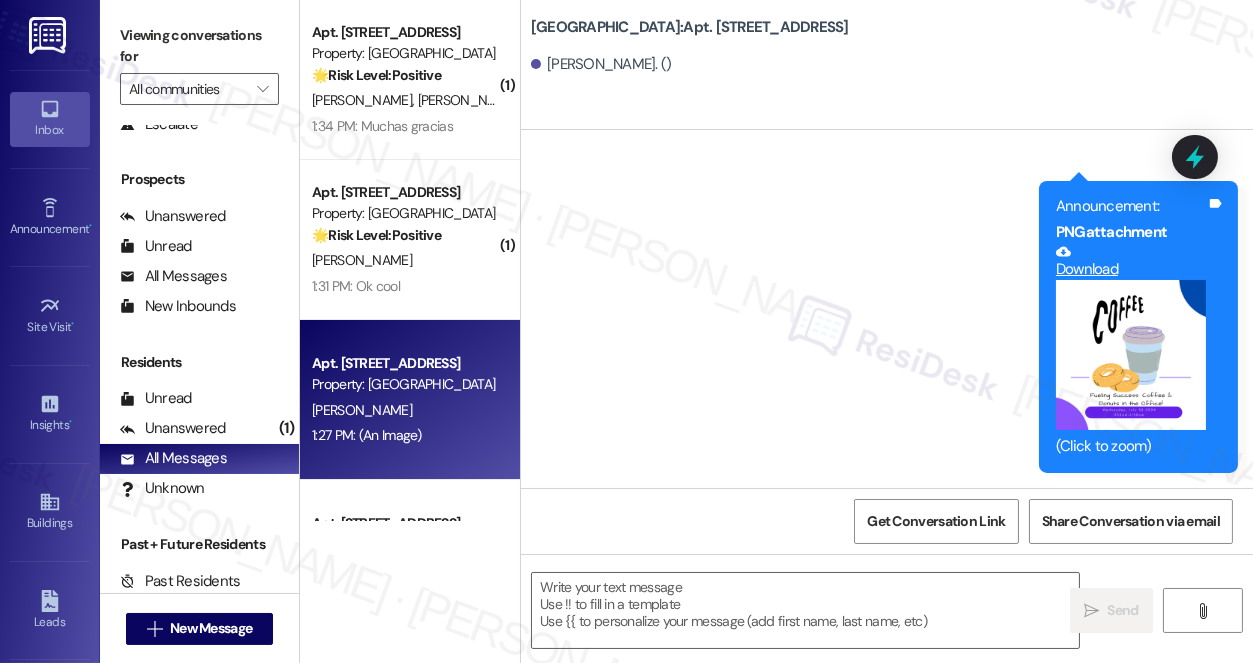 click at bounding box center (1131, 355) 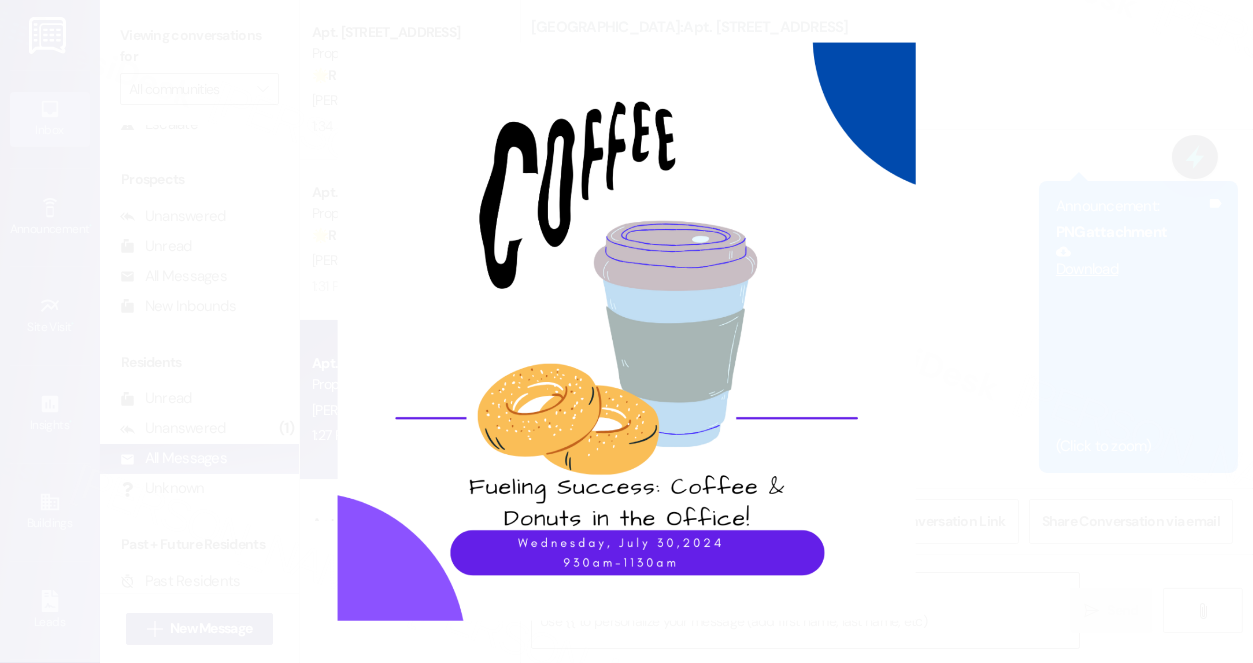 click at bounding box center [626, 331] 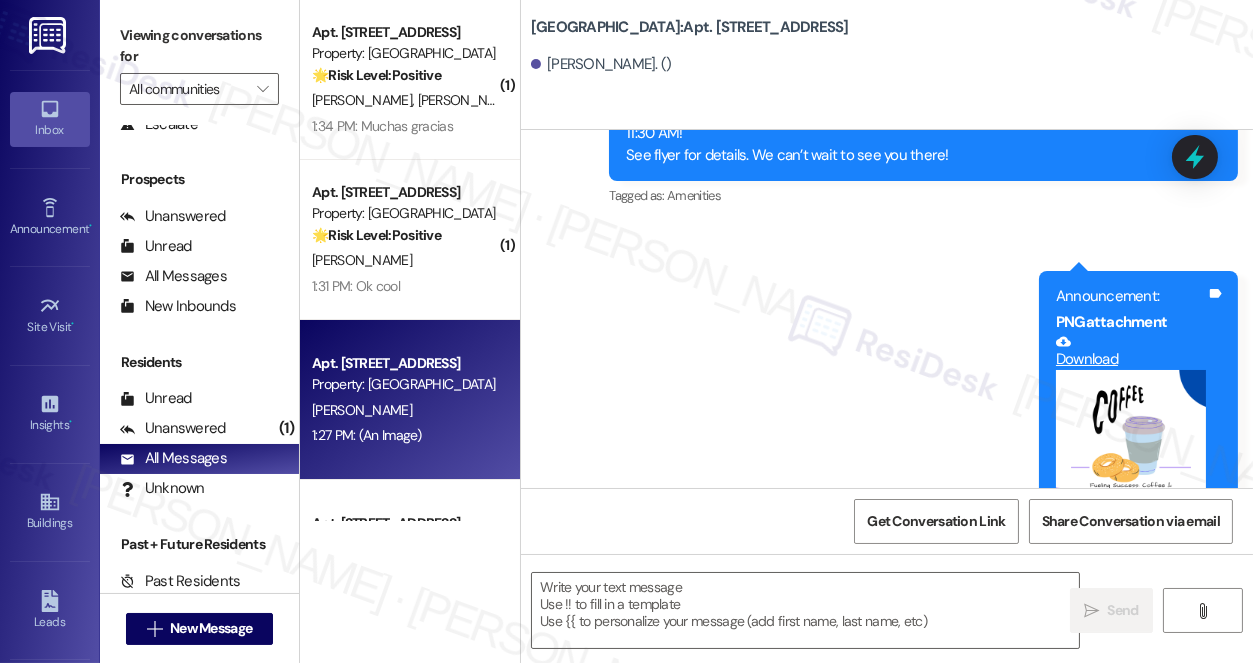 scroll, scrollTop: 7618, scrollLeft: 0, axis: vertical 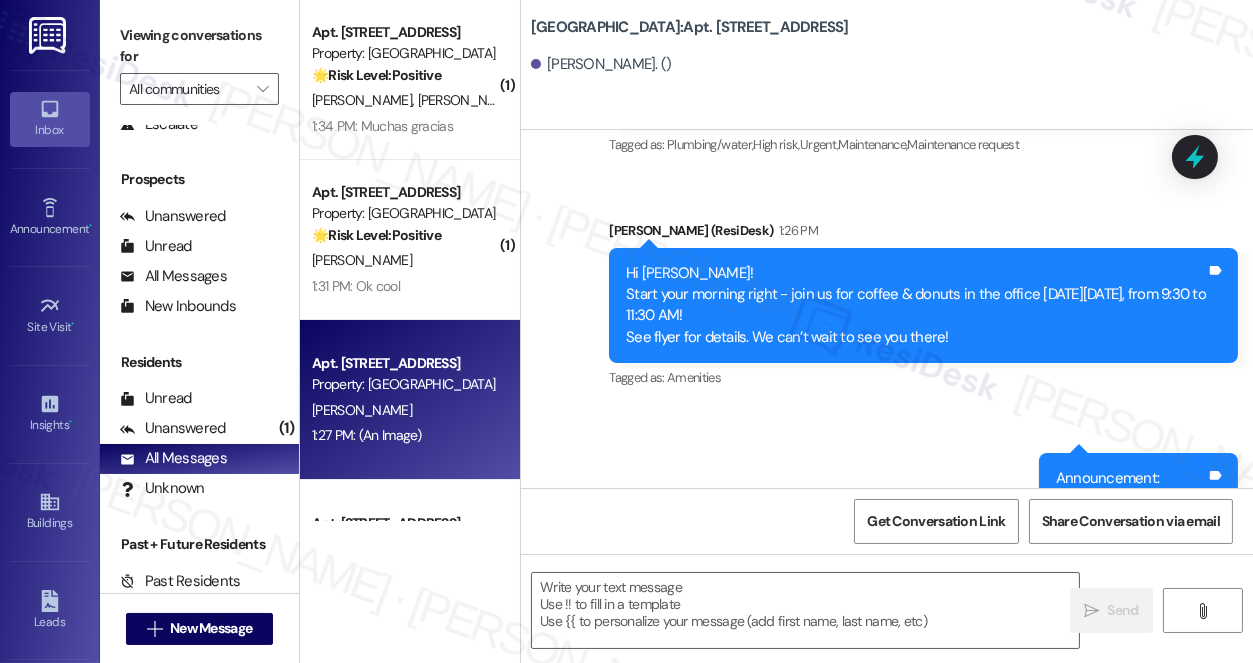 click on "Hi [PERSON_NAME]!
Start your morning right - join us for coffee & donuts in the office [DATE][DATE], from 9:30 to 11:30 AM!
See flyer for details. We can’t wait to see you there!" at bounding box center [916, 306] 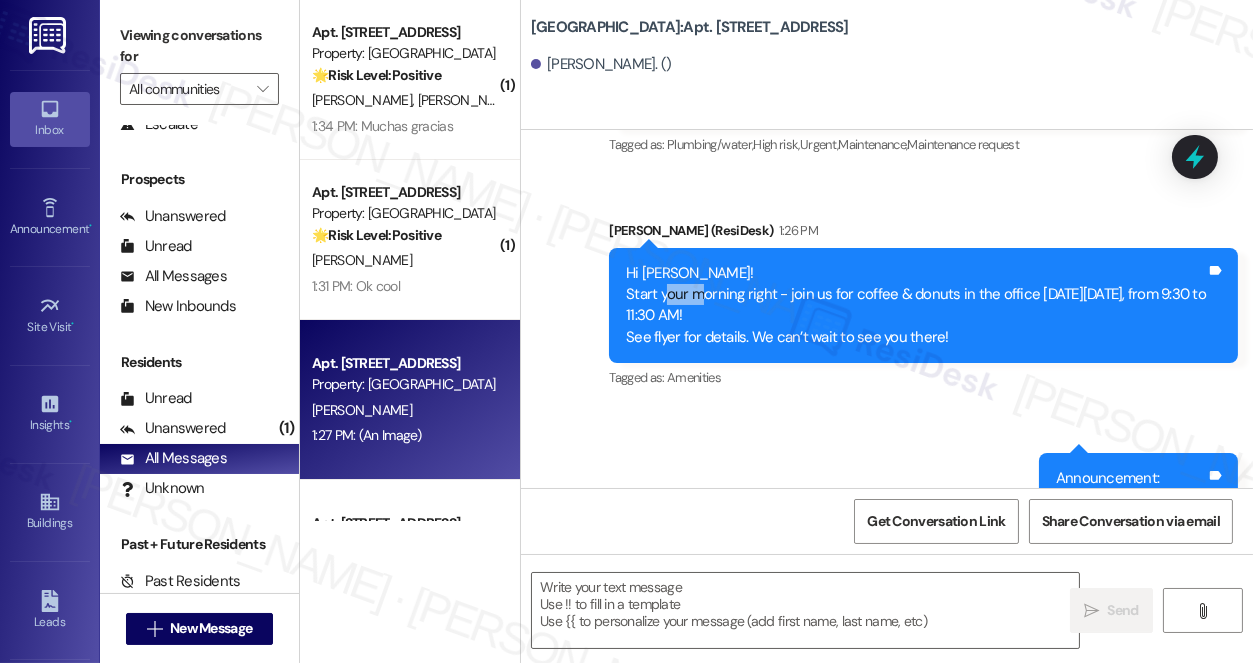 click on "Hi [PERSON_NAME]!
Start your morning right - join us for coffee & donuts in the office [DATE][DATE], from 9:30 to 11:30 AM!
See flyer for details. We can’t wait to see you there!" at bounding box center (916, 306) 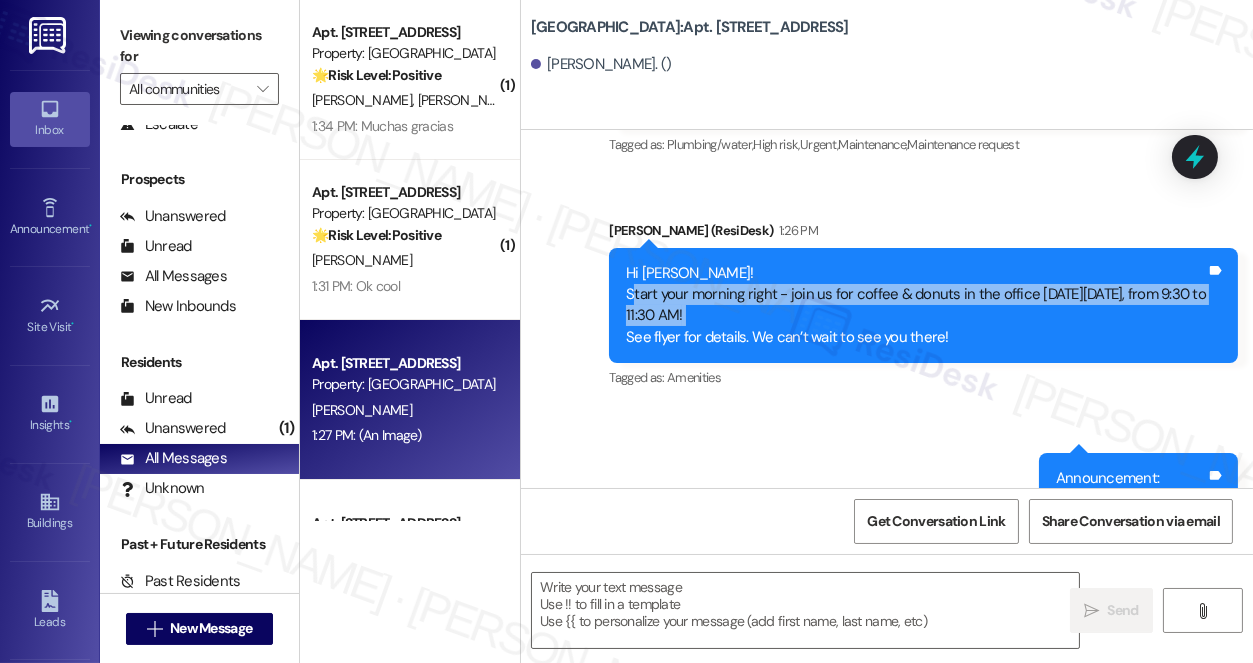 click on "Hi [PERSON_NAME]!
Start your morning right - join us for coffee & donuts in the office [DATE][DATE], from 9:30 to 11:30 AM!
See flyer for details. We can’t wait to see you there!" at bounding box center (916, 306) 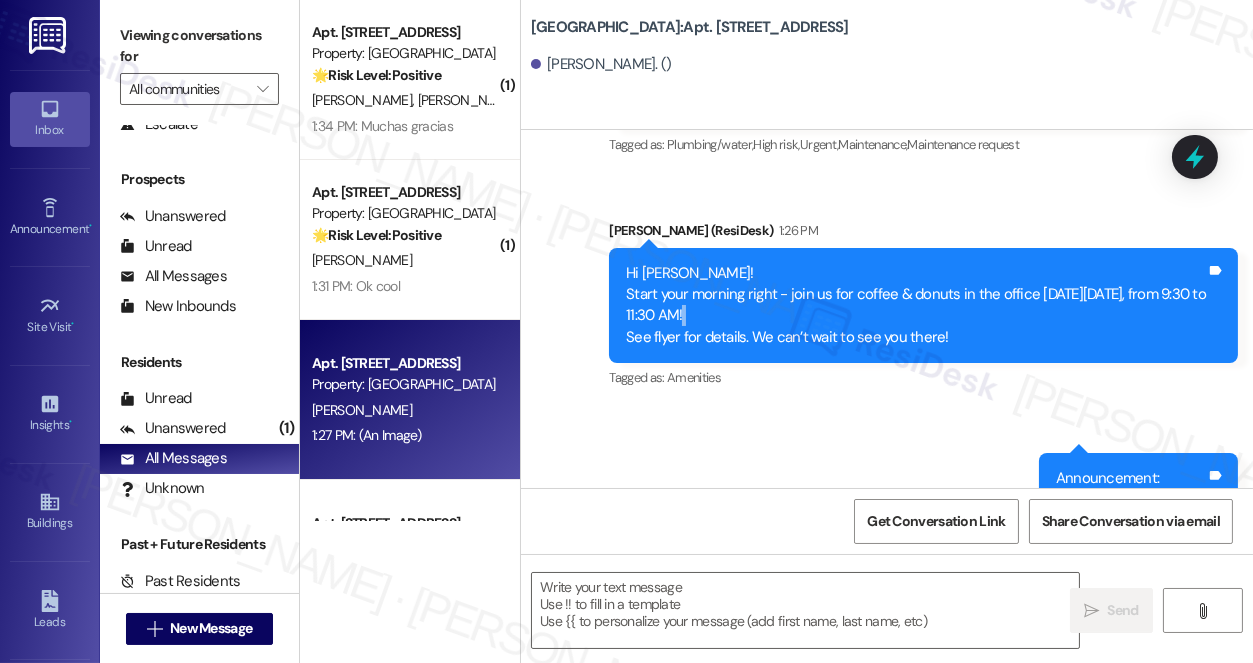 click on "Hi [PERSON_NAME]!
Start your morning right - join us for coffee & donuts in the office [DATE][DATE], from 9:30 to 11:30 AM!
See flyer for details. We can’t wait to see you there!" at bounding box center (916, 306) 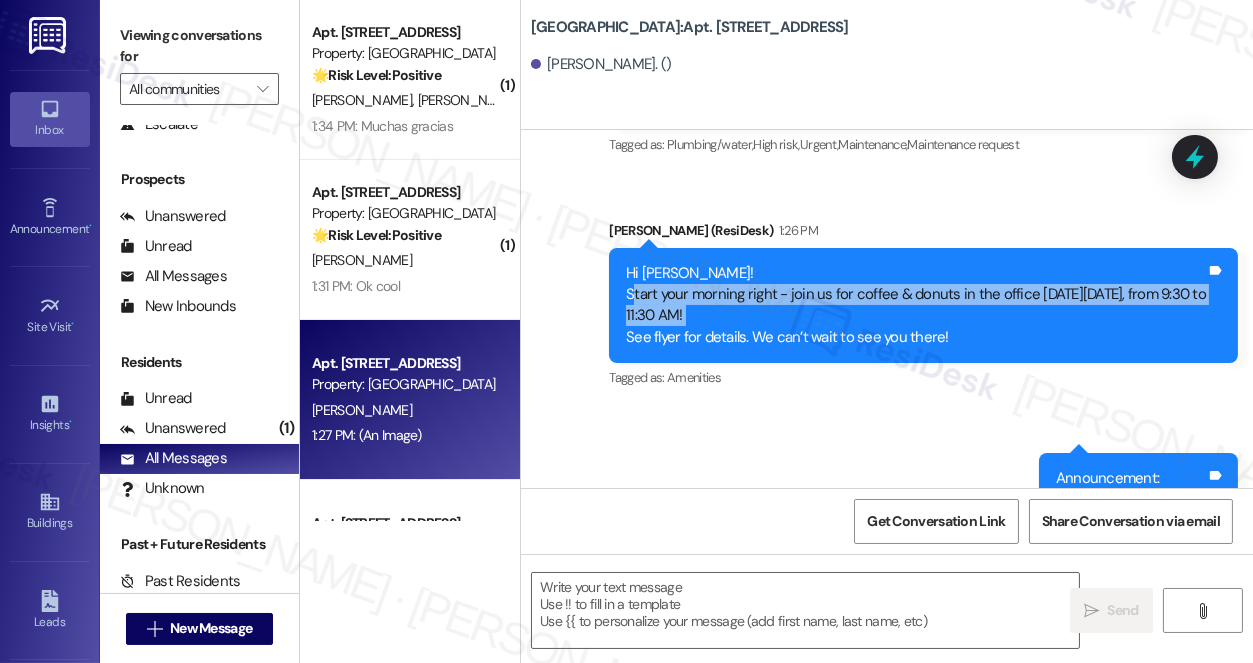 click on "Hi [PERSON_NAME]!
Start your morning right - join us for coffee & donuts in the office [DATE][DATE], from 9:30 to 11:30 AM!
See flyer for details. We can’t wait to see you there!" at bounding box center [916, 306] 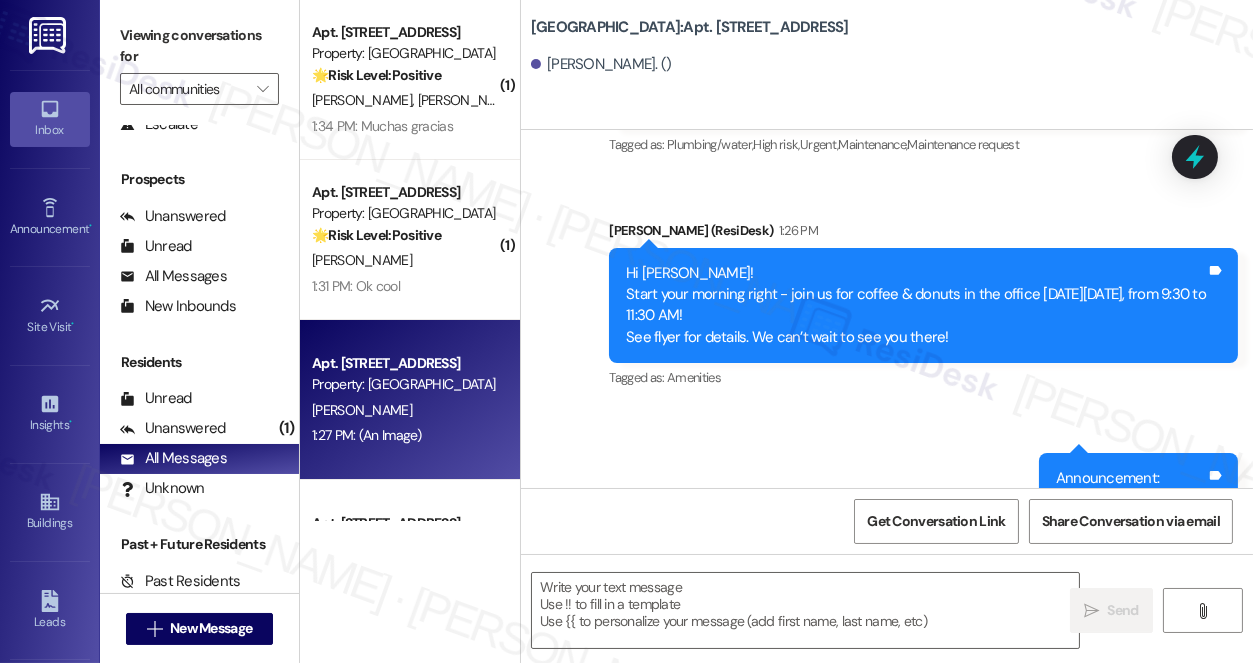 click on "Hi [PERSON_NAME]!
Start your morning right - join us for coffee & donuts in the office [DATE][DATE], from 9:30 to 11:30 AM!
See flyer for details. We can’t wait to see you there!" at bounding box center (916, 306) 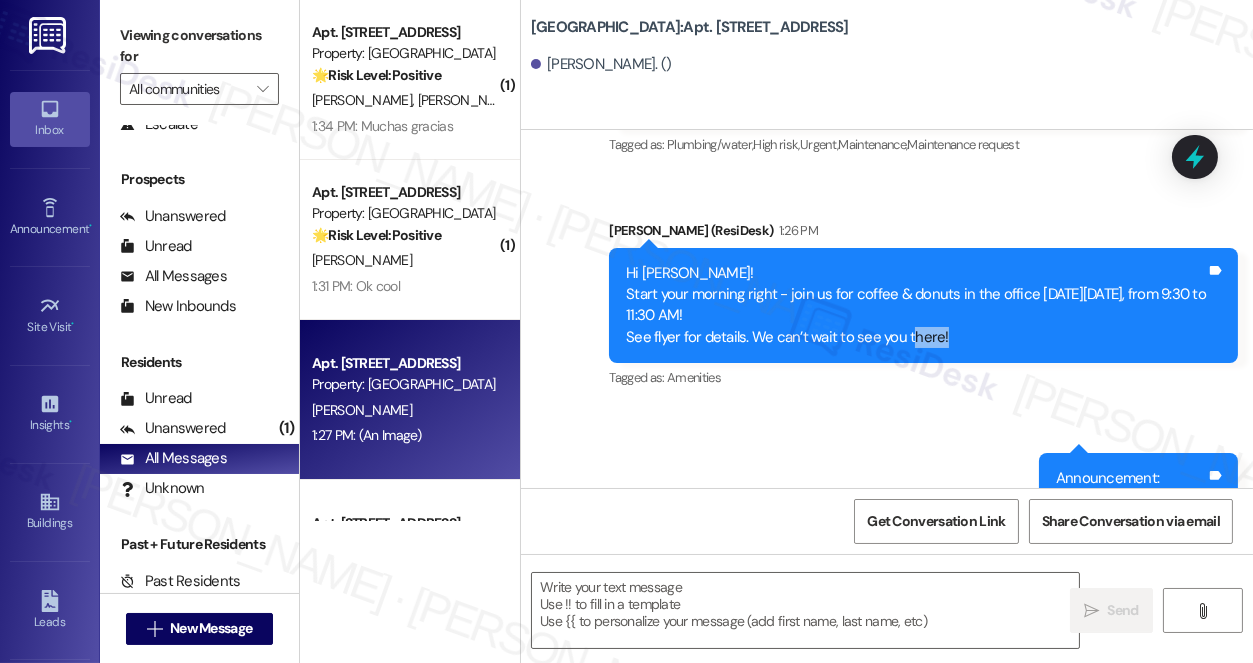 click on "Hi [PERSON_NAME]!
Start your morning right - join us for coffee & donuts in the office [DATE][DATE], from 9:30 to 11:30 AM!
See flyer for details. We can’t wait to see you there!" at bounding box center [916, 306] 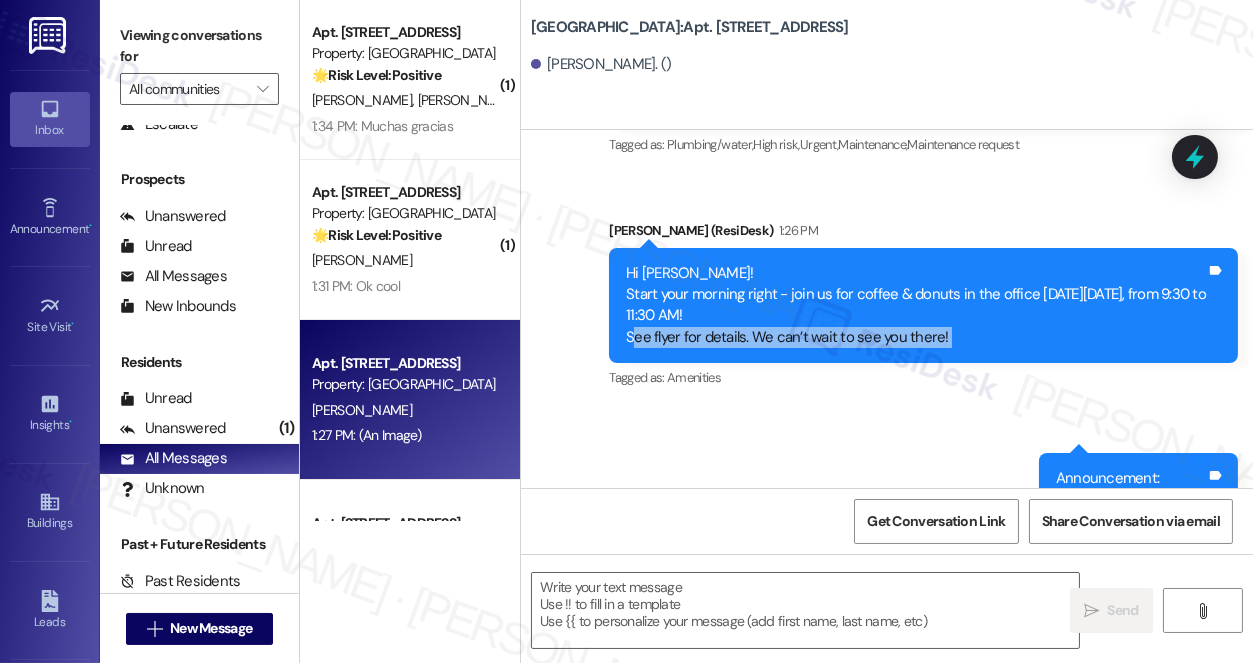 click on "Hi [PERSON_NAME]!
Start your morning right - join us for coffee & donuts in the office [DATE][DATE], from 9:30 to 11:30 AM!
See flyer for details. We can’t wait to see you there!" at bounding box center (916, 306) 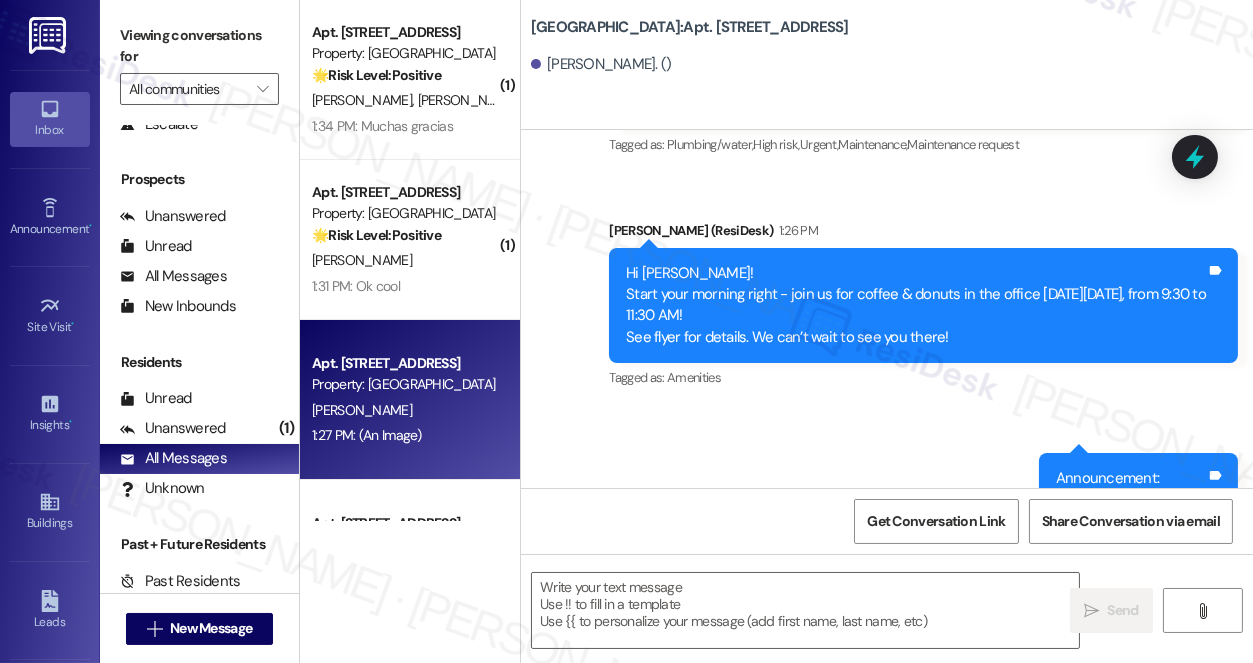 click on "Hi [PERSON_NAME]!
Start your morning right - join us for coffee & donuts in the office [DATE][DATE], from 9:30 to 11:30 AM!
See flyer for details. We can’t wait to see you there!" at bounding box center (916, 306) 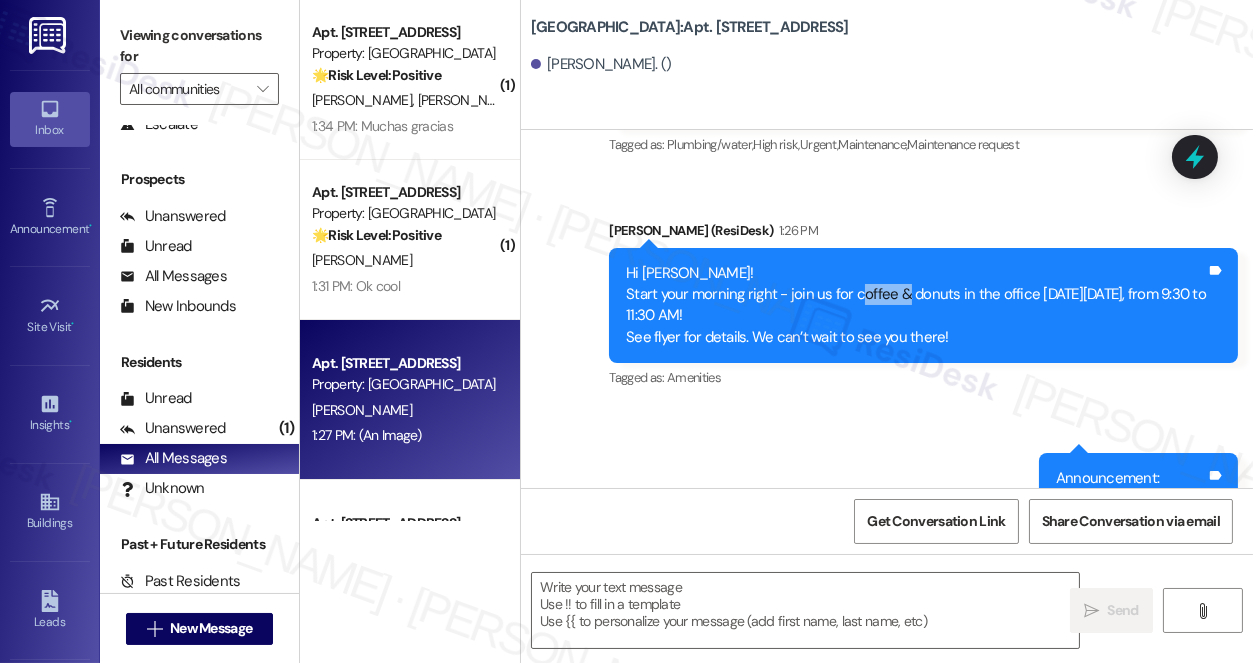 click on "Hi [PERSON_NAME]!
Start your morning right - join us for coffee & donuts in the office [DATE][DATE], from 9:30 to 11:30 AM!
See flyer for details. We can’t wait to see you there!" at bounding box center [916, 306] 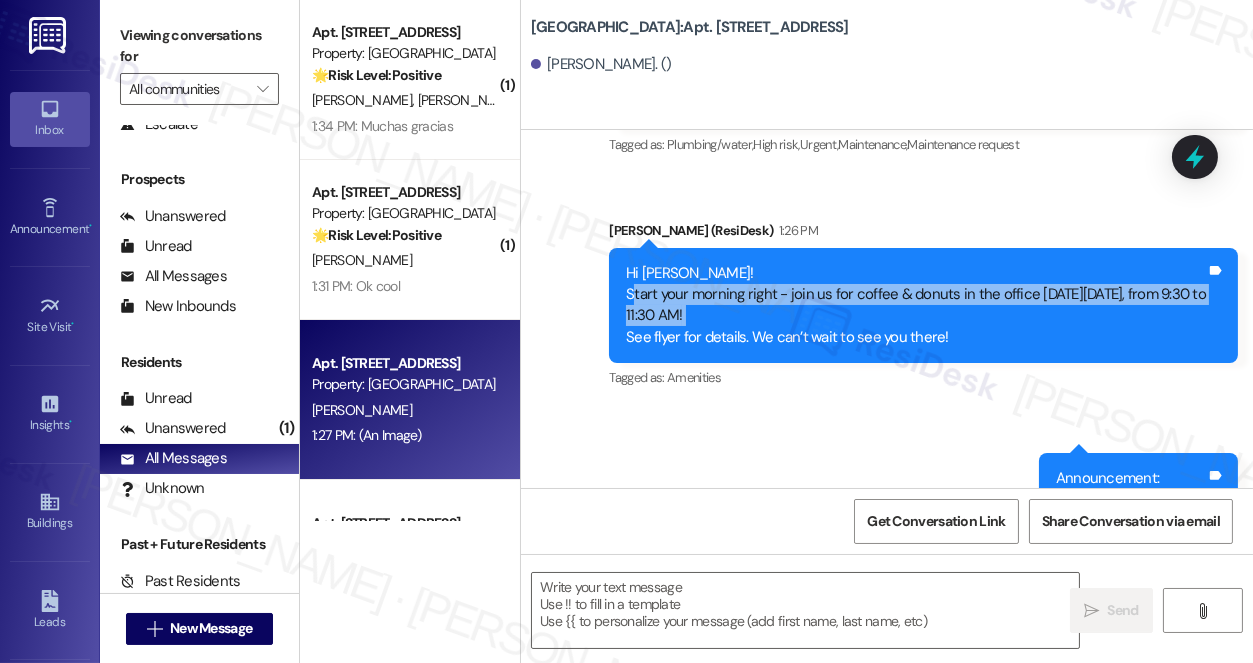 click on "Hi [PERSON_NAME]!
Start your morning right - join us for coffee & donuts in the office [DATE][DATE], from 9:30 to 11:30 AM!
See flyer for details. We can’t wait to see you there!" at bounding box center [916, 306] 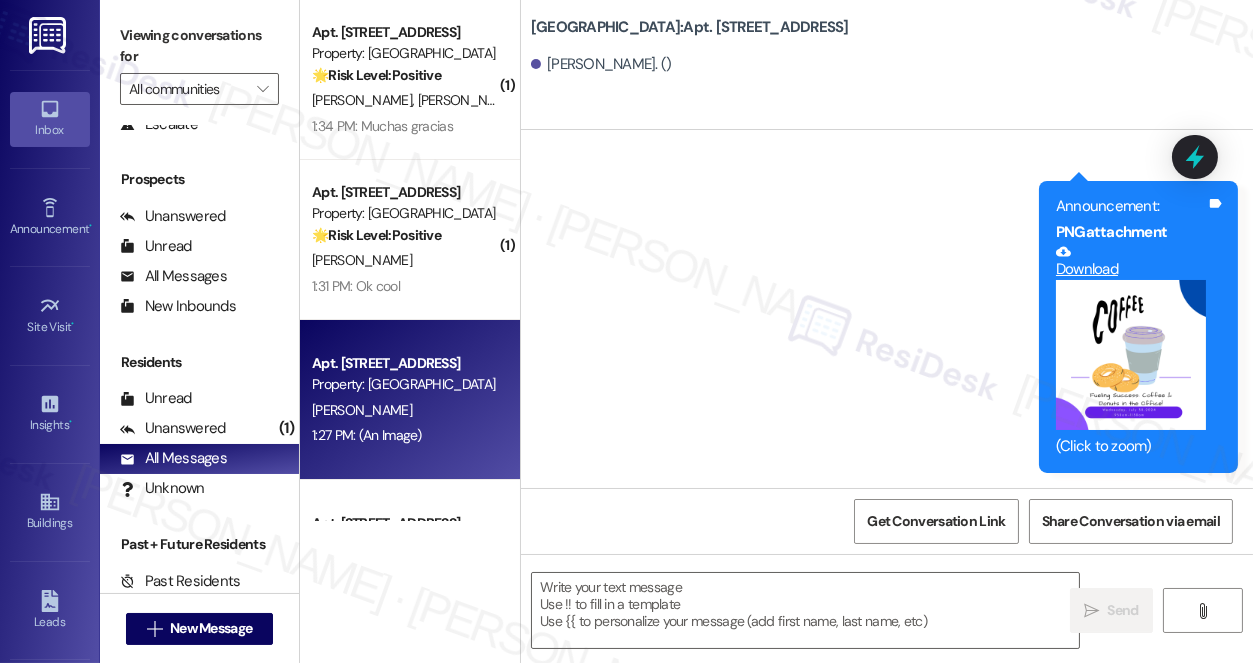 click at bounding box center [1131, 355] 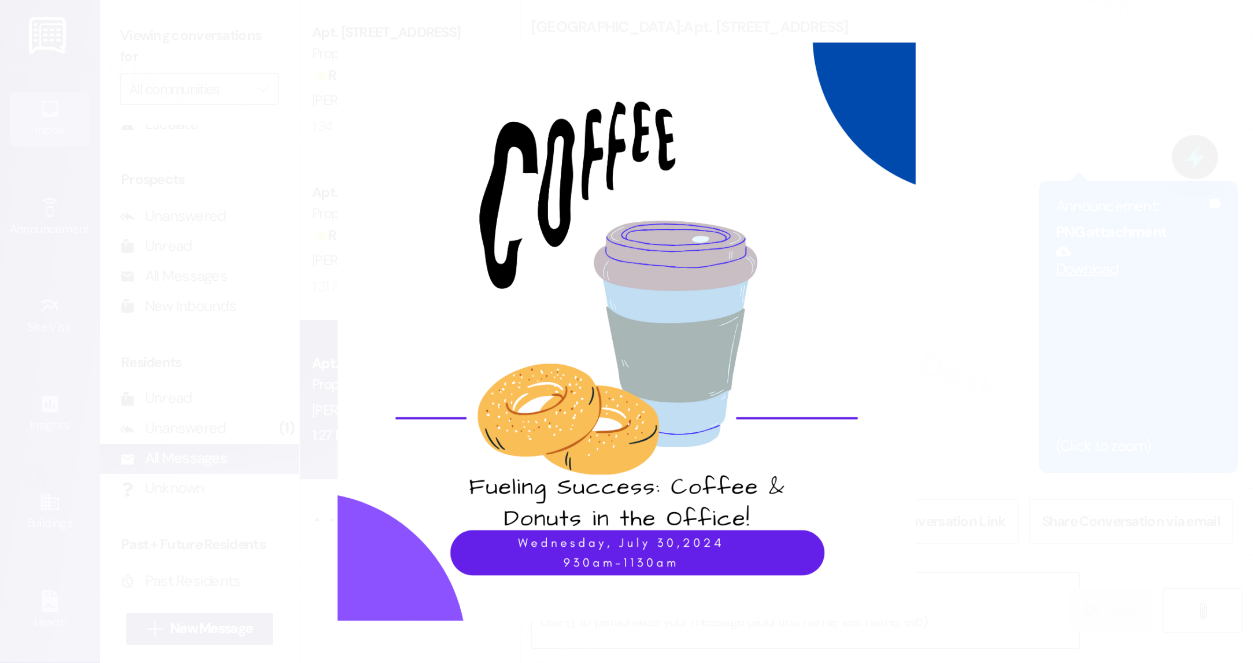 click at bounding box center (626, 331) 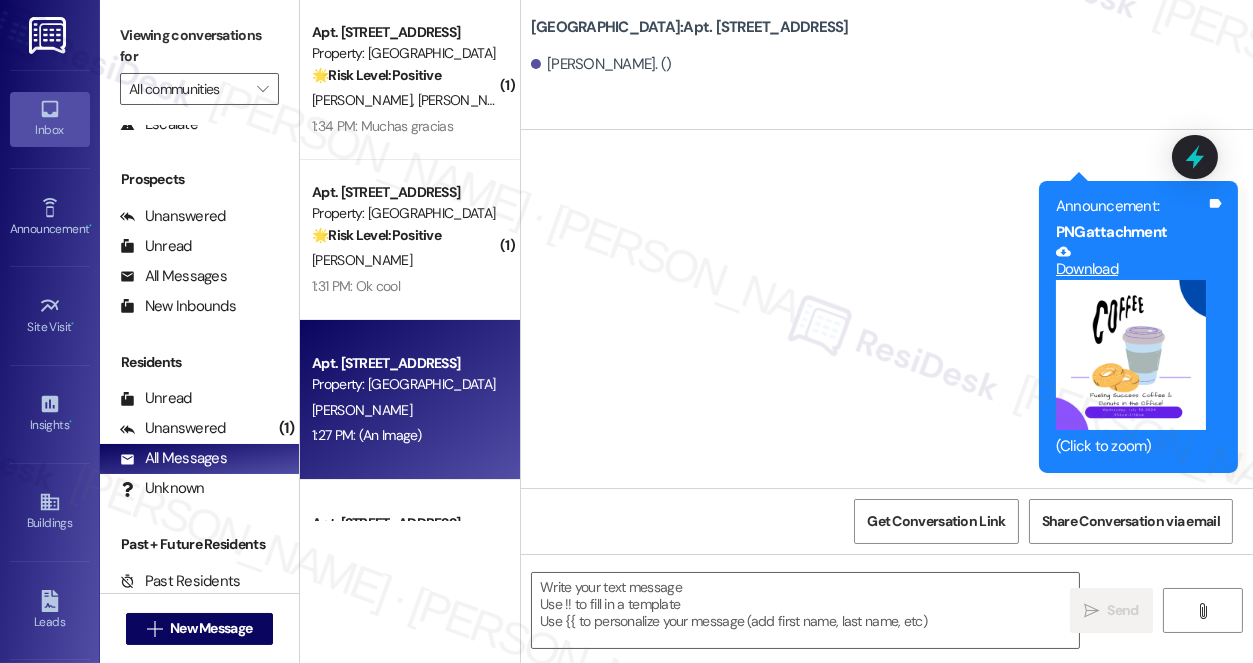 click on "Announcement:" at bounding box center (1131, 206) 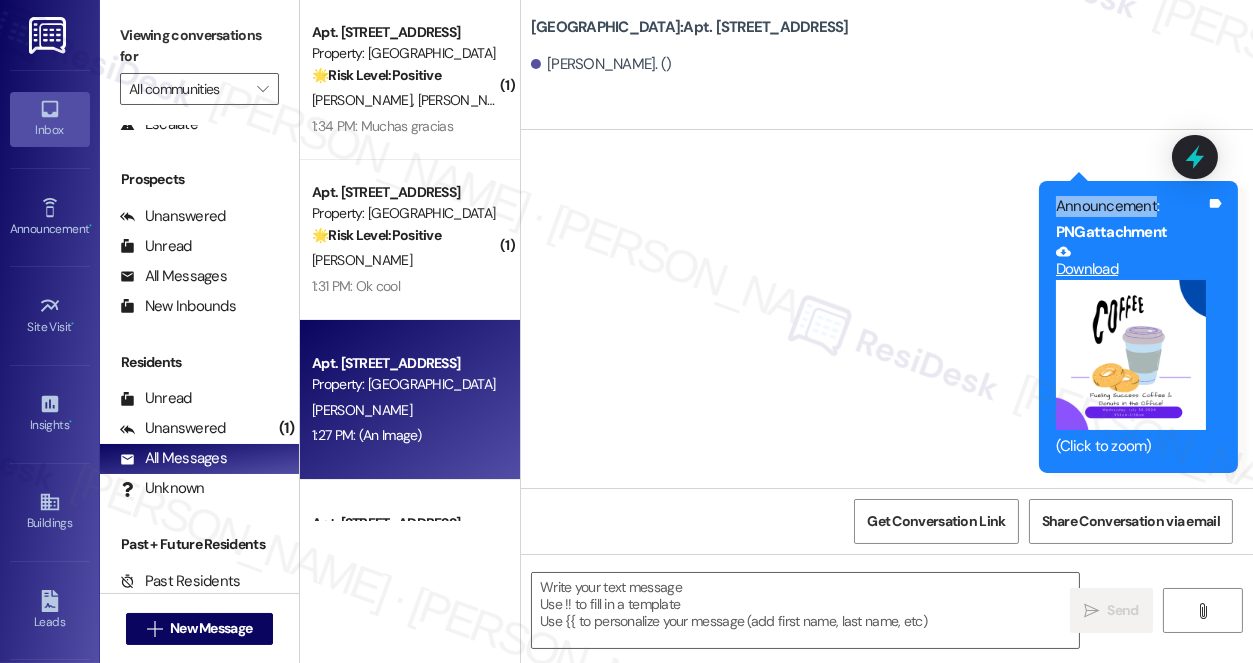 click on "Announcement:" at bounding box center (1131, 206) 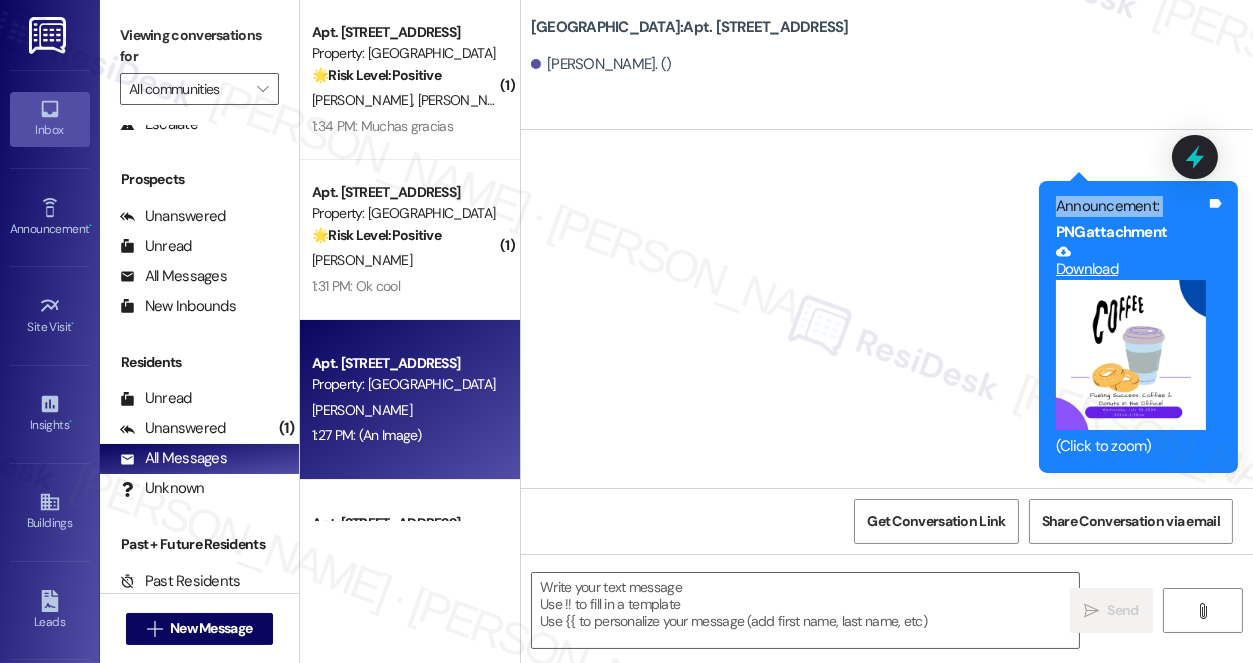 click on "Announcement:" at bounding box center [1131, 206] 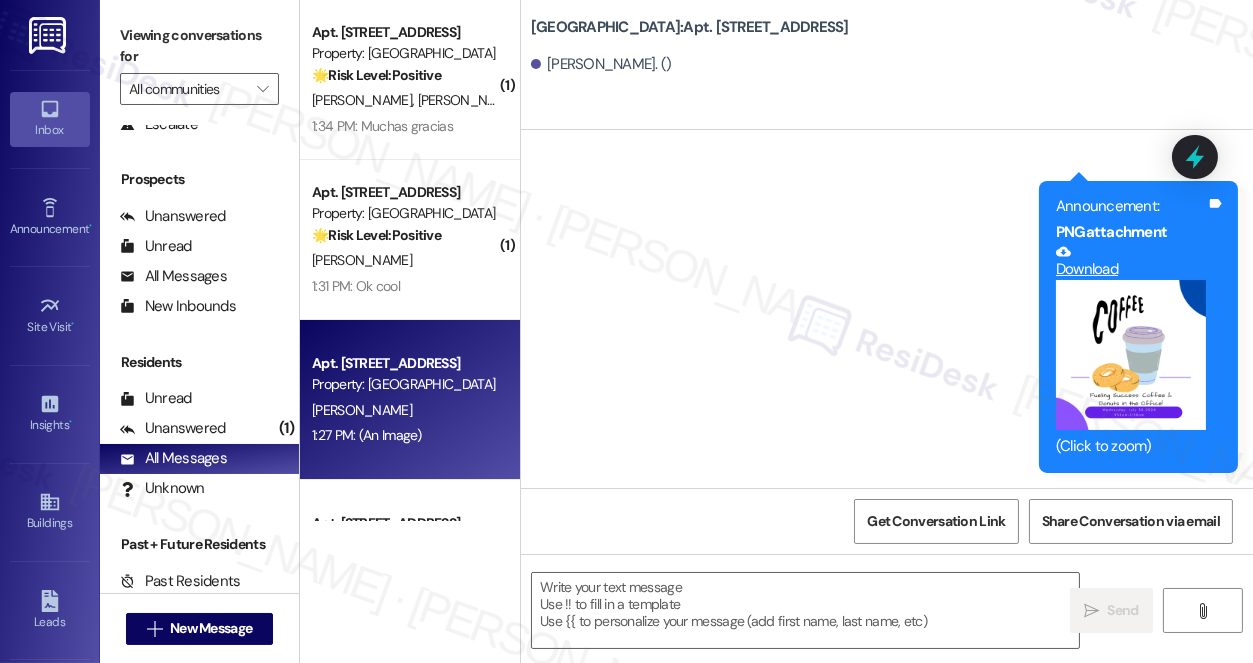 click on "Sent via SMS [PERSON_NAME]   (ResiDesk) [DATE] 11:06 AM Hi [PERSON_NAME]! That's wonderful to hear! Can I ask a quick favor...would you mind writing us a Google review? No worries at all if not. Here's a quick link  [URL][DOMAIN_NAME]
[Link points to  [URL][DOMAIN_NAME] ]
[No clicks yet] Tags and notes Tagged as:   Praise Click to highlight conversations about Praise Announcement, sent via SMS [PERSON_NAME]   (ResiDesk) [DATE] 2:47 PM Hi Chase!
This is a friendly reminder that [DATE] and [DATE] fall on regular business days. Our office will be closed [DATE][DATE] and throughout the weekend.
If you plan to make your rent payment in-office, please ensure it is submitted during business hours — 8:30 AM to 5:30 PM — by [DATE]. Any payments turned in [DATE][DATE] will be considered late, as rent is due no later than [DATE].
Thank you for your attention and cooperation!" at bounding box center [887, -2430] 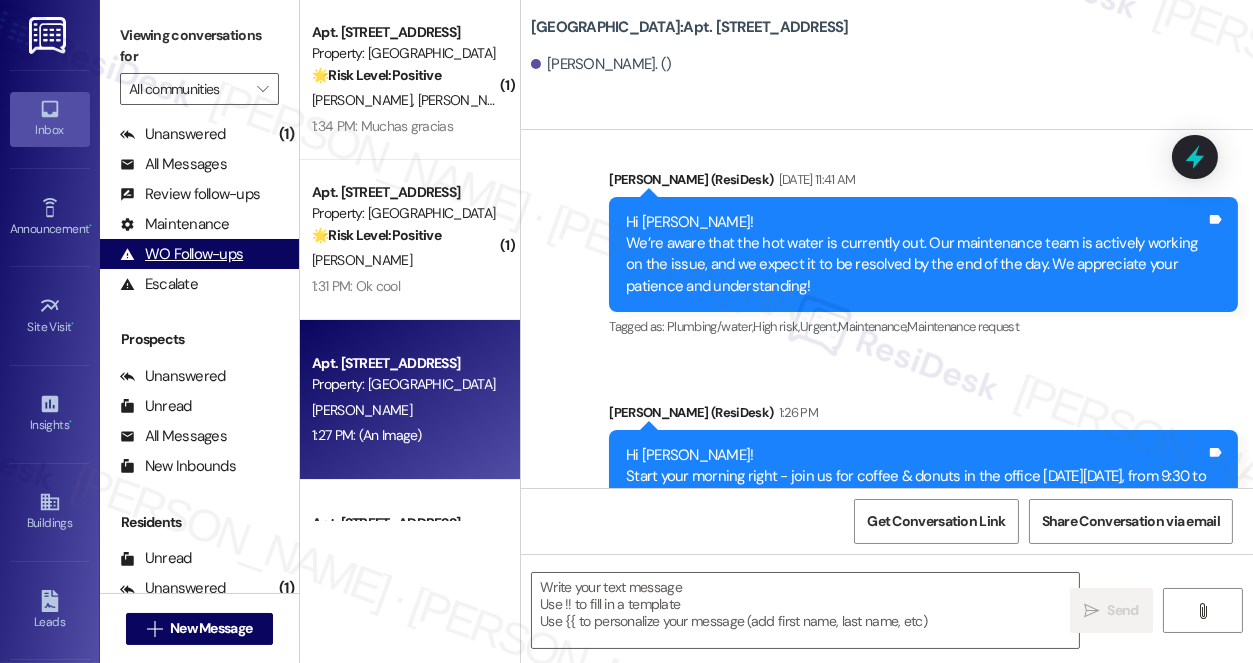 scroll, scrollTop: 0, scrollLeft: 0, axis: both 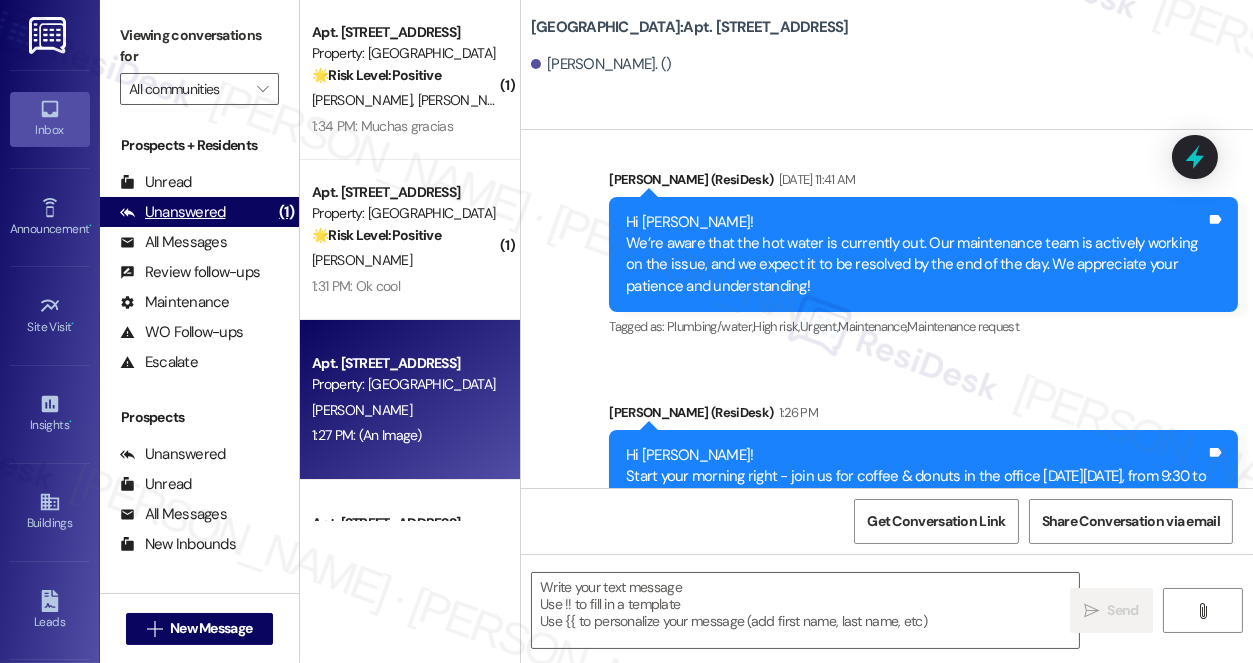 click on "Unanswered (1)" at bounding box center (199, 212) 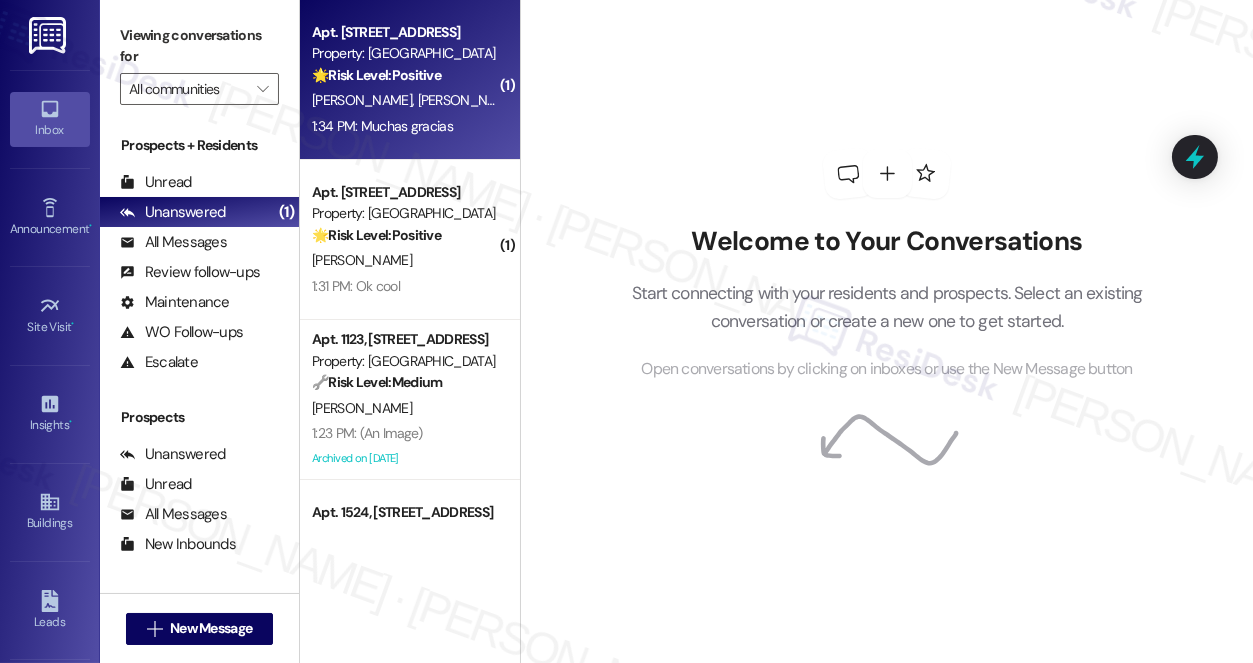 click on "Apt. [STREET_ADDRESS] Property: [GEOGRAPHIC_DATA] 🌟  Risk Level:  Positive The resident is expressing gratitude for a community event announcement, indicating positive engagement. [PERSON_NAME] [PERSON_NAME] 1:34 PM: Muchas gracias  1:34 PM: Muchas gracias" at bounding box center (410, 80) 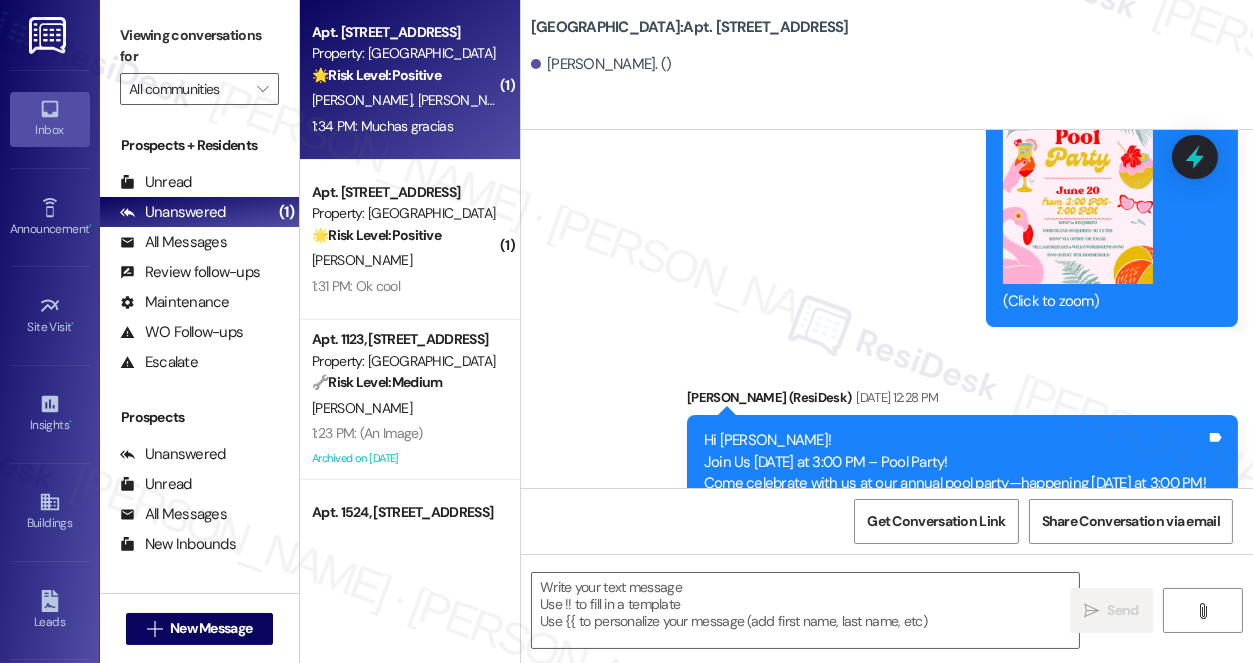 scroll, scrollTop: 3005, scrollLeft: 0, axis: vertical 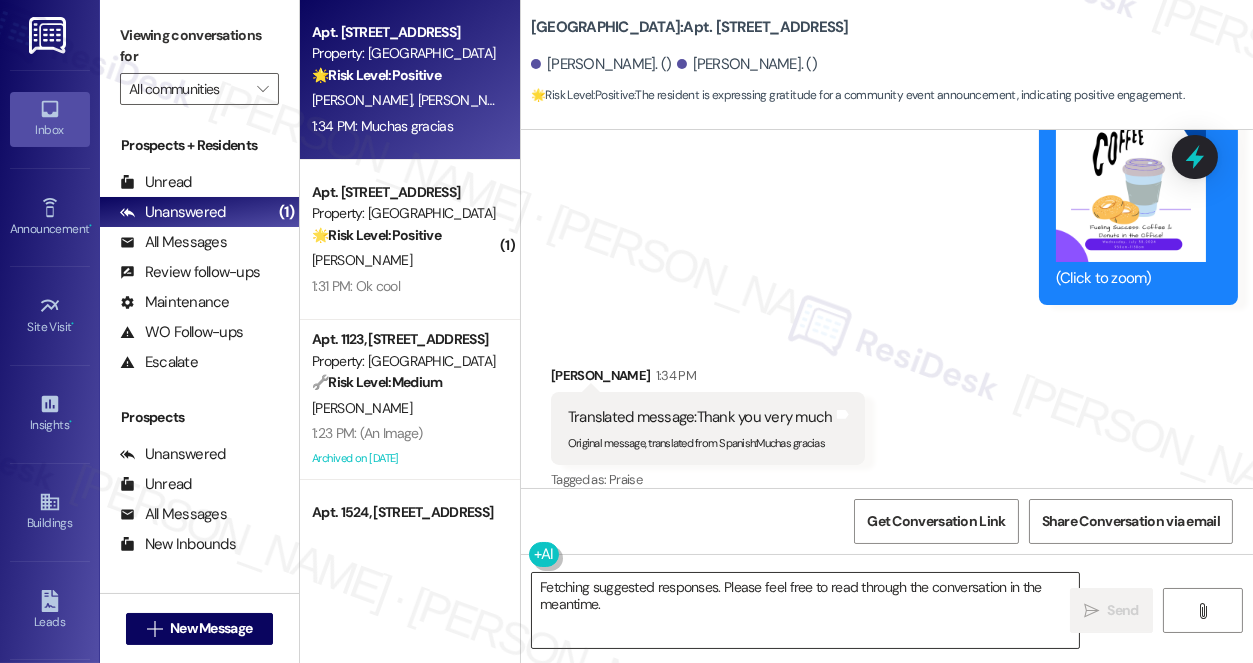 click on "Fetching suggested responses. Please feel free to read through the conversation in the meantime." at bounding box center [805, 610] 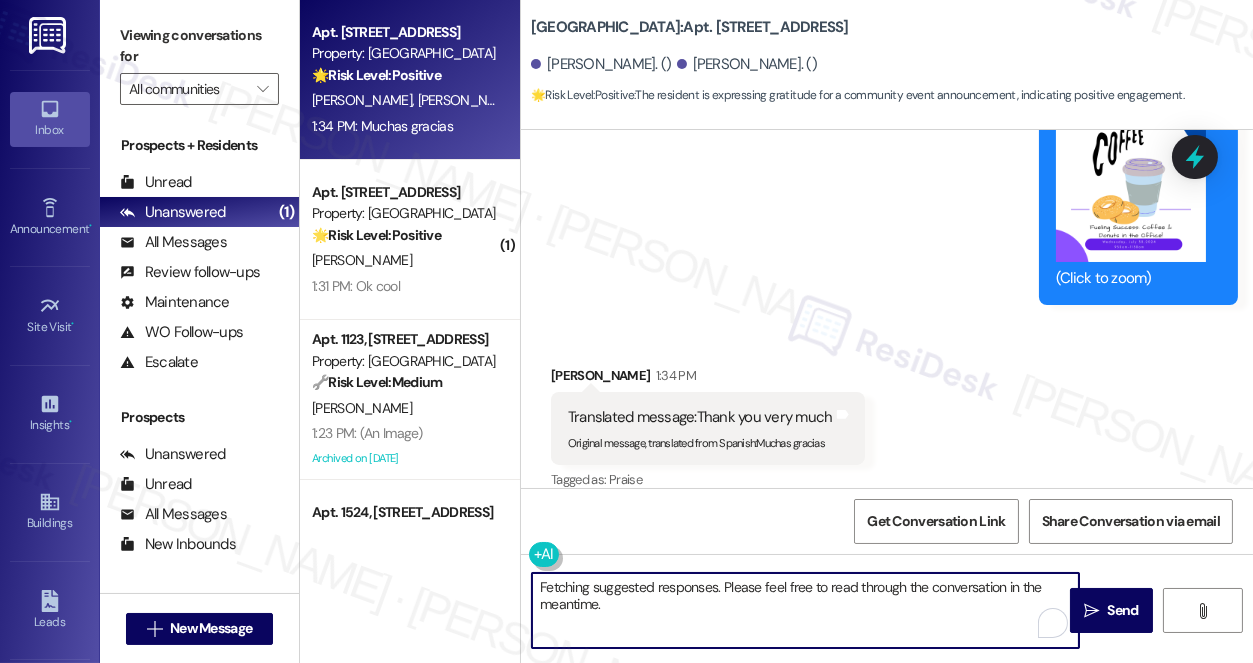 click on "Fetching suggested responses. Please feel free to read through the conversation in the meantime." at bounding box center (805, 610) 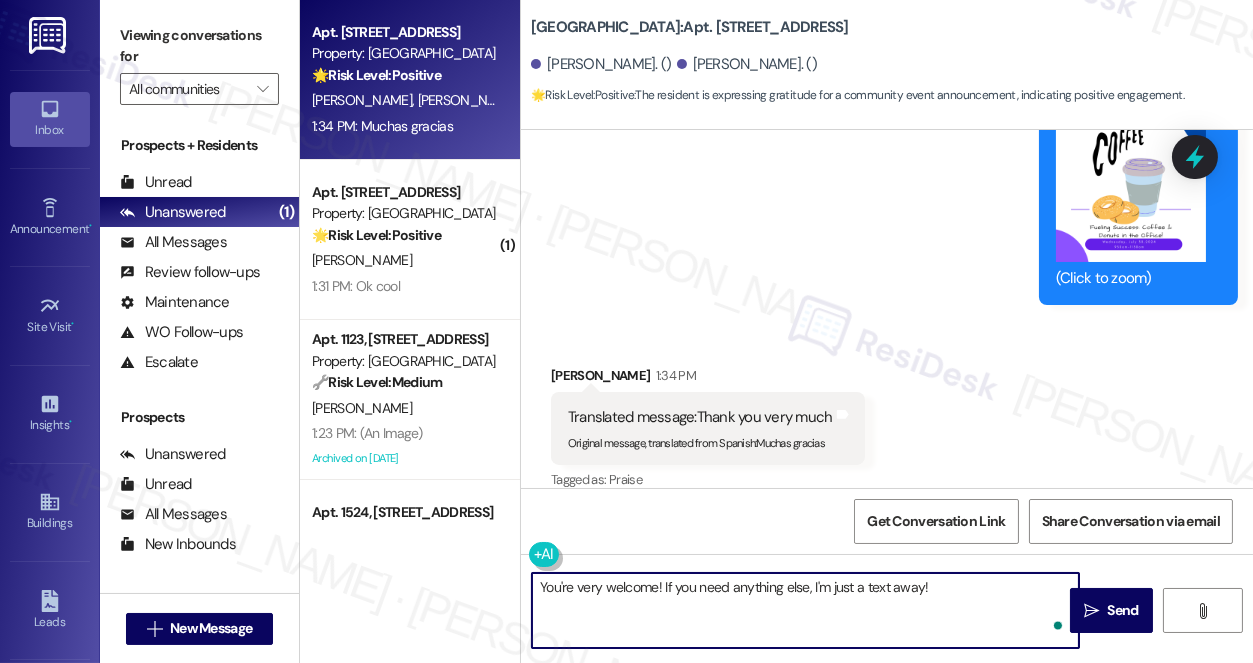 type on "You're very welcome! If you need anything else, I'm just a text away!" 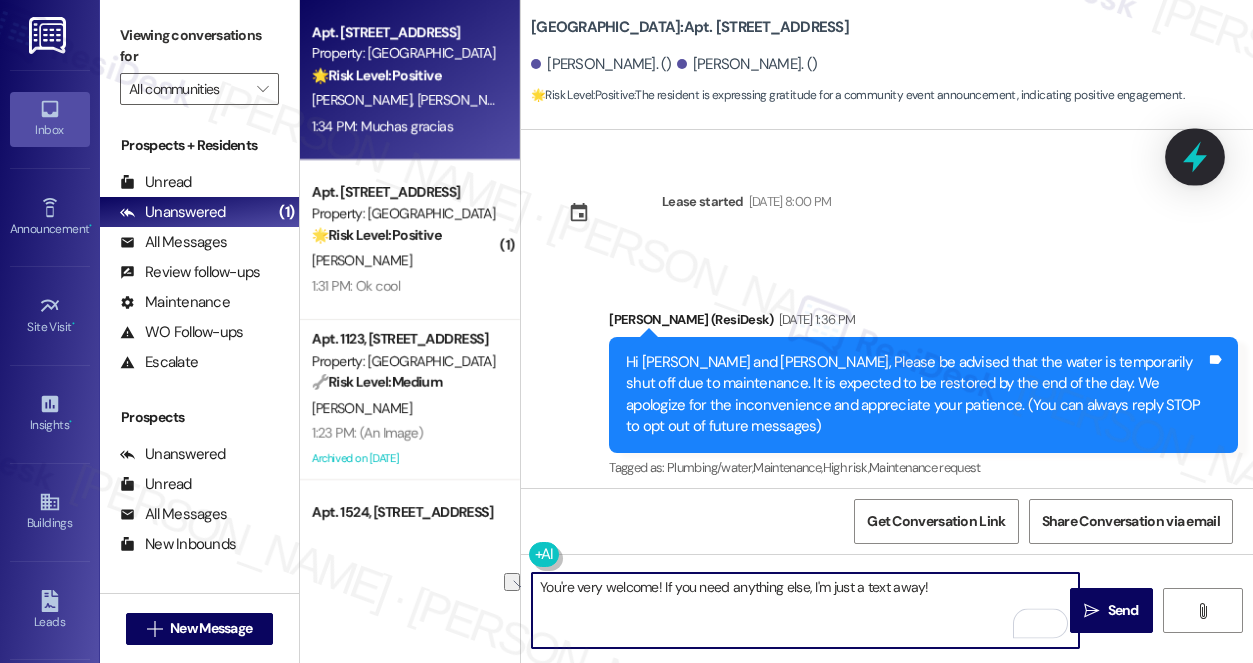 scroll, scrollTop: 0, scrollLeft: 0, axis: both 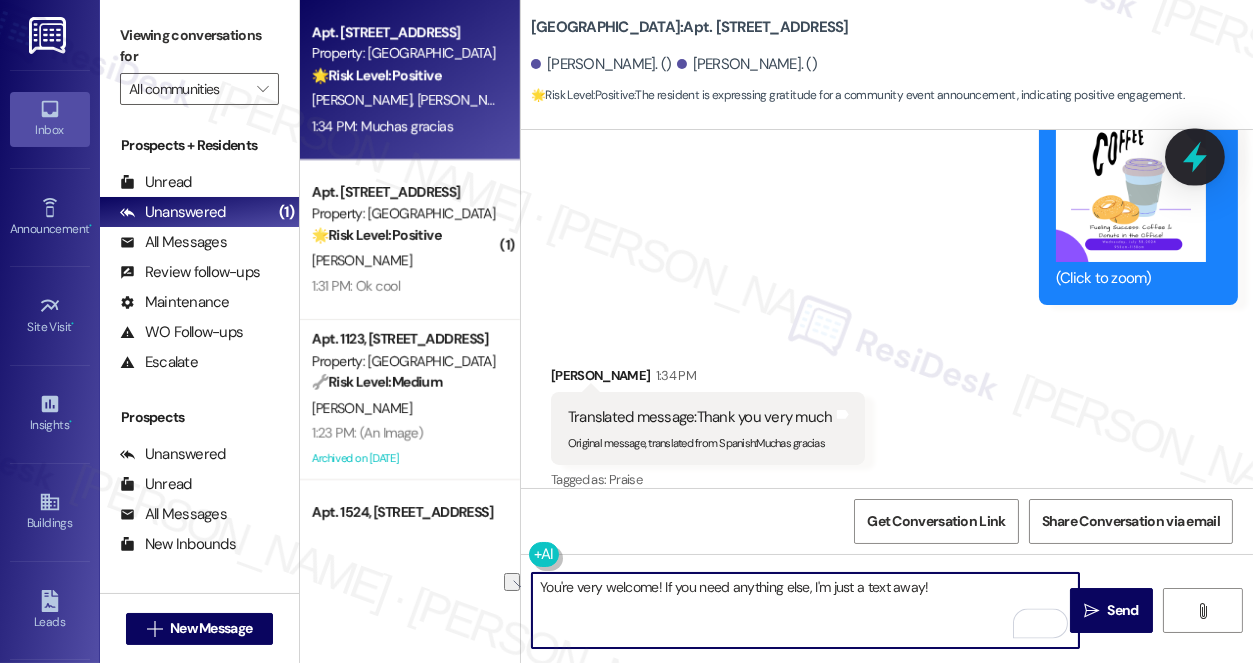 type on "You're very welcome! If you need anything else, I'm just a text away!" 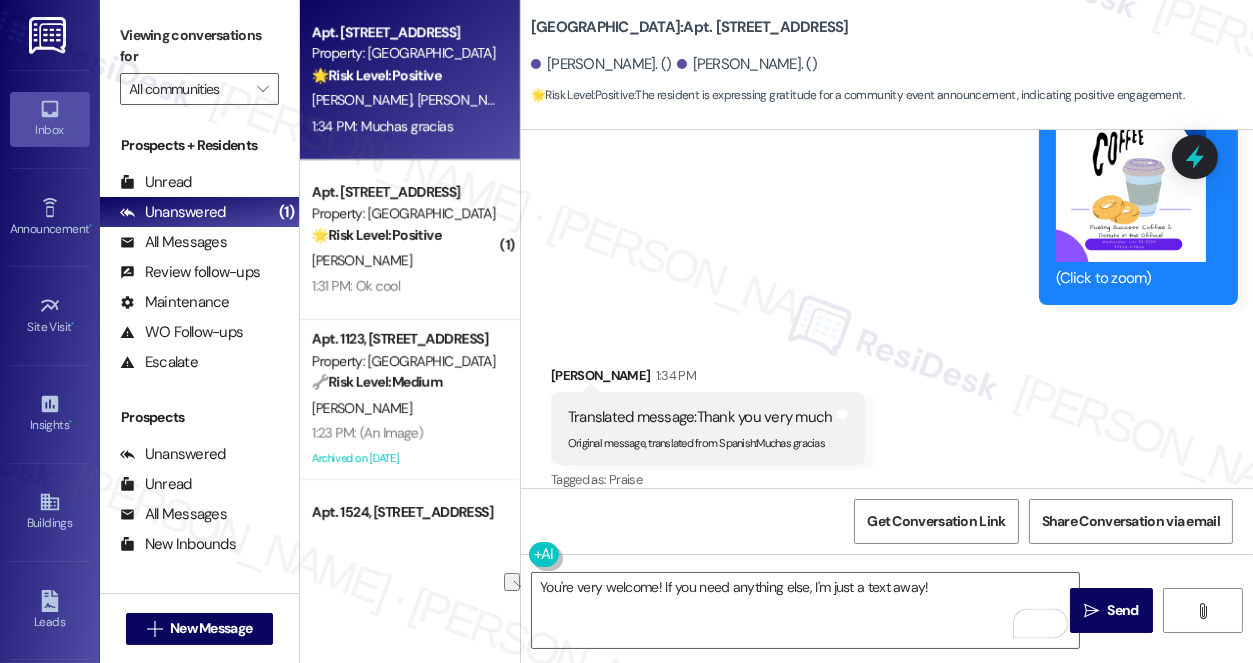 click 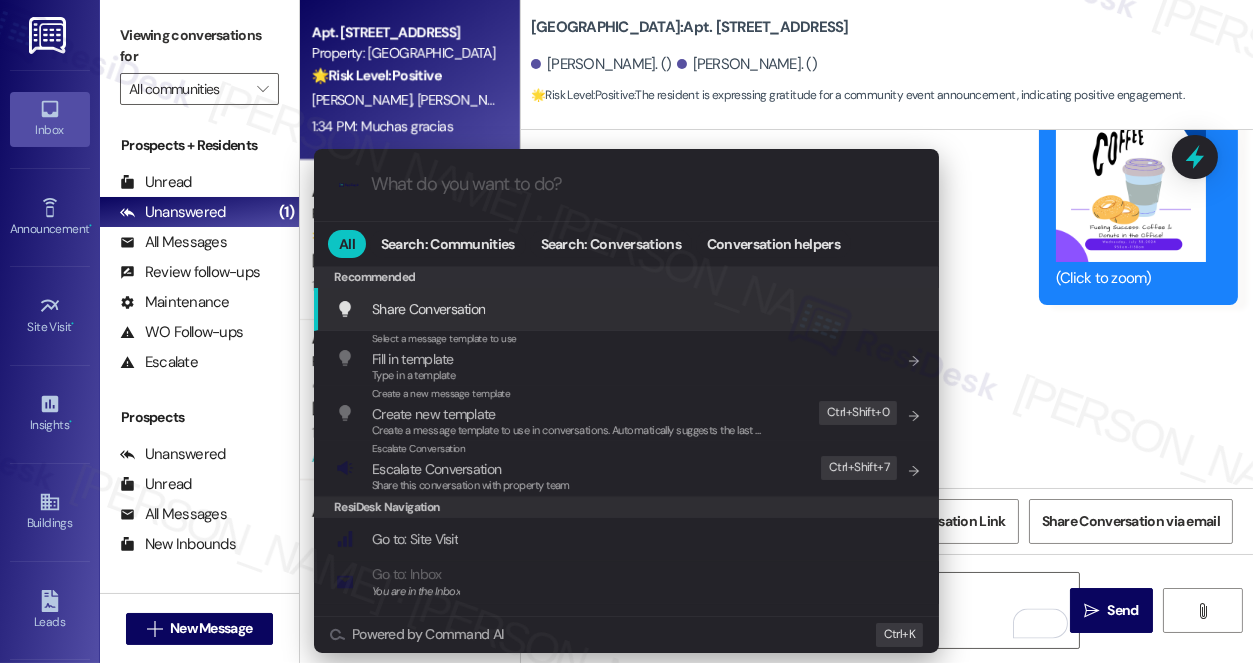 click at bounding box center (642, 184) 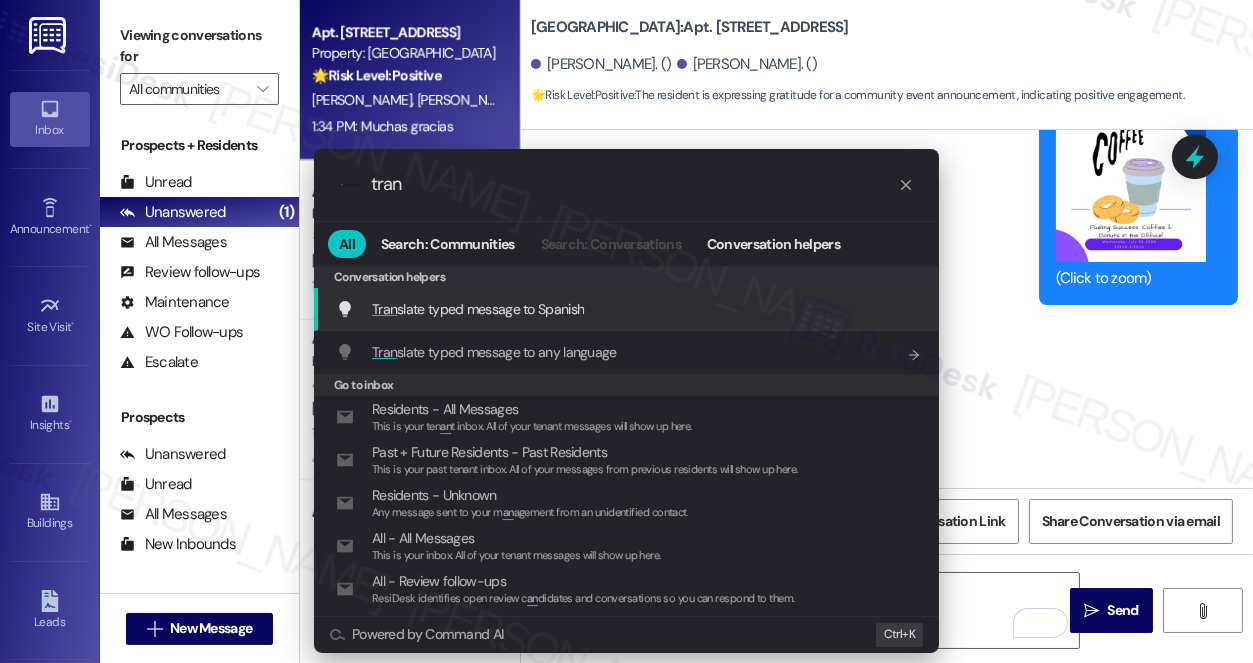 type on "tran" 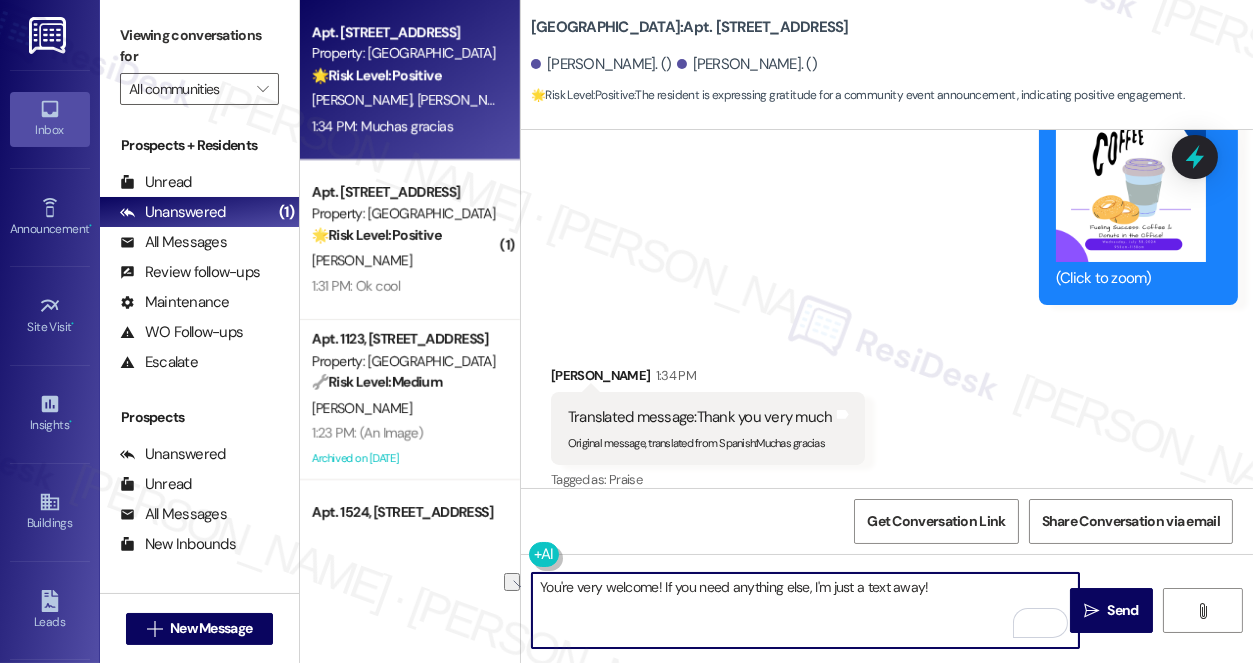 click on "Alexis Torres 1:34 PM" at bounding box center [708, 379] 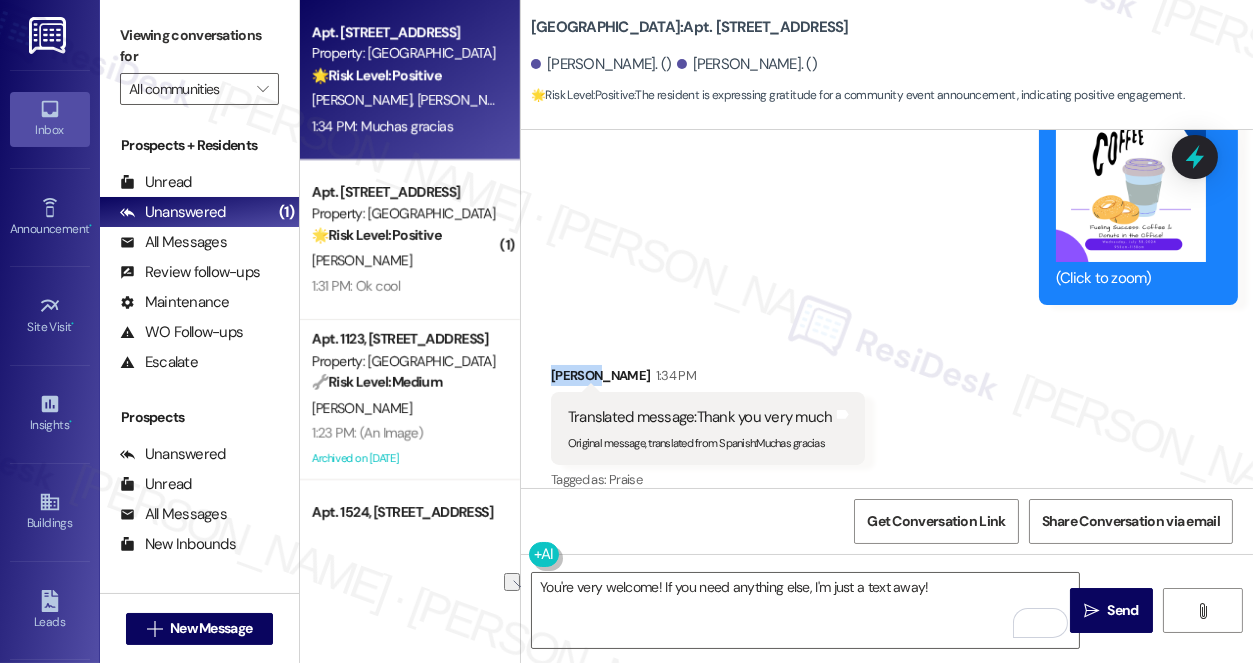 click on "Alexis Torres 1:34 PM" at bounding box center (708, 379) 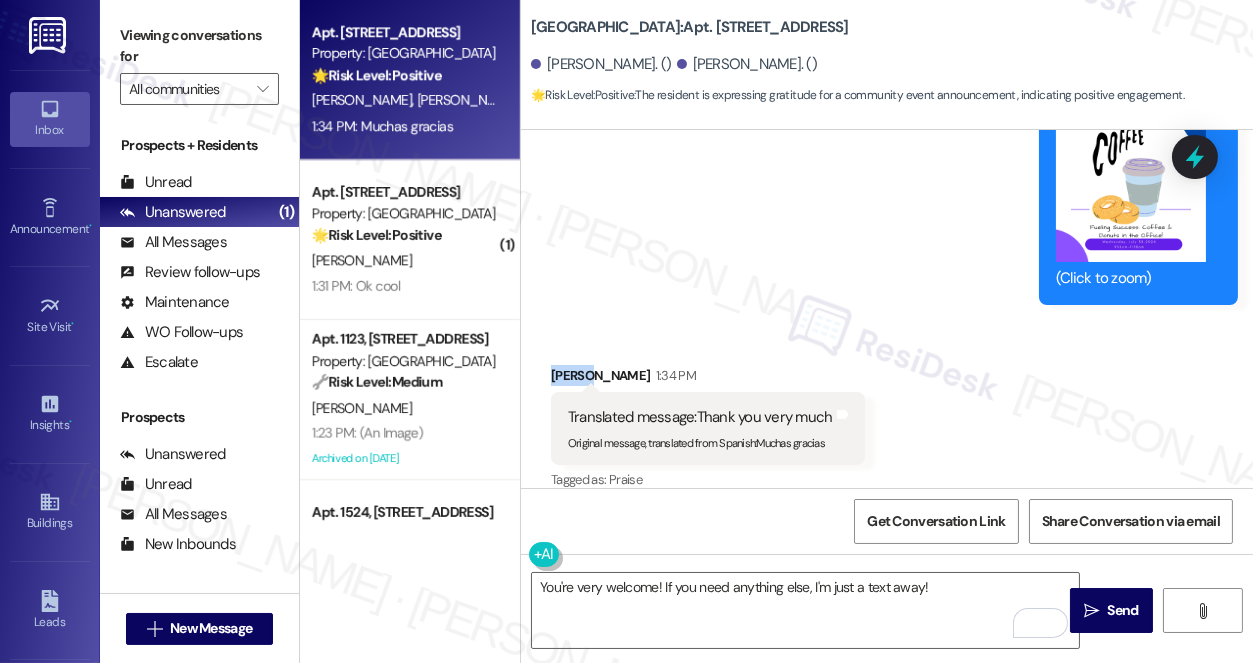 copy on "Alexis" 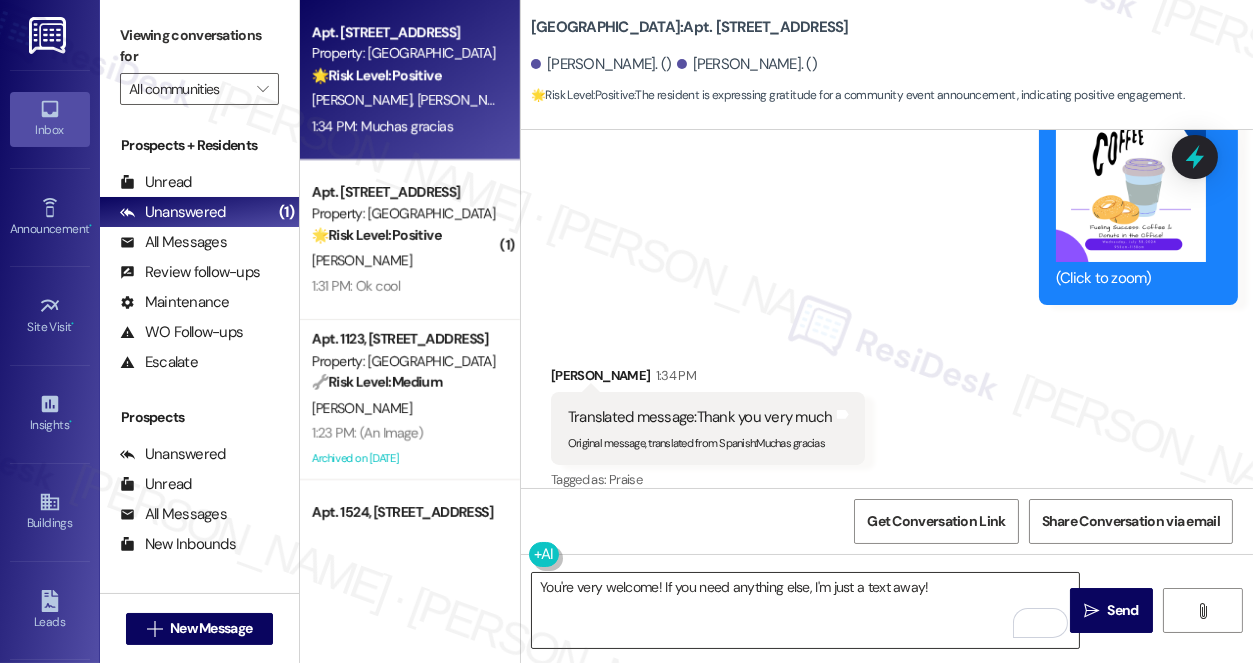 drag, startPoint x: 656, startPoint y: 588, endPoint x: 688, endPoint y: 582, distance: 32.55764 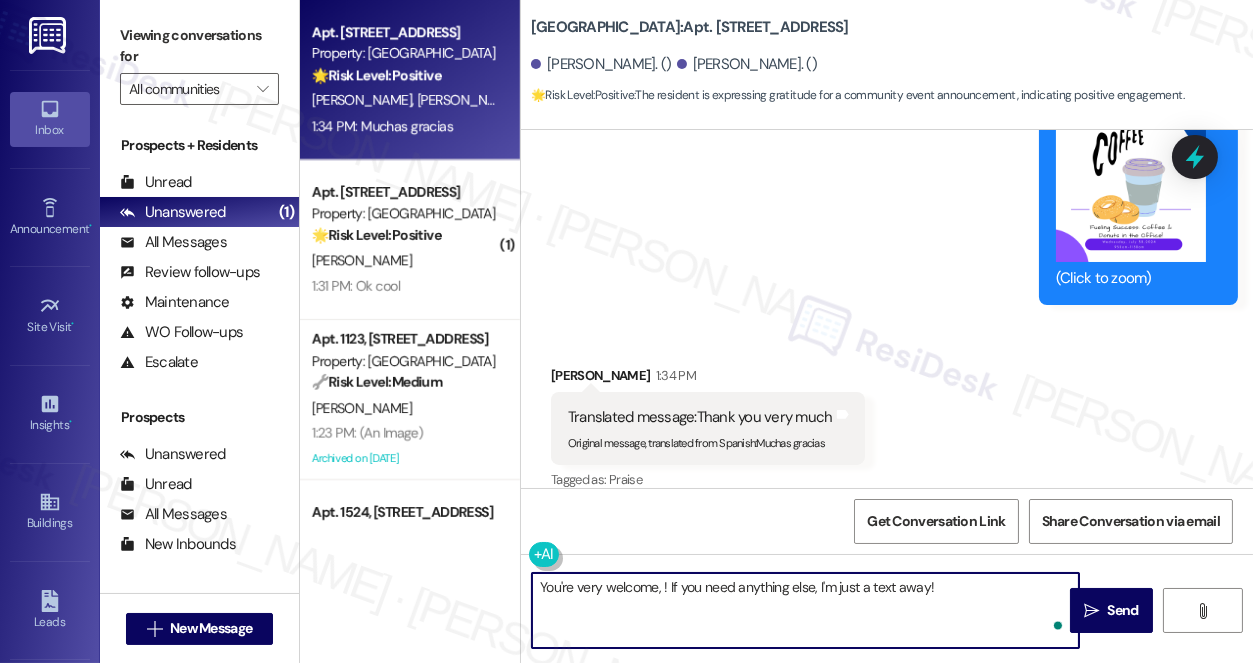 paste on "Alexis" 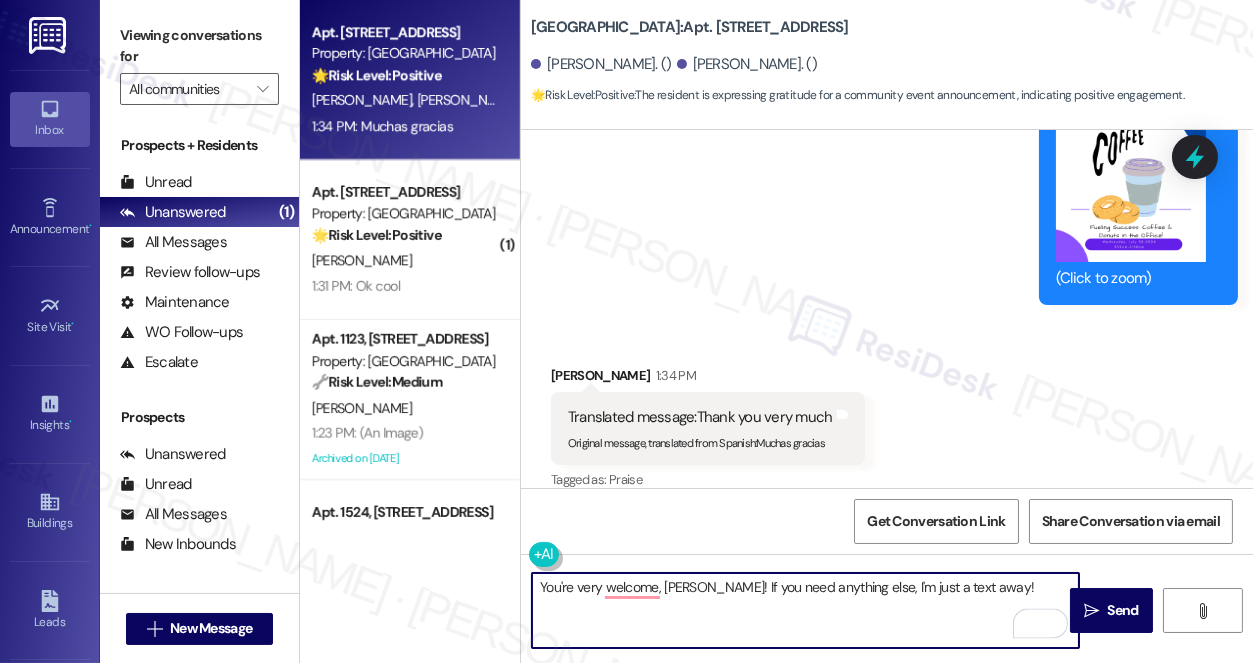 click on "You're very welcome, Alexis! If you need anything else, I'm just a text away!" at bounding box center (805, 610) 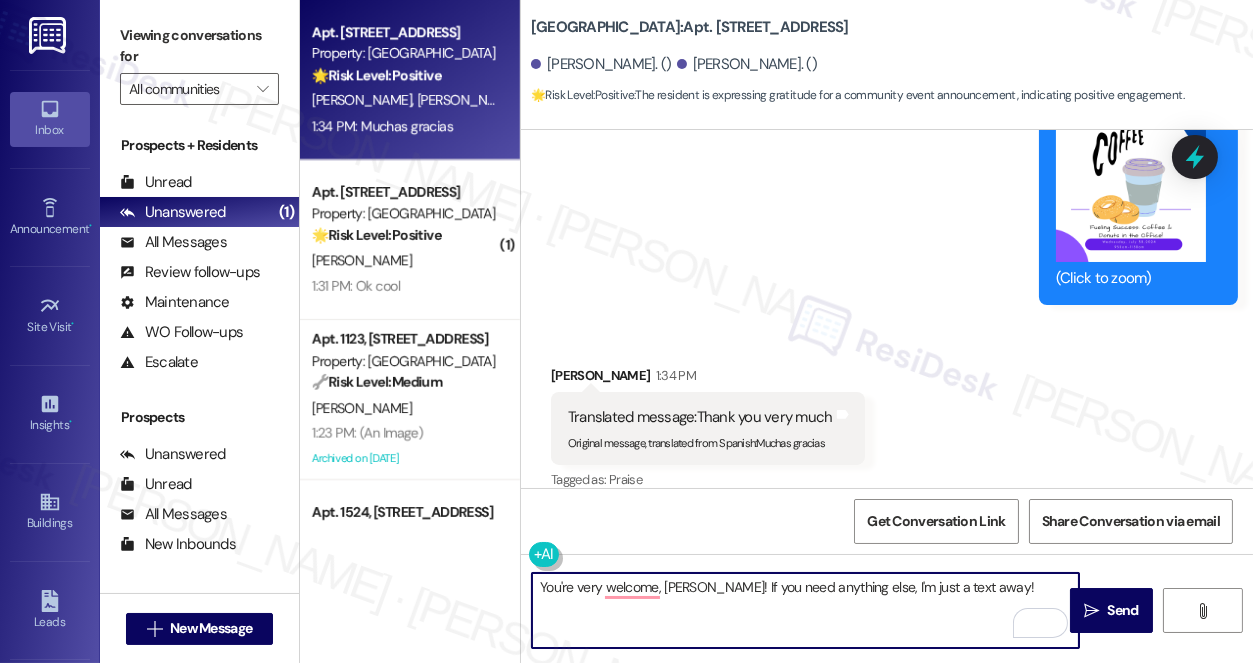 click on "You're very welcome, Alexis! If you need anything else, I'm just a text away!" at bounding box center (805, 610) 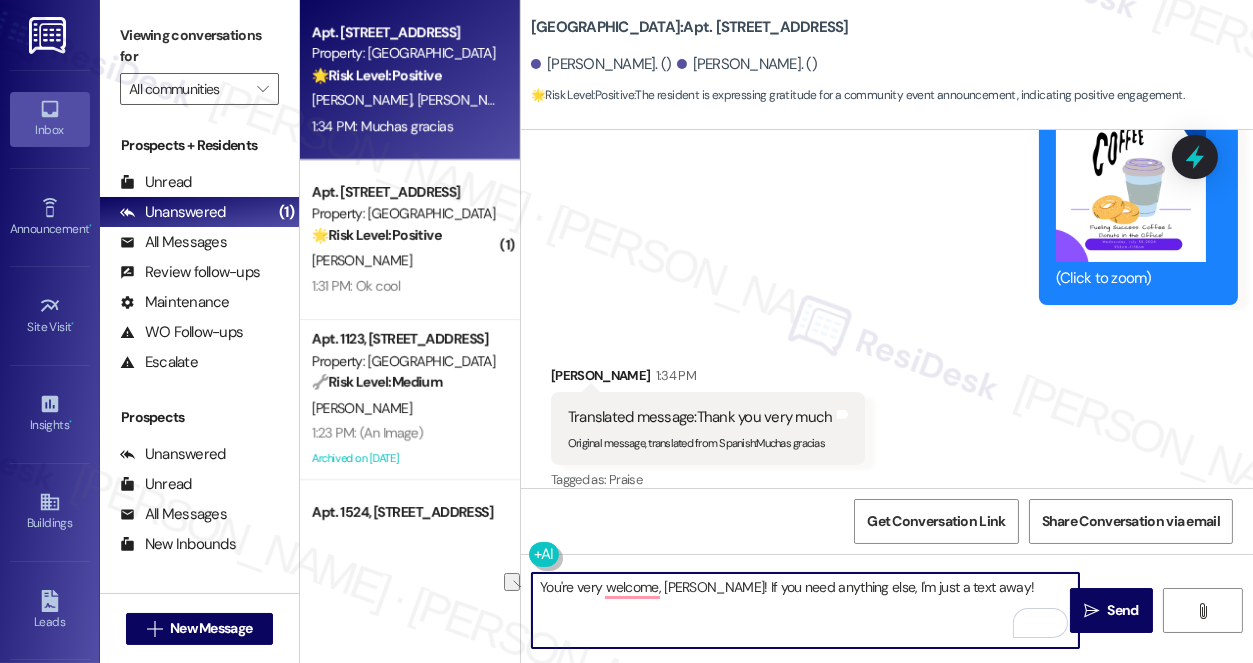 click on "You're very welcome, Alexis! If you need anything else, I'm just a text away!" at bounding box center [805, 610] 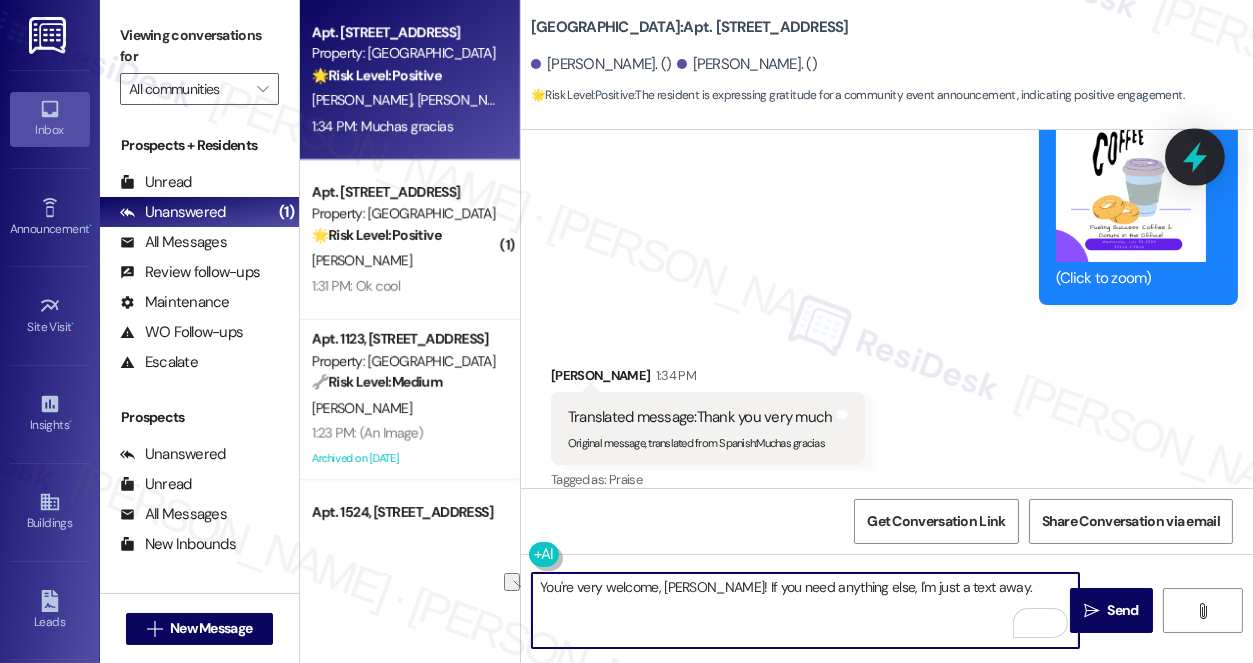 type on "You're very welcome, Alexis! If you need anything else, I'm just a text away." 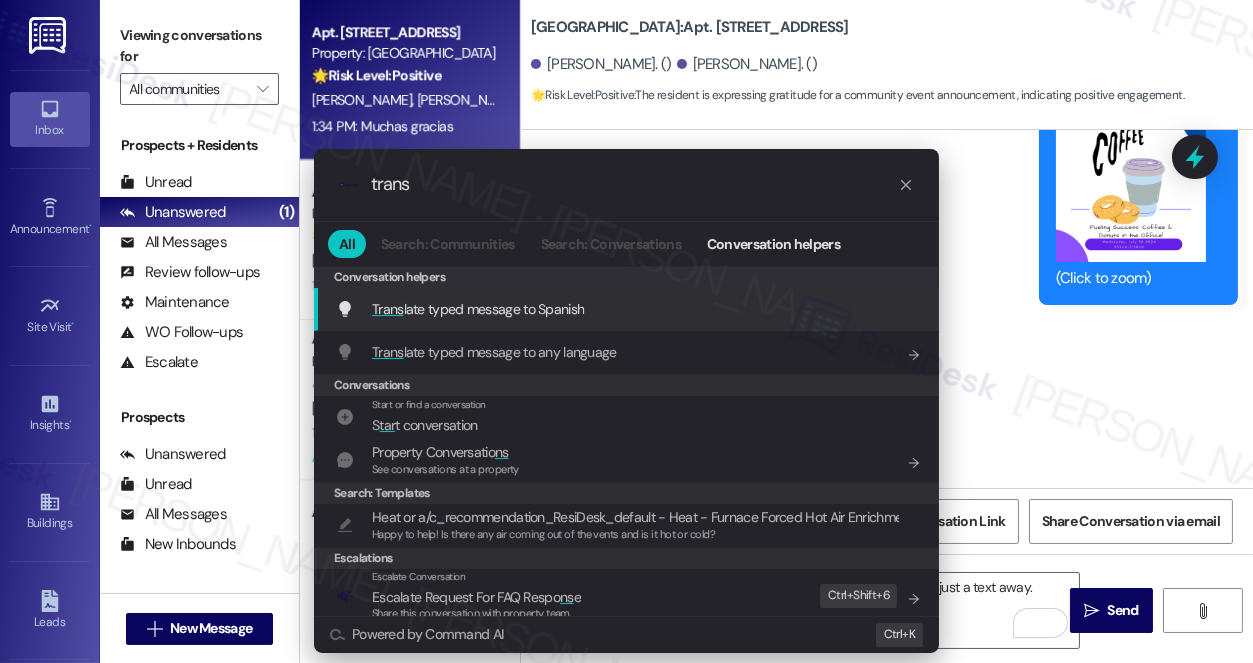type on "trans" 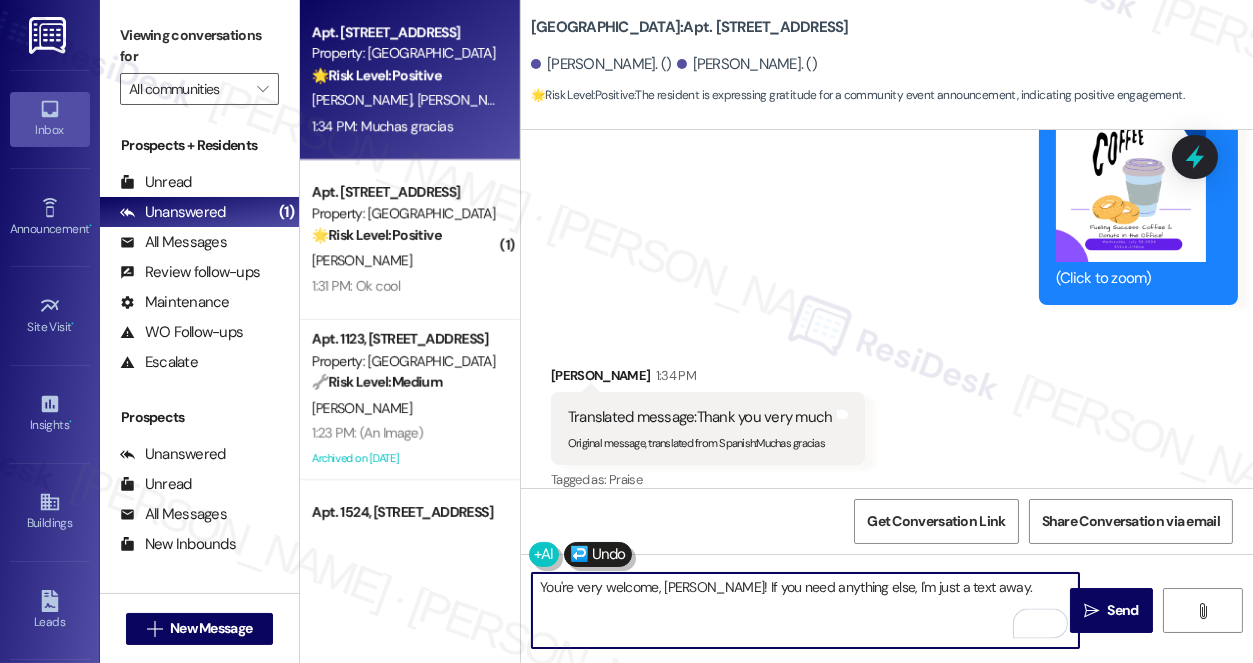 click on "De nada, Alexis. Si necesitas algo más, estoy aquí para ayudarte. (You're very welcome, Alexis! If you need anything else, I'm just a text away.)" at bounding box center [805, 610] 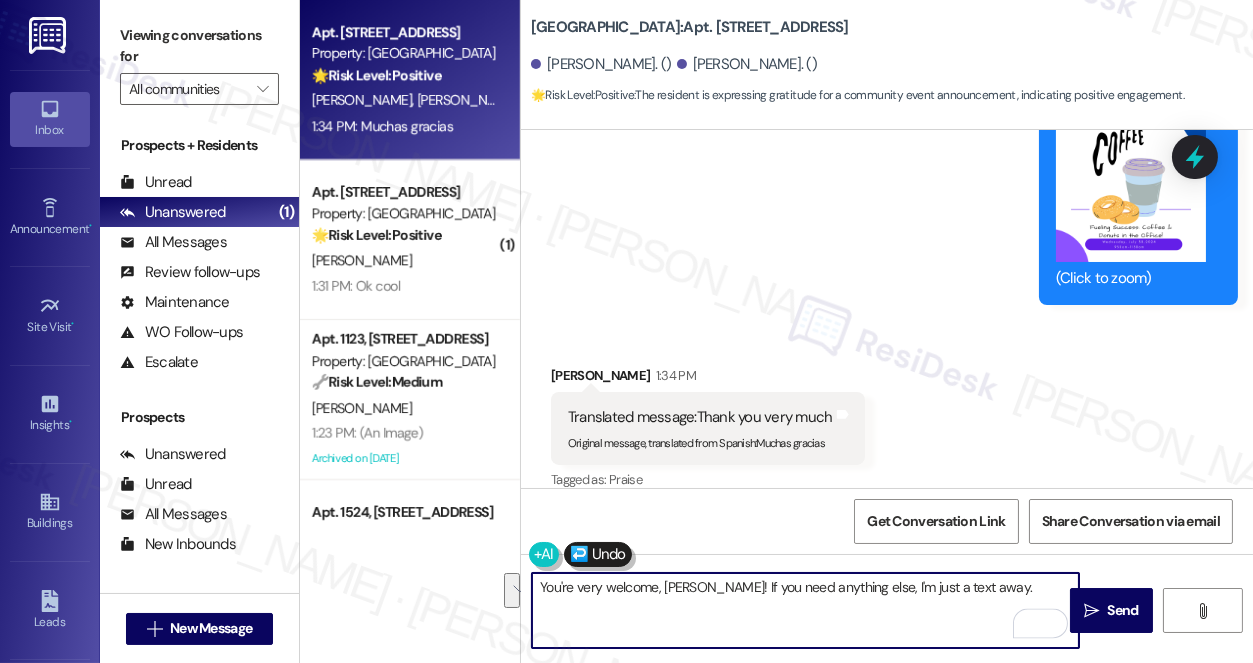 click on "De nada, Alexis. Si necesitas algo más, estoy aquí para ayudarte. (You're very welcome, Alexis! If you need anything else, I'm just a text away.)" at bounding box center [805, 610] 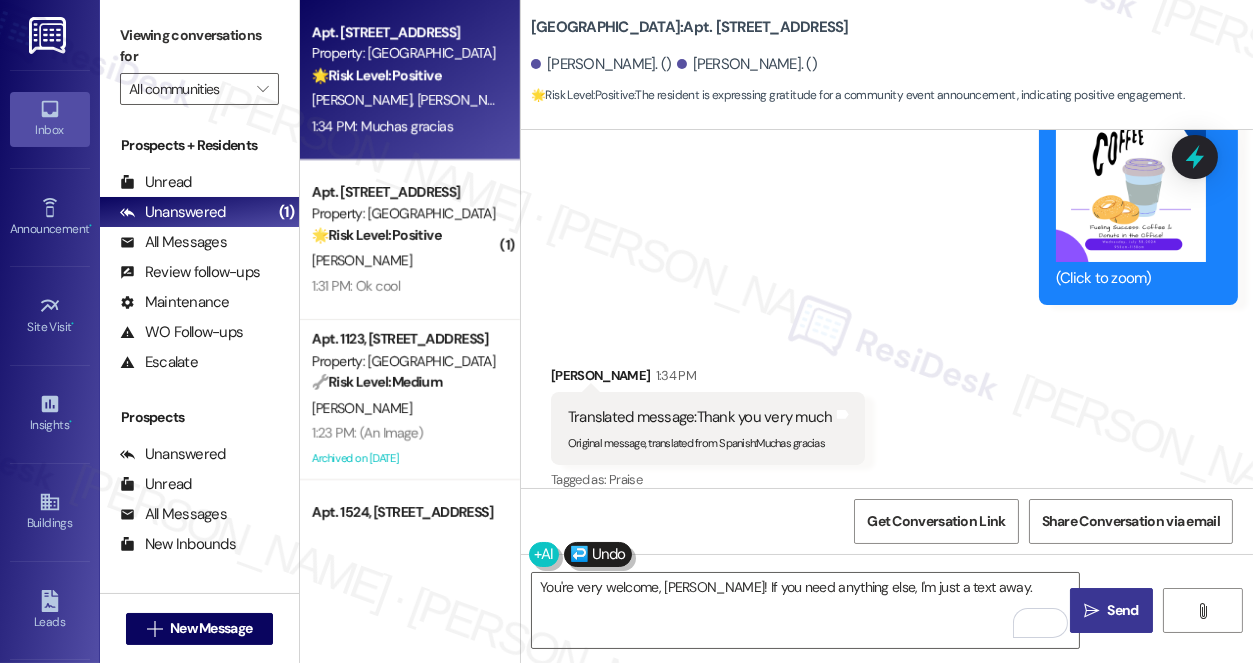 click on "Send" at bounding box center [1123, 610] 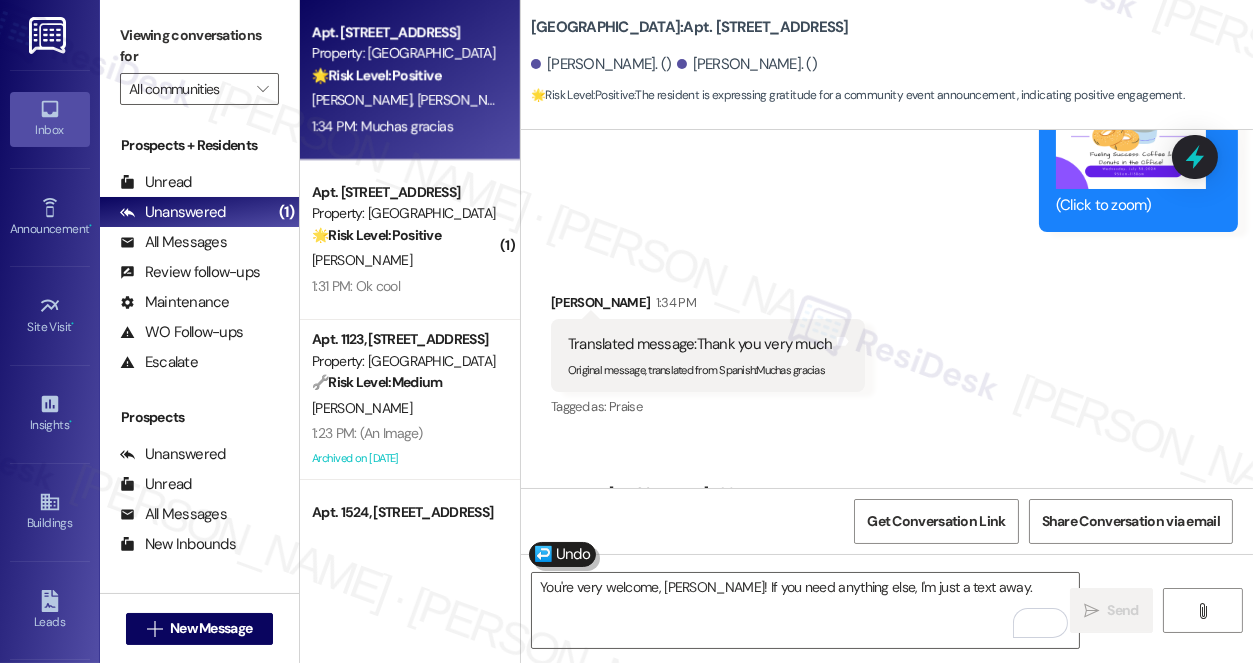scroll, scrollTop: 15701, scrollLeft: 0, axis: vertical 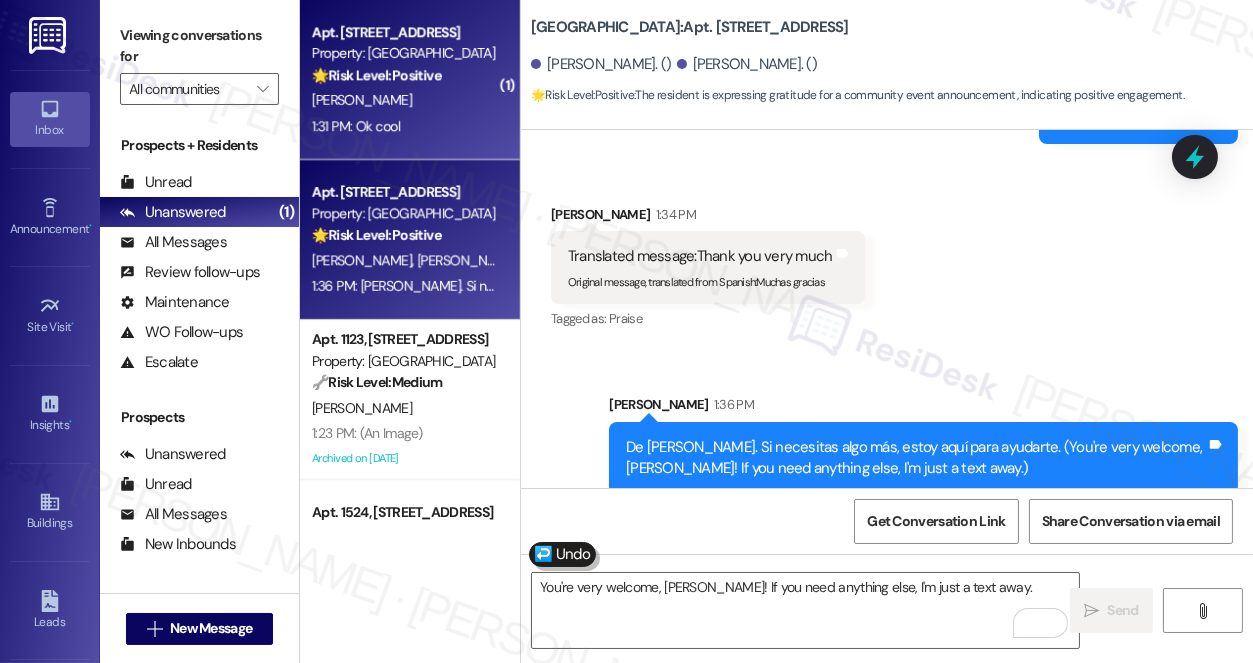 click on "[PERSON_NAME]" at bounding box center [404, 100] 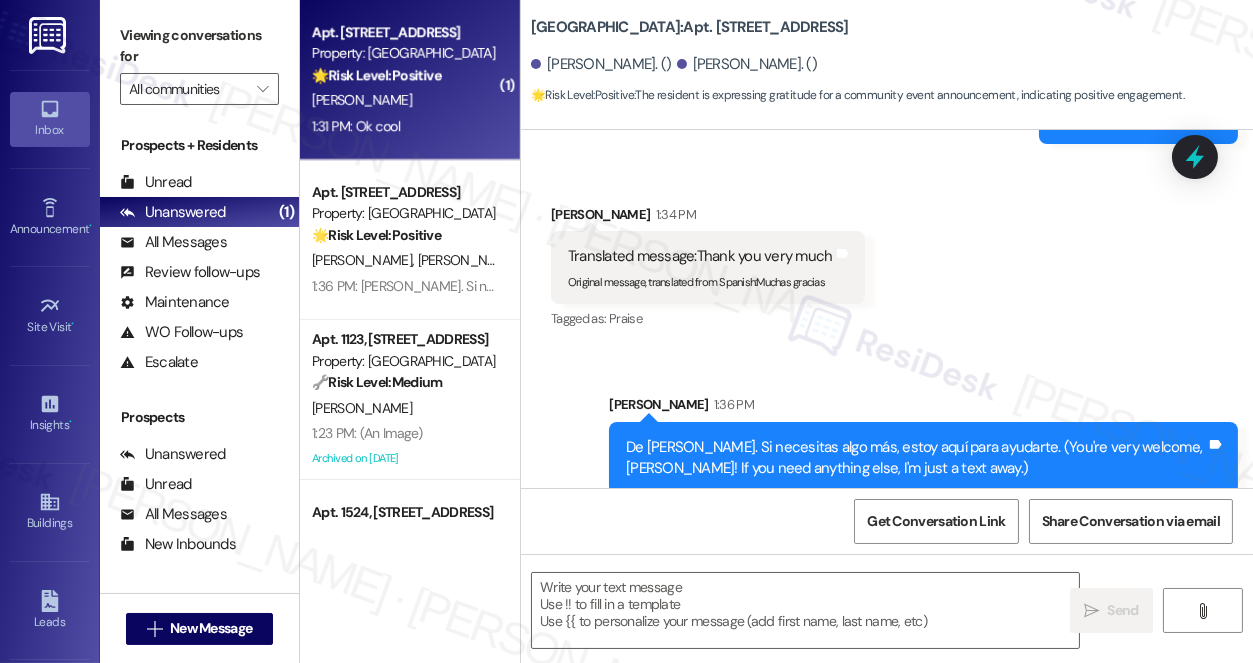 type on "Fetching suggested responses. Please feel free to read through the conversation in the meantime." 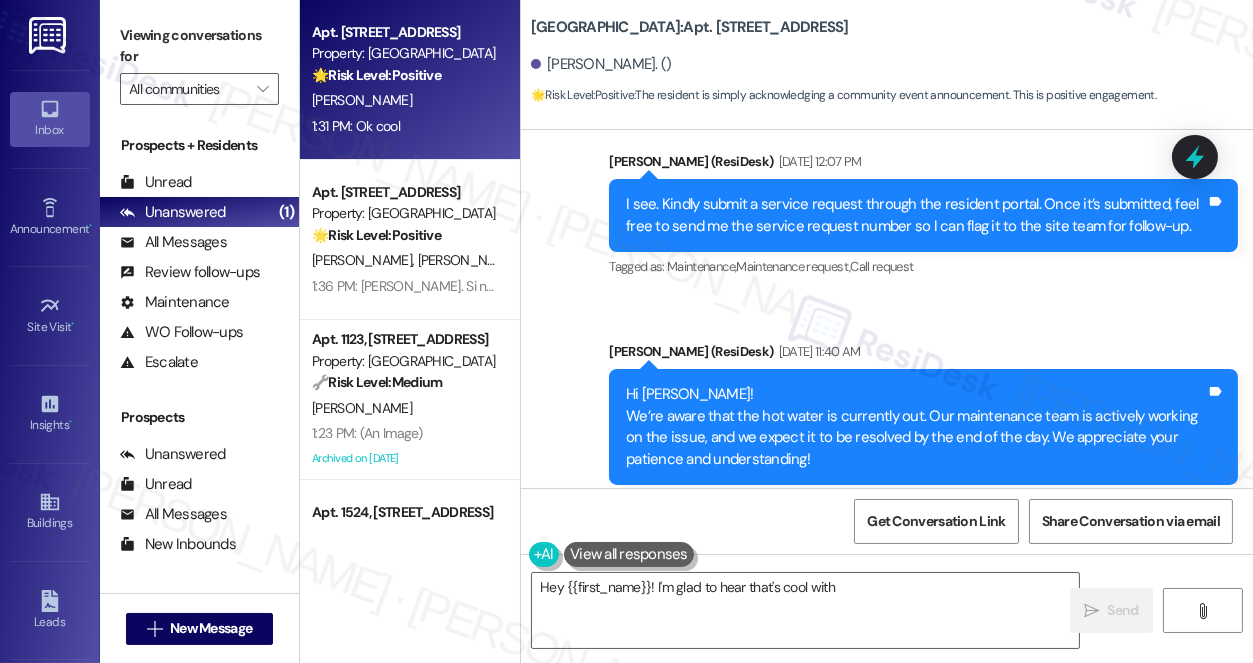 scroll, scrollTop: 32019, scrollLeft: 0, axis: vertical 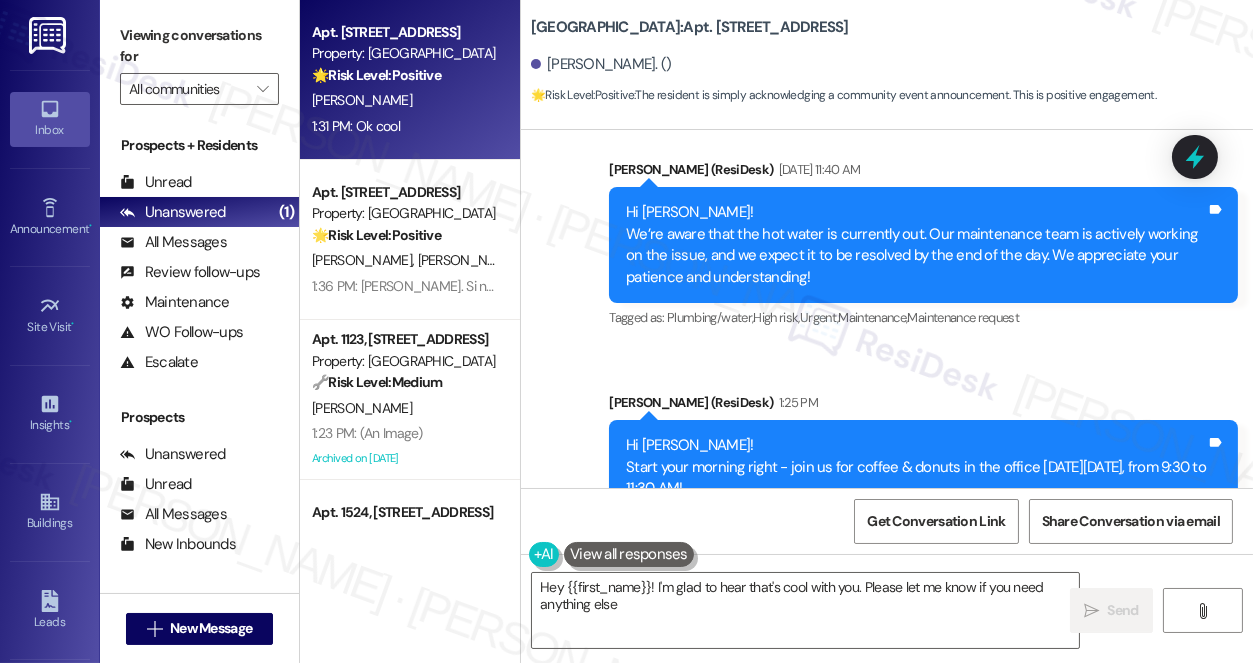 type on "Hey {{first_name}}! I'm glad to hear that's cool with you. Please let me know if you need anything else!" 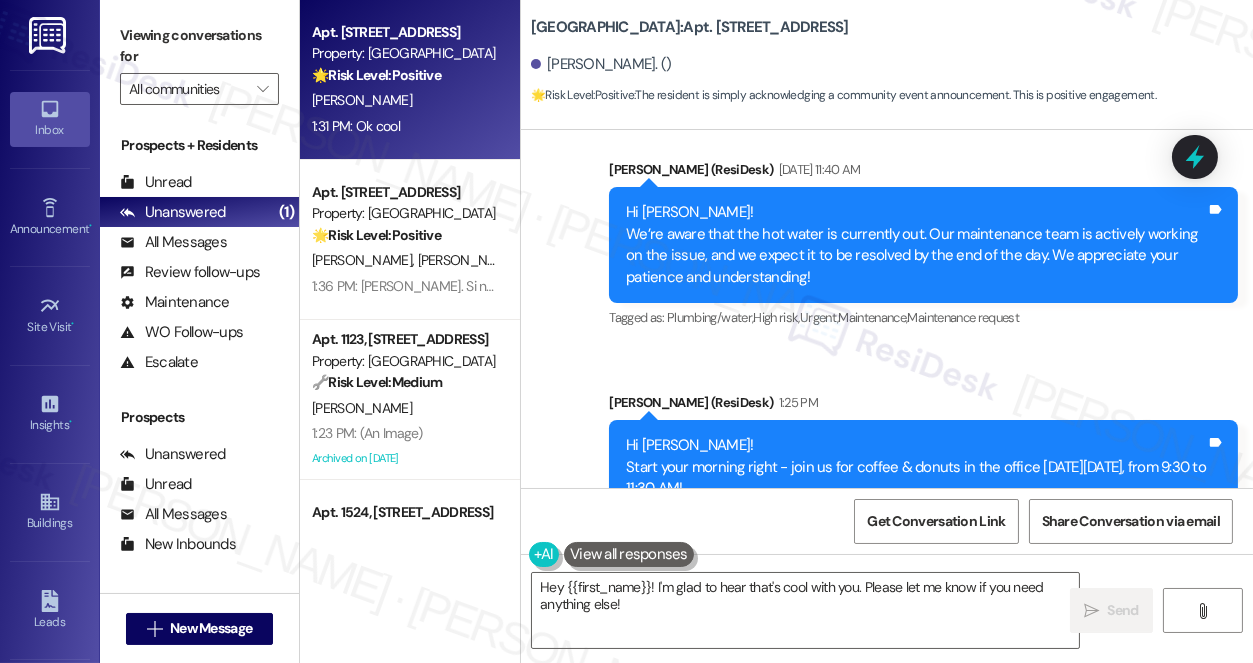 click on "Hi Joe!
Start your morning right - join us for coffee & donuts in the office on Wednesday, July 30, from 9:30 to 11:30 AM!
See flyer for details. We can’t wait to see you there!" at bounding box center [916, 478] 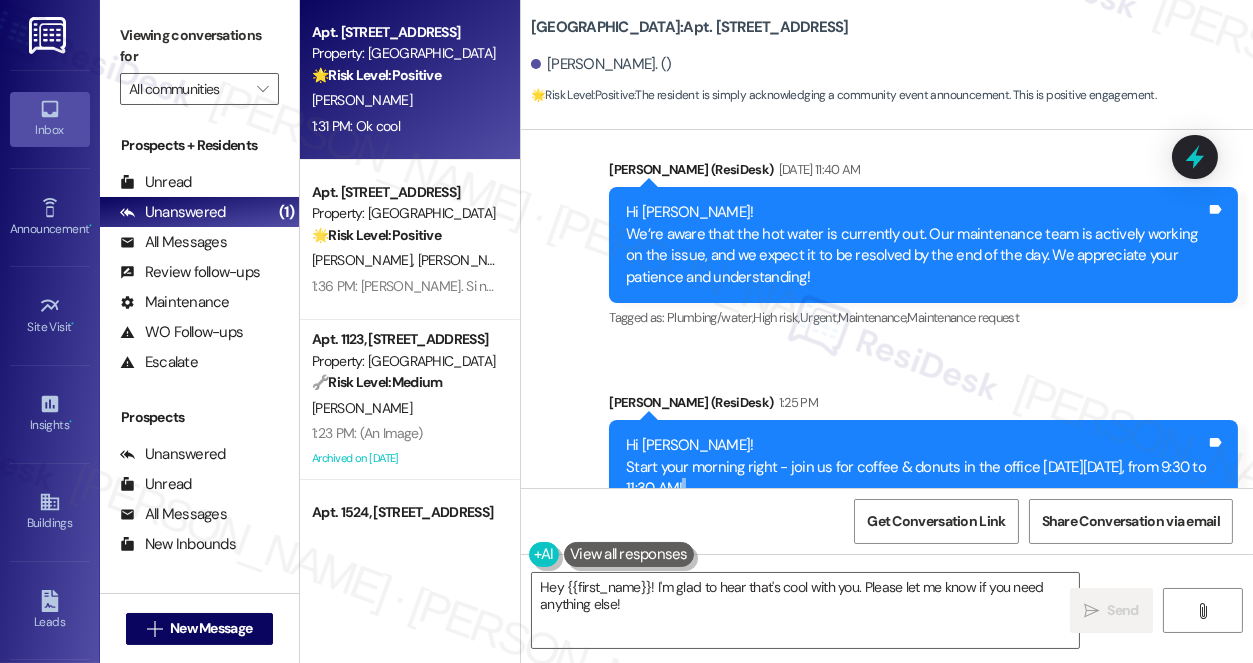 click on "Hi Joe!
Start your morning right - join us for coffee & donuts in the office on Wednesday, July 30, from 9:30 to 11:30 AM!
See flyer for details. We can’t wait to see you there!" at bounding box center [916, 478] 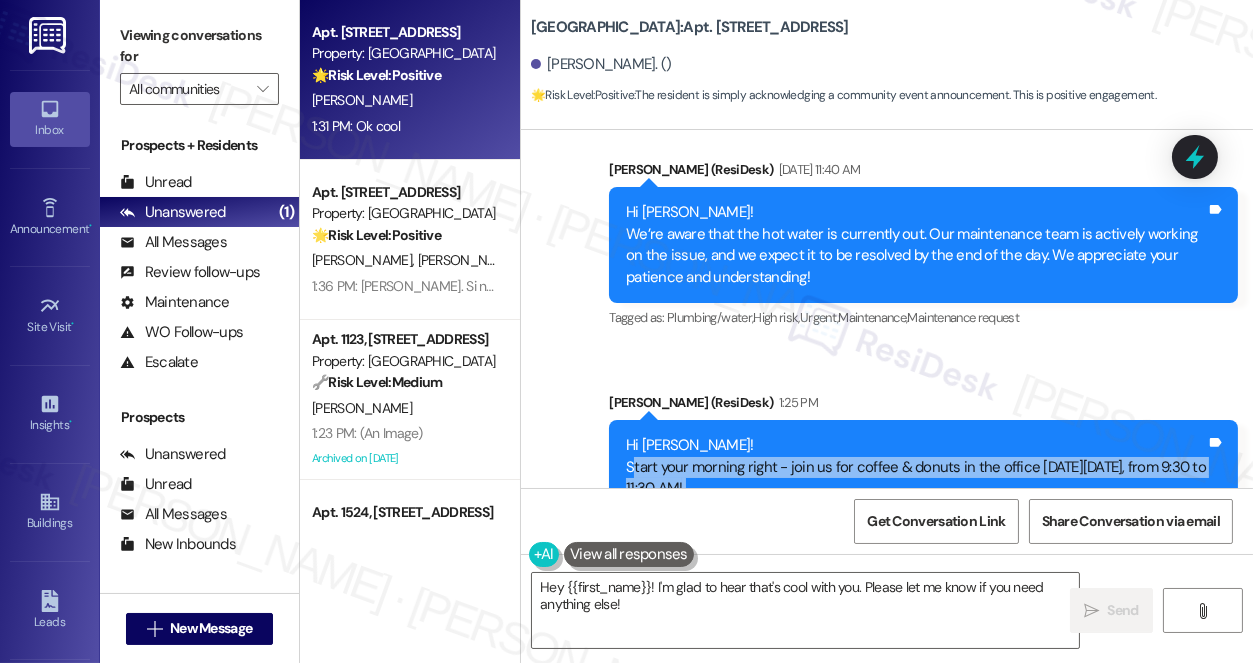 click on "Hi Joe!
Start your morning right - join us for coffee & donuts in the office on Wednesday, July 30, from 9:30 to 11:30 AM!
See flyer for details. We can’t wait to see you there!" at bounding box center [916, 478] 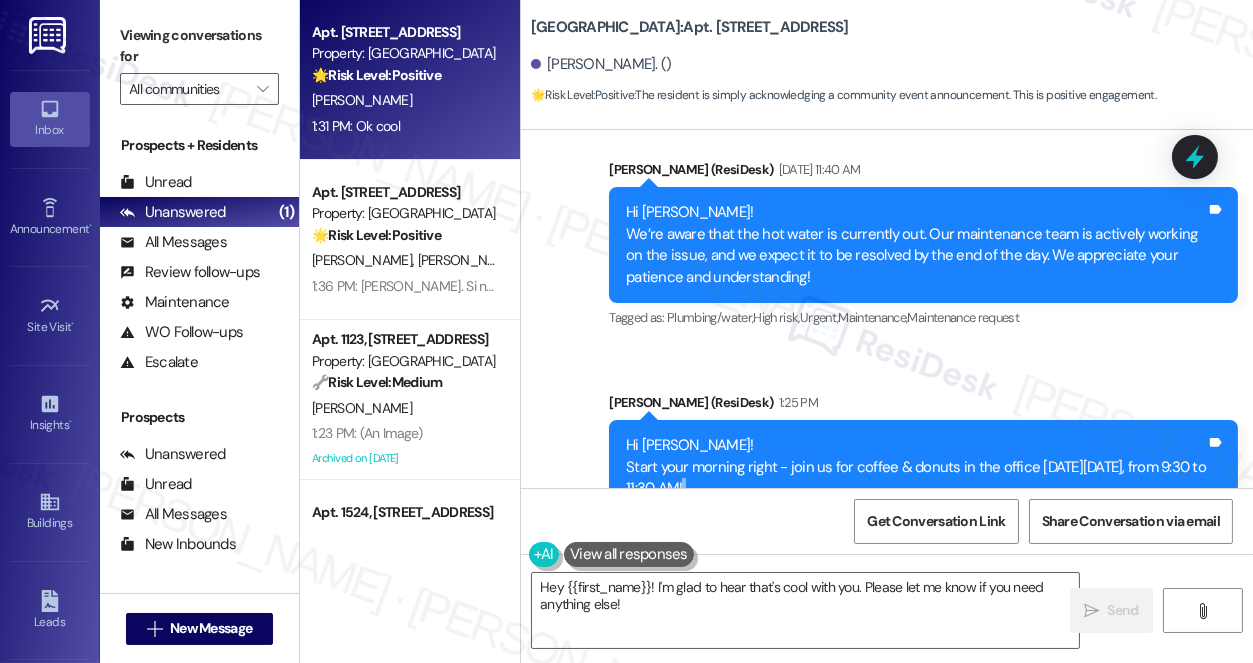click on "Hi Joe!
Start your morning right - join us for coffee & donuts in the office on Wednesday, July 30, from 9:30 to 11:30 AM!
See flyer for details. We can’t wait to see you there!" at bounding box center [916, 478] 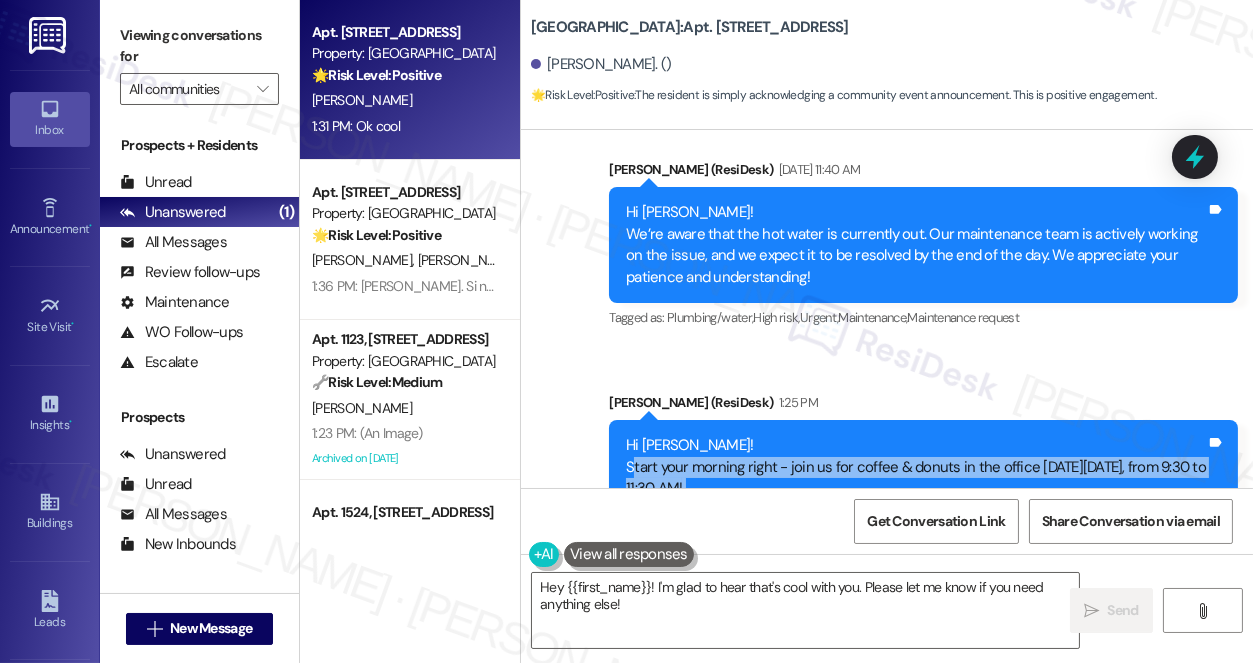 click on "Hi Joe!
Start your morning right - join us for coffee & donuts in the office on Wednesday, July 30, from 9:30 to 11:30 AM!
See flyer for details. We can’t wait to see you there!" at bounding box center (916, 478) 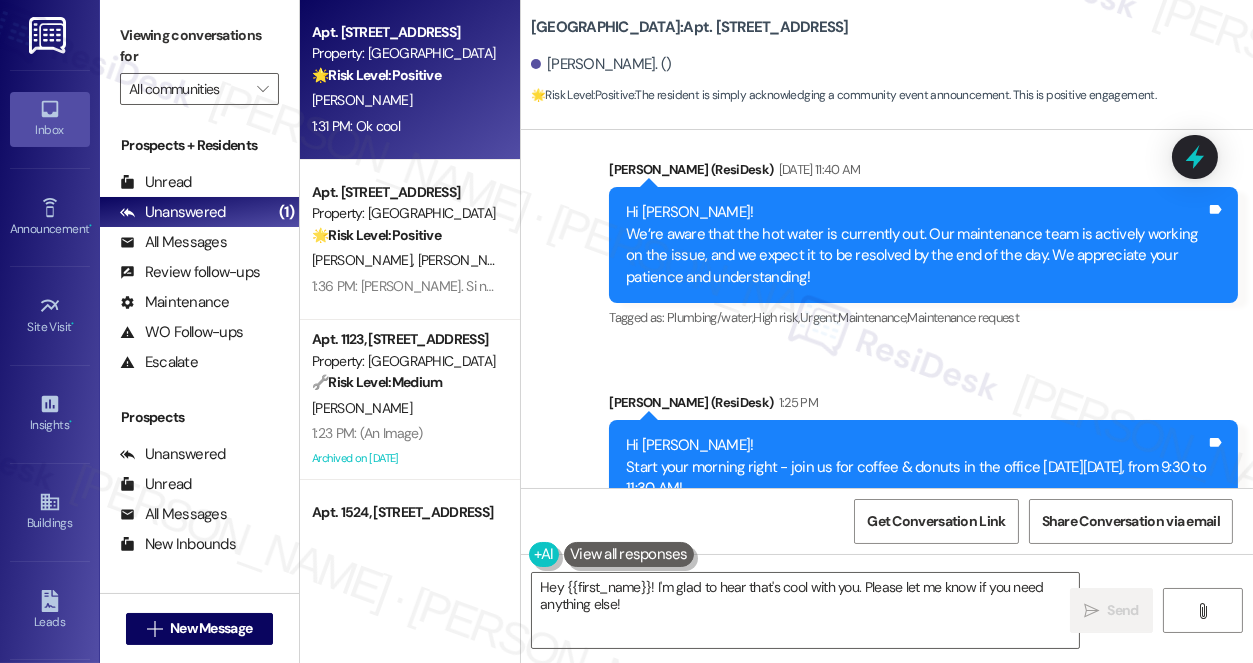 click on "Hi Joe!
Start your morning right - join us for coffee & donuts in the office on Wednesday, July 30, from 9:30 to 11:30 AM!
See flyer for details. We can’t wait to see you there!" at bounding box center [916, 478] 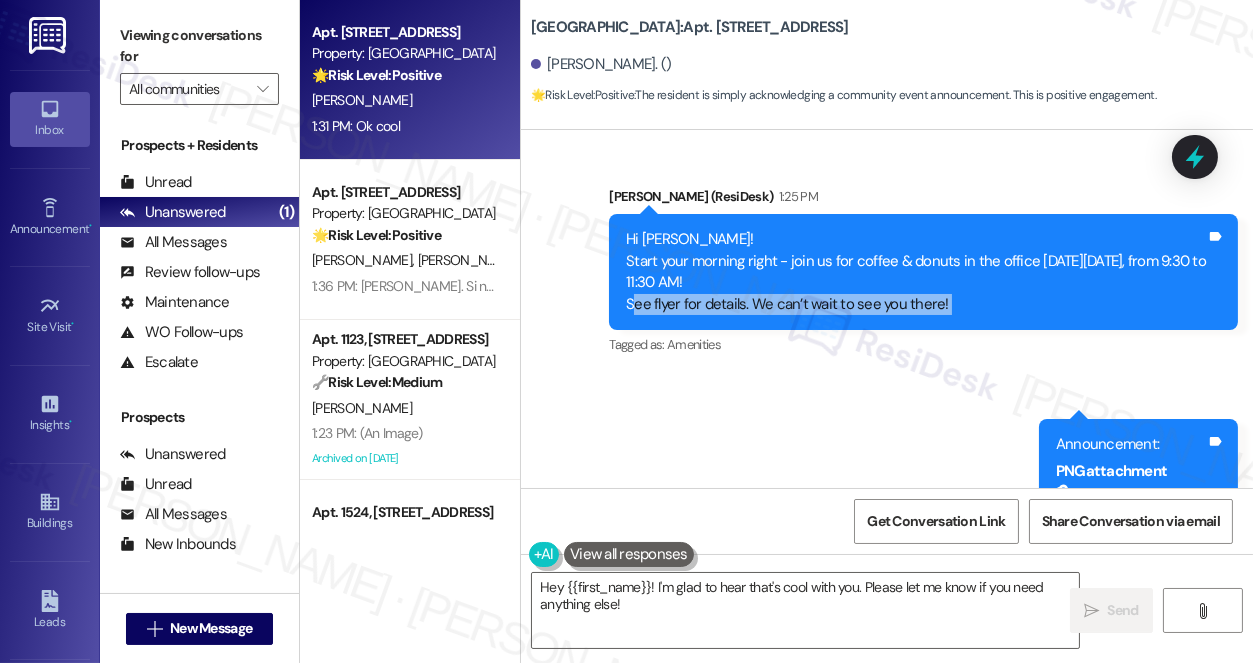 scroll, scrollTop: 32383, scrollLeft: 0, axis: vertical 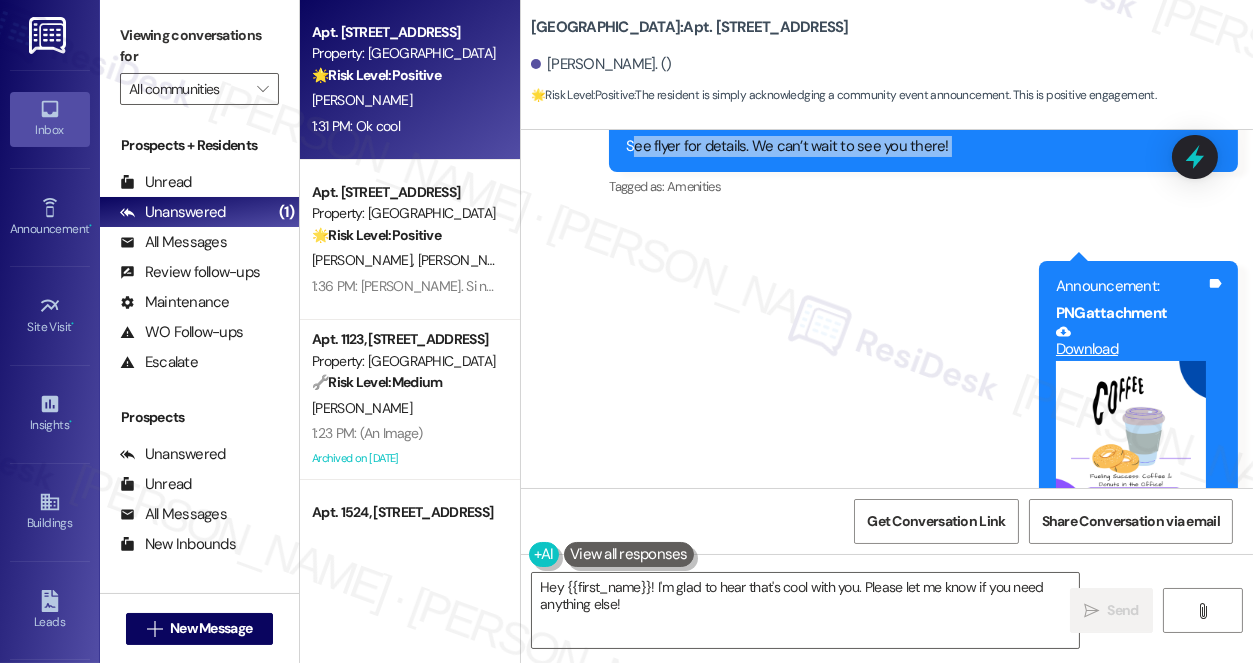 click at bounding box center (1131, 436) 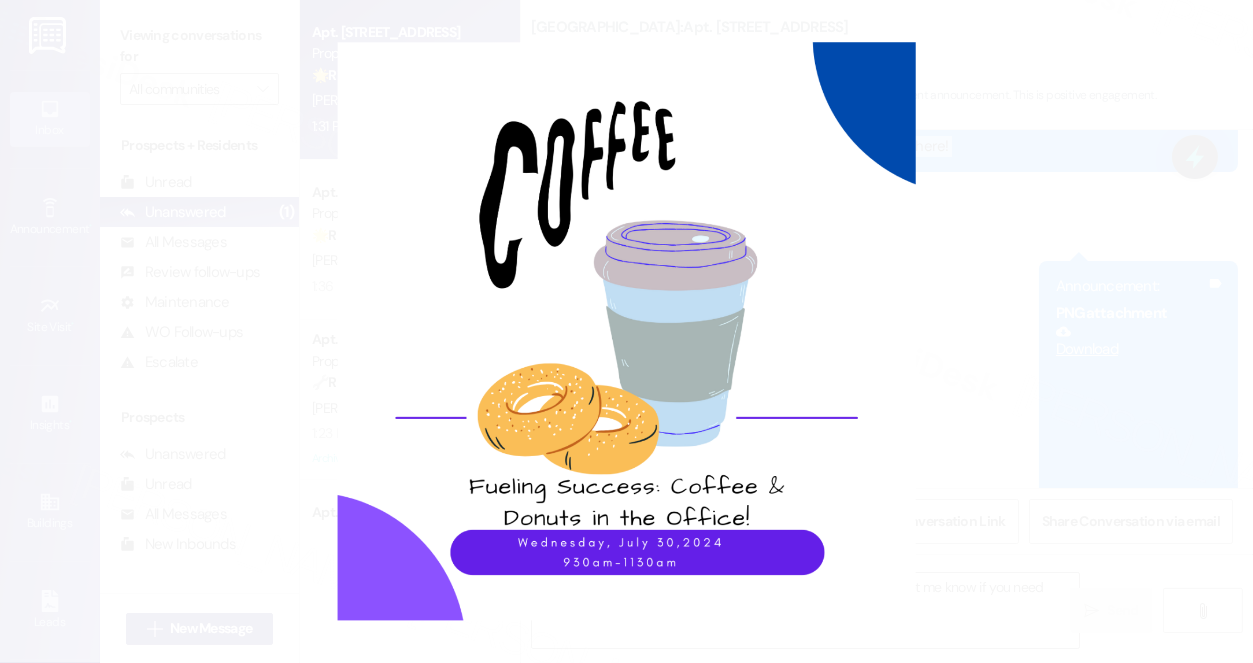 click at bounding box center [626, 331] 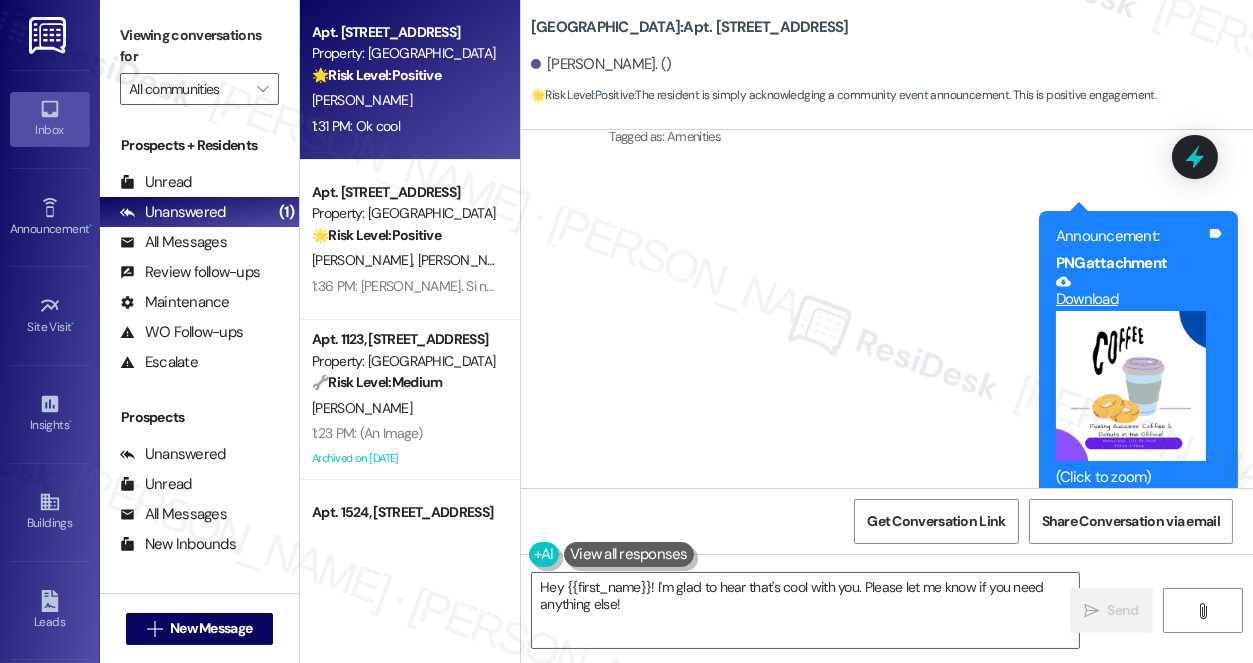scroll, scrollTop: 32474, scrollLeft: 0, axis: vertical 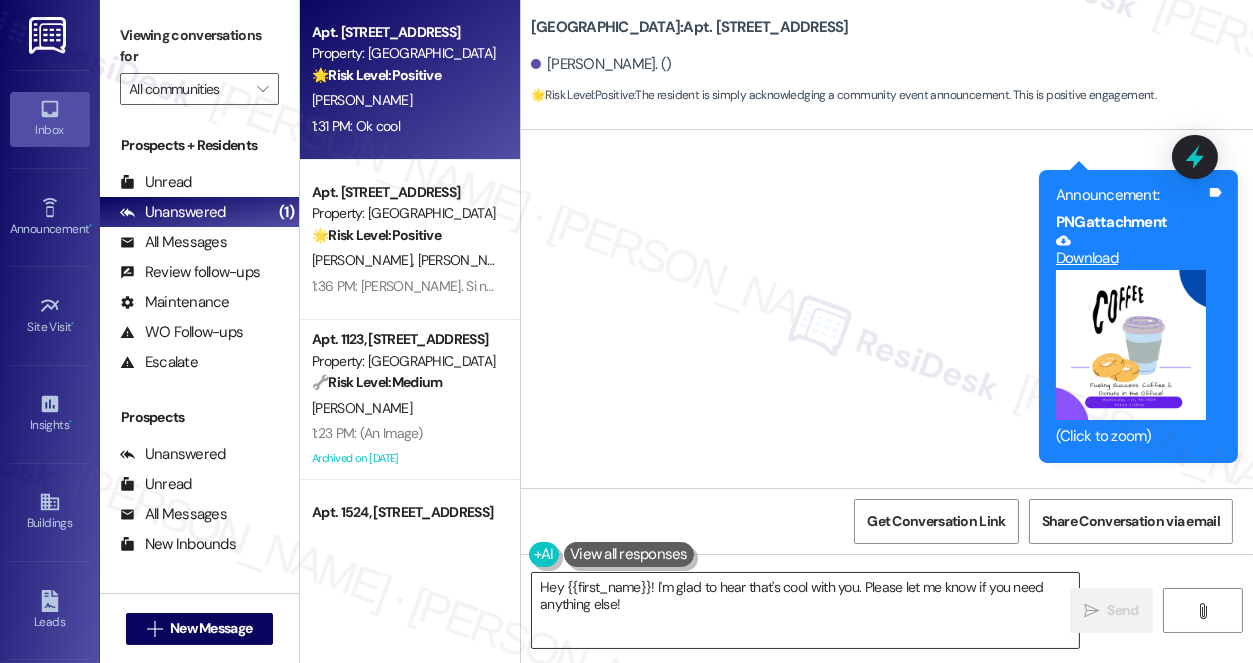 click on "Hey {{first_name}}! I'm glad to hear that's cool with you. Please let me know if you need anything else!" at bounding box center [805, 610] 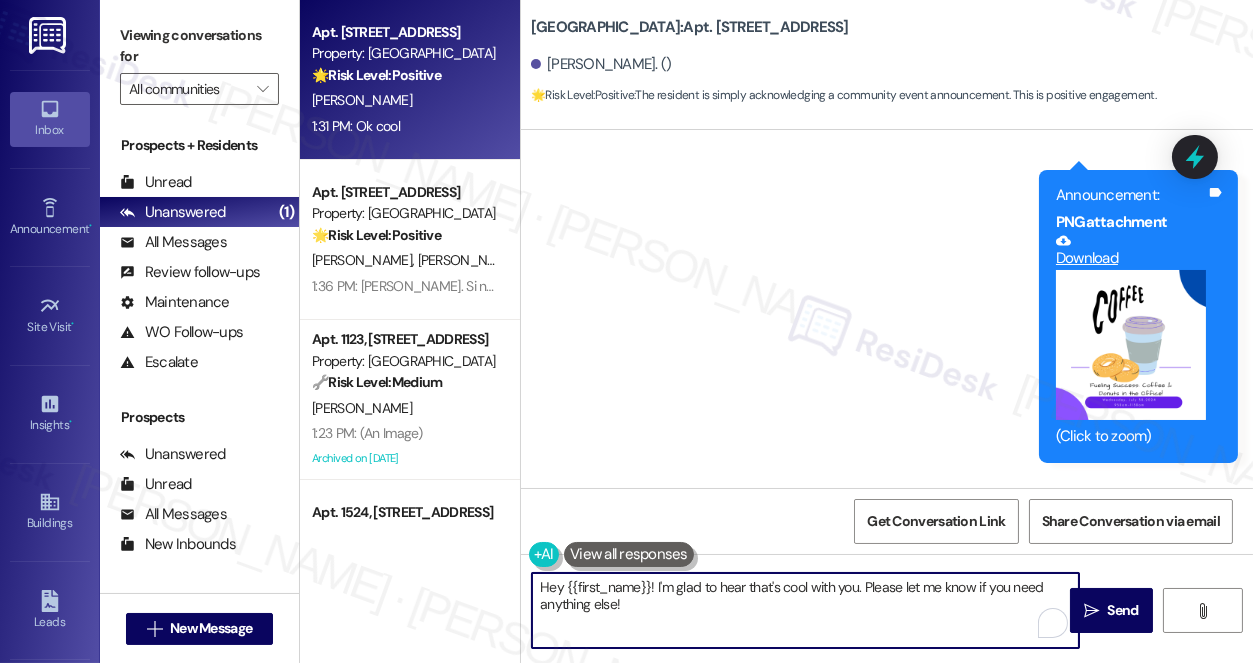 click on "Hey {{first_name}}! I'm glad to hear that's cool with you. Please let me know if you need anything else!" at bounding box center (805, 610) 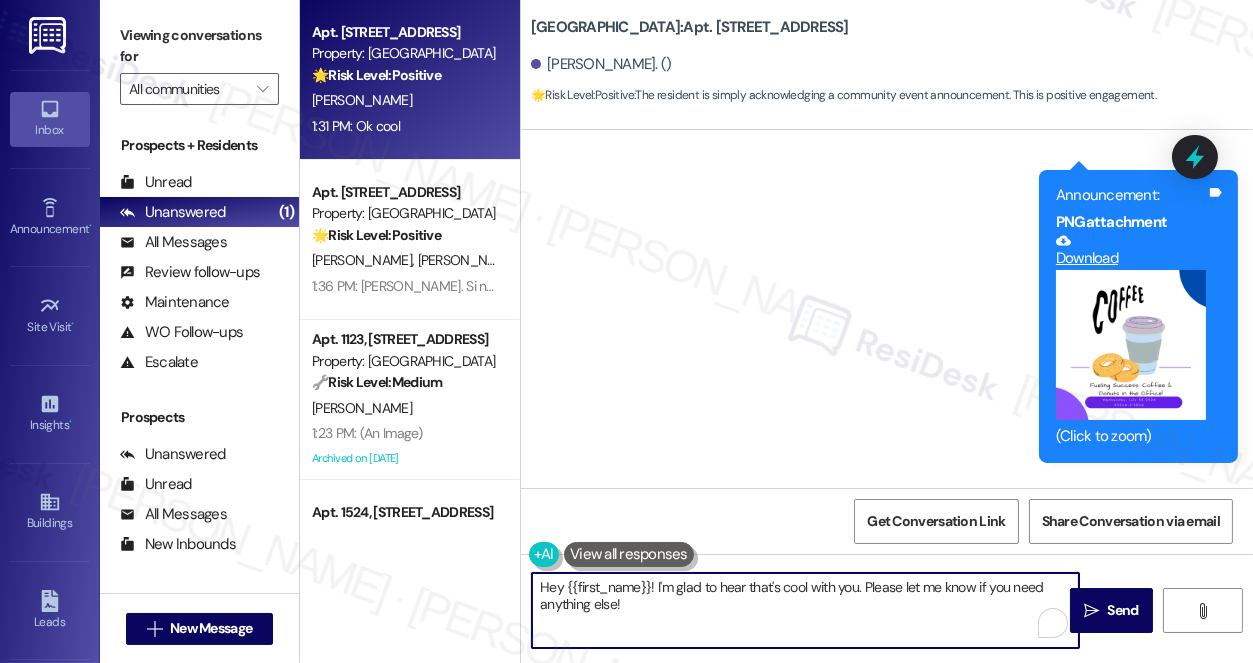 click on "Hey {{first_name}}! I'm glad to hear that's cool with you. Please let me know if you need anything else!" at bounding box center [805, 610] 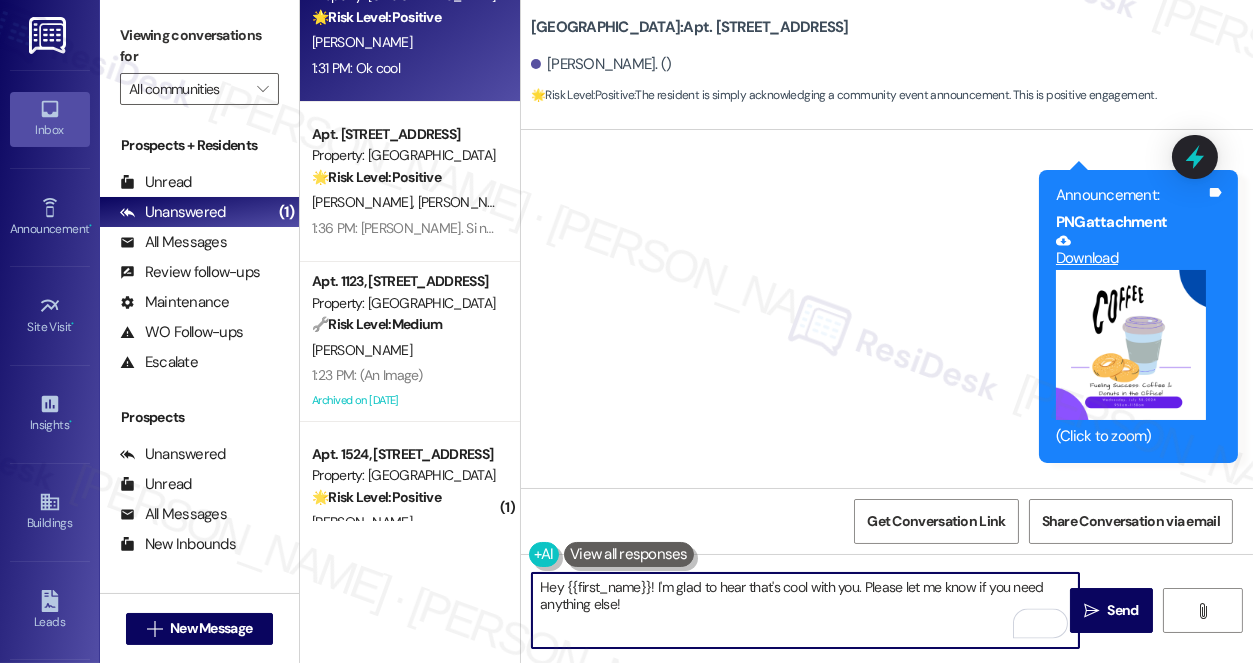 scroll, scrollTop: 119, scrollLeft: 0, axis: vertical 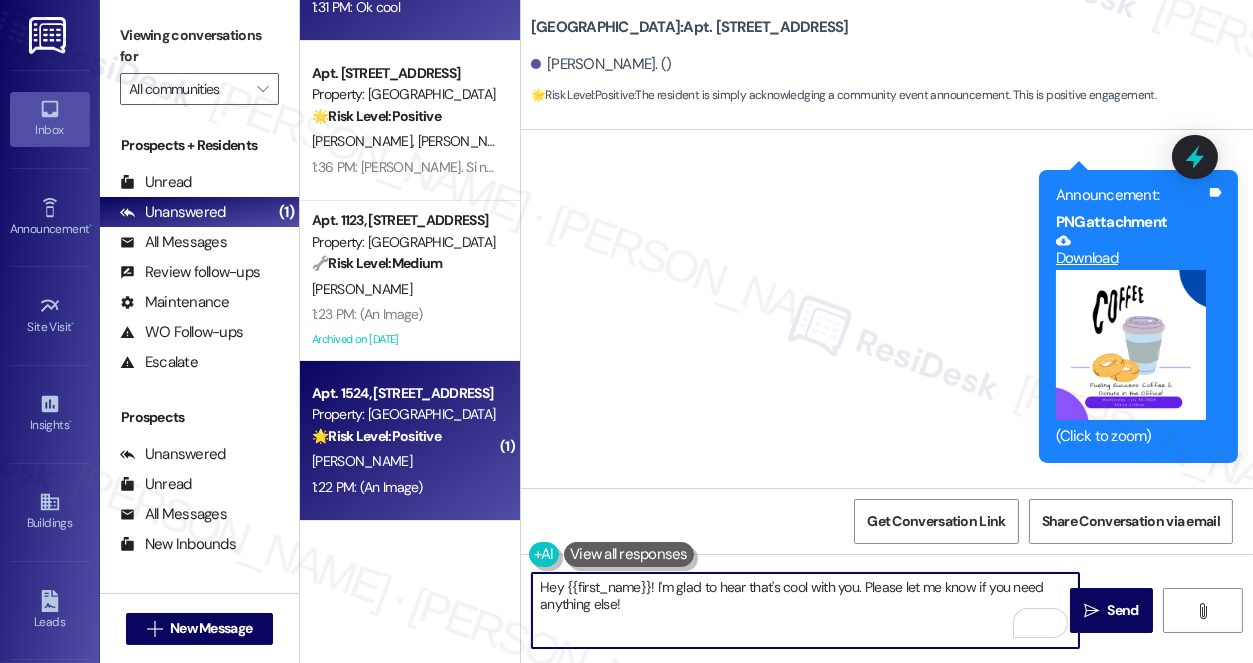 click on "[PERSON_NAME]" at bounding box center (404, 461) 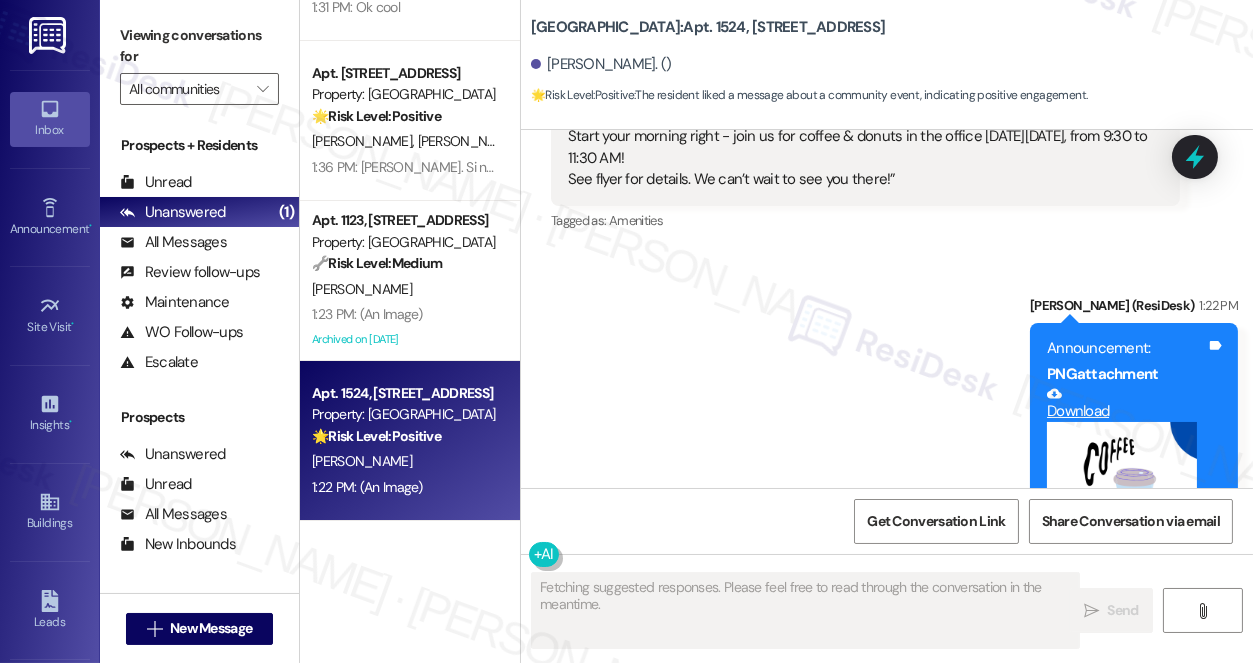 scroll, scrollTop: 634, scrollLeft: 0, axis: vertical 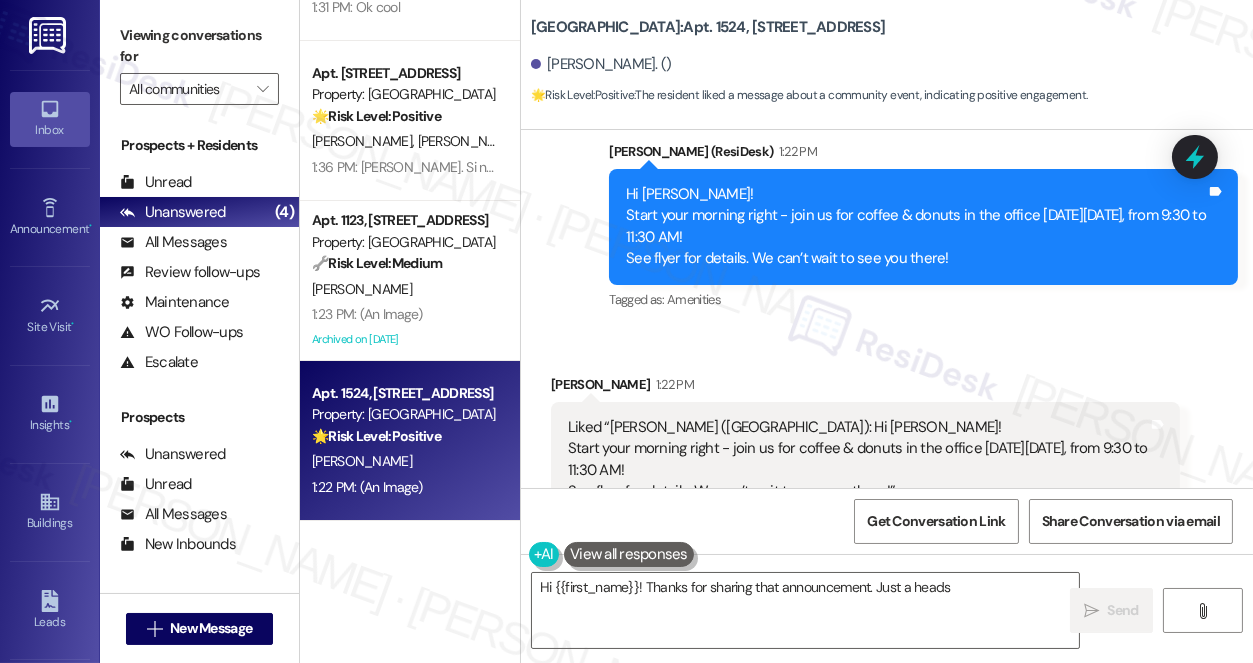 click on "Liked “Sarah (Village Square): Hi Guy!
Start your morning right - join us for coffee & donuts in the office on Wednesday, July 30, from 9:30 to 11:30 AM!
See flyer for details. We can’t wait to see you there!”" at bounding box center [858, 460] 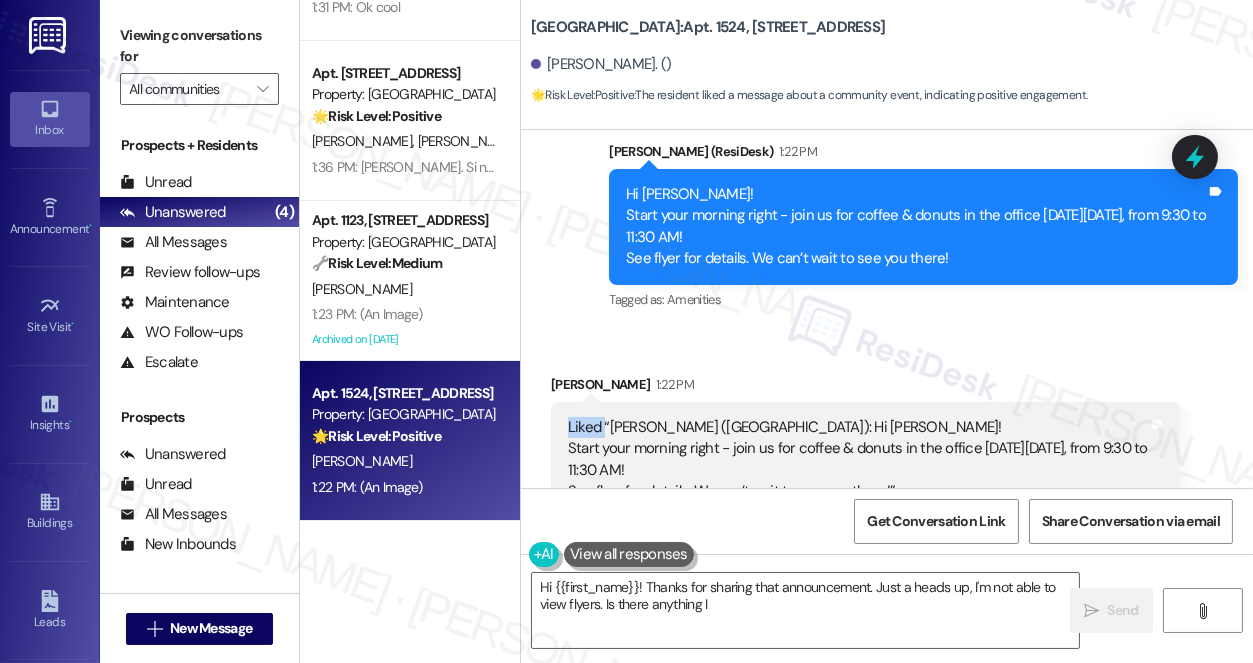 click on "Liked “Sarah (Village Square): Hi Guy!
Start your morning right - join us for coffee & donuts in the office on Wednesday, July 30, from 9:30 to 11:30 AM!
See flyer for details. We can’t wait to see you there!”" at bounding box center [858, 460] 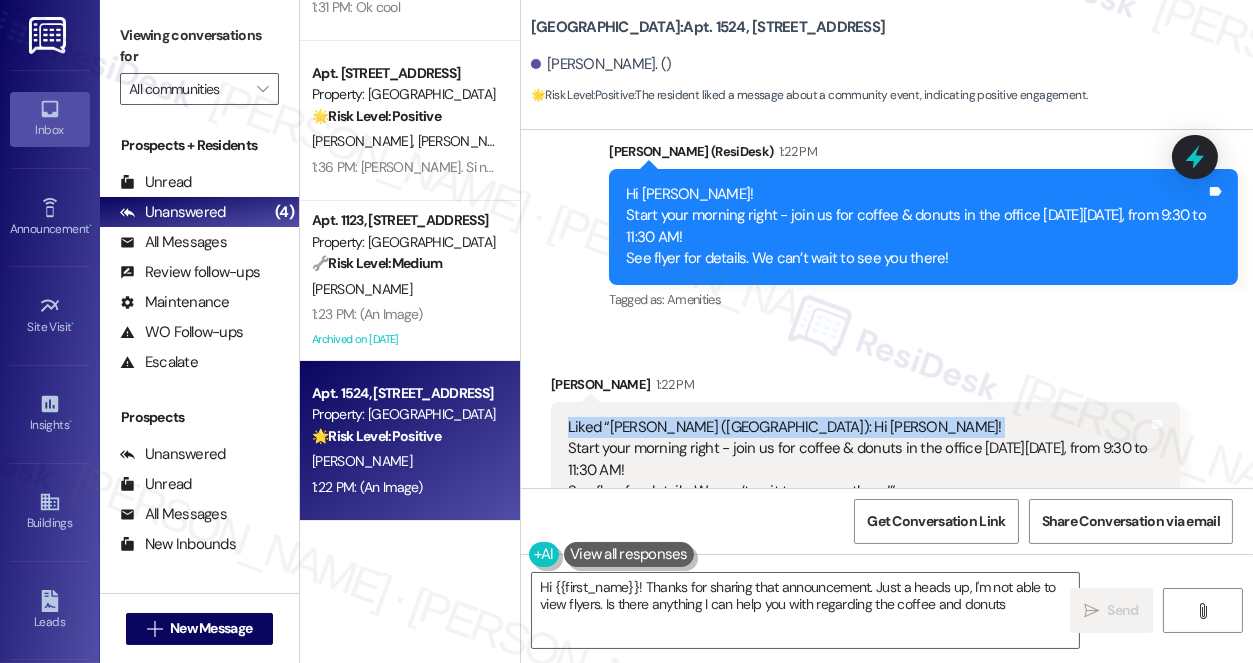click on "Liked “Sarah (Village Square): Hi Guy!
Start your morning right - join us for coffee & donuts in the office on Wednesday, July 30, from 9:30 to 11:30 AM!
See flyer for details. We can’t wait to see you there!”" at bounding box center (858, 460) 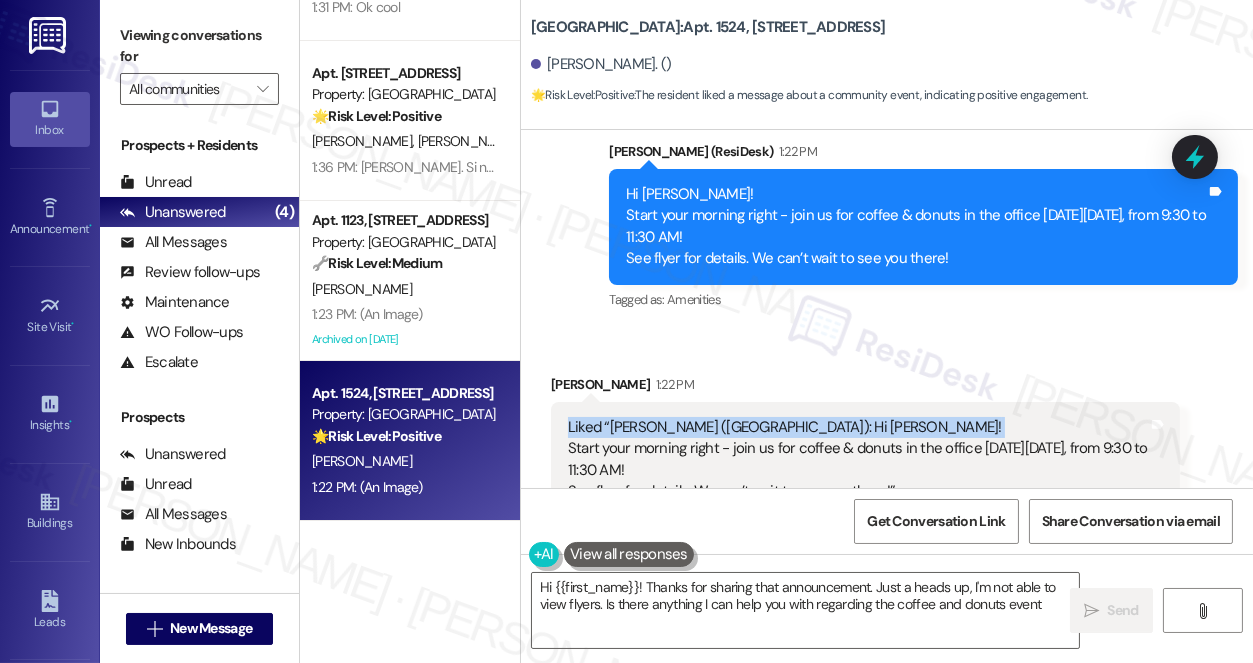 type on "Hi {{first_name}}! Thanks for sharing that announcement. Just a heads up, I'm not able to view flyers. Is there anything I can help you with regarding the coffee and donuts event?" 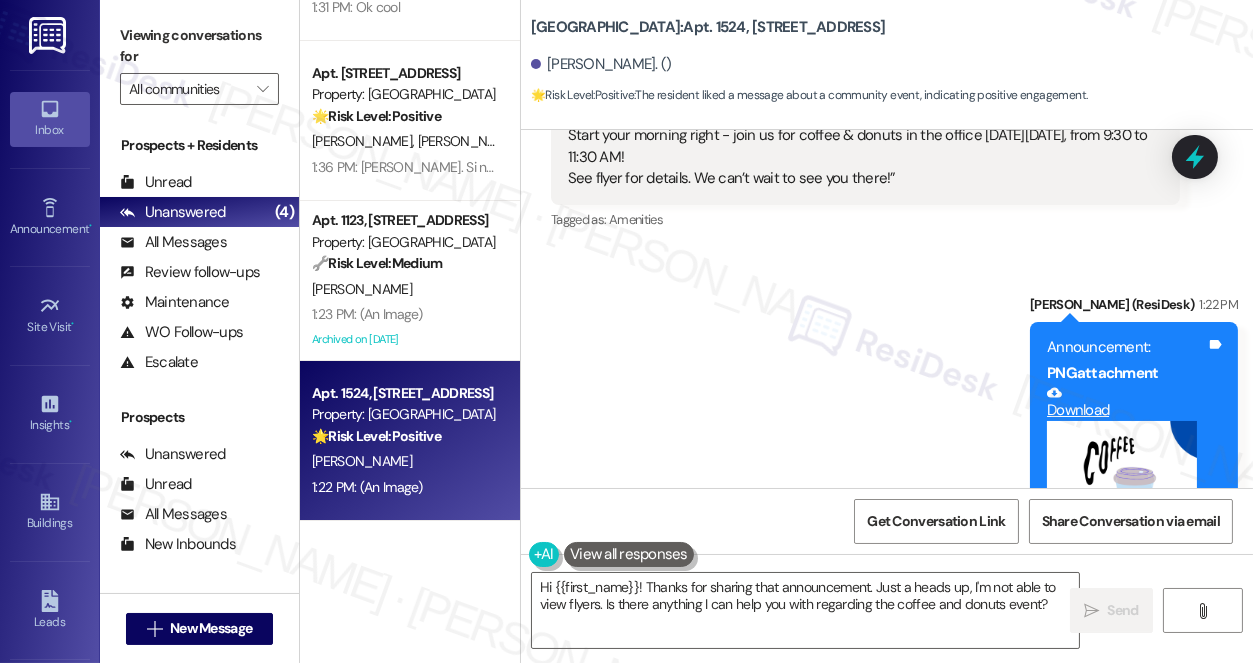 scroll, scrollTop: 1088, scrollLeft: 0, axis: vertical 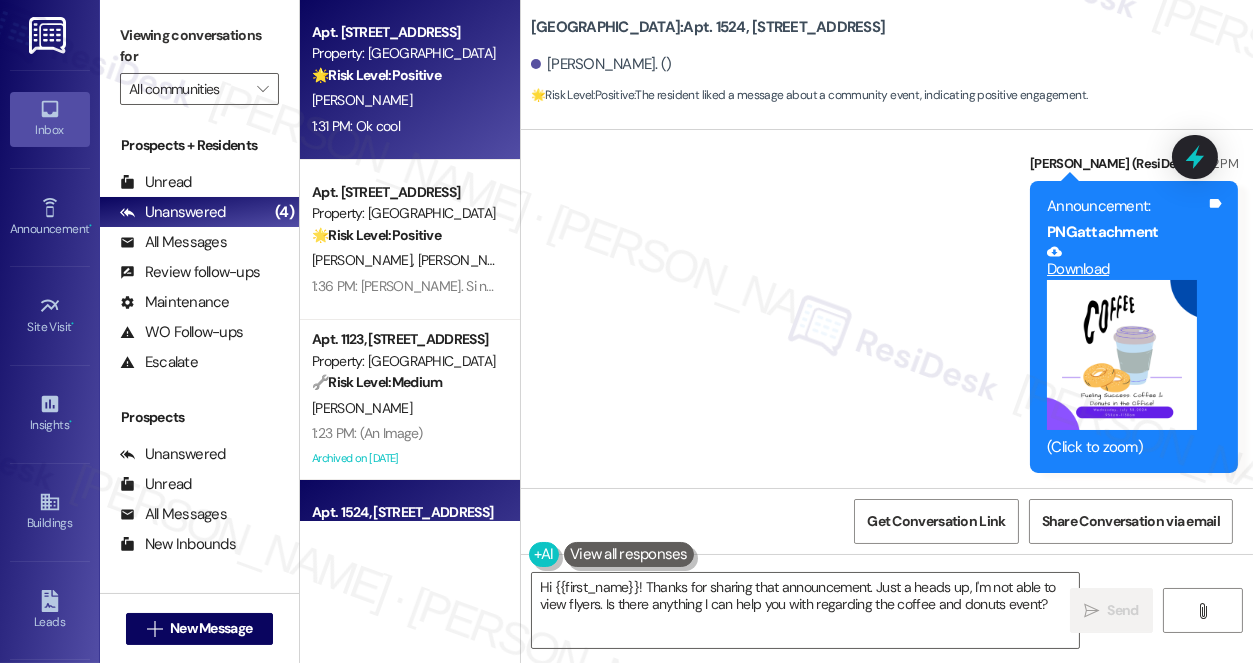 click on "1:31 PM:
Ok cool  1:31 PM:
Ok cool" at bounding box center [356, 126] 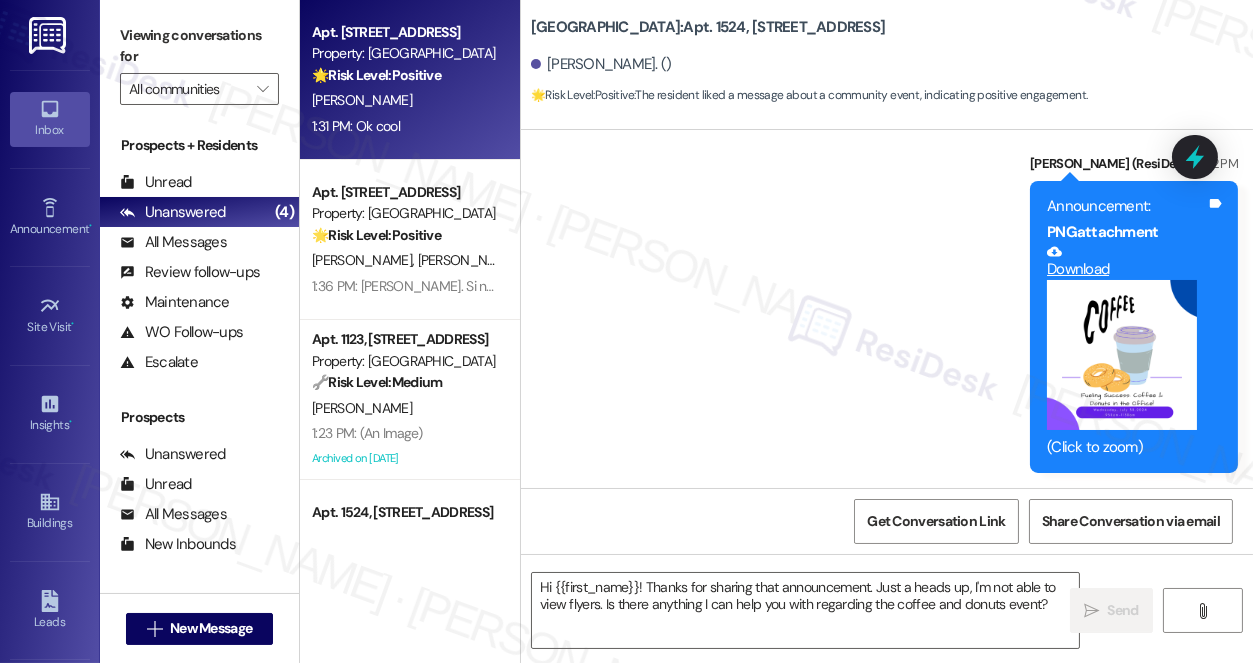 type on "Fetching suggested responses. Please feel free to read through the conversation in the meantime." 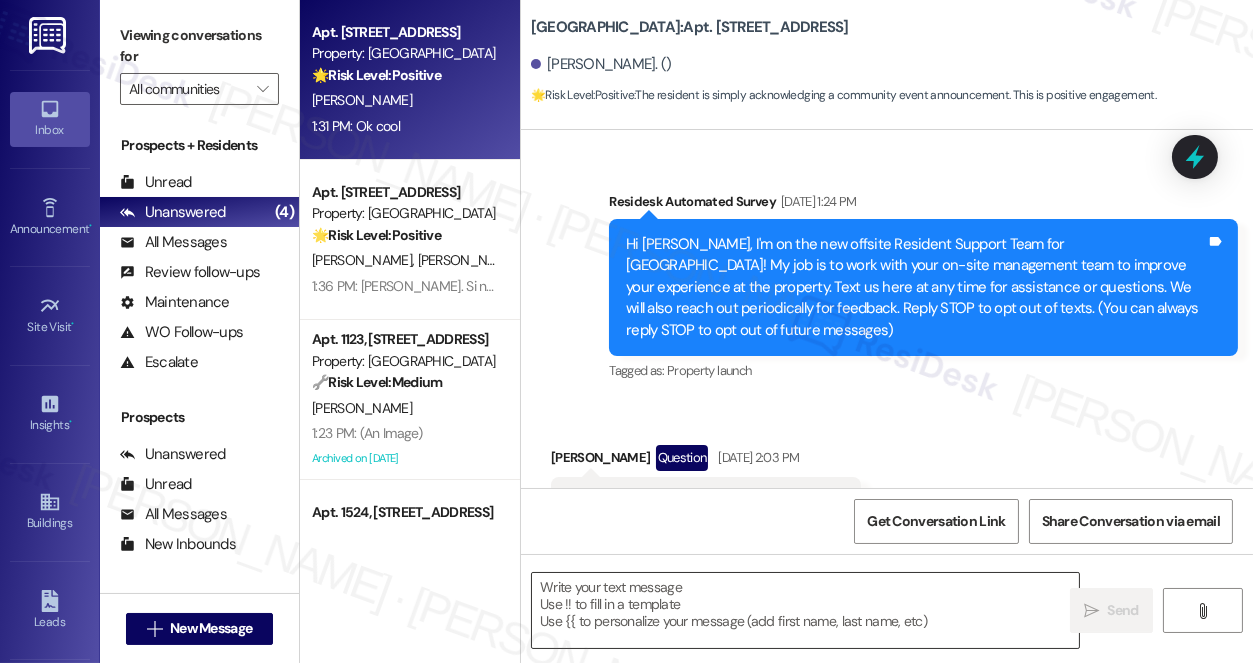 scroll, scrollTop: 32474, scrollLeft: 0, axis: vertical 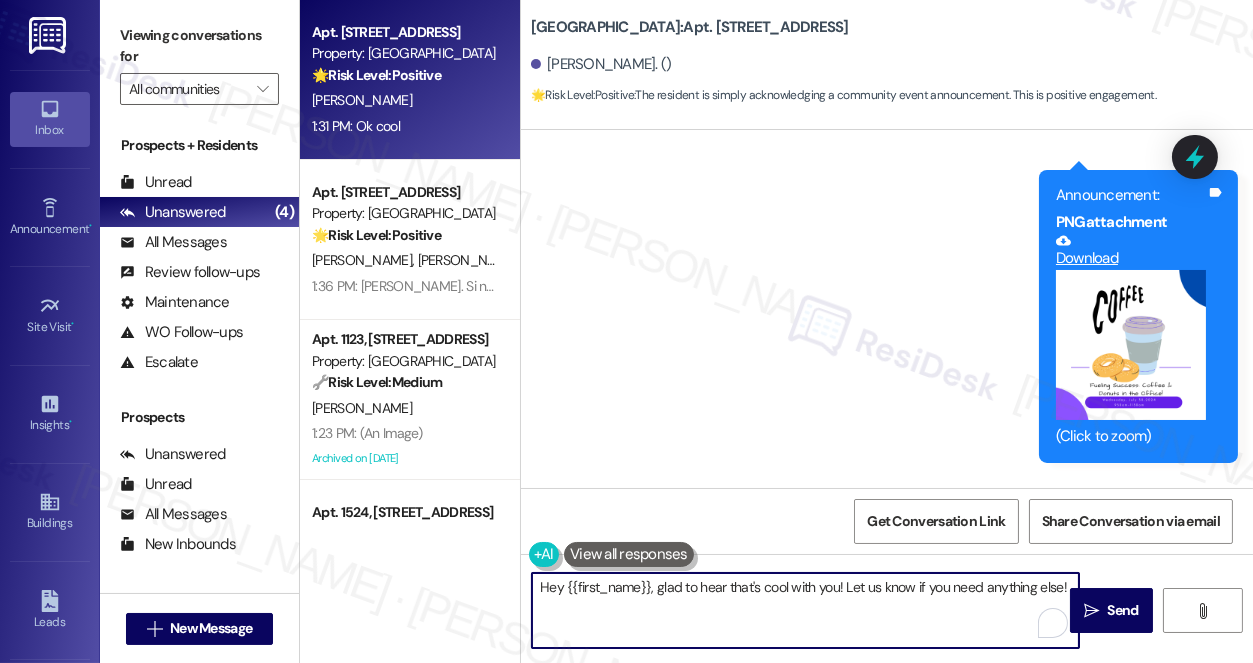 drag, startPoint x: 561, startPoint y: 587, endPoint x: 540, endPoint y: 587, distance: 21 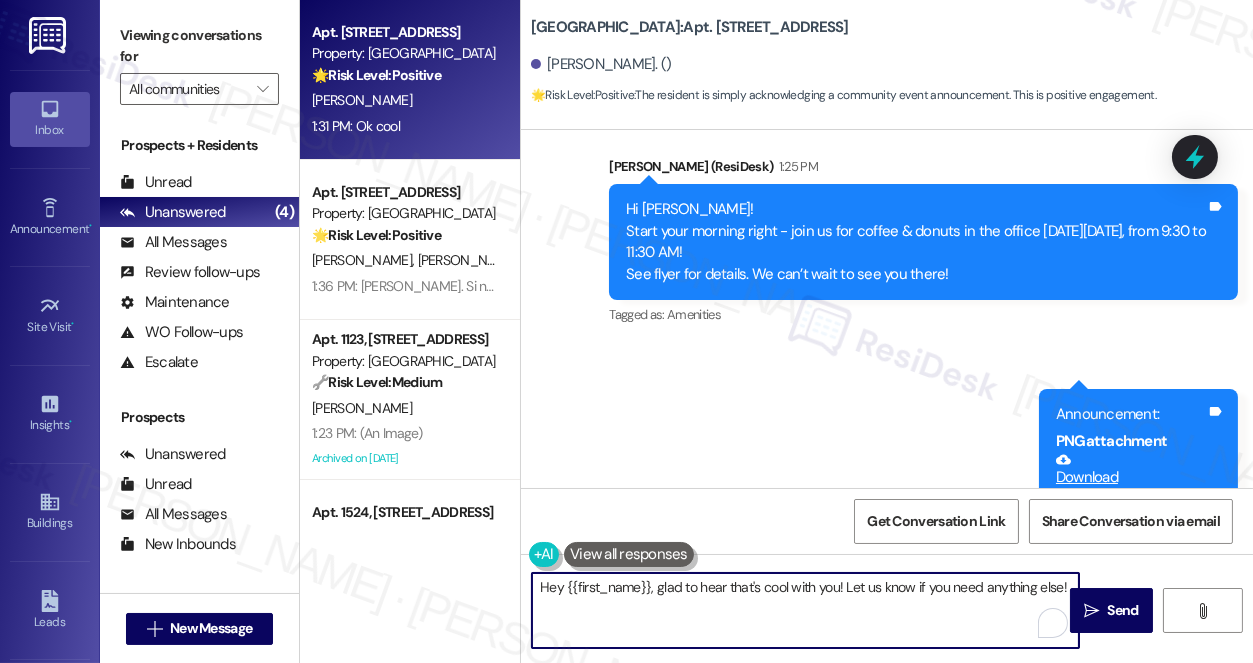scroll, scrollTop: 32019, scrollLeft: 0, axis: vertical 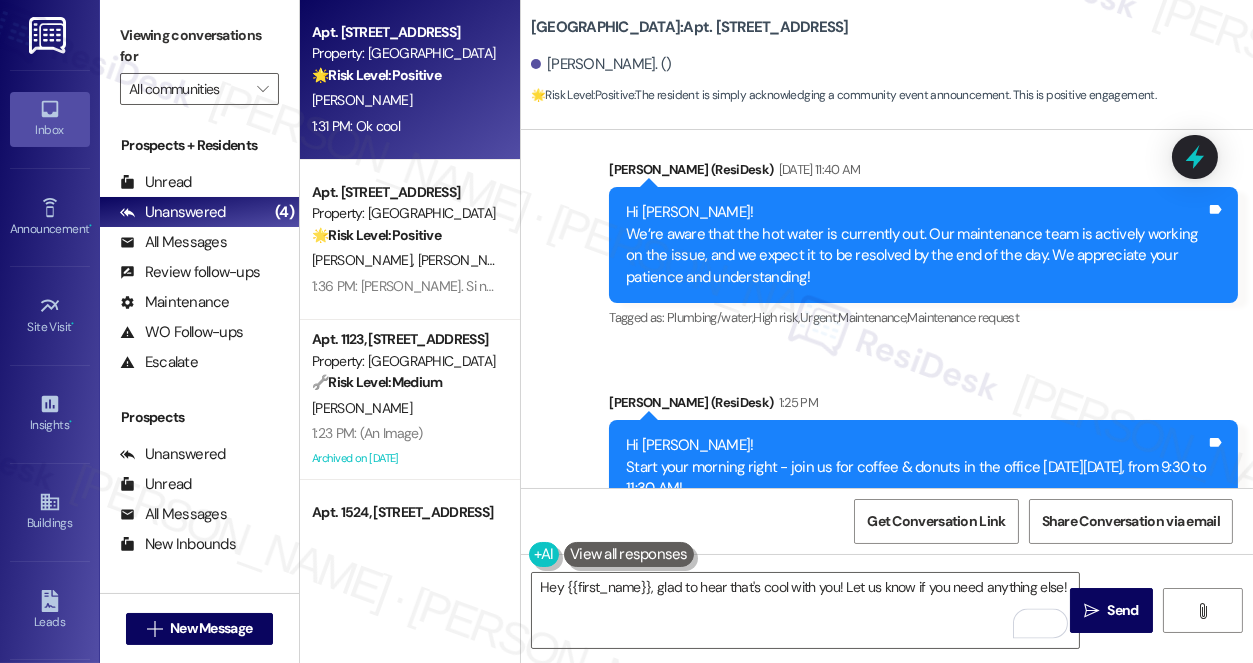 drag, startPoint x: 613, startPoint y: 238, endPoint x: 957, endPoint y: 308, distance: 351.04987 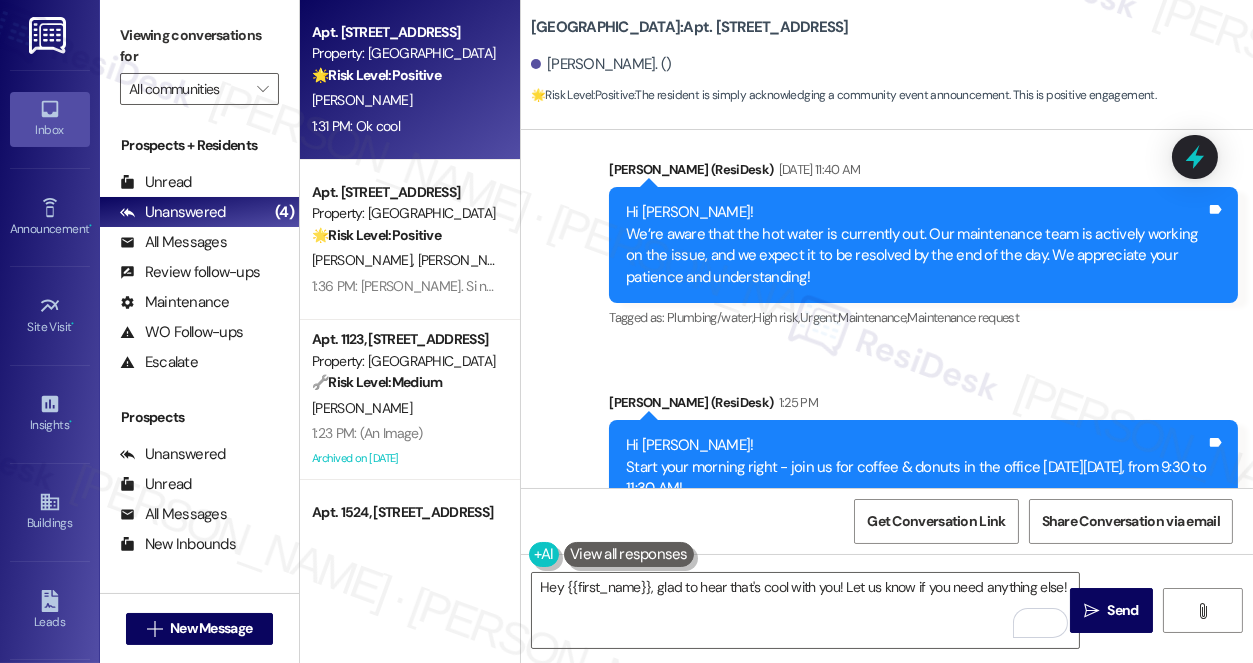 click on "Viewing conversations for" at bounding box center [199, 46] 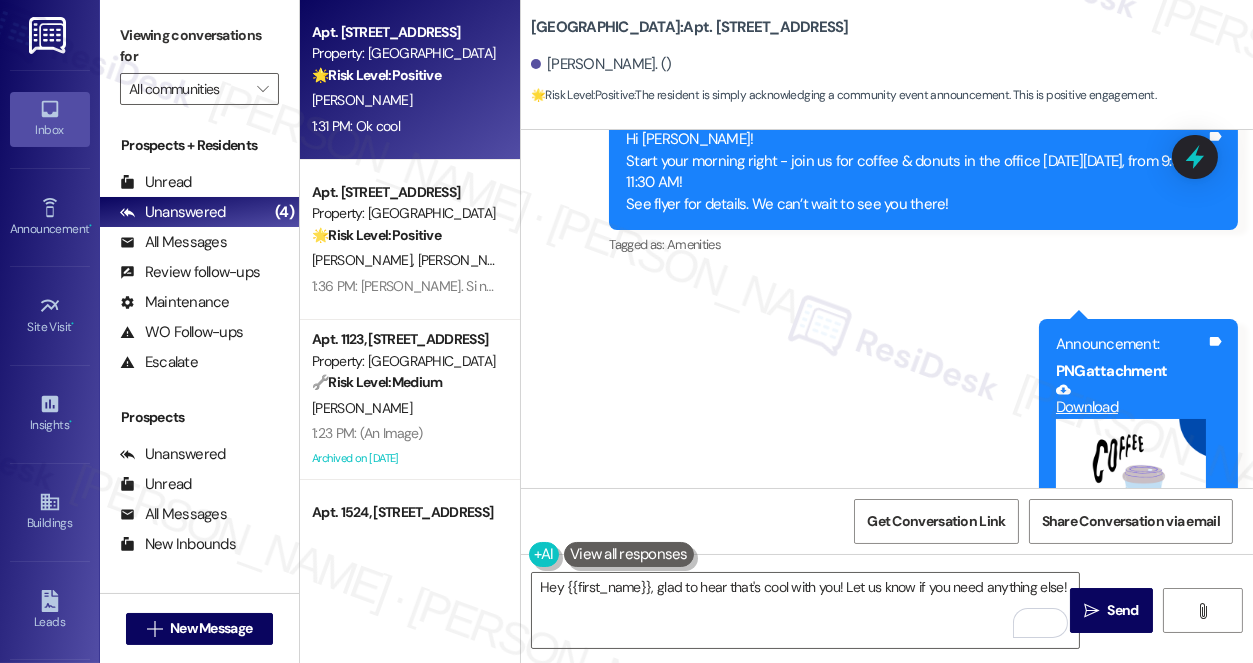 scroll, scrollTop: 32474, scrollLeft: 0, axis: vertical 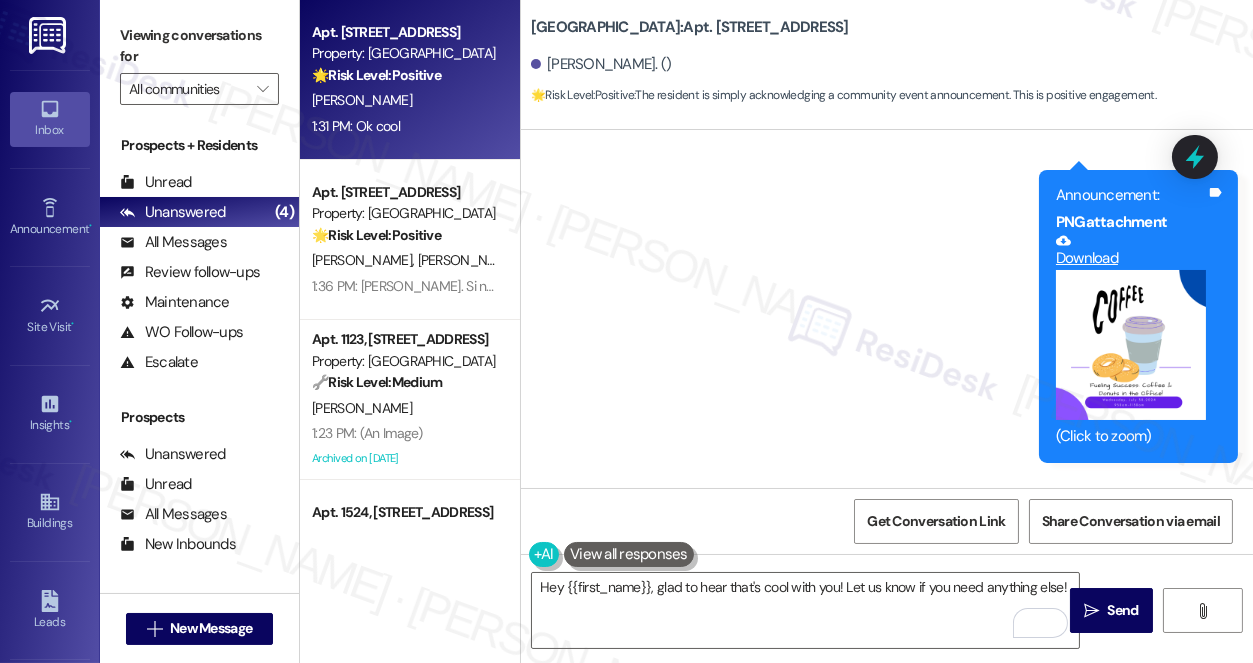 click on "Ok cool" at bounding box center (592, 597) 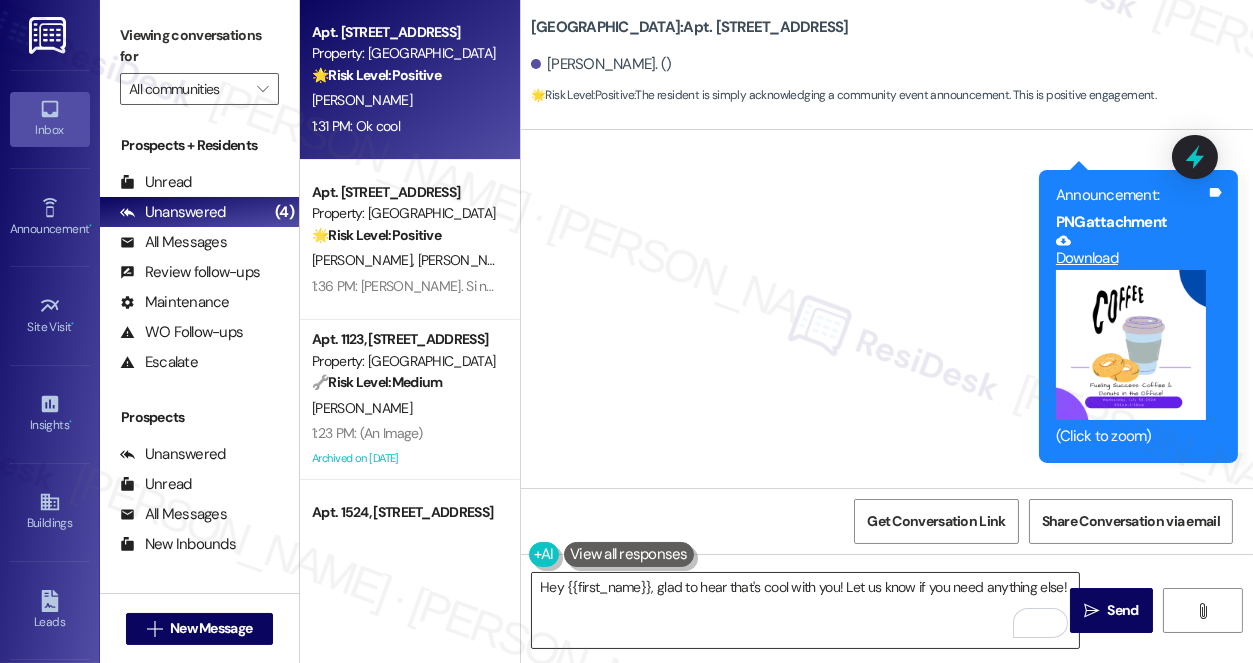 click on "Hey {{first_name}}, glad to hear that's cool with you! Let us know if you need anything else!" at bounding box center [805, 610] 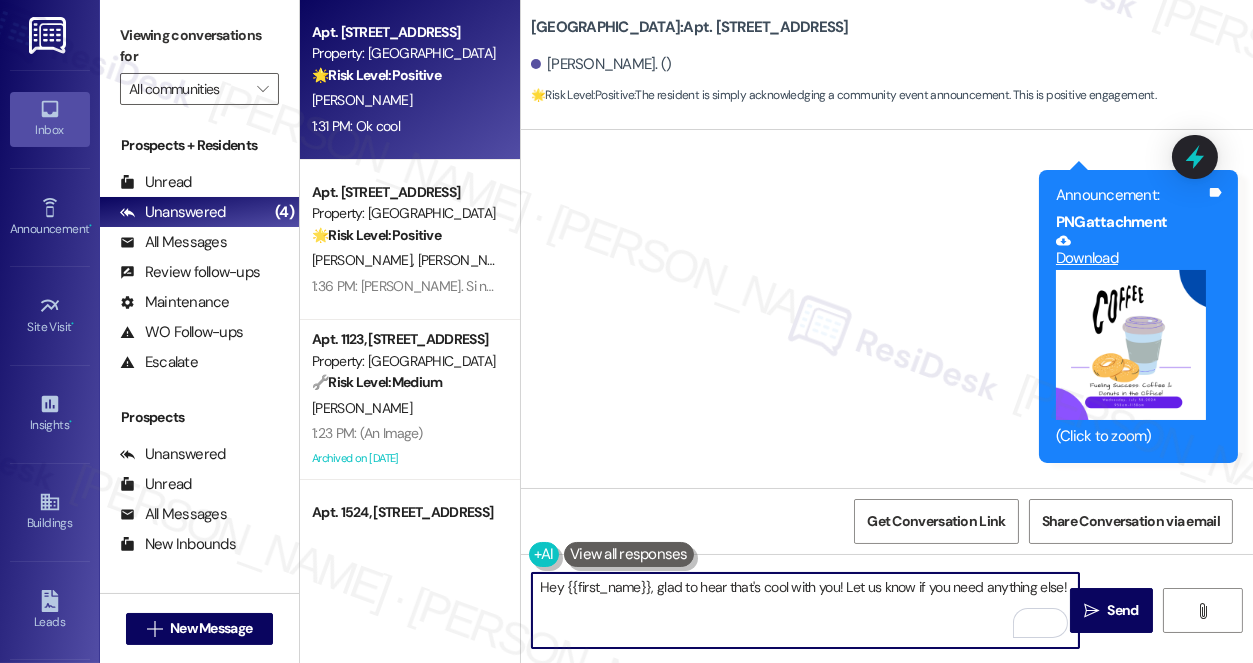 click on "Hey {{first_name}}, glad to hear that's cool with you! Let us know if you need anything else!" at bounding box center (805, 610) 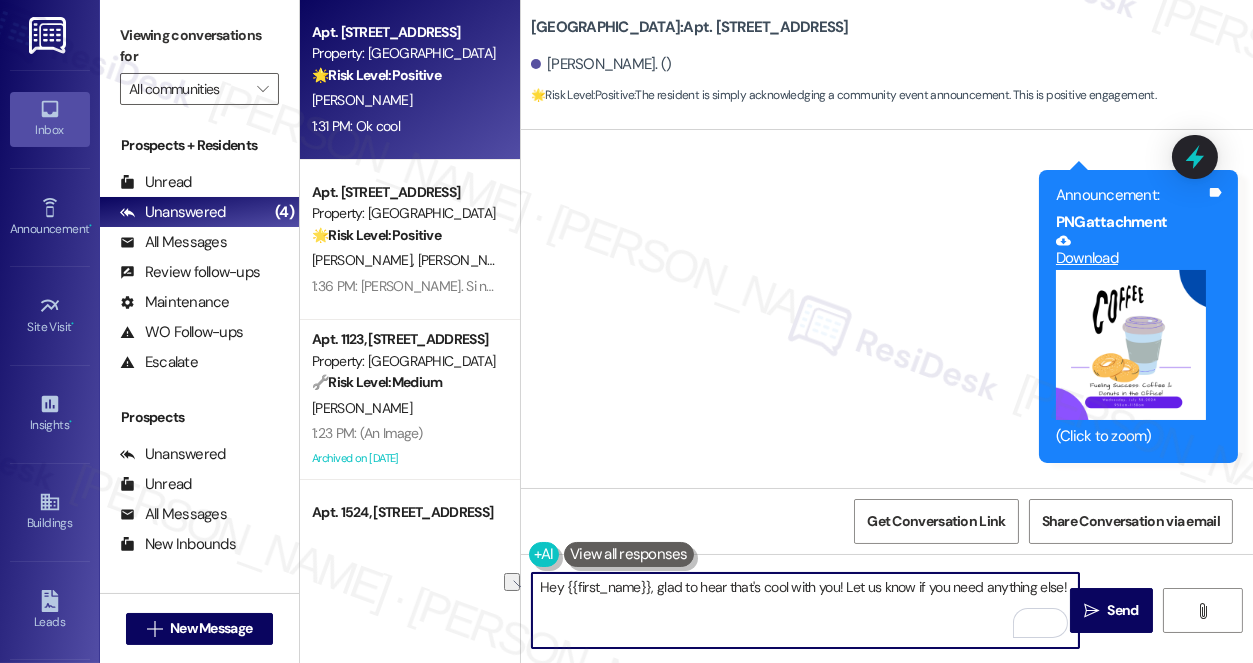 paste on "Glad to hear that, Joe! 😊" 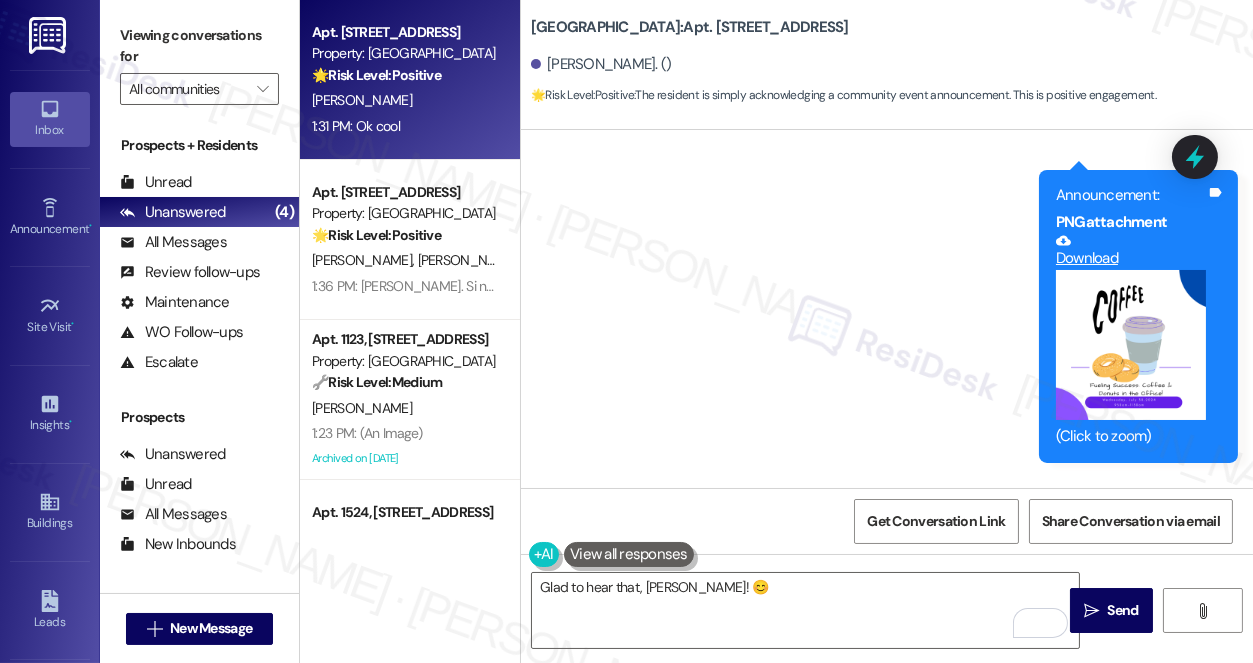 click on "Viewing conversations for" at bounding box center (199, 46) 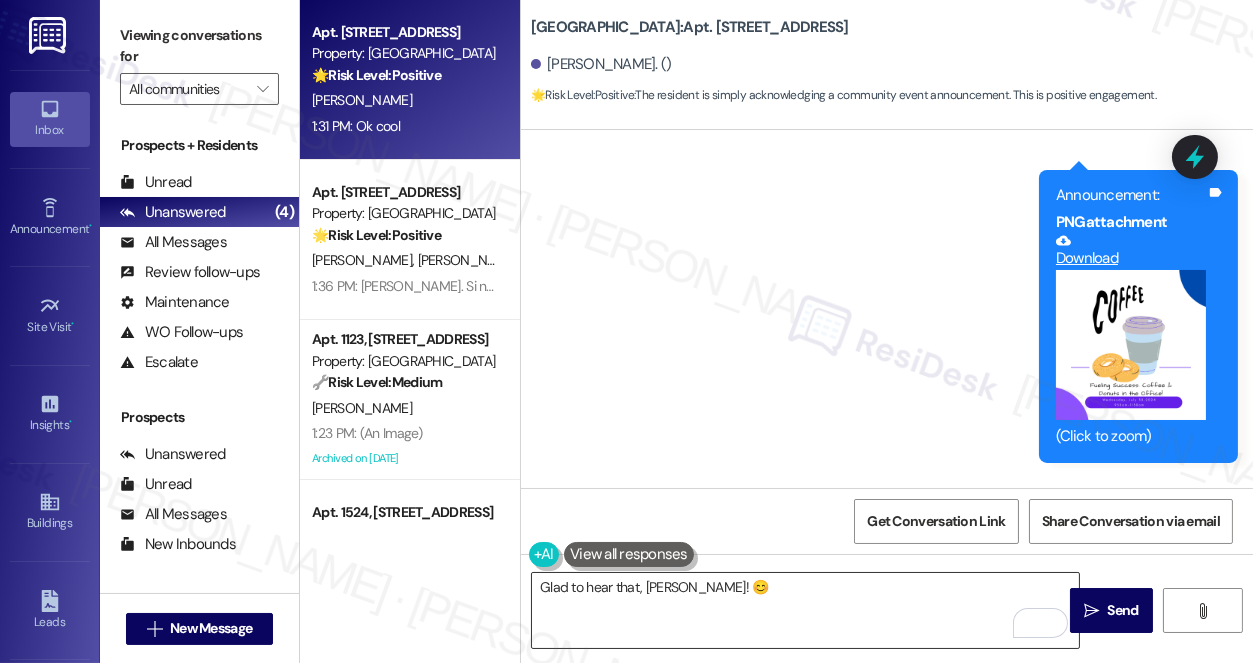 click on "Glad to hear that, Joe! 😊" at bounding box center [805, 610] 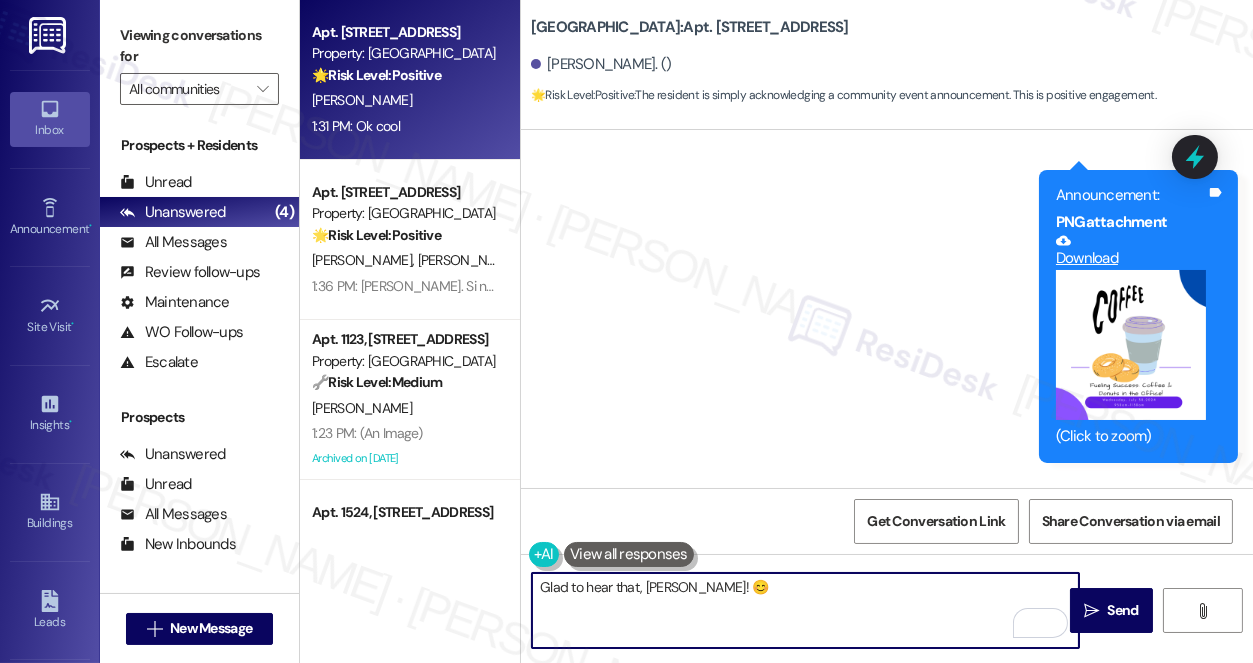 paste on "hope to see you on Wednesday" 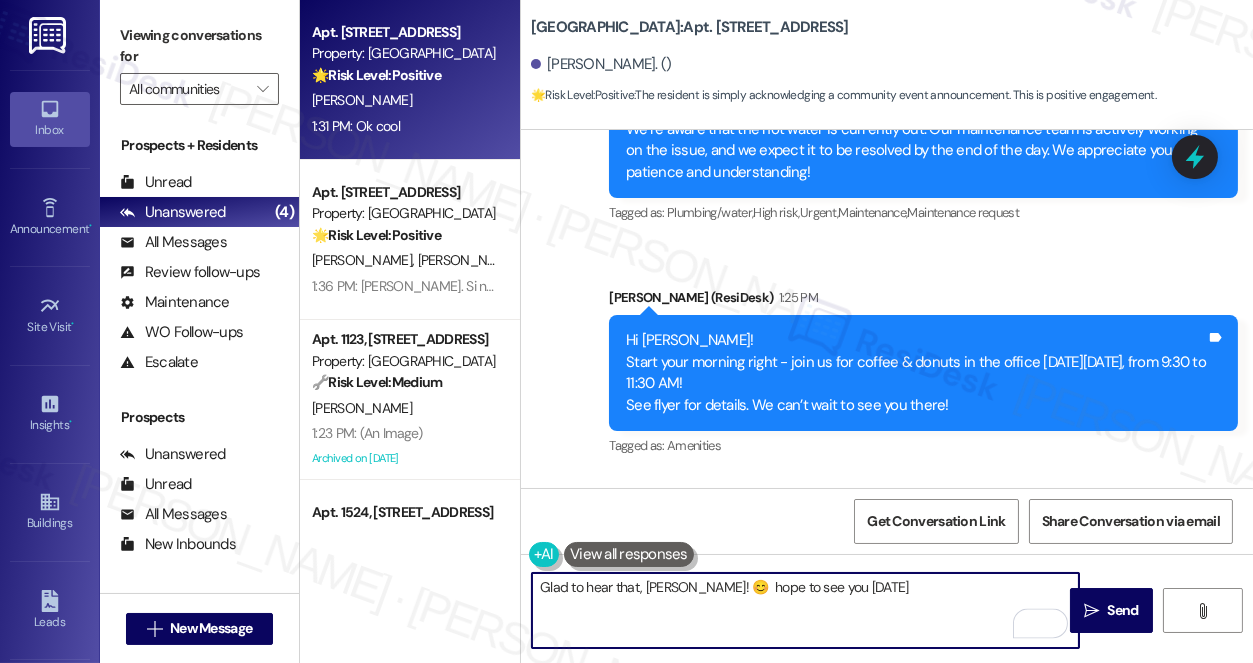 scroll, scrollTop: 32202, scrollLeft: 0, axis: vertical 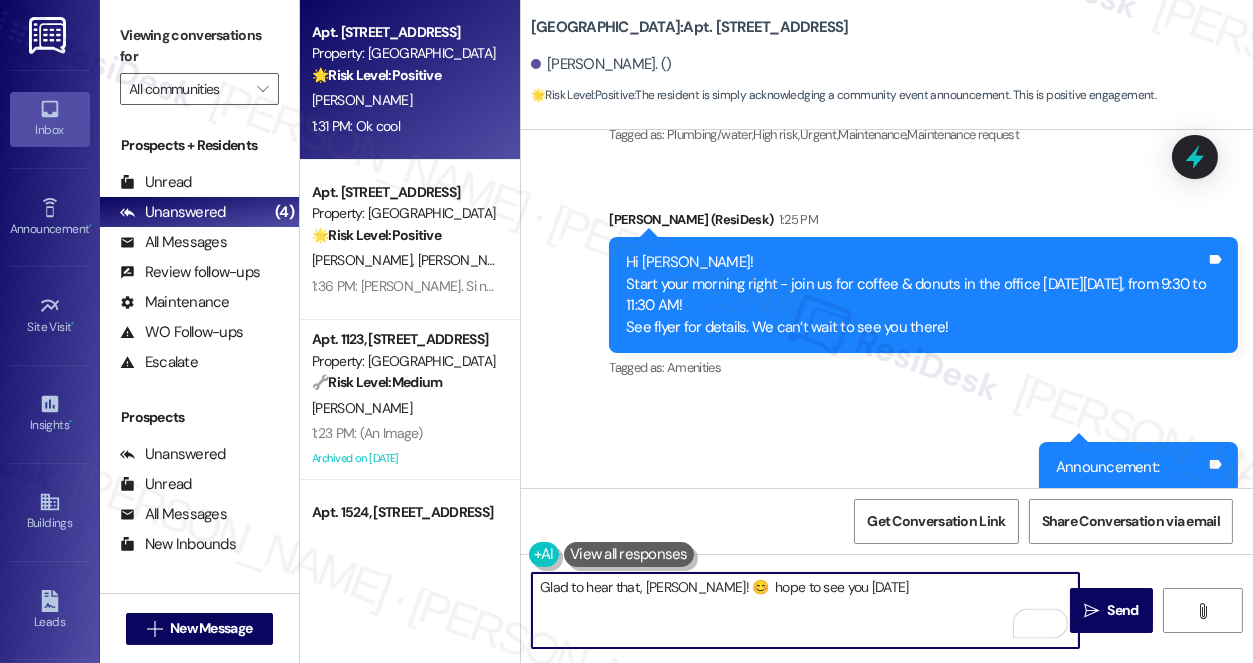 click on "Glad to hear that, Joe! 😊  hope to see you on Wednesday" at bounding box center [805, 610] 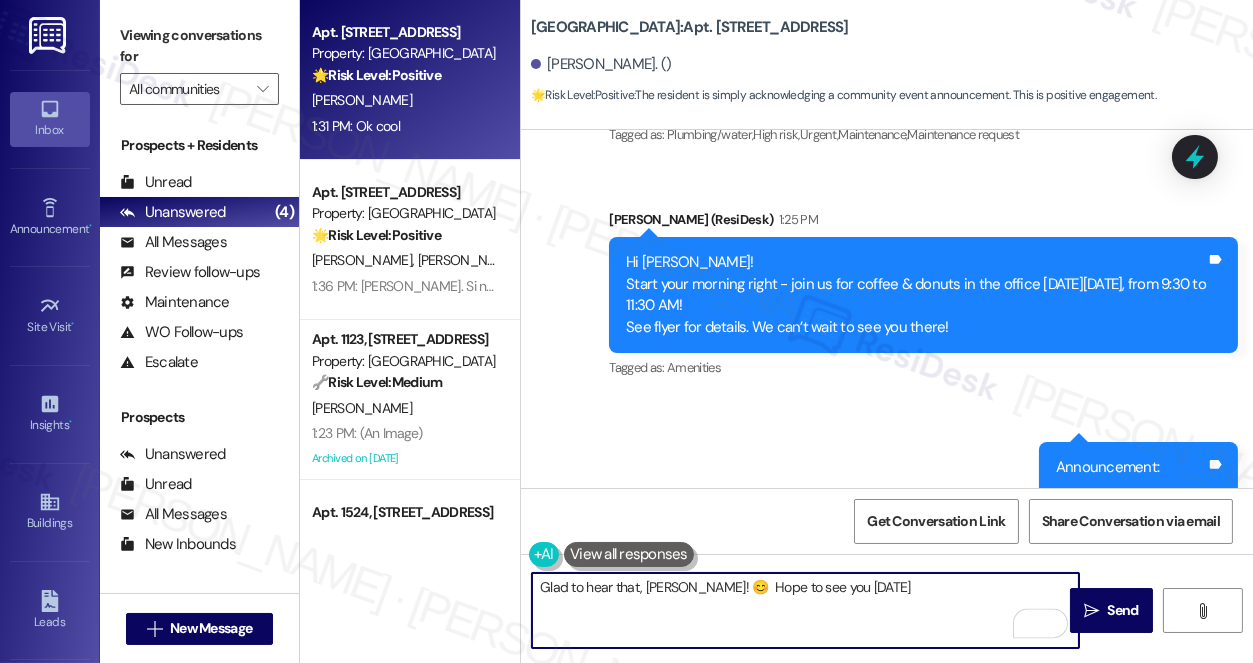 click on "Glad to hear that, Joe! 😊  Hope to see you on Wednesday" at bounding box center (805, 610) 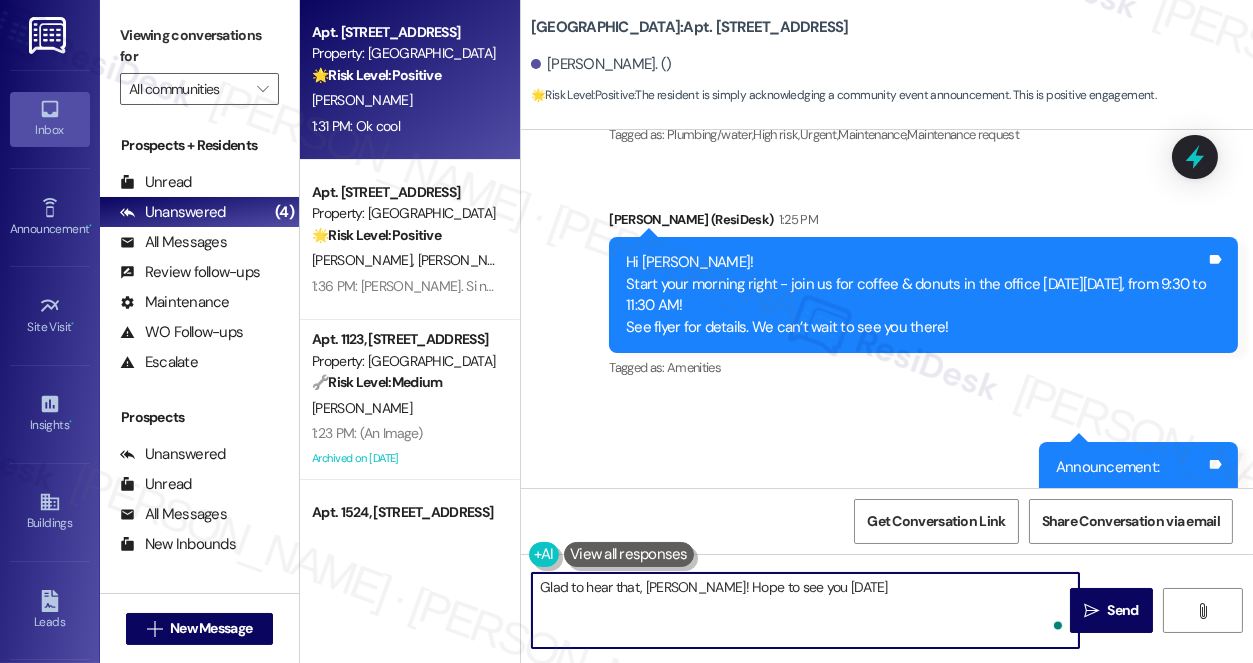 click on "Glad to hear that, Joe! Hope to see you on Wednesday" at bounding box center (805, 610) 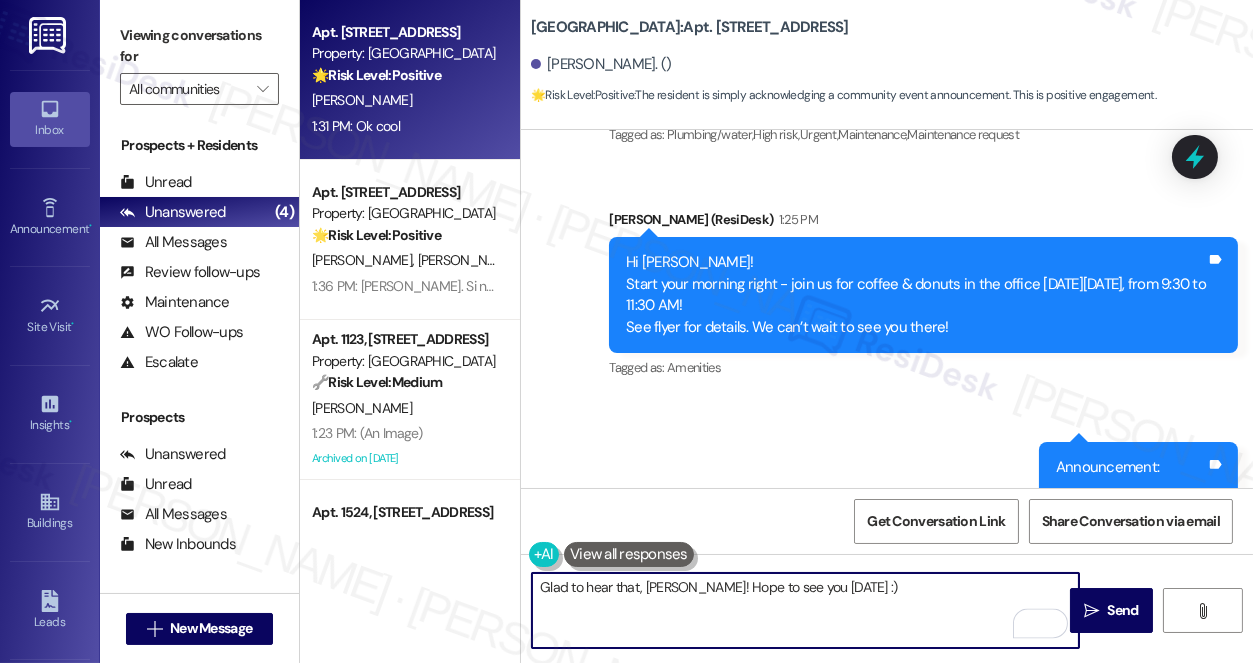 click on "Glad to hear that, Joe! Hope to see you on Wednesday :)" at bounding box center [805, 610] 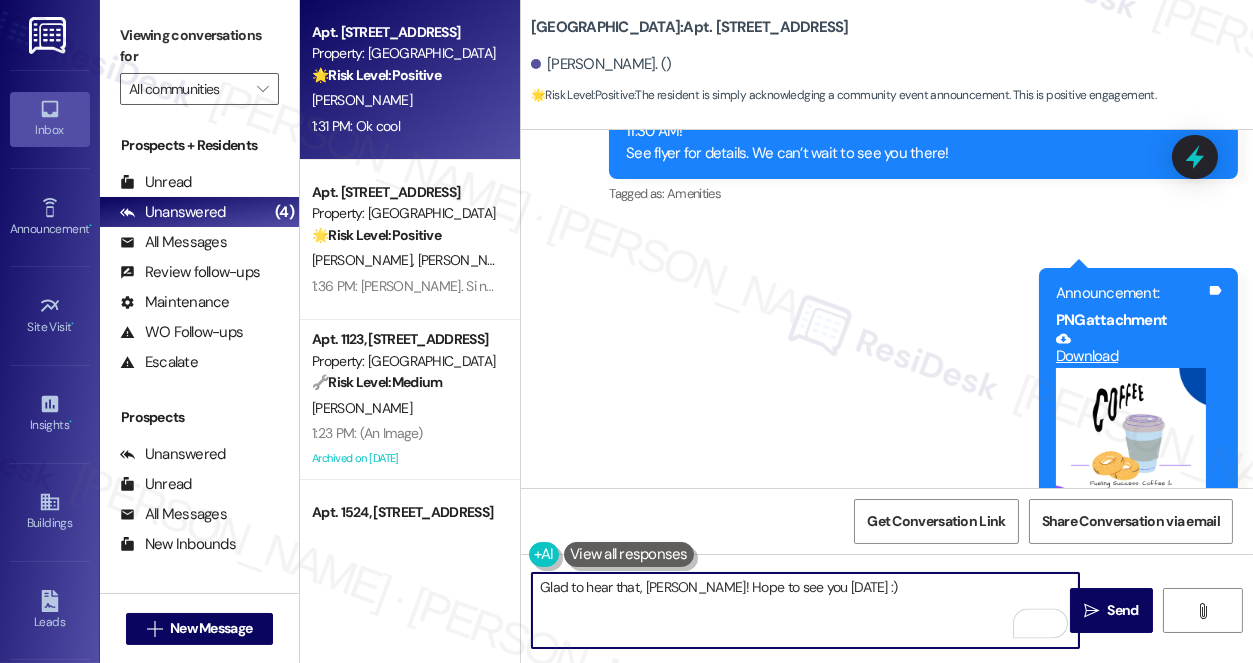scroll, scrollTop: 32474, scrollLeft: 0, axis: vertical 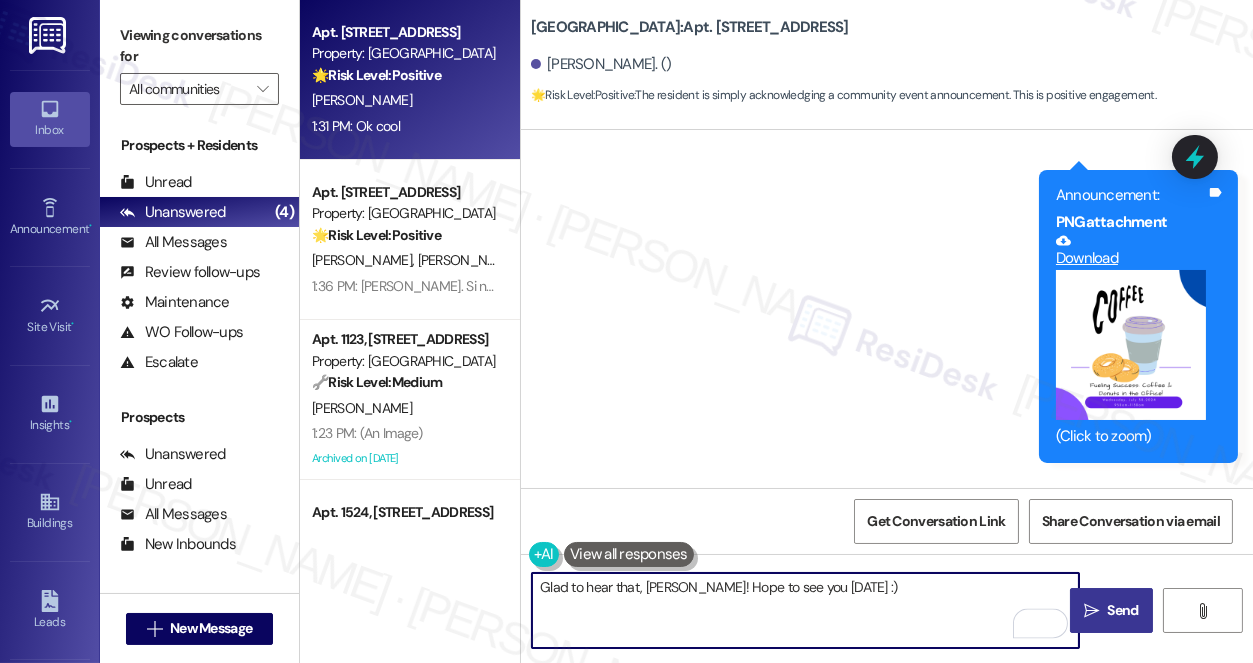 type on "Glad to hear that, Joe! Hope to see you on Wednesday :)" 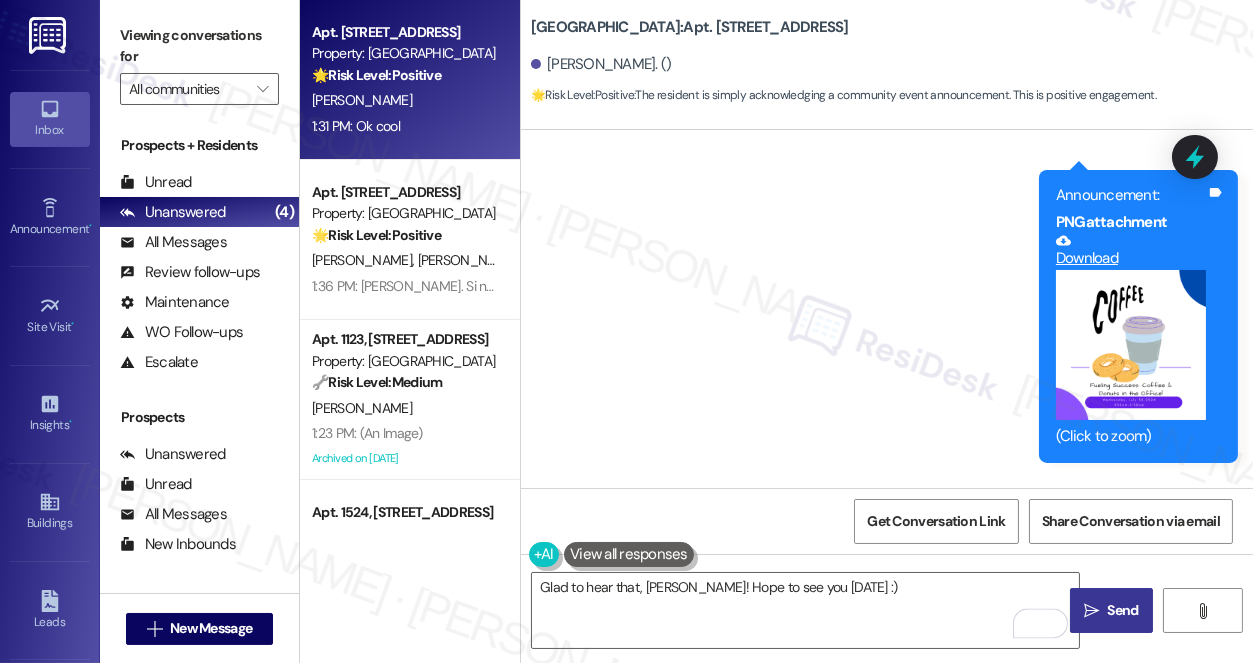 click on " Send" at bounding box center (1111, 610) 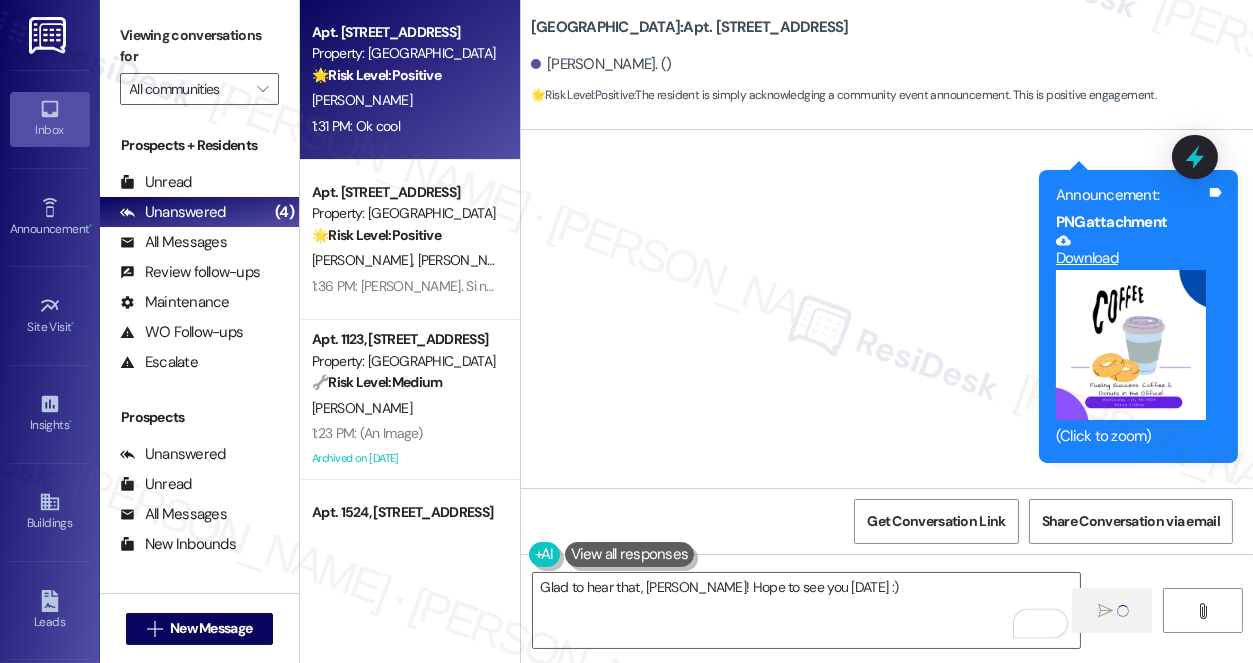 type 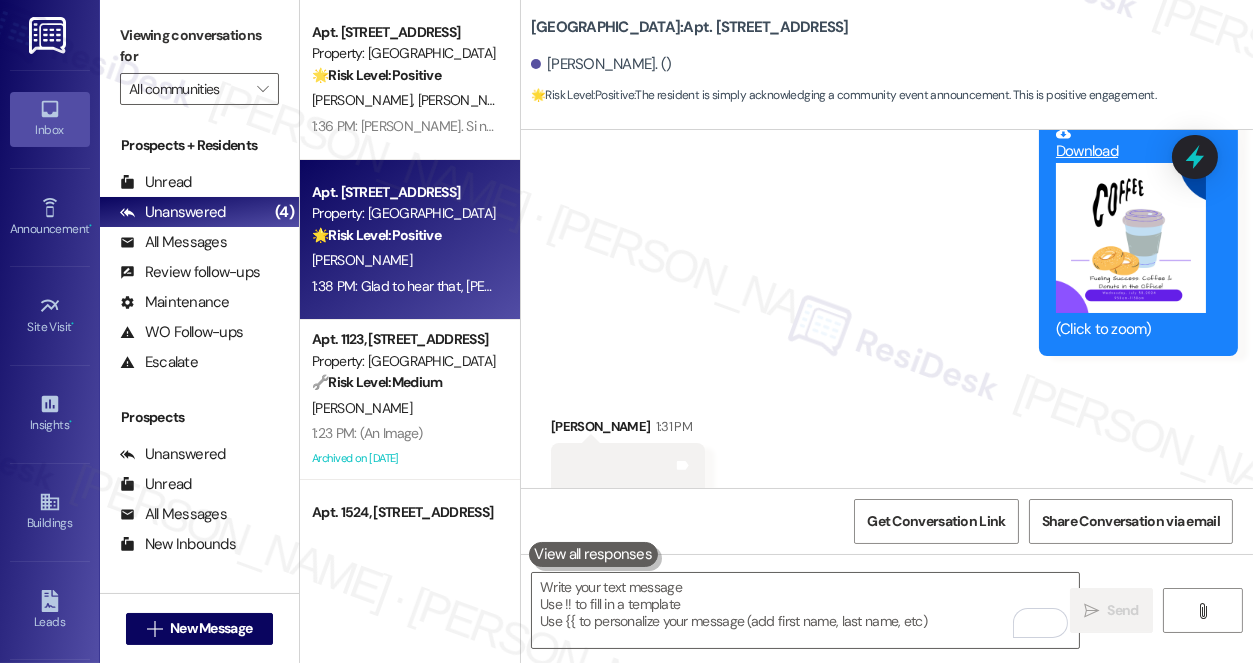 scroll, scrollTop: 32614, scrollLeft: 0, axis: vertical 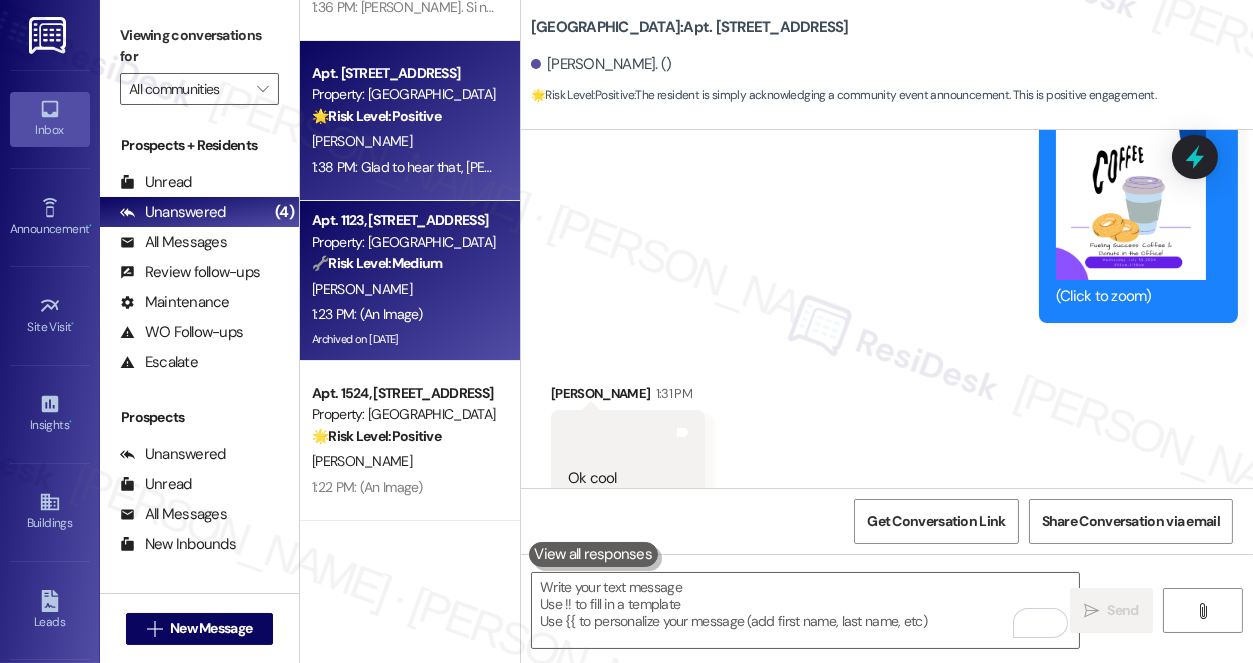 click on "1:23 PM: (An Image) 1:23 PM: (An Image)" at bounding box center (404, 314) 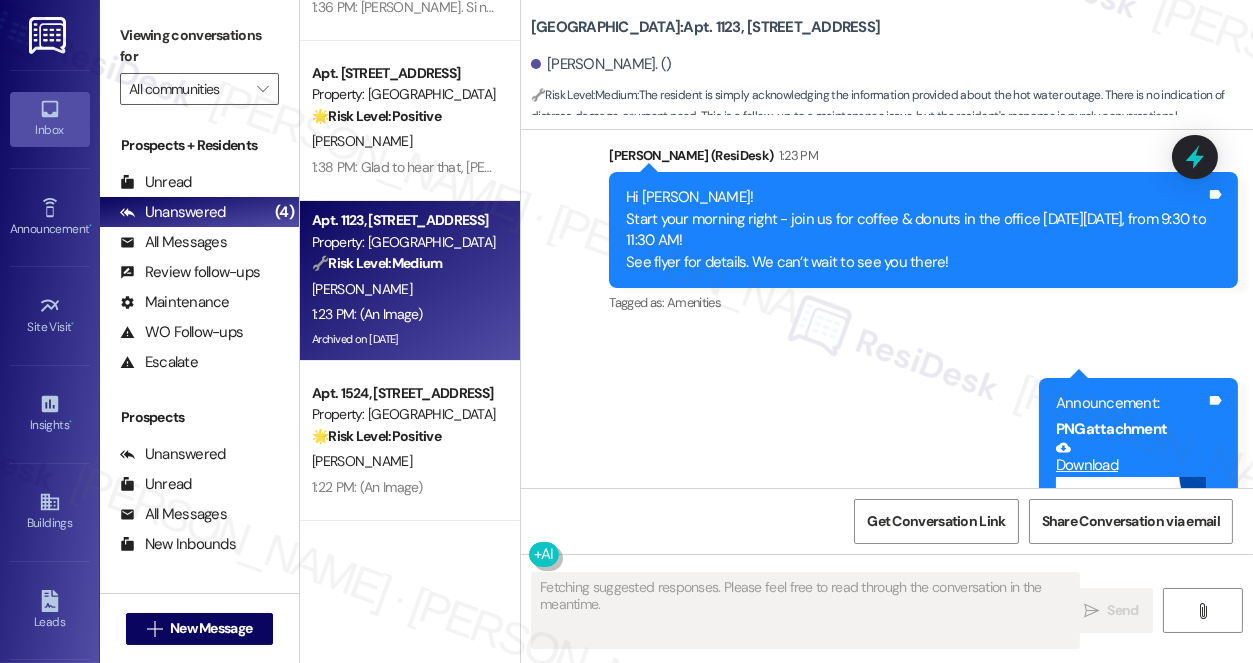 scroll, scrollTop: 30247, scrollLeft: 0, axis: vertical 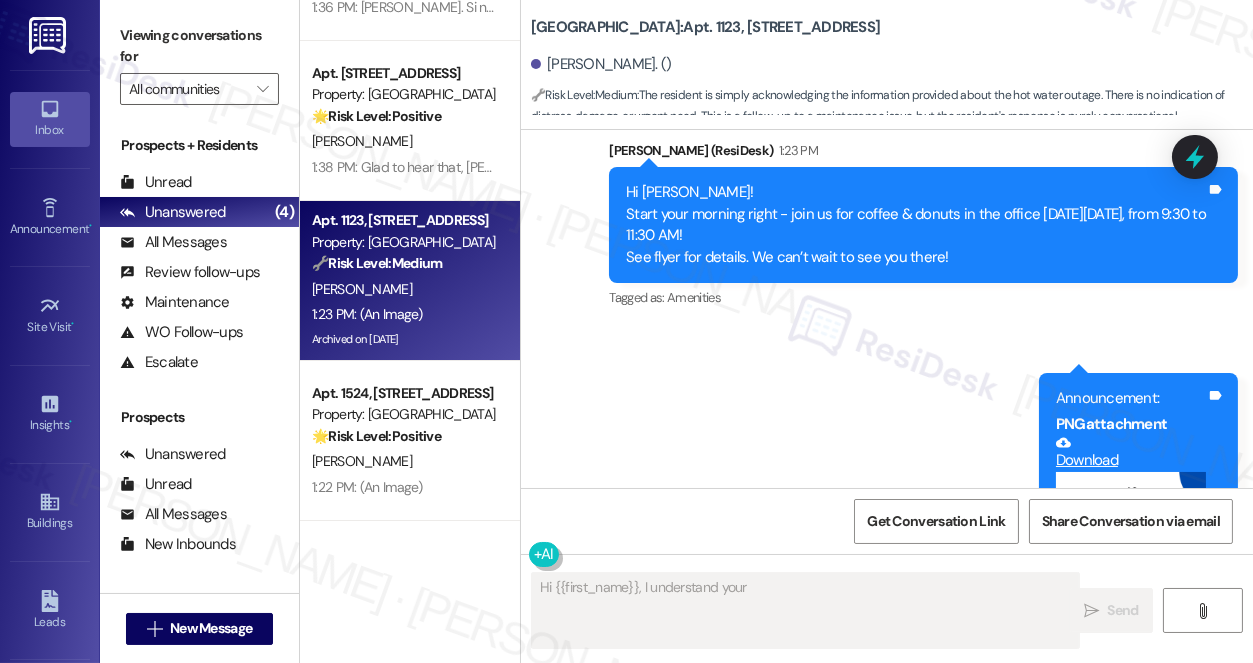 click on "Hi Kathy!
Start your morning right - join us for coffee & donuts in the office on Wednesday, July 30, from 9:30 to 11:30 AM!
See flyer for details. We can’t wait to see you there!" at bounding box center [916, 225] 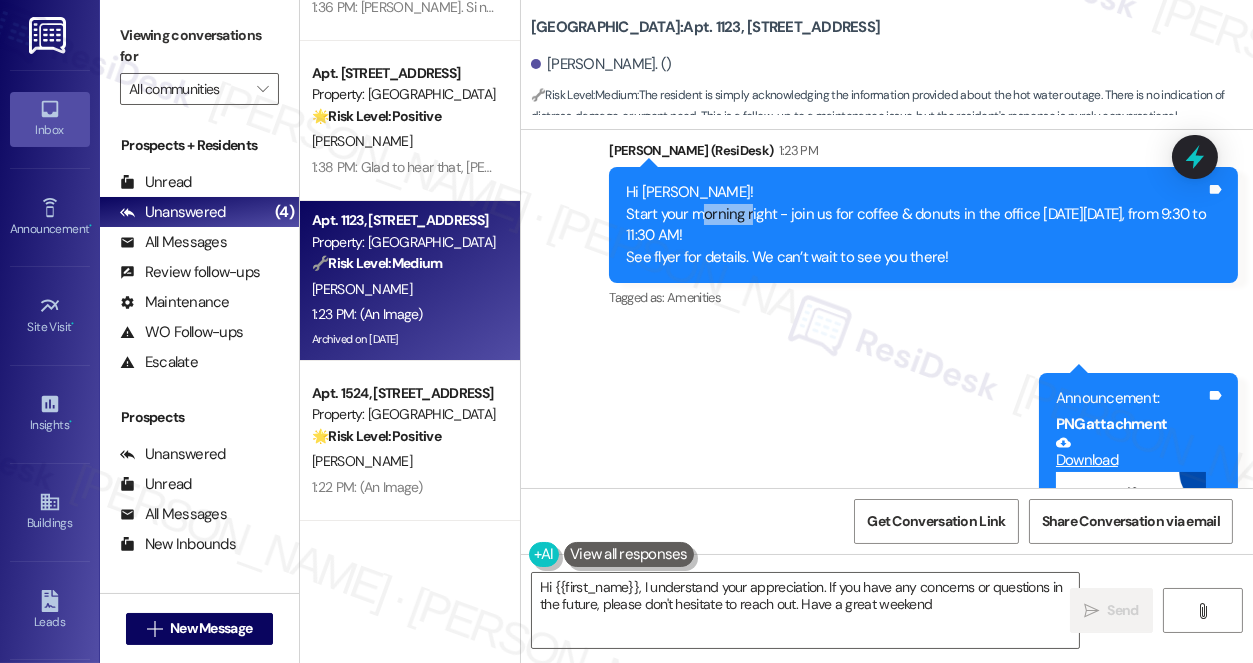 click on "Hi Kathy!
Start your morning right - join us for coffee & donuts in the office on Wednesday, July 30, from 9:30 to 11:30 AM!
See flyer for details. We can’t wait to see you there!" at bounding box center [916, 225] 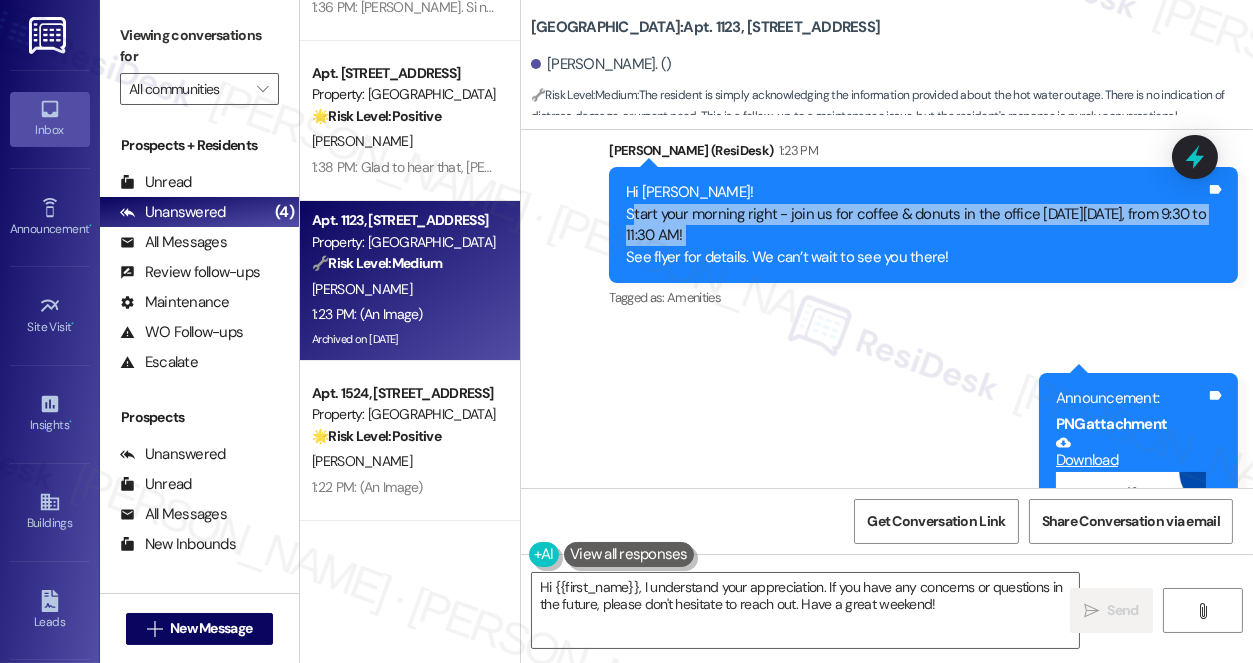 click on "Hi Kathy!
Start your morning right - join us for coffee & donuts in the office on Wednesday, July 30, from 9:30 to 11:30 AM!
See flyer for details. We can’t wait to see you there!" at bounding box center (916, 225) 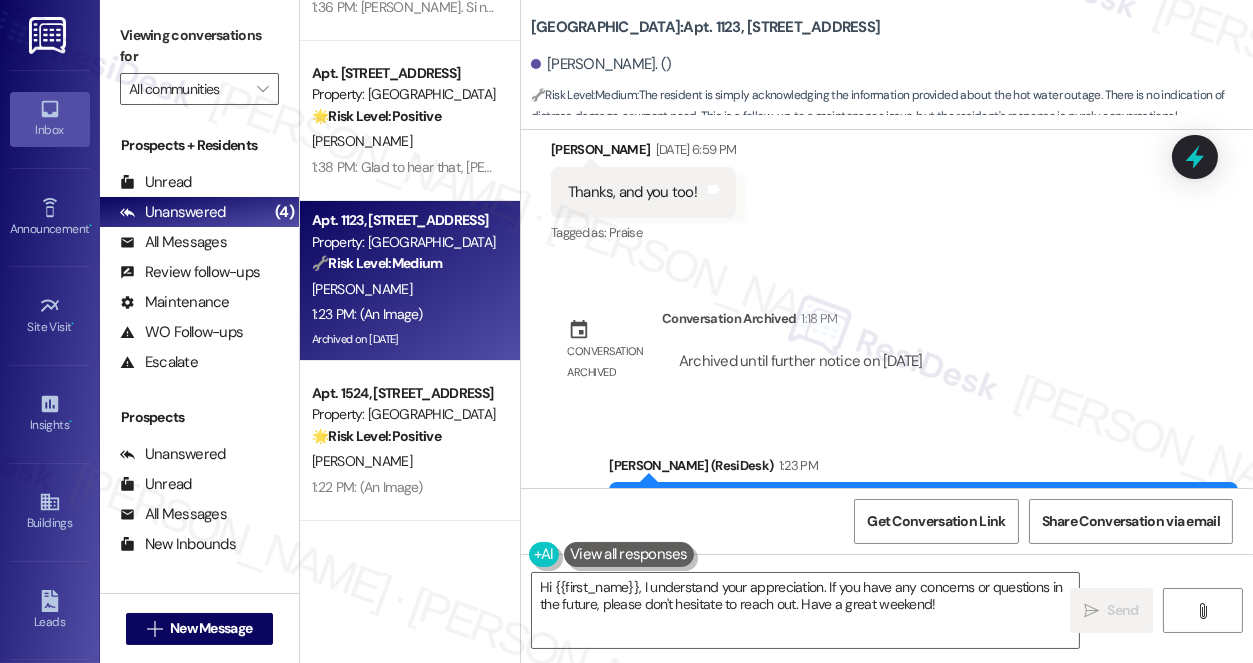 scroll, scrollTop: 29889, scrollLeft: 0, axis: vertical 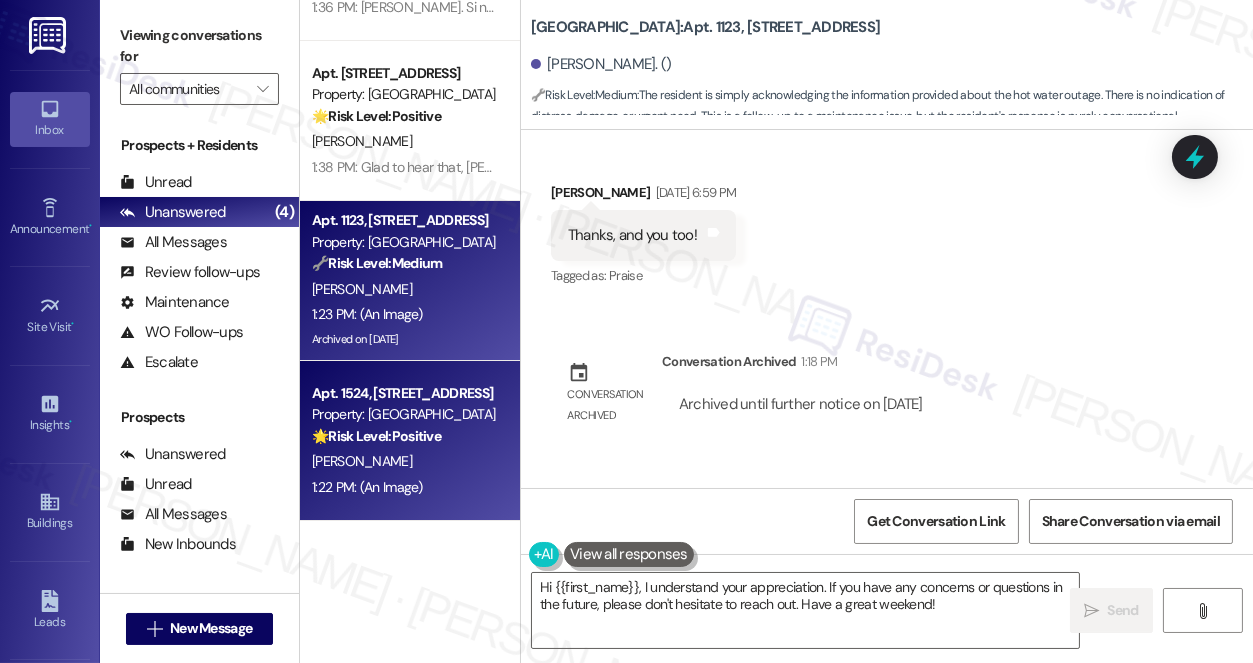 click on "🌟  Risk Level:  Positive" at bounding box center [376, 436] 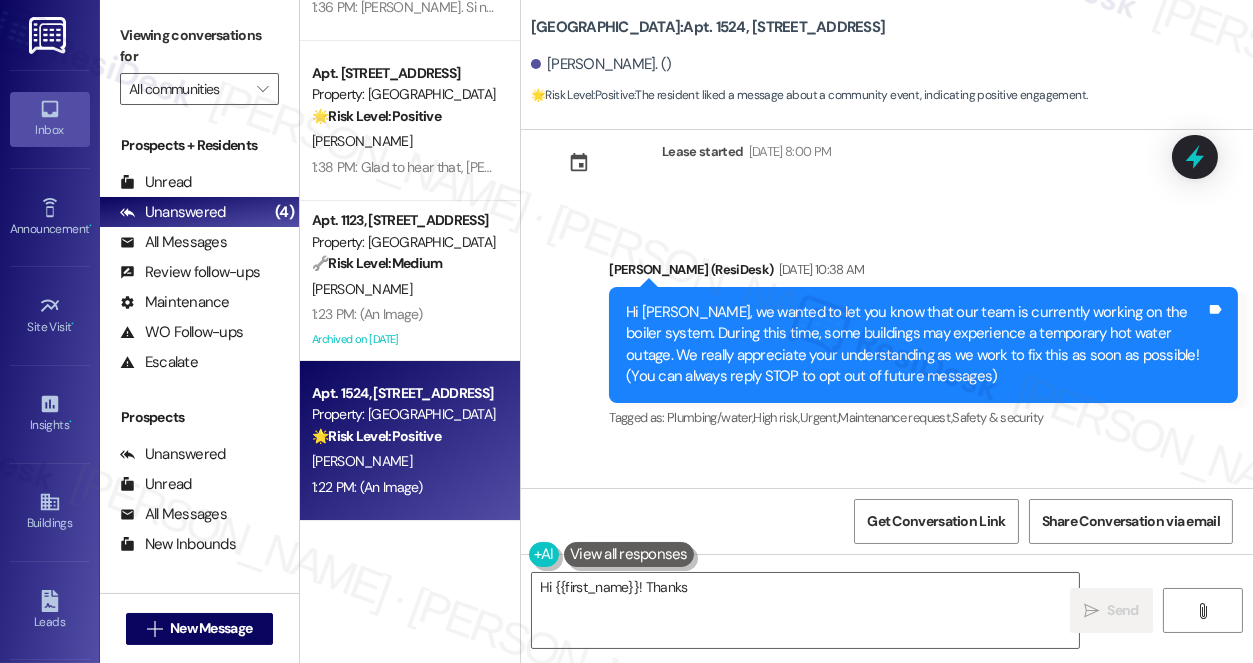 scroll, scrollTop: 0, scrollLeft: 0, axis: both 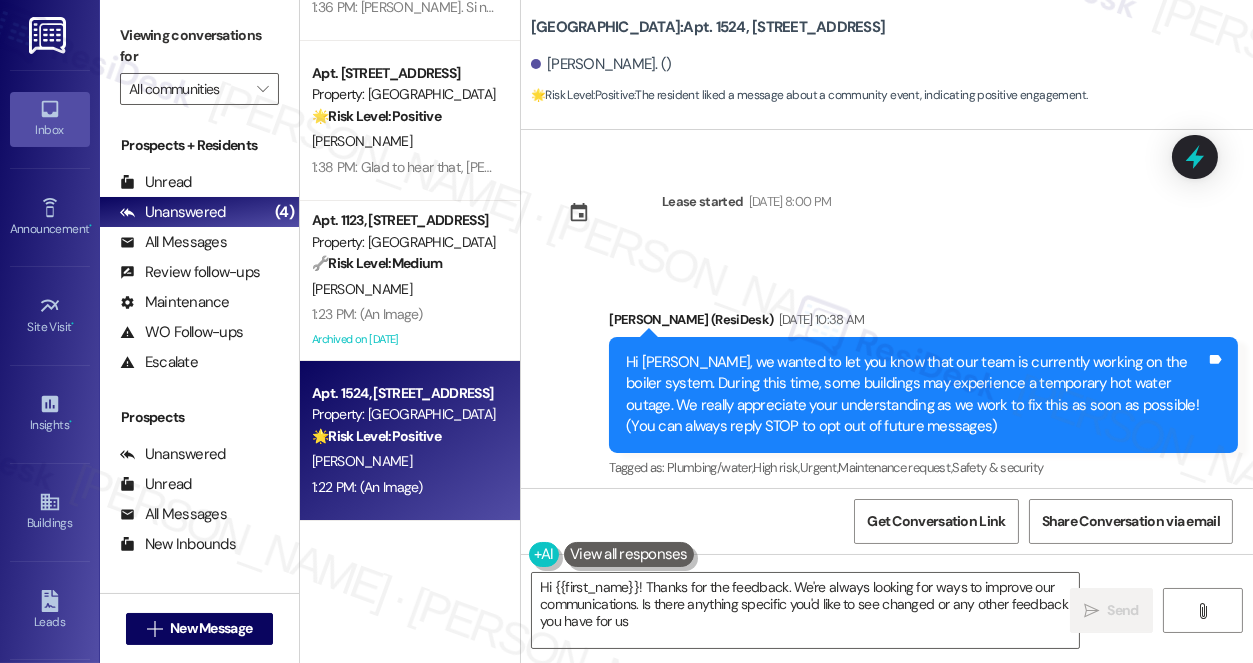 type on "Hi {{first_name}}! Thanks for the feedback. We're always looking for ways to improve our communications. Is there anything specific you'd like to see changed or any other feedback you have for us?" 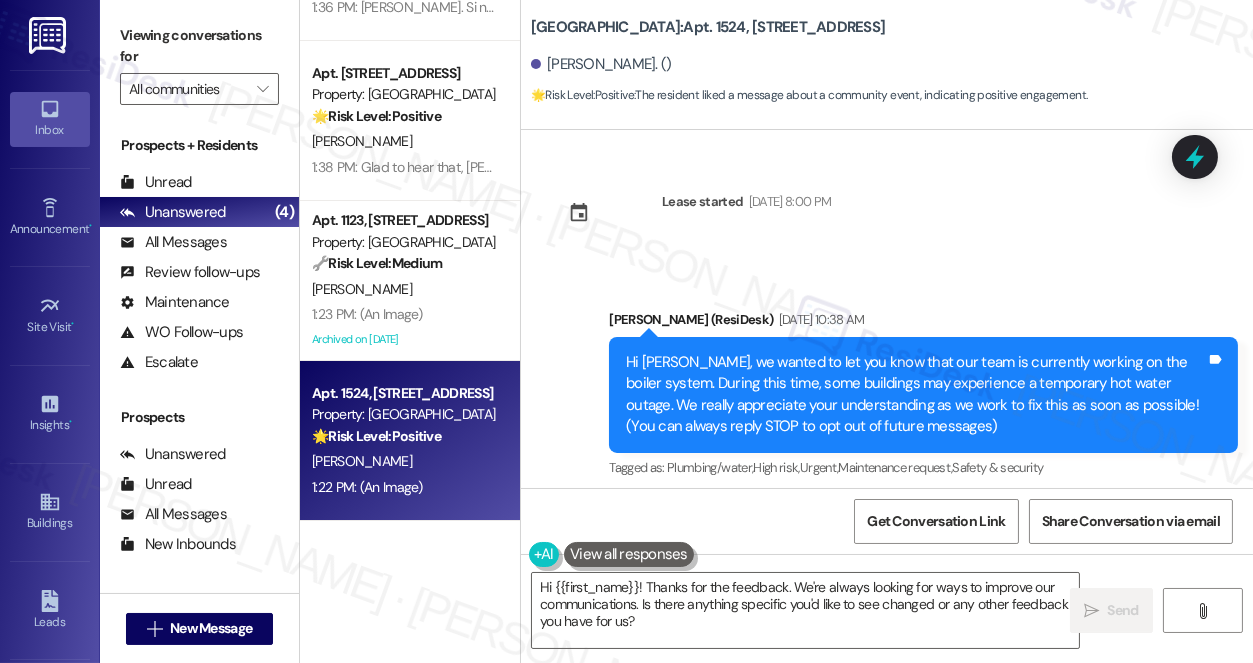 click on "Viewing conversations for" at bounding box center [199, 46] 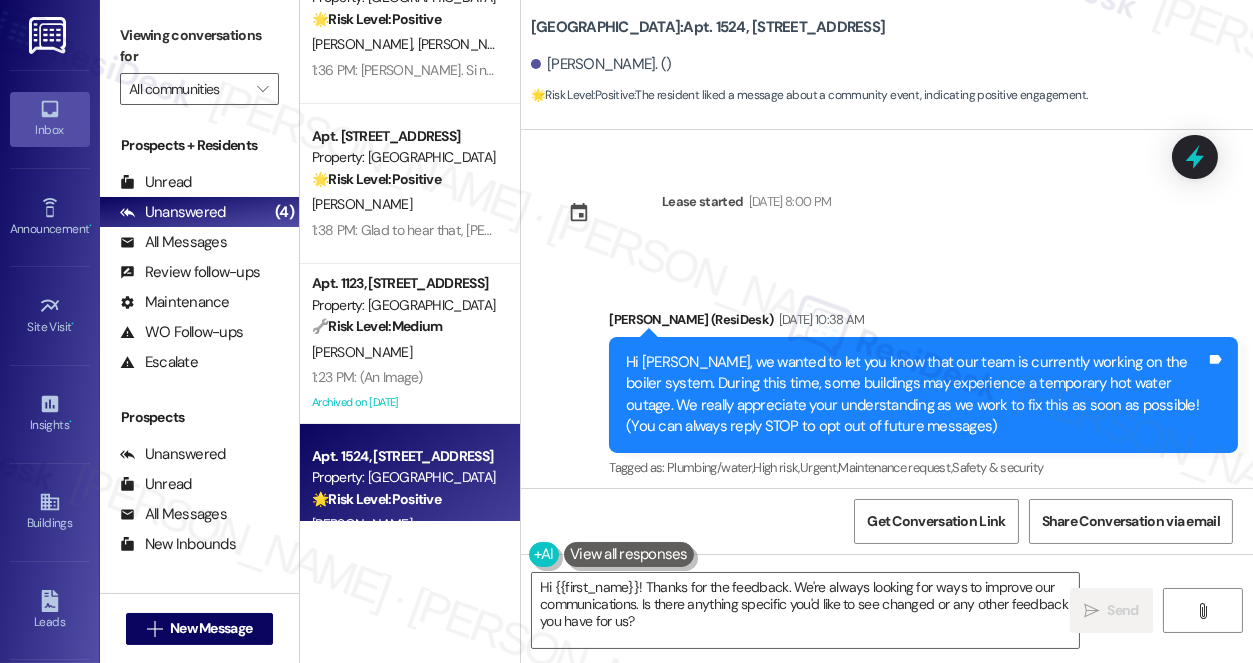 scroll, scrollTop: 0, scrollLeft: 0, axis: both 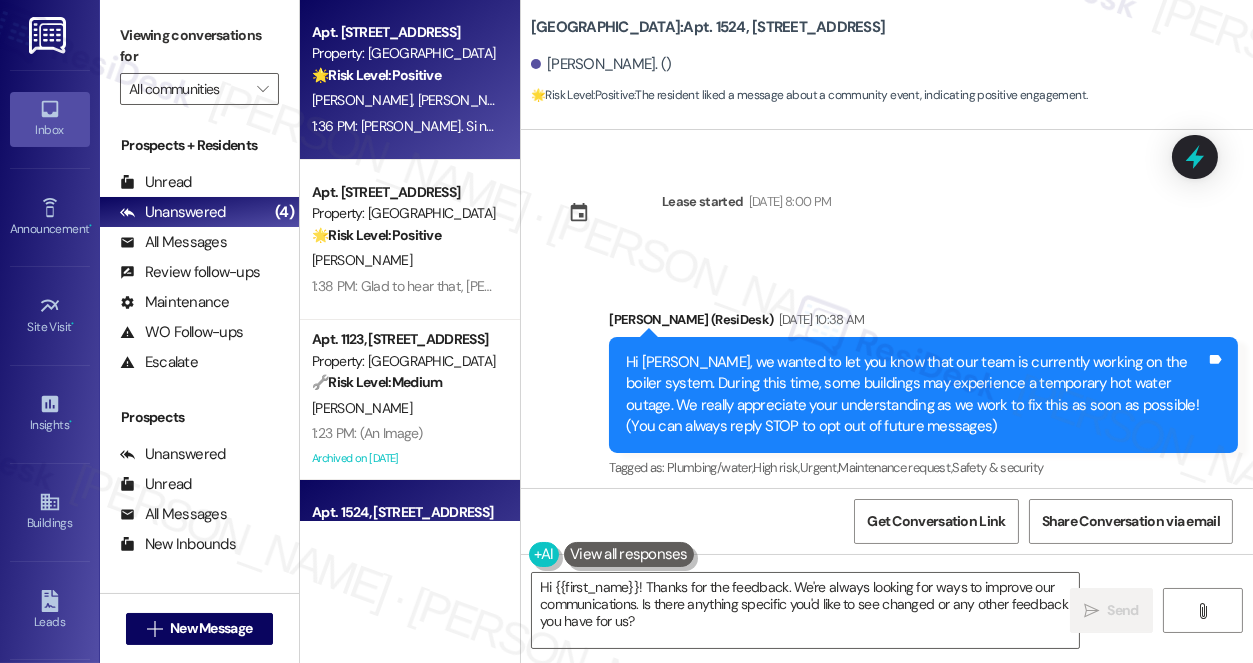 click on "1:36 PM: De nada, Alexis. Si necesitas algo más, estoy aquí para ayudarte. (You're very welcome, Alexis! If you need anything else, I'm just a text away.) 1:36 PM: De nada, Alexis. Si necesitas algo más, estoy aquí para ayudarte. (You're very welcome, Alexis! If you need anything else, I'm just a text away.)" at bounding box center [404, 126] 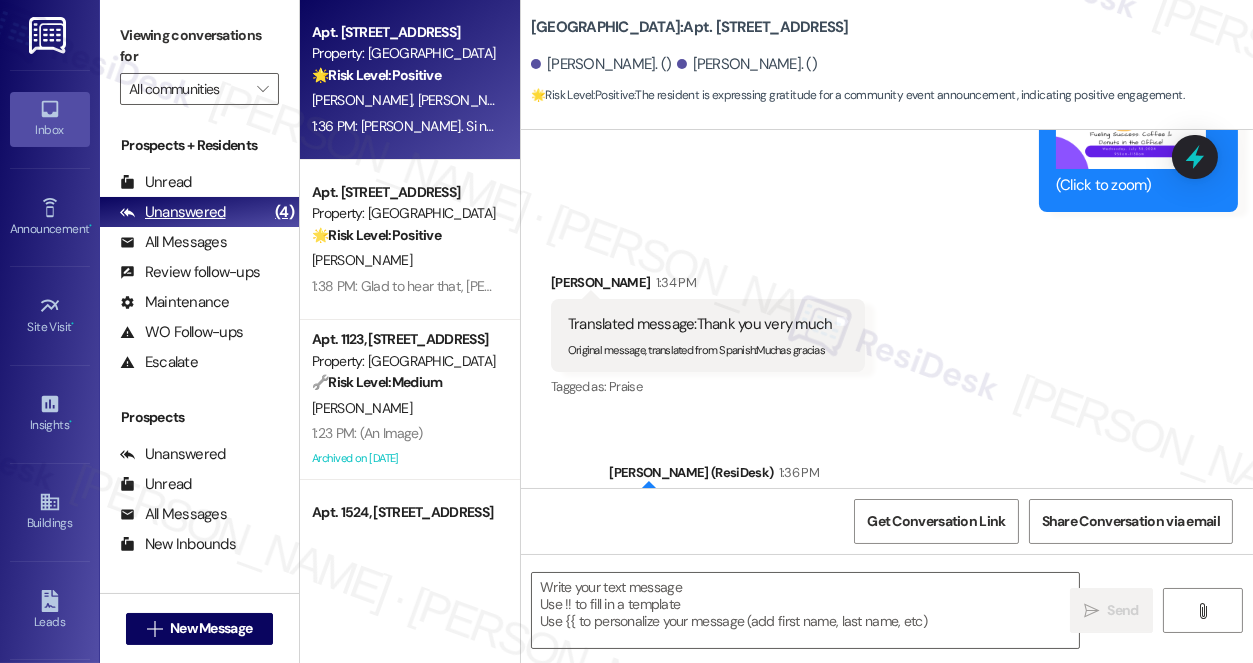 scroll, scrollTop: 15539, scrollLeft: 0, axis: vertical 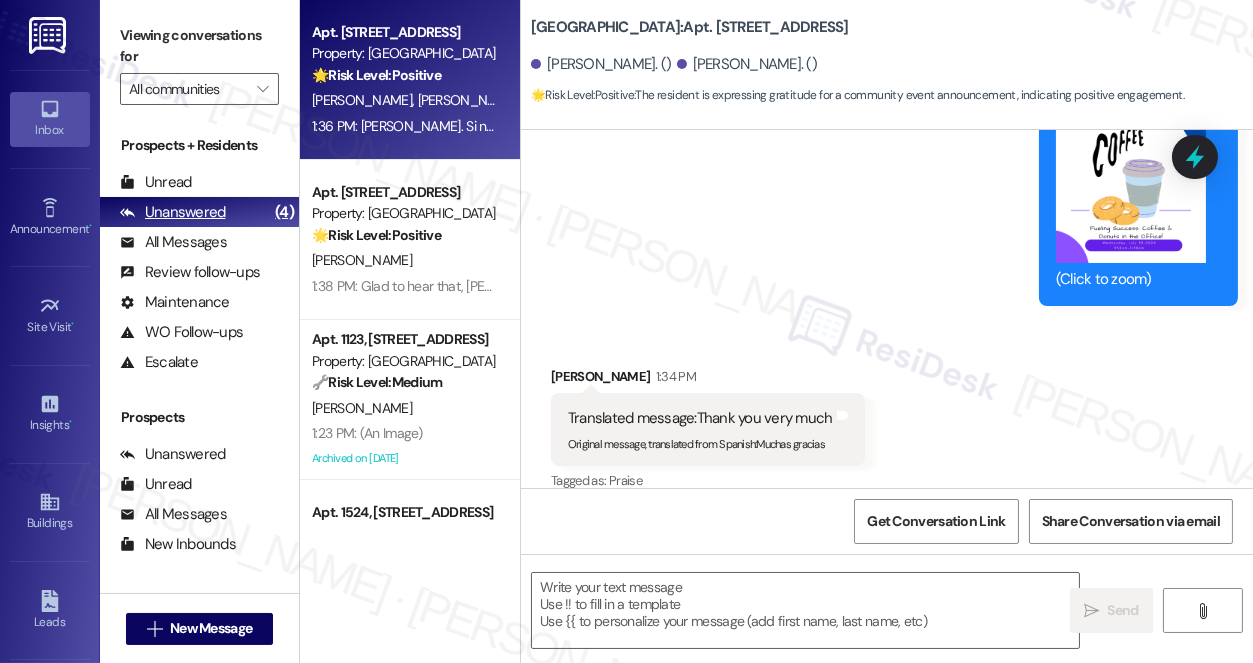 type on "Fetching suggested responses. Please feel free to read through the conversation in the meantime." 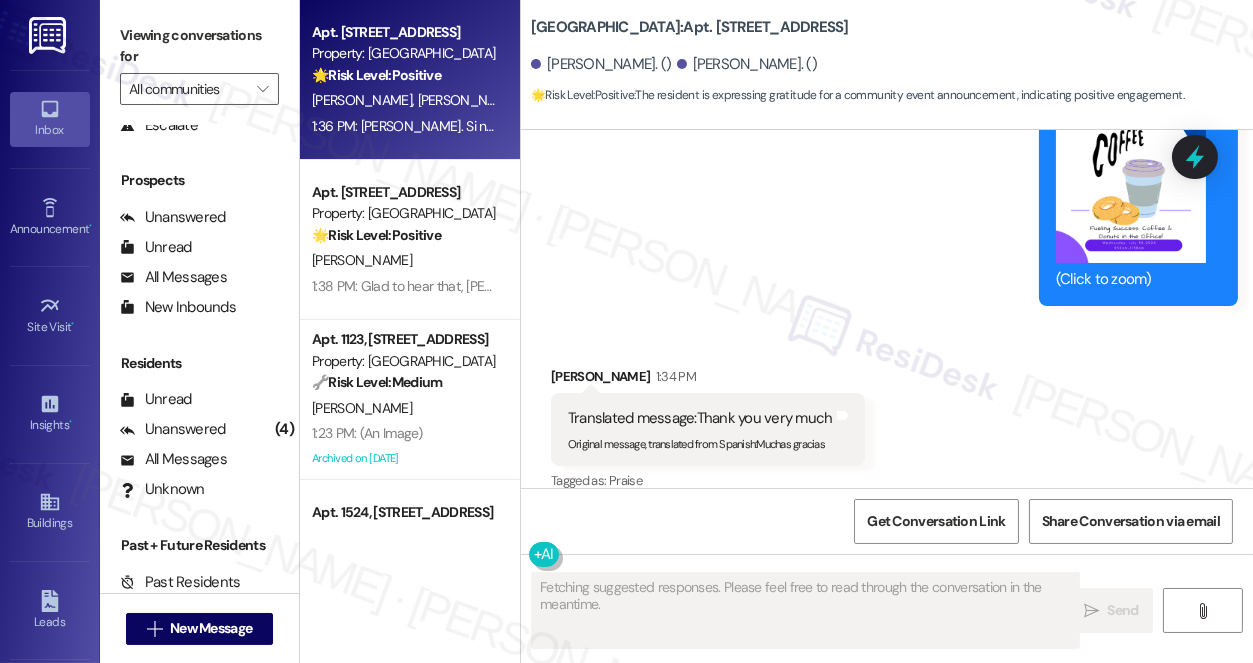 scroll, scrollTop: 238, scrollLeft: 0, axis: vertical 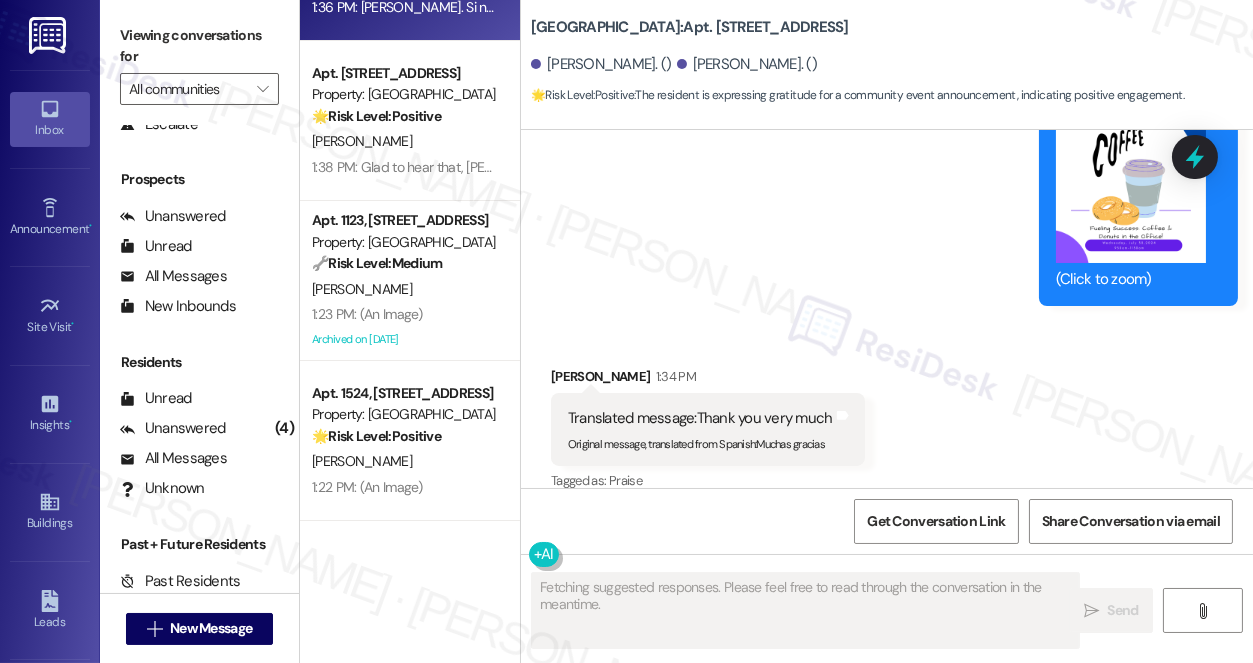 click on "Apt. 1622B, 5959 Watership Lane Property: Village Square 🌟  Risk Level:  Positive The resident is expressing gratitude for a community event announcement, indicating positive engagement. A. Torres A. Gongora 1:36 PM: De nada, Alexis. Si necesitas algo más, estoy aquí para ayudarte. (You're very welcome, Alexis! If you need anything else, I'm just a text away.) 1:36 PM: De nada, Alexis. Si necesitas algo más, estoy aquí para ayudarte. (You're very welcome, Alexis! If you need anything else, I'm just a text away.) Apt. 328, 5959 Watership Lane Property: Village Square 🌟  Risk Level:  Positive The resident is simply acknowledging a community event announcement. This is positive engagement. J. Williams 1:38 PM: Glad to hear that, Joe! Hope to see you on Wednesday :) 1:38 PM: Glad to hear that, Joe! Hope to see you on Wednesday :) Apt. 1123, 5959 Watership Lane Property: Village Square 🔧  Risk Level:  Medium K. Mumphrey 1:23 PM: (An Image) 1:23 PM: (An Image) Archived on 07/28/2025 🌟  Risk Level:" at bounding box center (410, 331) 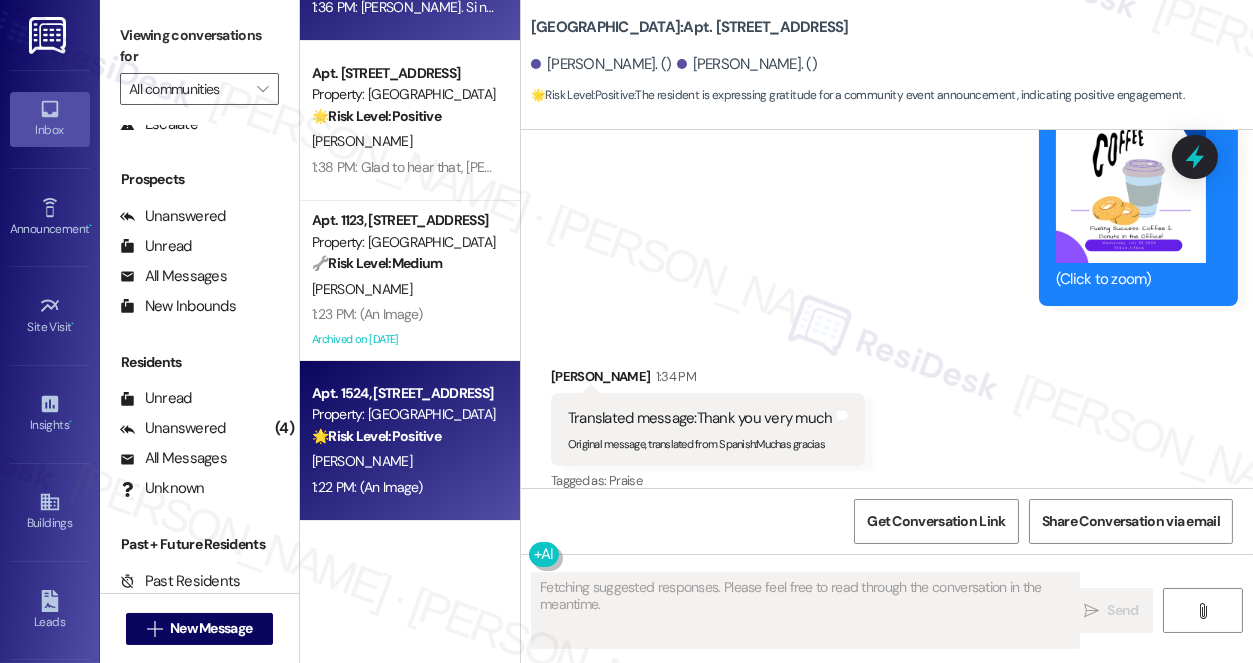 click on "[PERSON_NAME]" at bounding box center (404, 461) 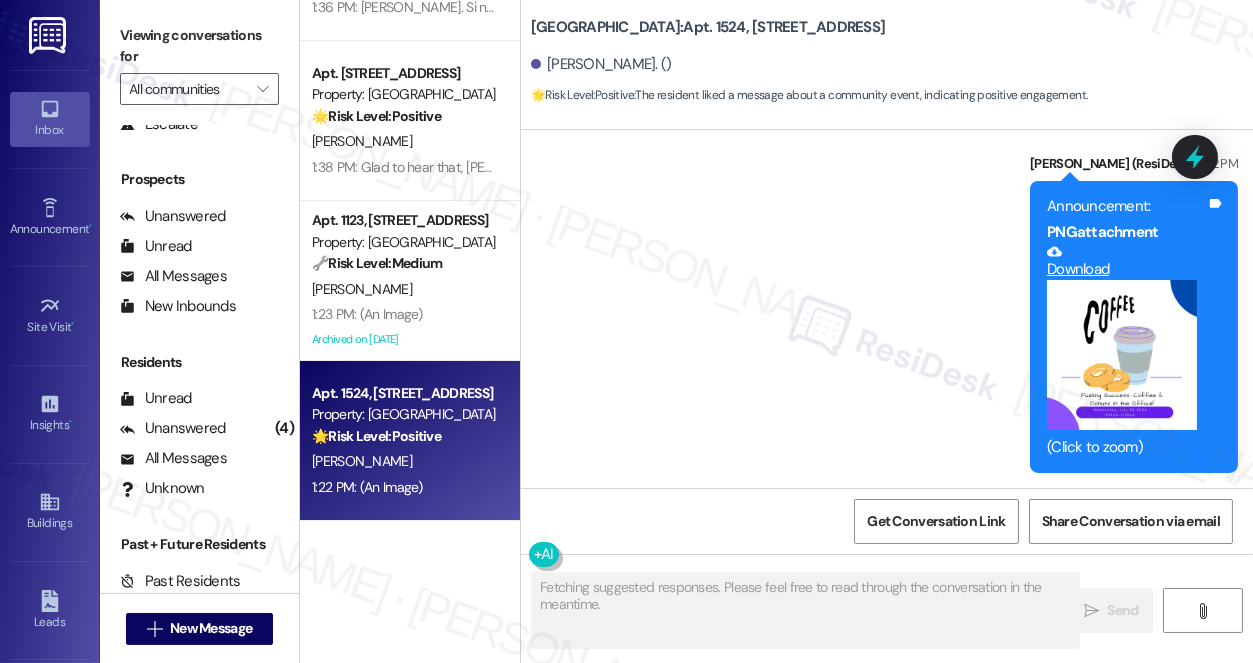 scroll, scrollTop: 816, scrollLeft: 0, axis: vertical 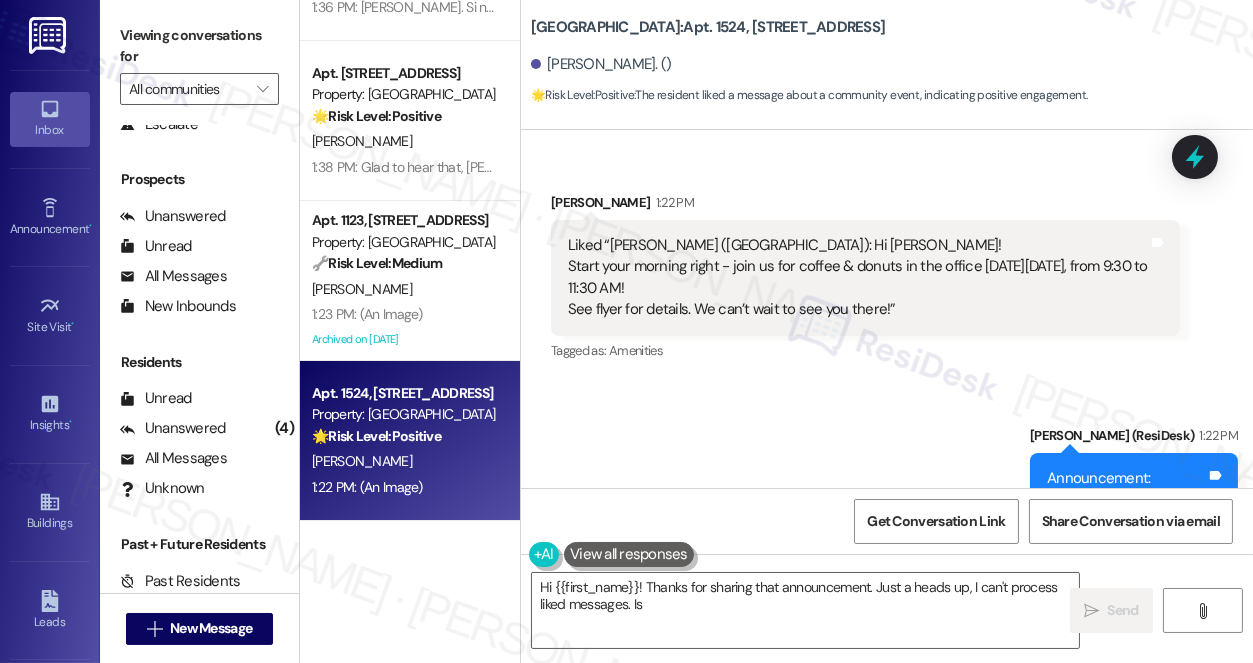 click on "Liked “Sarah (Village Square): Hi Guy!
Start your morning right - join us for coffee & donuts in the office on Wednesday, July 30, from 9:30 to 11:30 AM!
See flyer for details. We can’t wait to see you there!”" at bounding box center [858, 278] 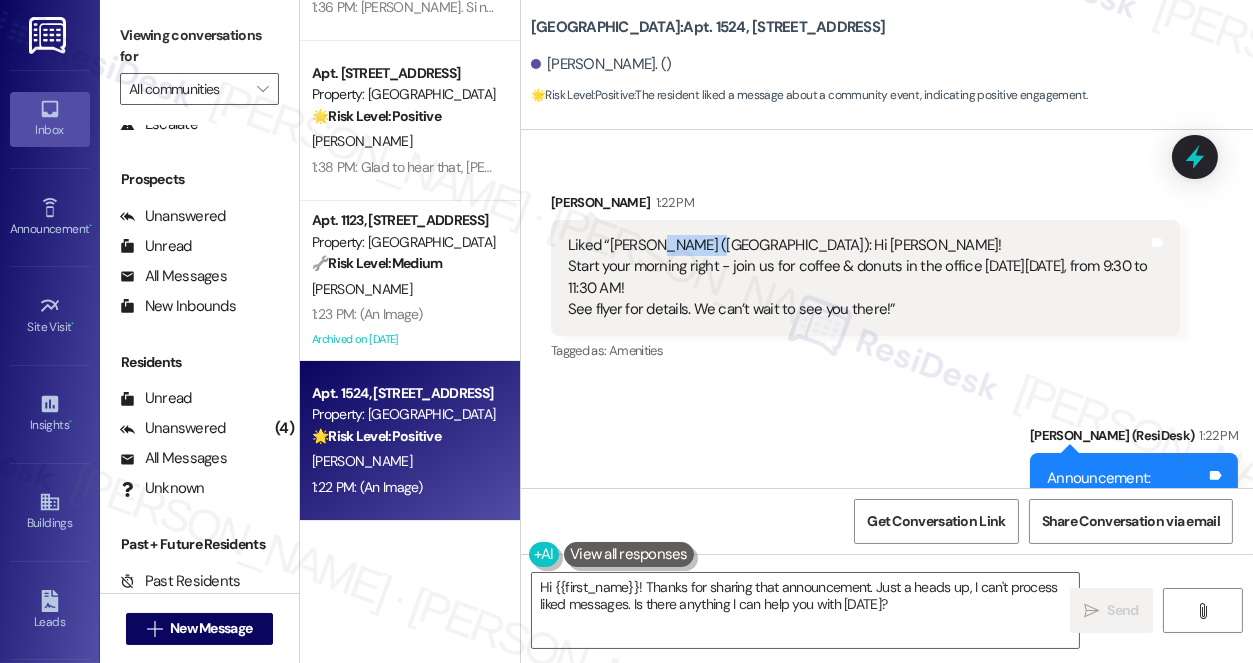 click on "Liked “Sarah (Village Square): Hi Guy!
Start your morning right - join us for coffee & donuts in the office on Wednesday, July 30, from 9:30 to 11:30 AM!
See flyer for details. We can’t wait to see you there!”" at bounding box center [858, 278] 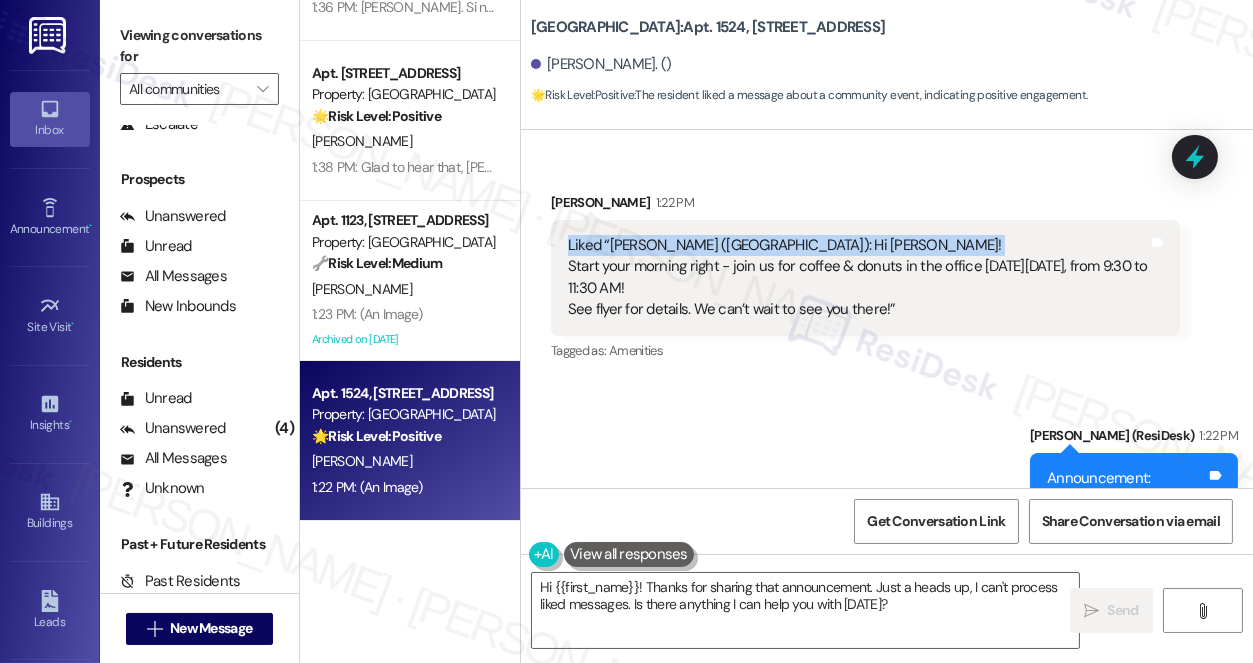 click on "Liked “Sarah (Village Square): Hi Guy!
Start your morning right - join us for coffee & donuts in the office on Wednesday, July 30, from 9:30 to 11:30 AM!
See flyer for details. We can’t wait to see you there!”" at bounding box center [858, 278] 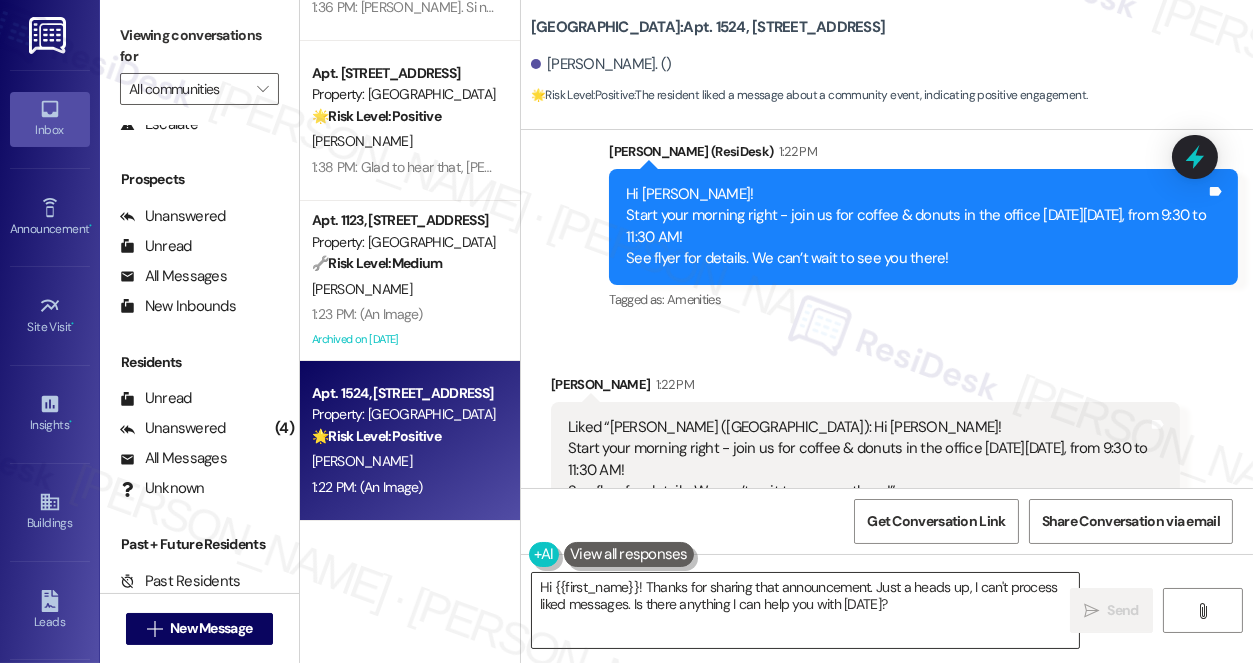 click on "Hi {{first_name}}! Thanks for sharing that announcement. Just a heads up, I can't process liked messages. Is there anything I can help you with today?" at bounding box center (805, 610) 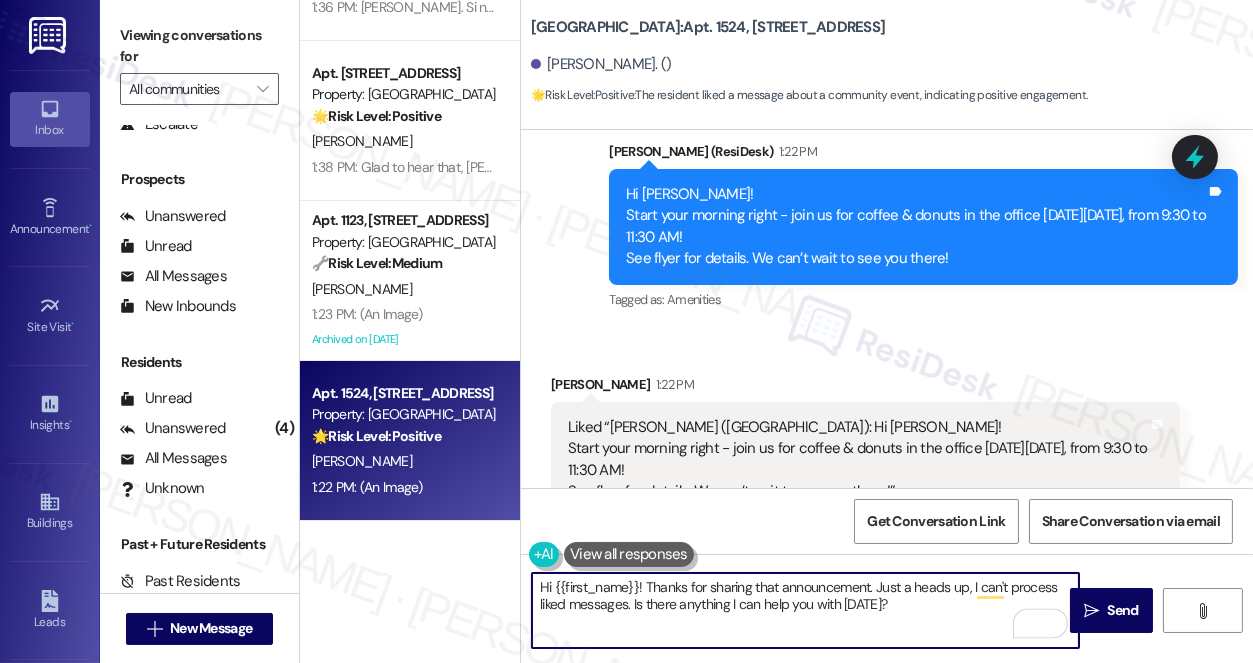 drag, startPoint x: 932, startPoint y: 598, endPoint x: 645, endPoint y: 587, distance: 287.21072 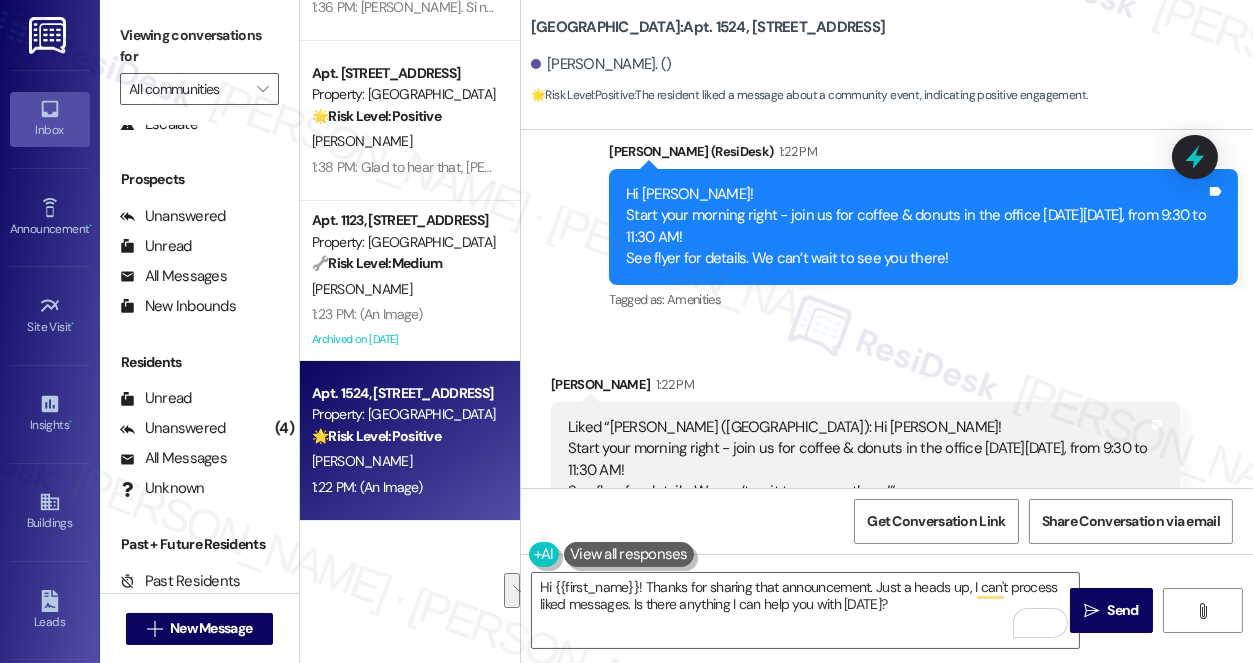 click on "Viewing conversations for" at bounding box center (199, 46) 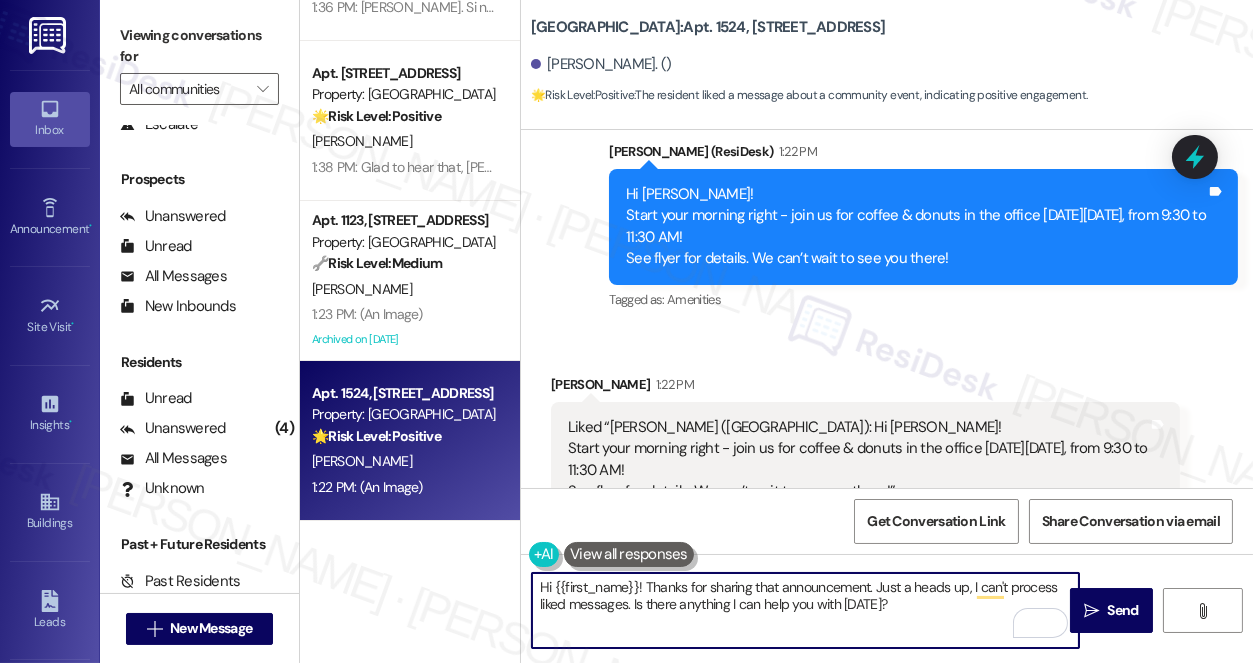 click on "Hi {{first_name}}! Thanks for sharing that announcement. Just a heads up, I can't process liked messages. Is there anything I can help you with today?" at bounding box center [805, 610] 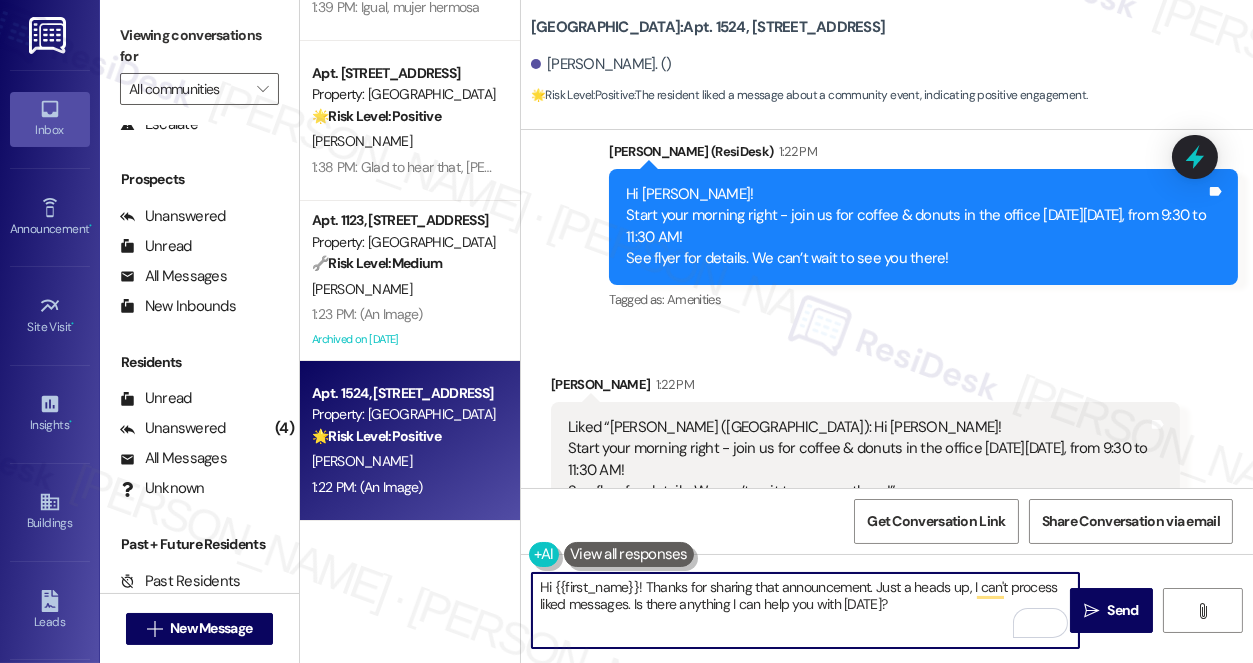 click on "Liked “Sarah (Village Square): Hi Guy!
Start your morning right - join us for coffee & donuts in the office on Wednesday, July 30, from 9:30 to 11:30 AM!
See flyer for details. We can’t wait to see you there!”" at bounding box center [858, 460] 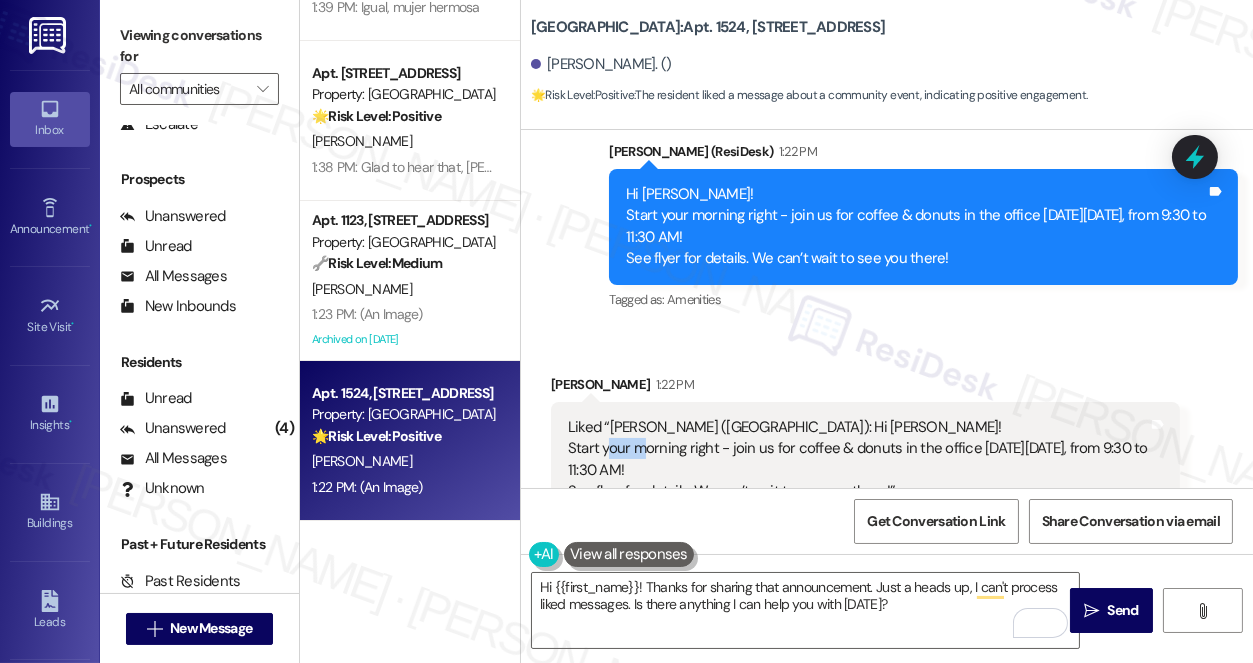 click on "Liked “Sarah (Village Square): Hi Guy!
Start your morning right - join us for coffee & donuts in the office on Wednesday, July 30, from 9:30 to 11:30 AM!
See flyer for details. We can’t wait to see you there!”" at bounding box center [858, 460] 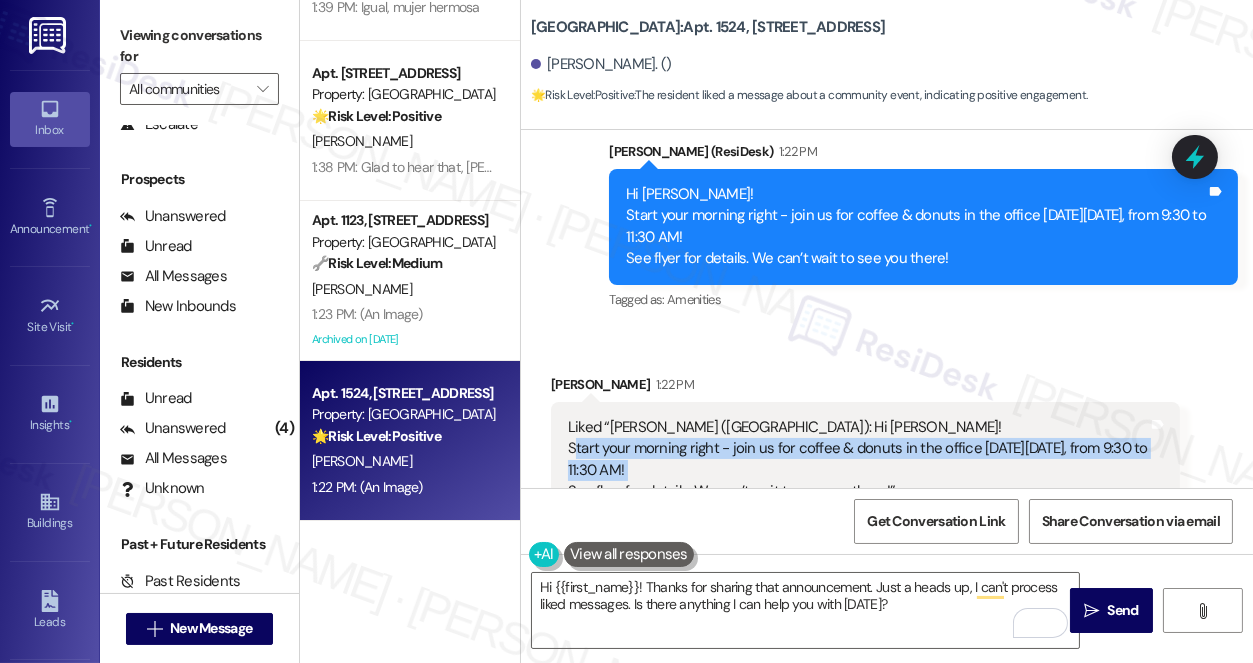 click on "Liked “Sarah (Village Square): Hi Guy!
Start your morning right - join us for coffee & donuts in the office on Wednesday, July 30, from 9:30 to 11:30 AM!
See flyer for details. We can’t wait to see you there!”" at bounding box center (858, 460) 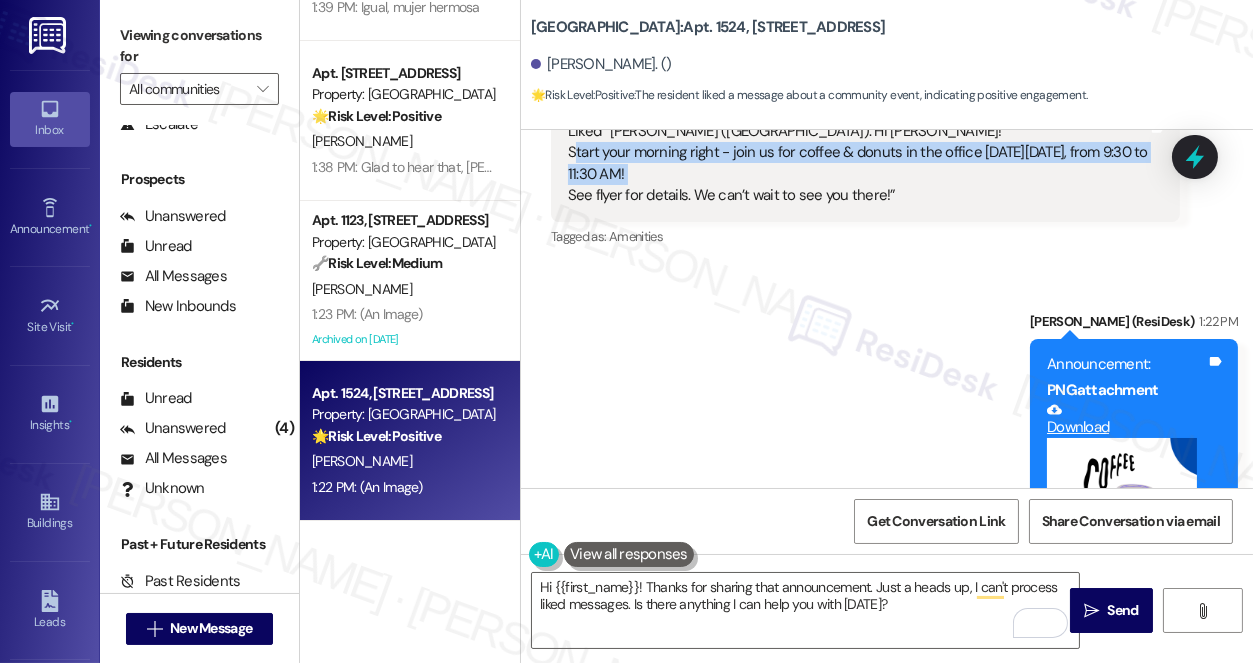 scroll, scrollTop: 816, scrollLeft: 0, axis: vertical 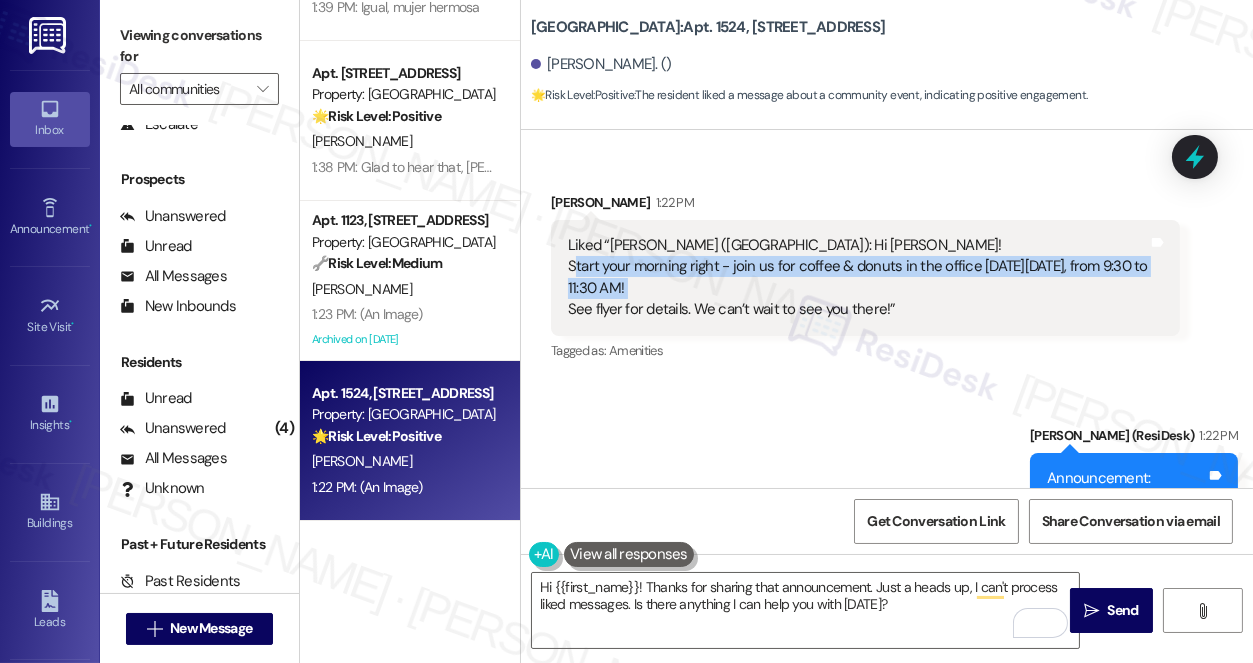 click on "Liked “Sarah (Village Square): Hi Guy!
Start your morning right - join us for coffee & donuts in the office on Wednesday, July 30, from 9:30 to 11:30 AM!
See flyer for details. We can’t wait to see you there!”" at bounding box center [858, 278] 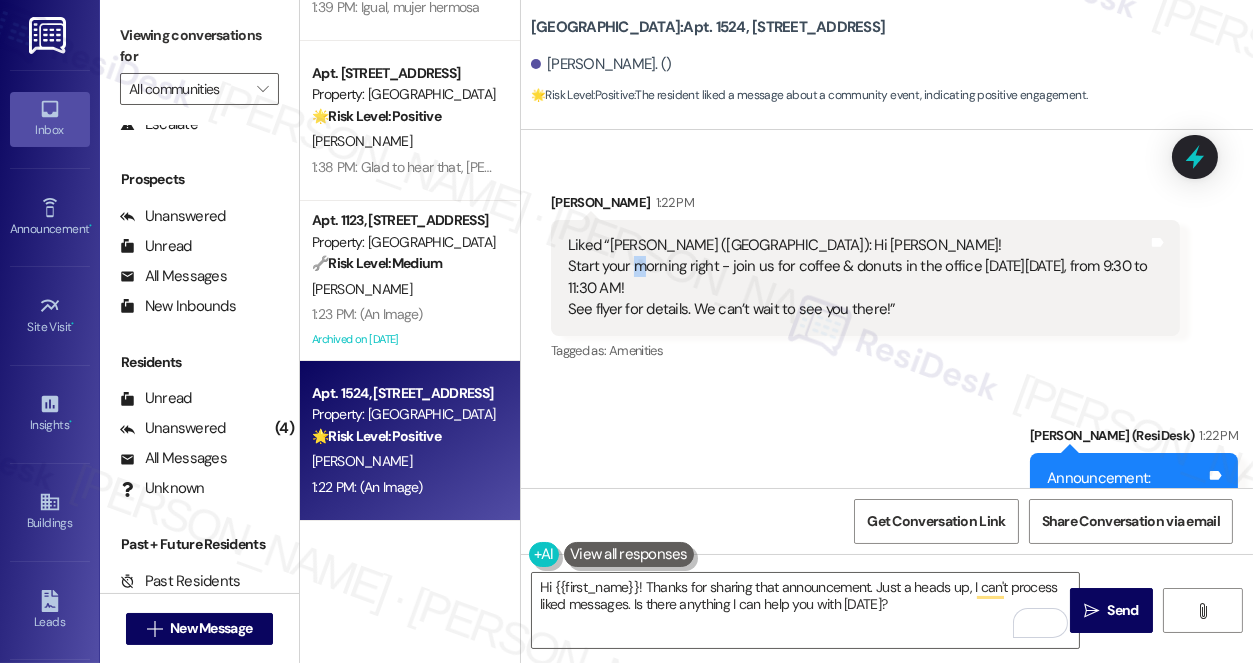 click on "Liked “Sarah (Village Square): Hi Guy!
Start your morning right - join us for coffee & donuts in the office on Wednesday, July 30, from 9:30 to 11:30 AM!
See flyer for details. We can’t wait to see you there!”" at bounding box center [858, 278] 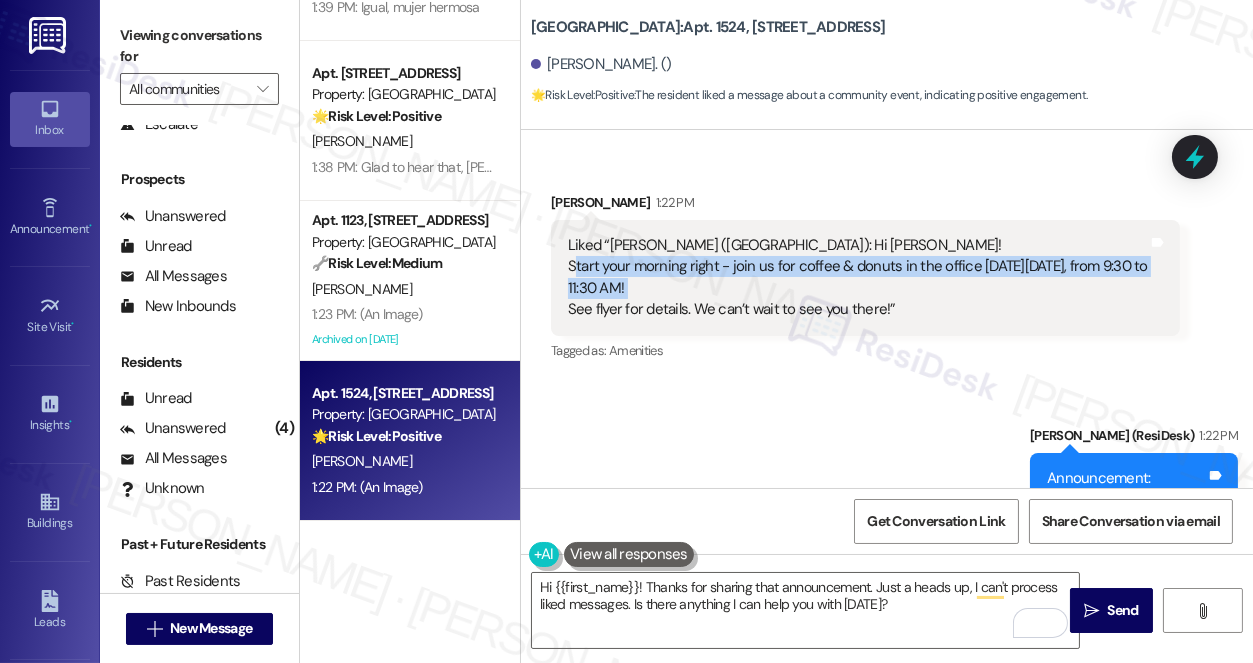 click on "Liked “Sarah (Village Square): Hi Guy!
Start your morning right - join us for coffee & donuts in the office on Wednesday, July 30, from 9:30 to 11:30 AM!
See flyer for details. We can’t wait to see you there!”" at bounding box center (858, 278) 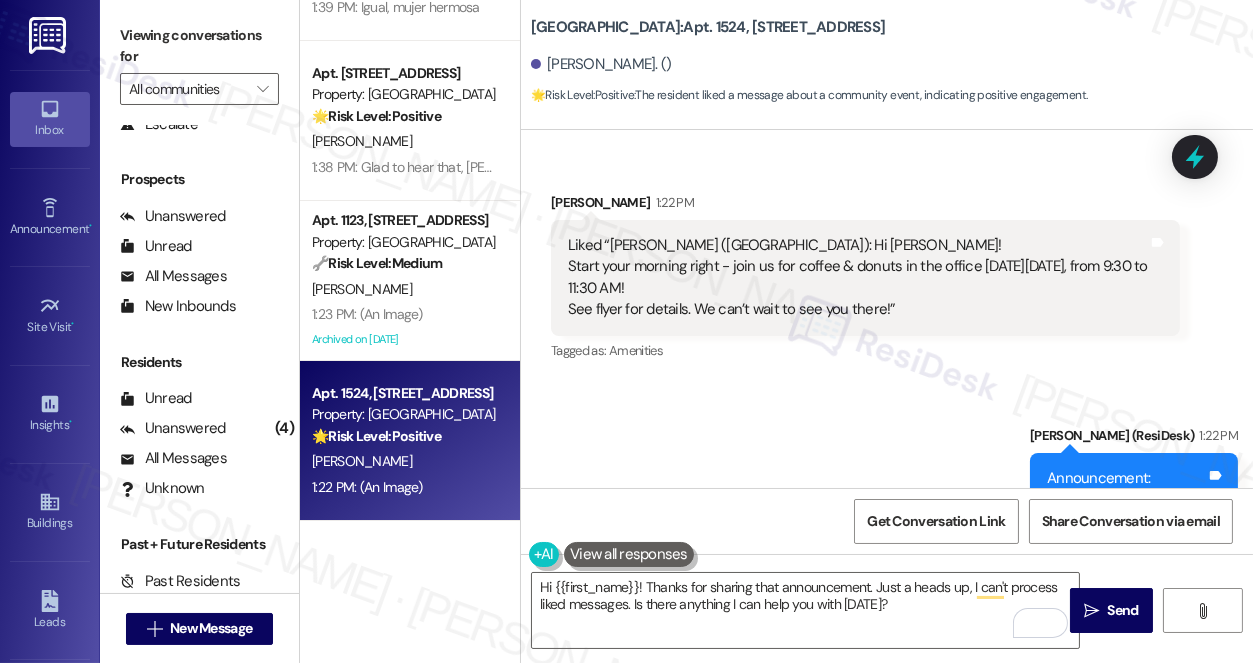 click on "Liked “Sarah (Village Square): Hi Guy!
Start your morning right - join us for coffee & donuts in the office on Wednesday, July 30, from 9:30 to 11:30 AM!
See flyer for details. We can’t wait to see you there!”" at bounding box center (858, 278) 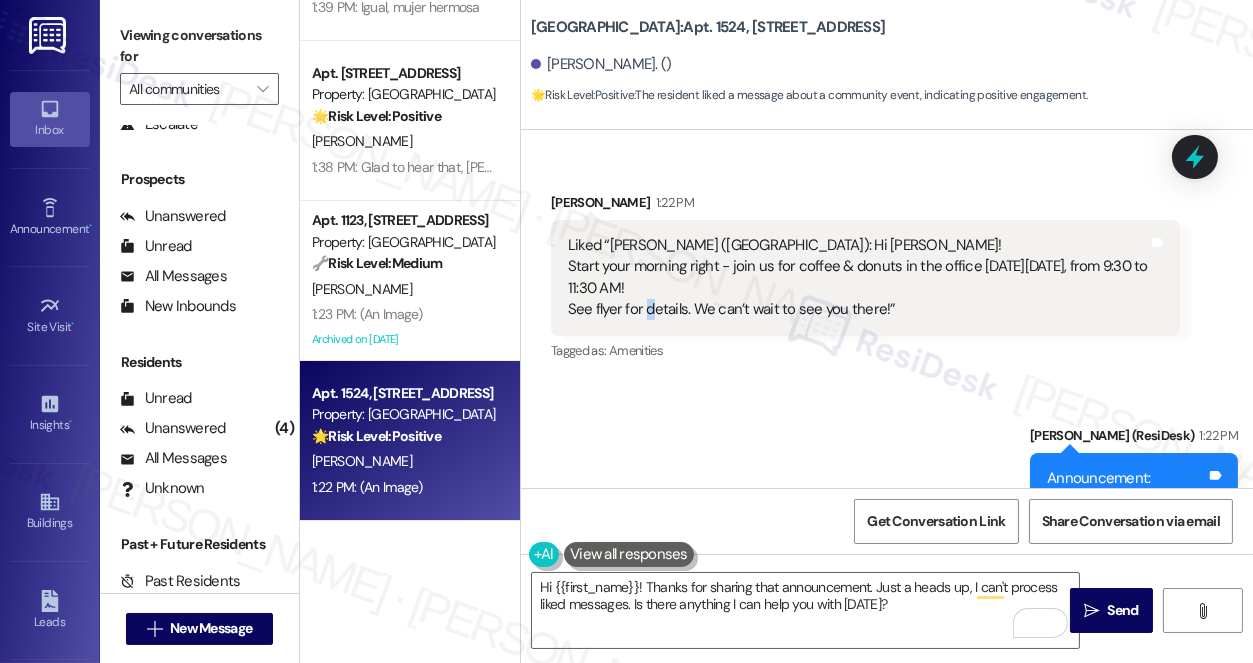 click on "Liked “Sarah (Village Square): Hi Guy!
Start your morning right - join us for coffee & donuts in the office on Wednesday, July 30, from 9:30 to 11:30 AM!
See flyer for details. We can’t wait to see you there!”" at bounding box center [858, 278] 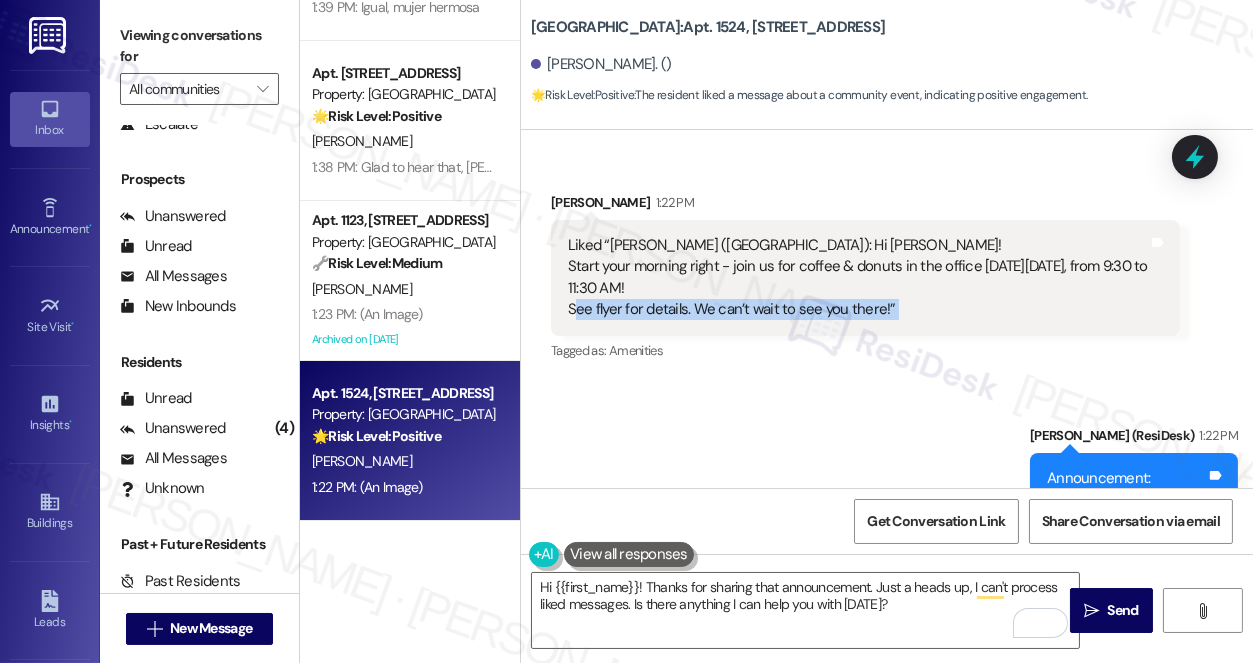 click on "Liked “Sarah (Village Square): Hi Guy!
Start your morning right - join us for coffee & donuts in the office on Wednesday, July 30, from 9:30 to 11:30 AM!
See flyer for details. We can’t wait to see you there!”" at bounding box center (858, 278) 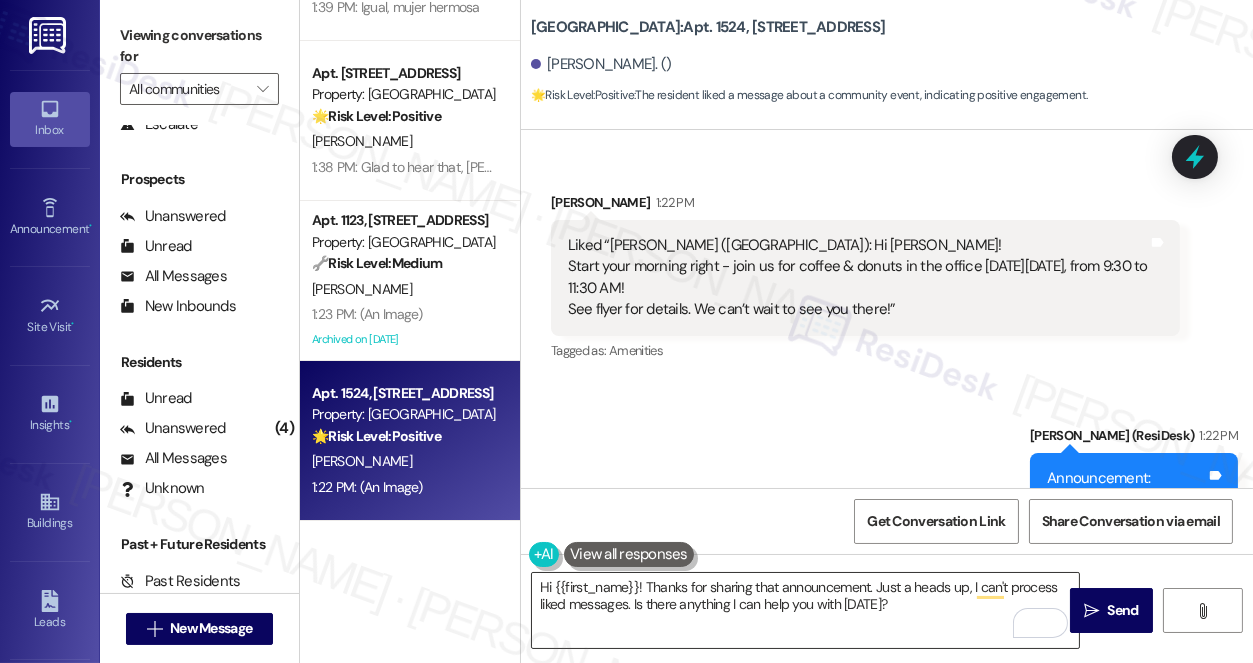 click on "Hi {{first_name}}! Thanks for sharing that announcement. Just a heads up, I can't process liked messages. Is there anything I can help you with today?" at bounding box center (805, 610) 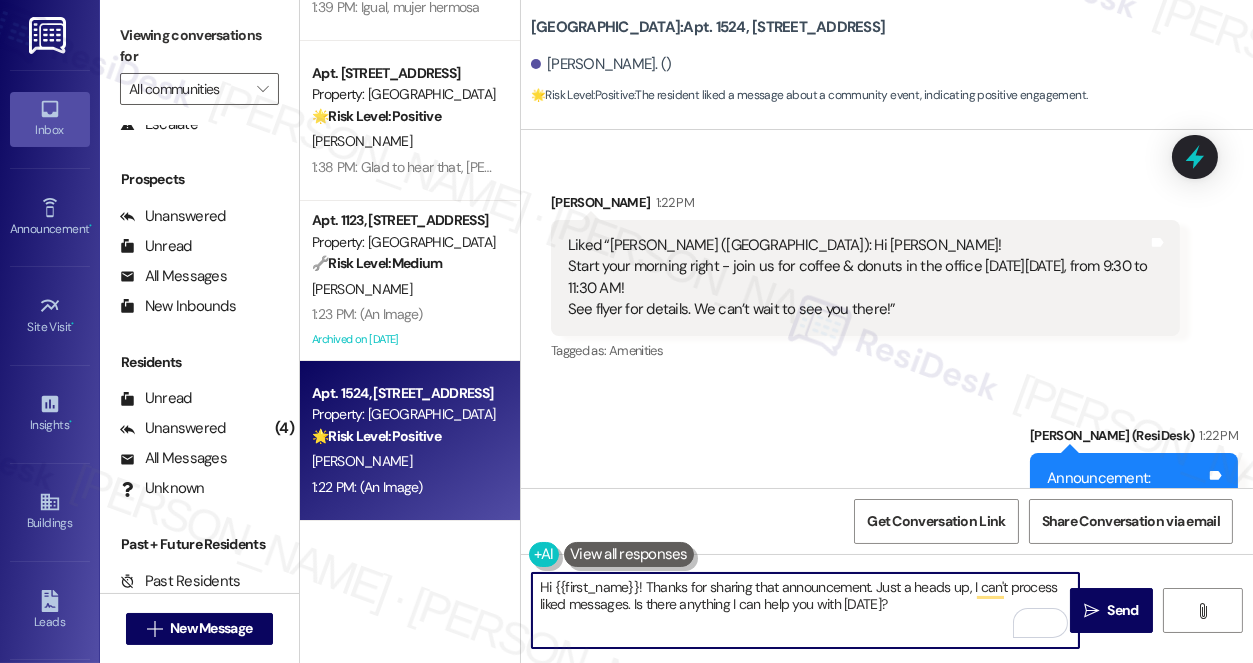 click on "Hi {{first_name}}! Thanks for sharing that announcement. Just a heads up, I can't process liked messages. Is there anything I can help you with today?" at bounding box center [805, 610] 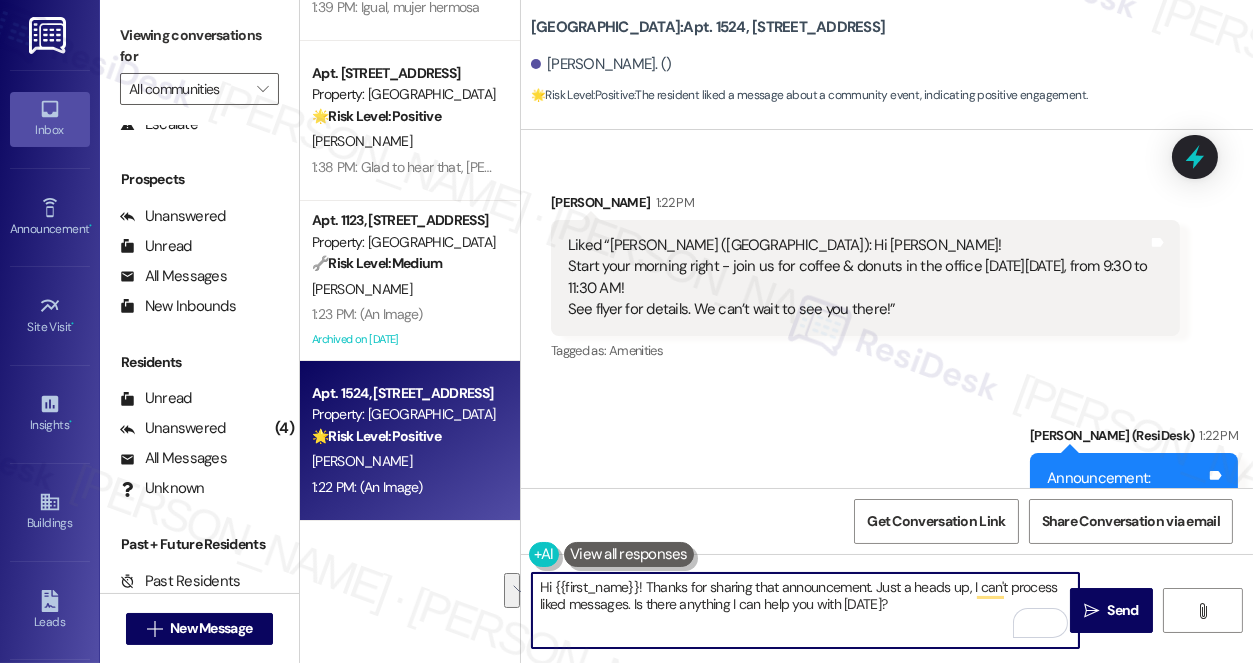 click on "Hi {{first_name}}! Thanks for sharing that announcement. Just a heads up, I can't process liked messages. Is there anything I can help you with today?" at bounding box center (805, 610) 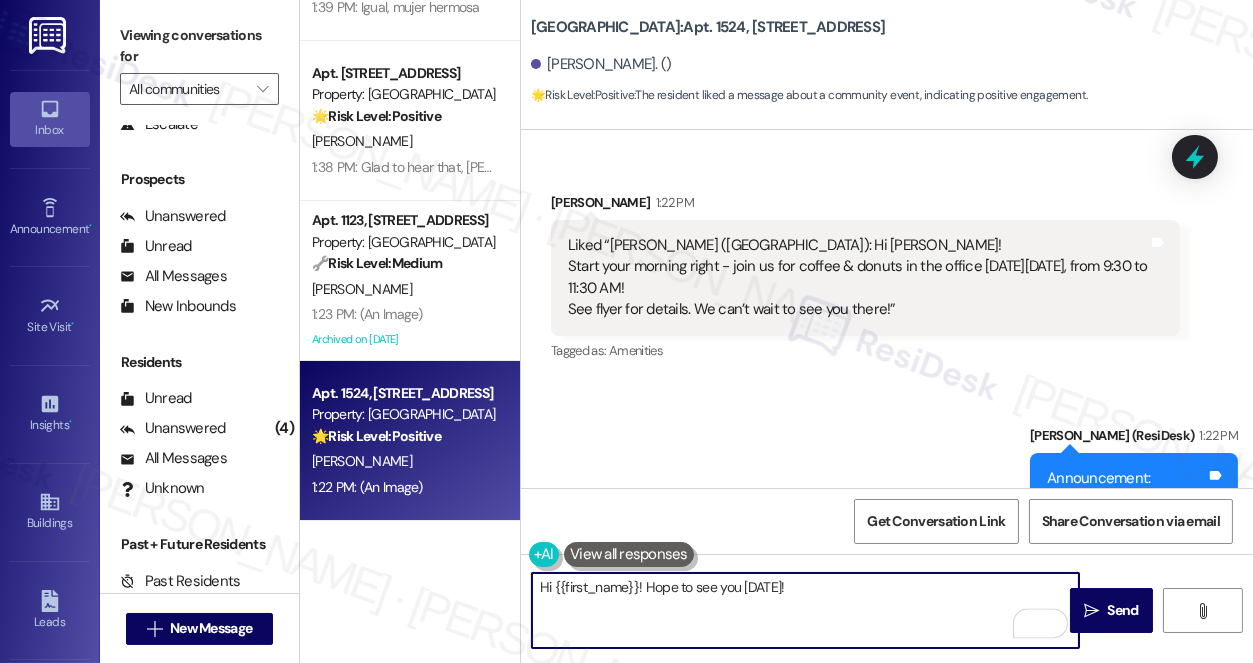 click on "Hi {{first_name}}! Hope to see you on Wednesday!" at bounding box center (805, 610) 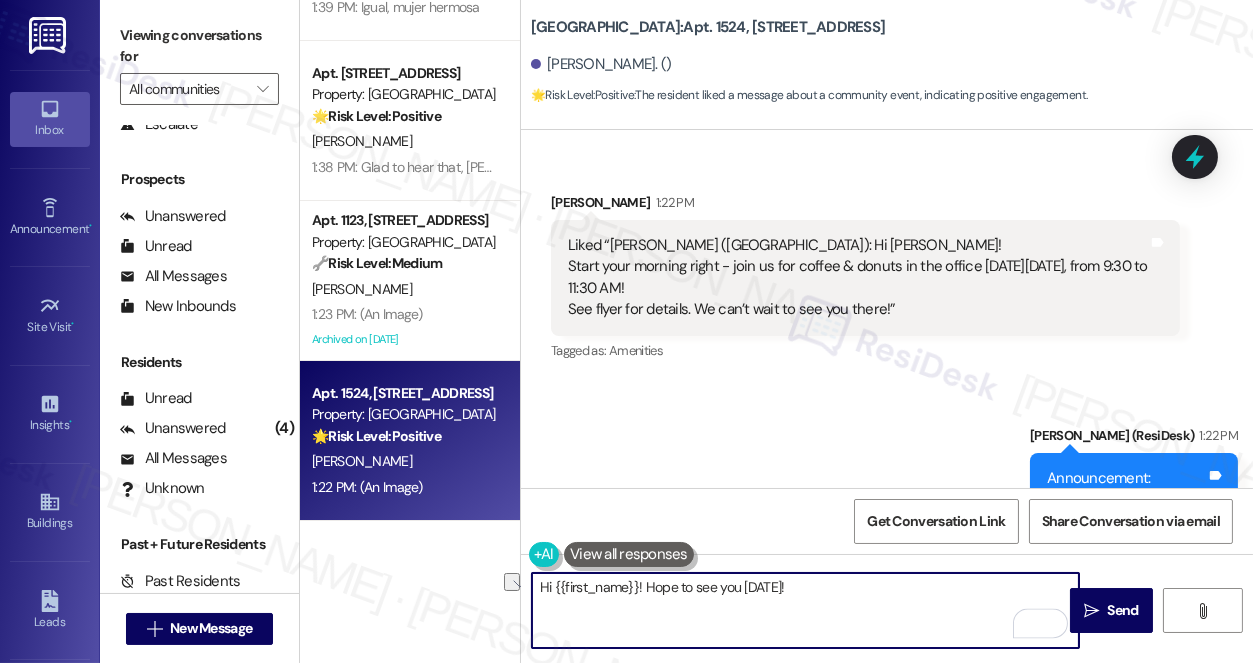 click on "Hi {{first_name}}! Hope to see you on Wednesday!" at bounding box center [805, 610] 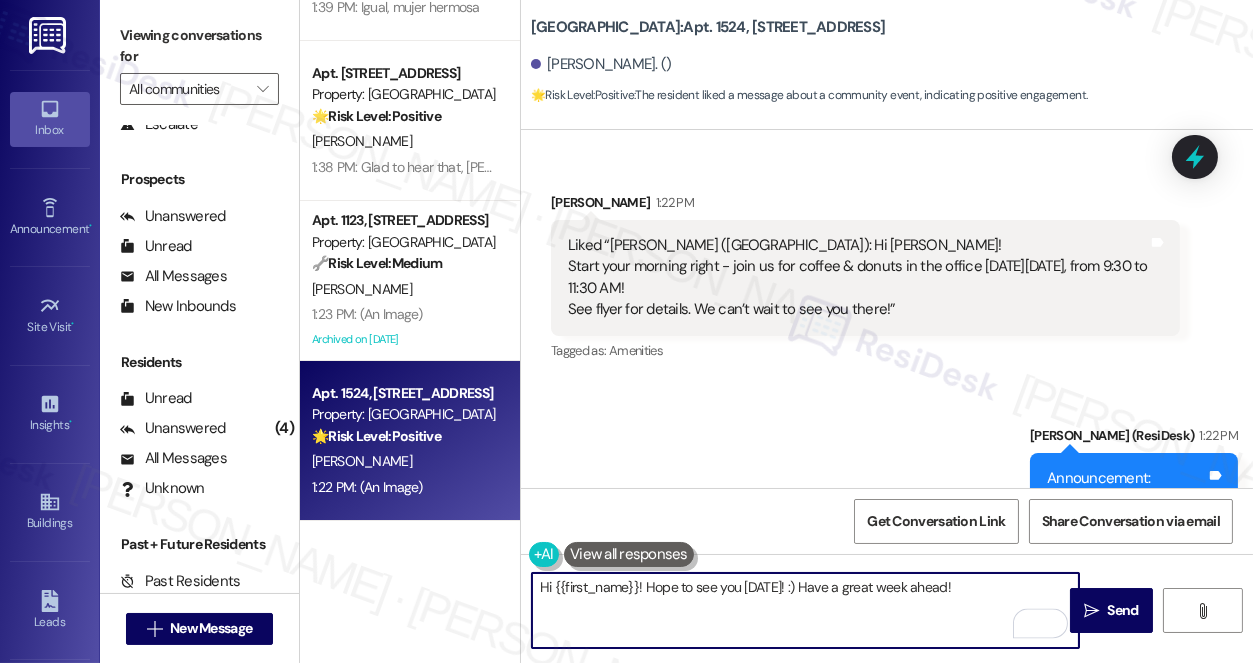 click on "Hi {{first_name}}! Hope to see you on Wednesday! :) Have a great week ahead!" at bounding box center [805, 610] 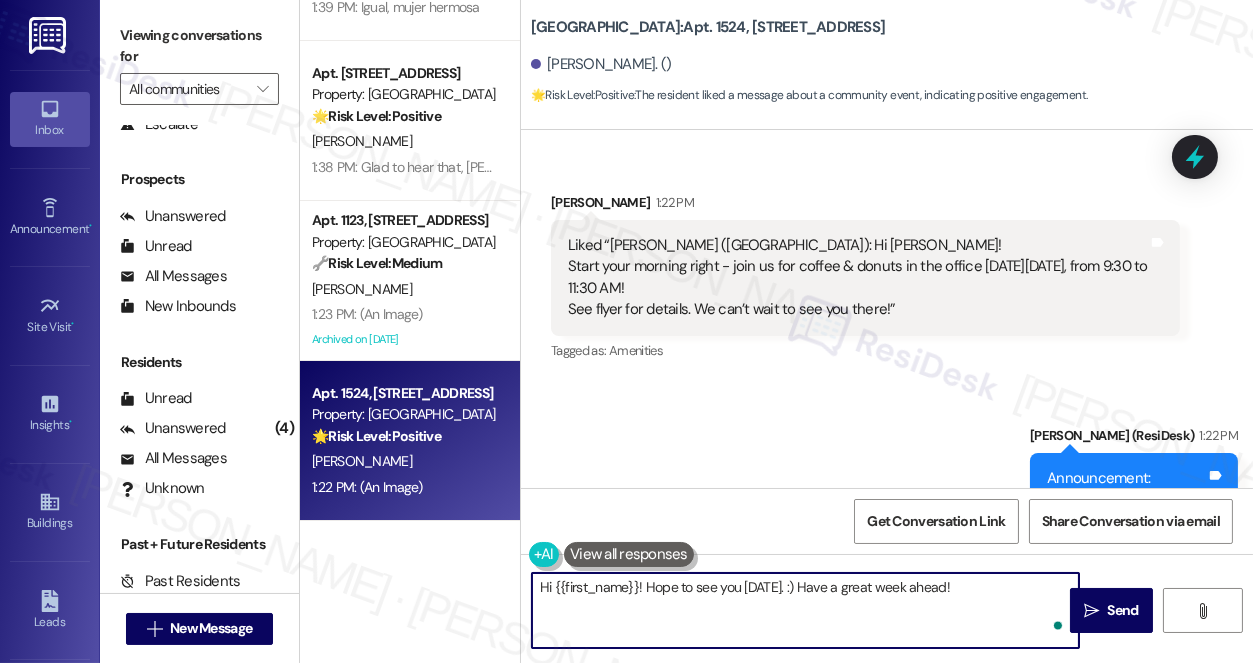 click on "Hi {{first_name}}! Hope to see you on Wednesday. :) Have a great week ahead!" at bounding box center [805, 610] 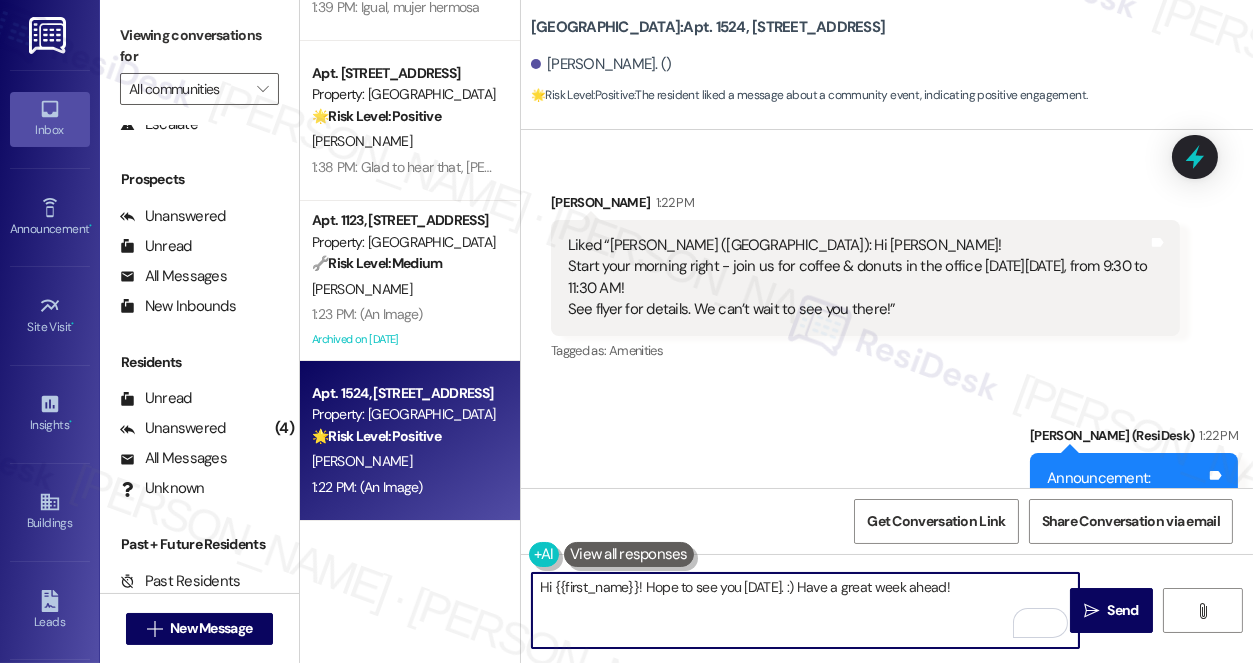 drag, startPoint x: 652, startPoint y: 582, endPoint x: 638, endPoint y: 585, distance: 14.3178215 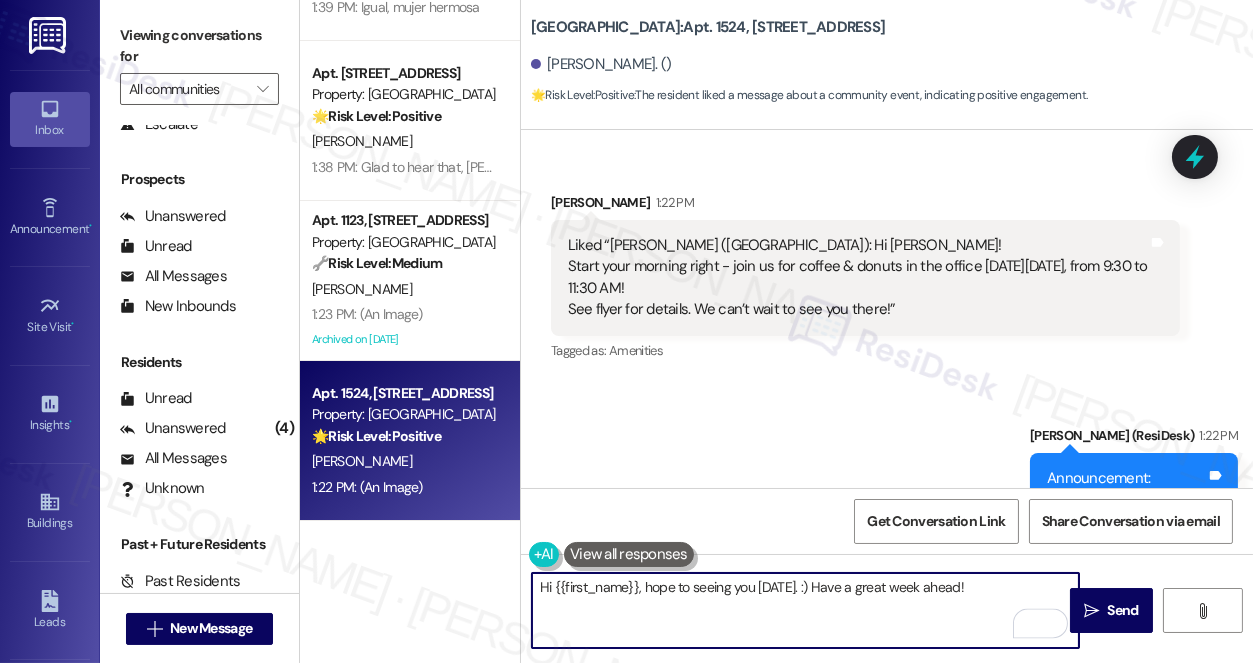 drag, startPoint x: 811, startPoint y: 581, endPoint x: 852, endPoint y: 581, distance: 41 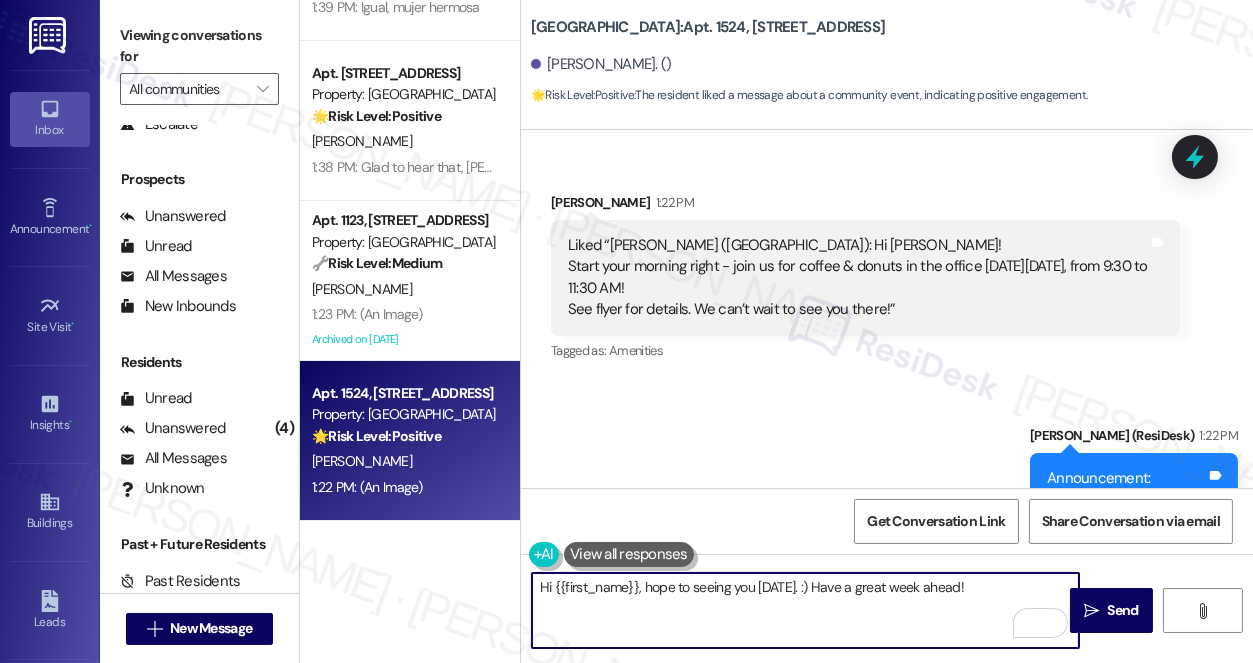 click on "Hi {{first_name}}, hope to seeing you on Wednesday. :) Have a great week ahead!" at bounding box center (805, 610) 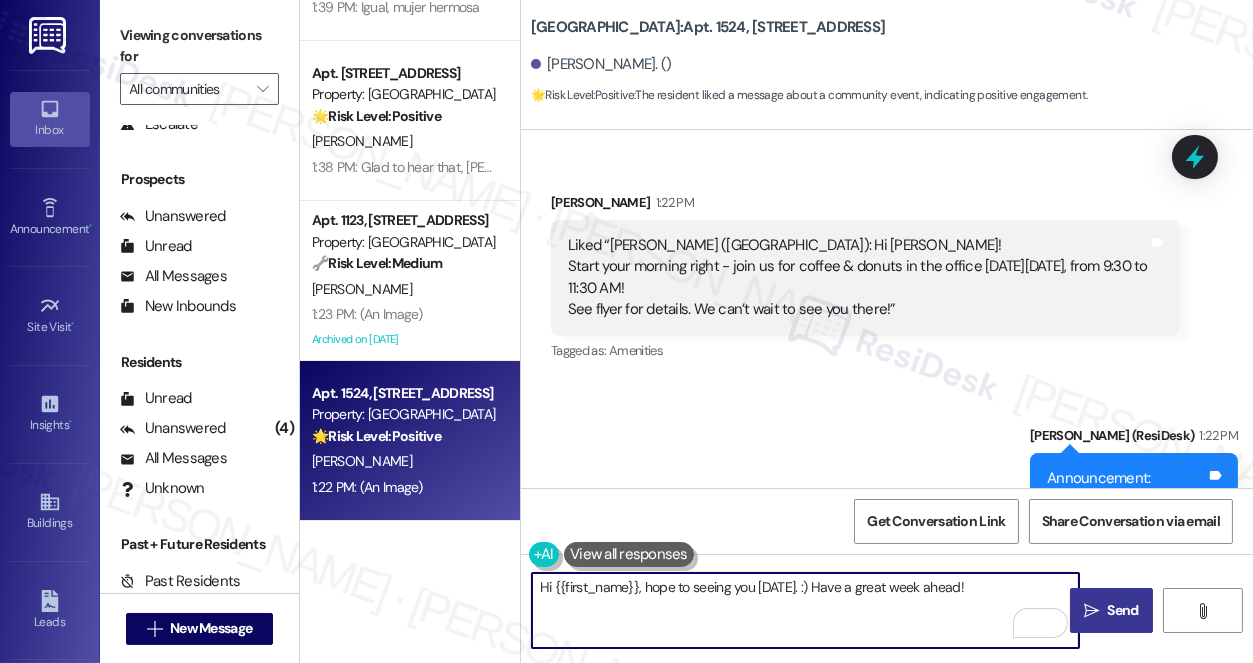 type on "Hi {{first_name}}, hope to seeing you on Wednesday. :) Have a great week ahead!" 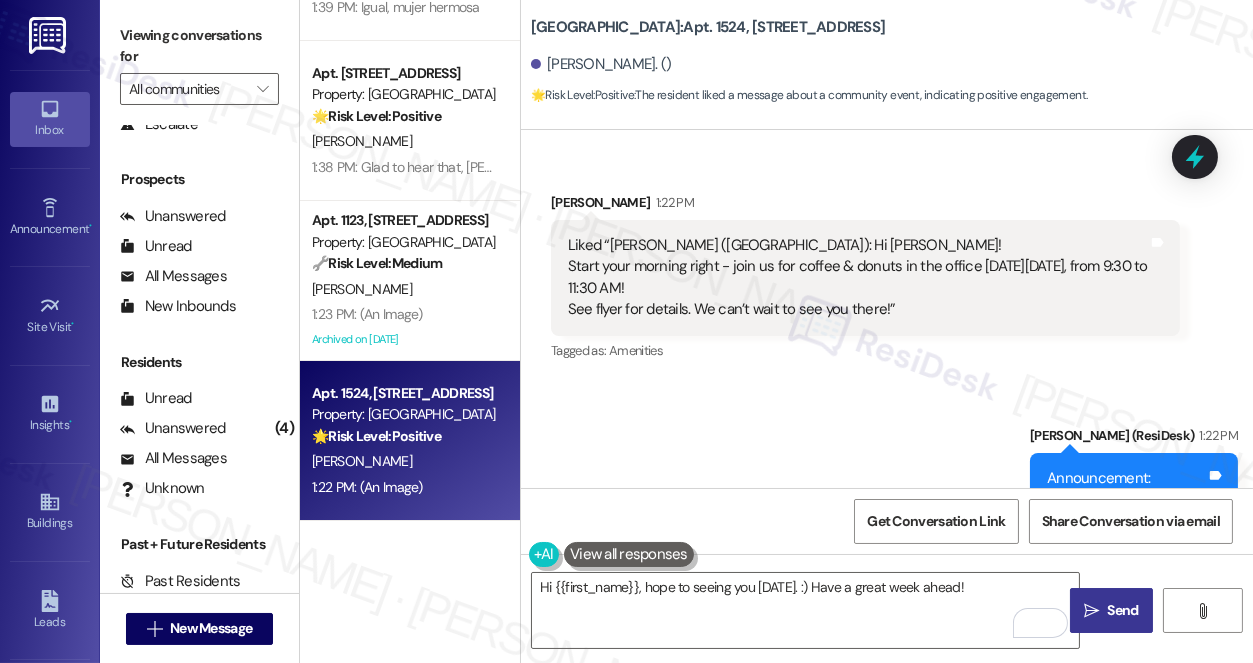 click on "" at bounding box center (1091, 611) 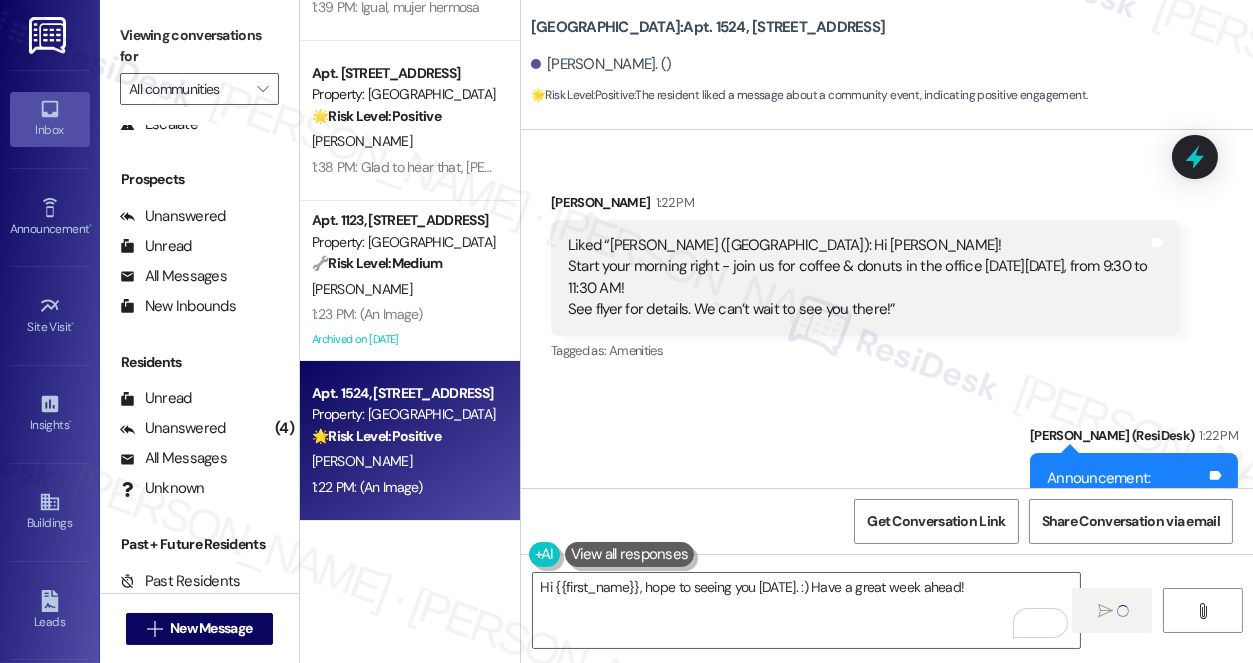 type 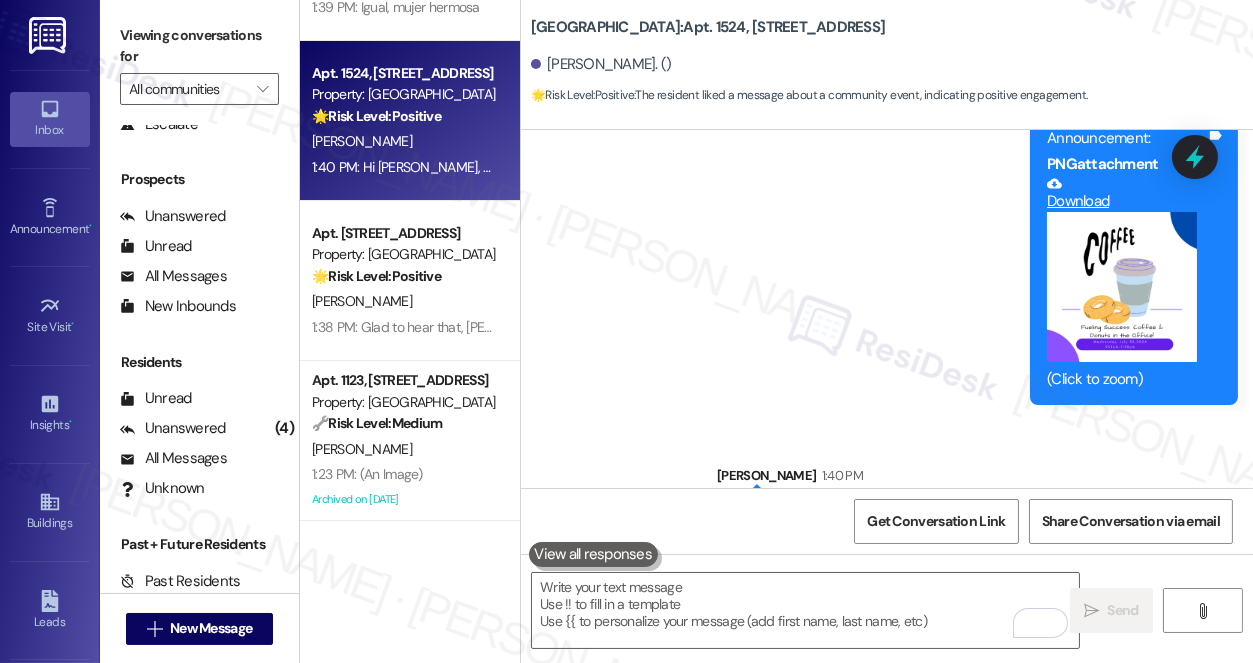 scroll, scrollTop: 1227, scrollLeft: 0, axis: vertical 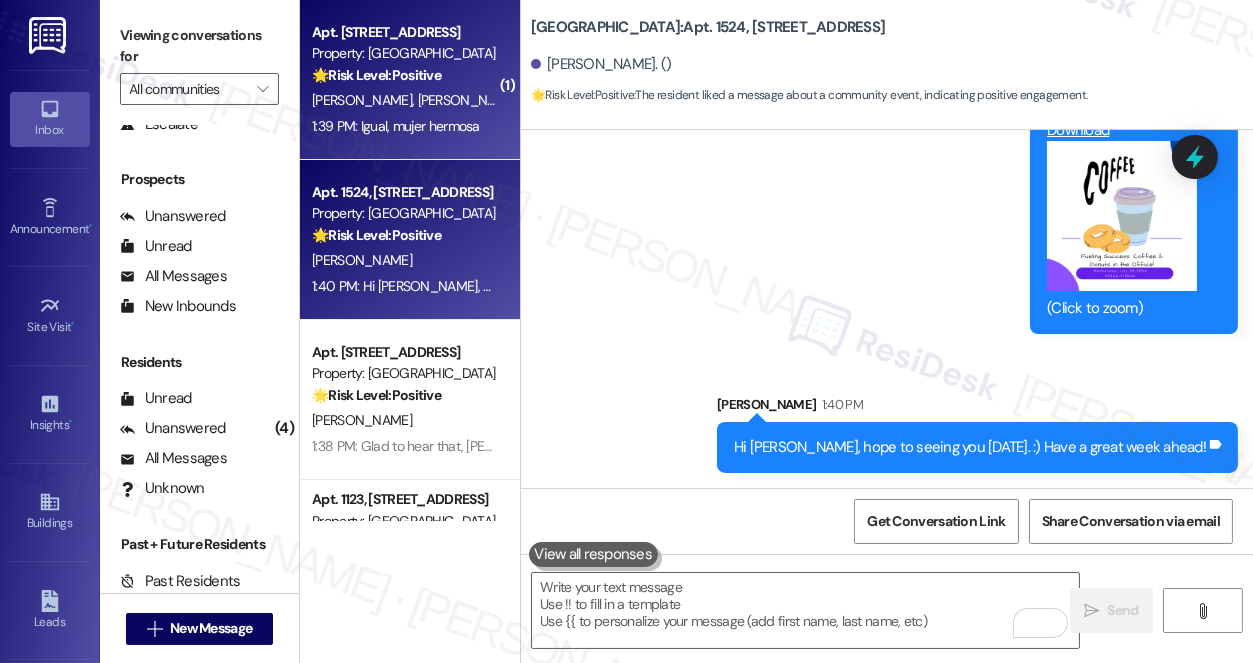 click on "[PERSON_NAME]" at bounding box center (468, 100) 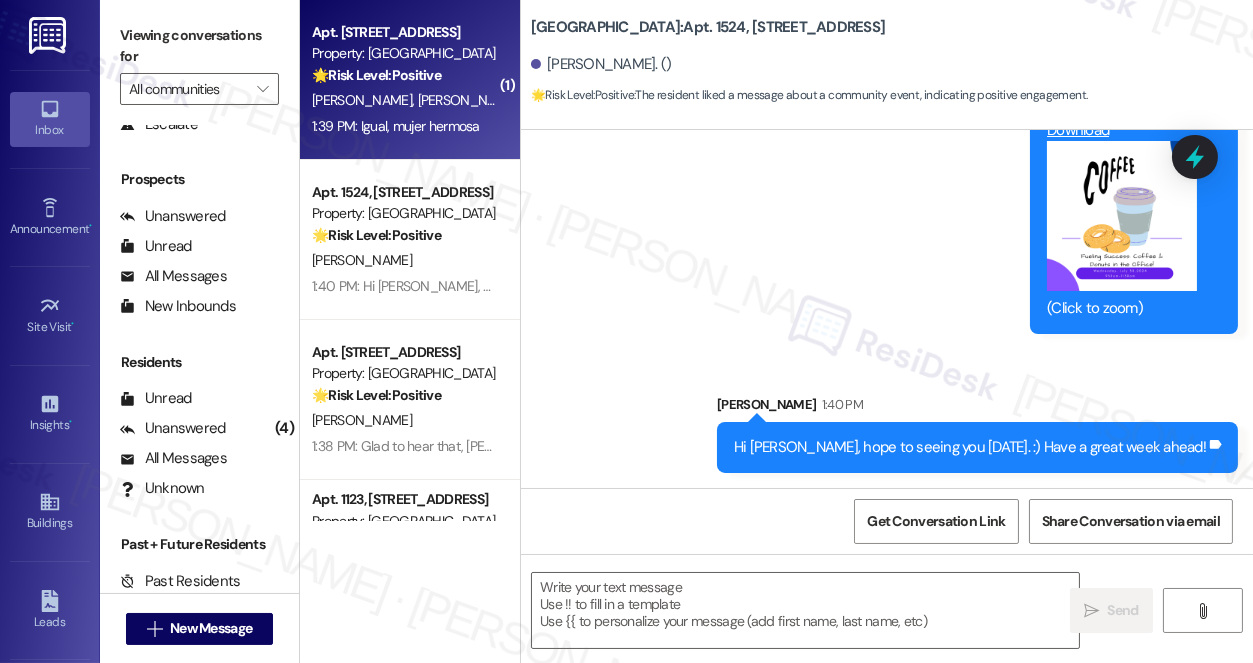 type on "Fetching suggested responses. Please feel free to read through the conversation in the meantime." 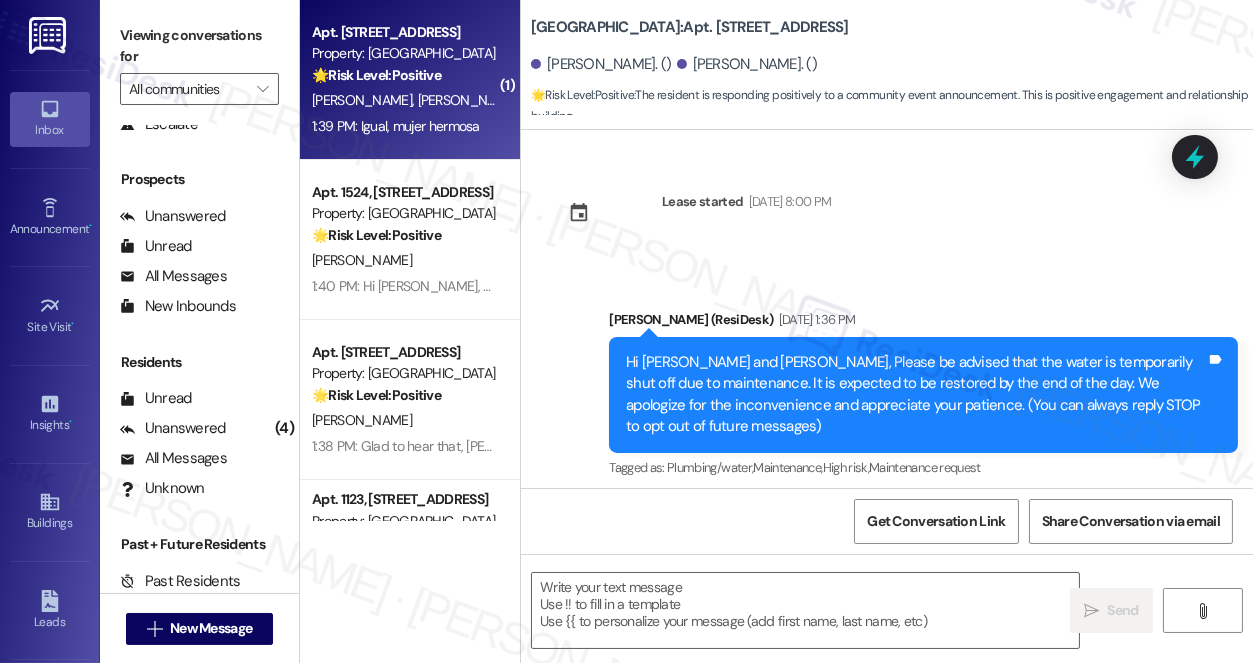 scroll, scrollTop: 15912, scrollLeft: 0, axis: vertical 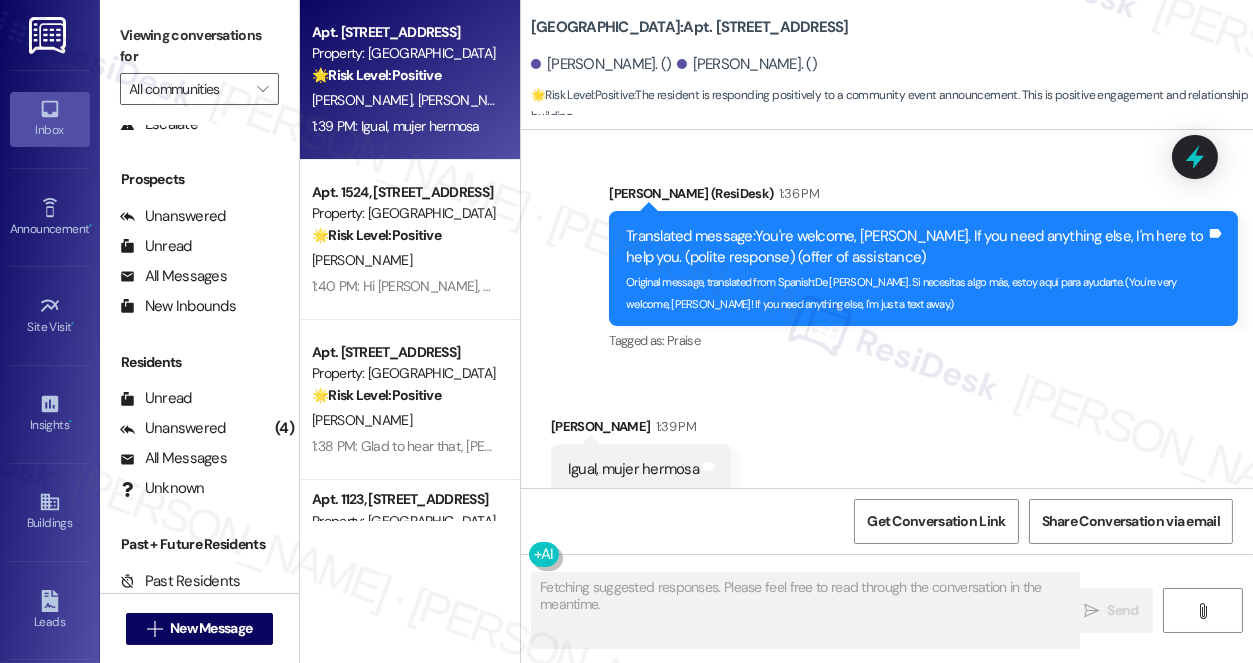 click on "Igual, mujer hermosa" at bounding box center [633, 469] 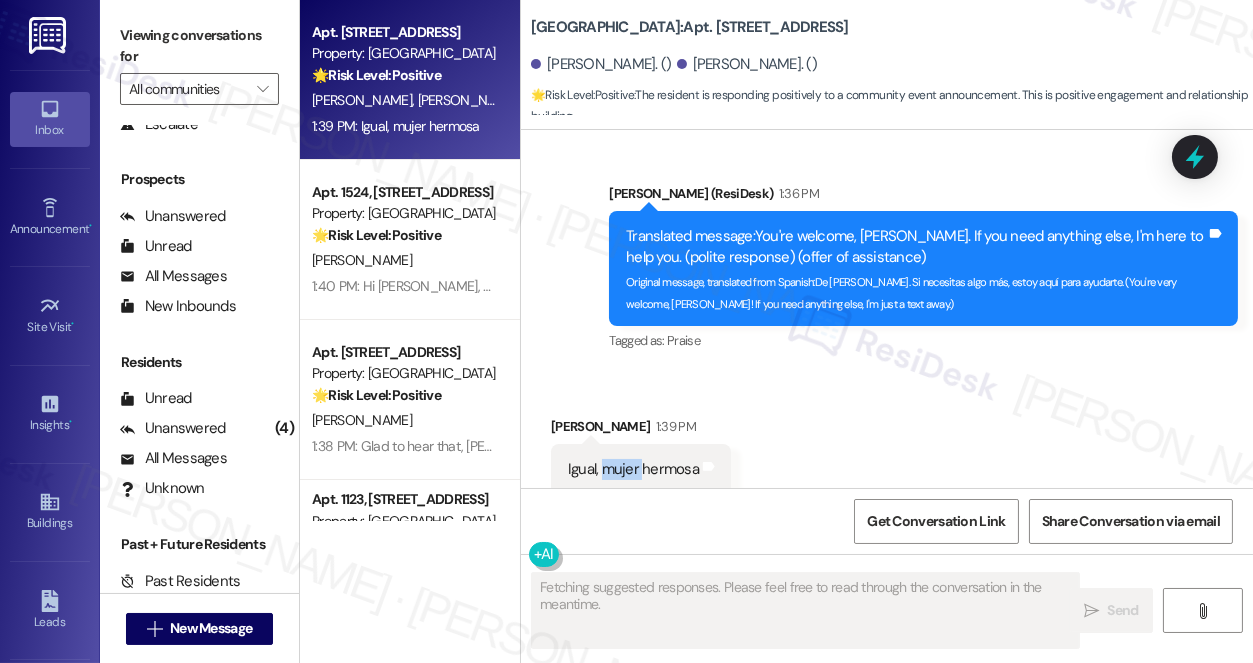 click on "Igual, mujer hermosa" at bounding box center (633, 469) 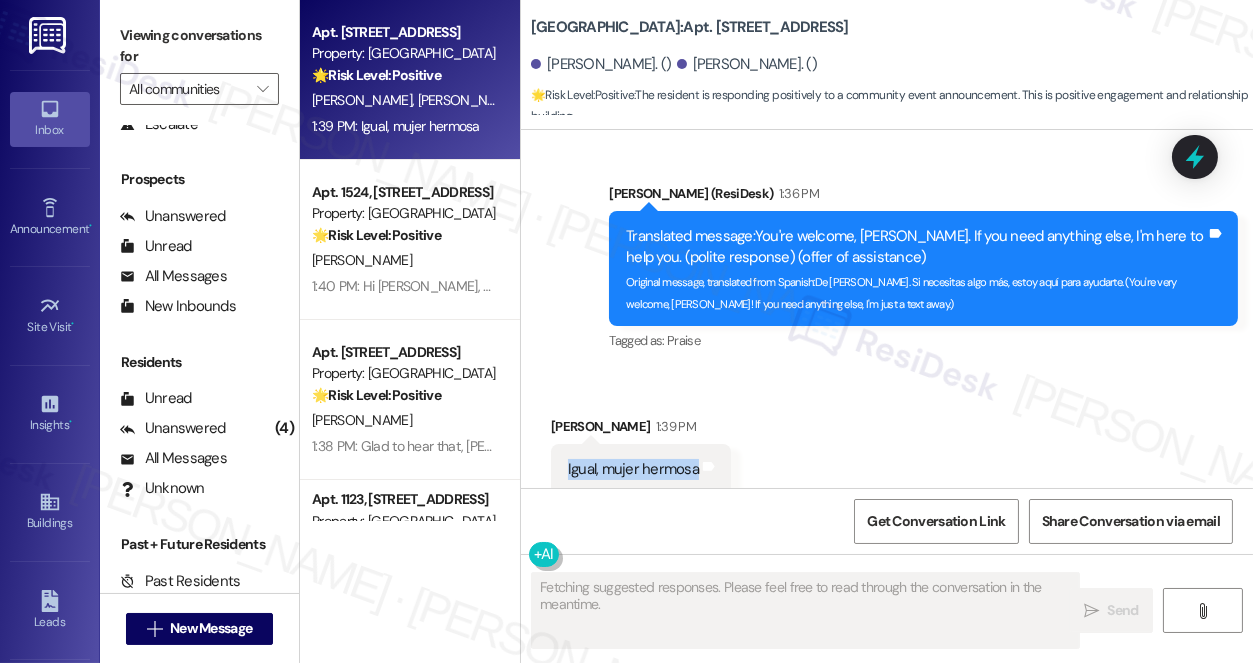 click on "Igual, mujer hermosa" at bounding box center [633, 469] 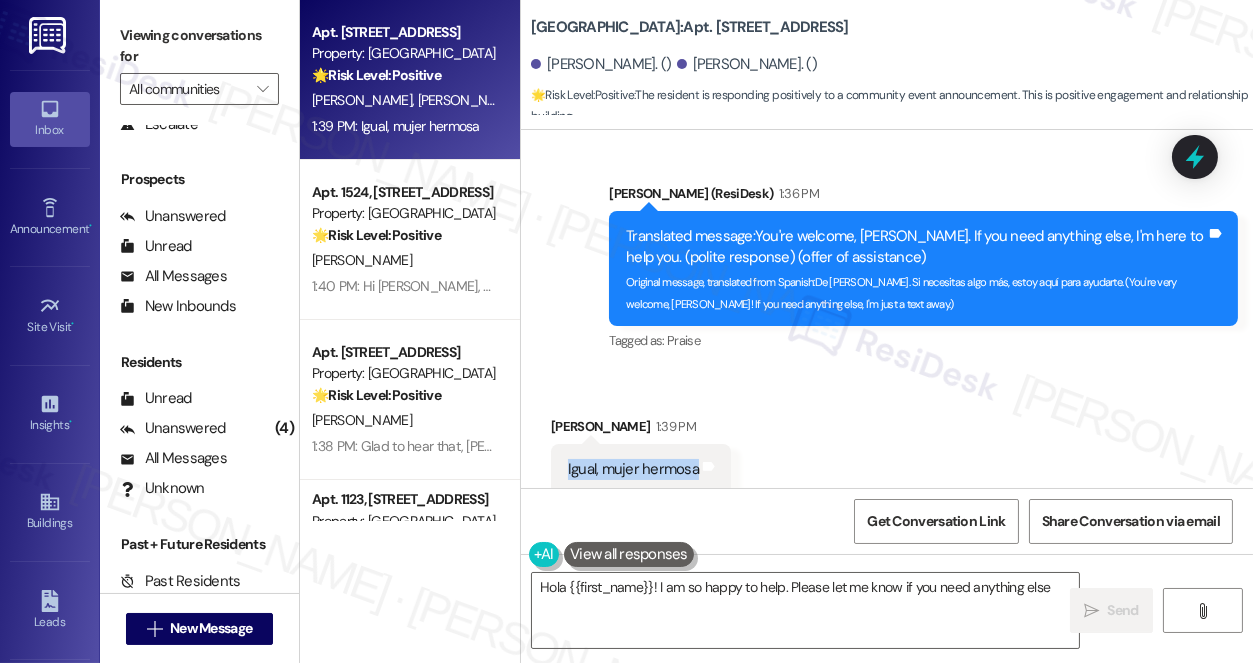 type on "Hola {{first_name}}! I am so happy to help. Please let me know if you need anything else!" 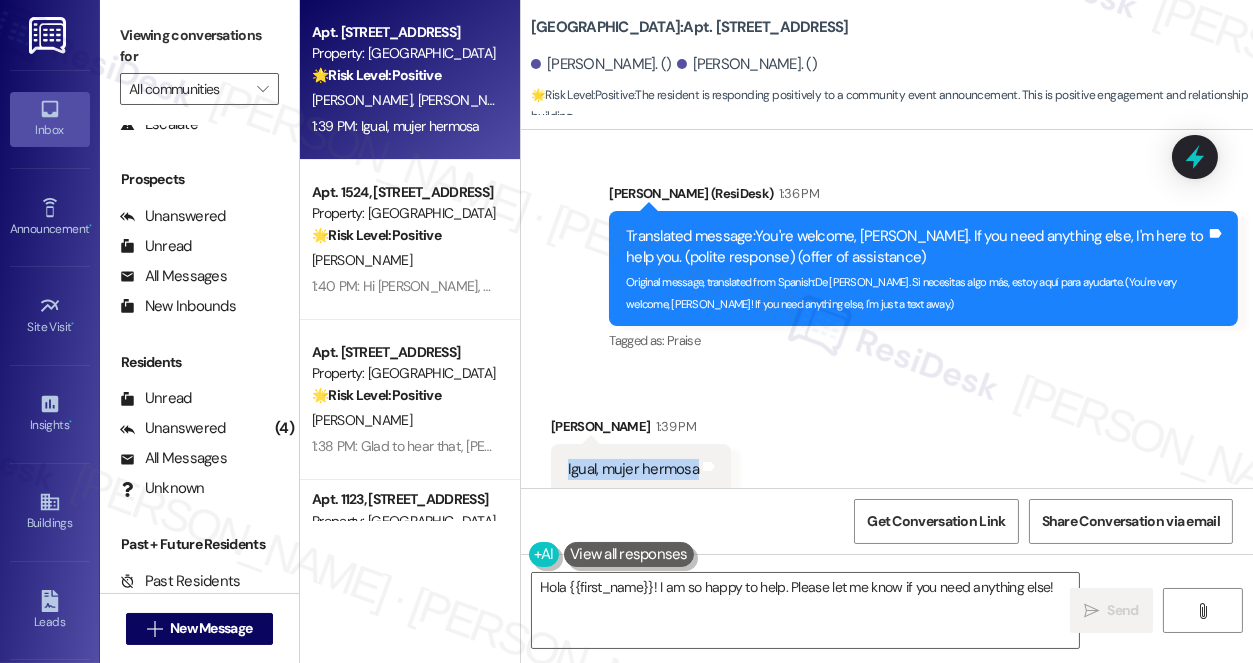 copy on "Igual, mujer hermosa  Tags and notes" 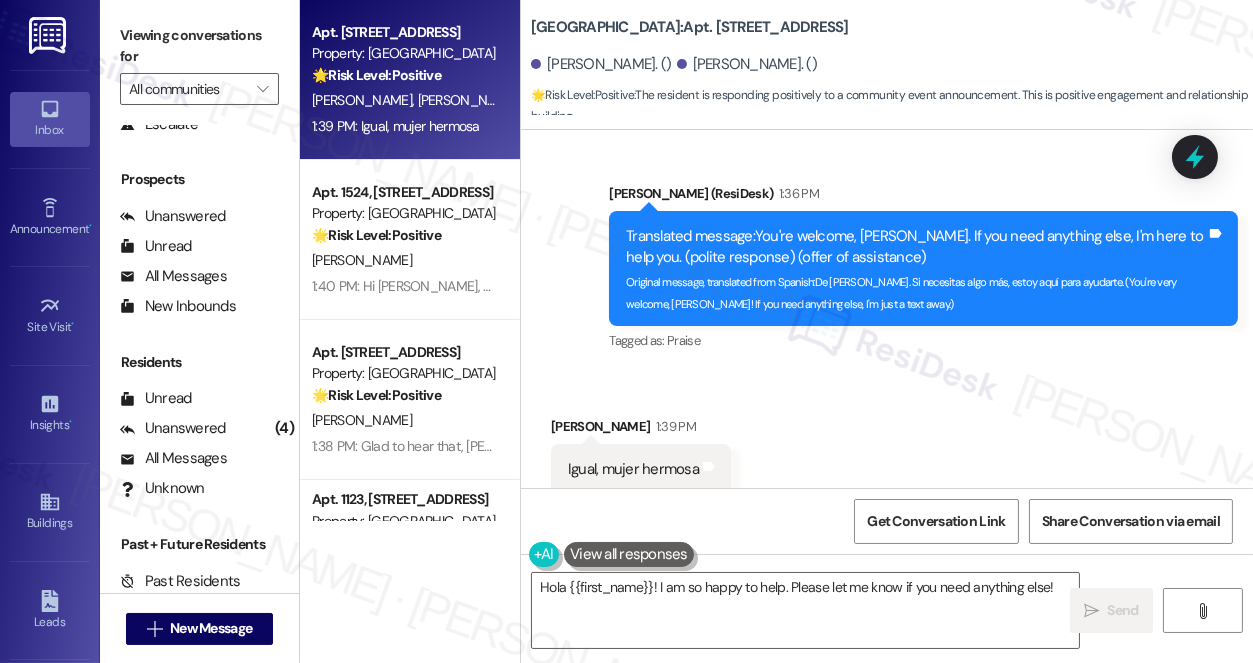 click on "Viewing conversations for" at bounding box center [199, 46] 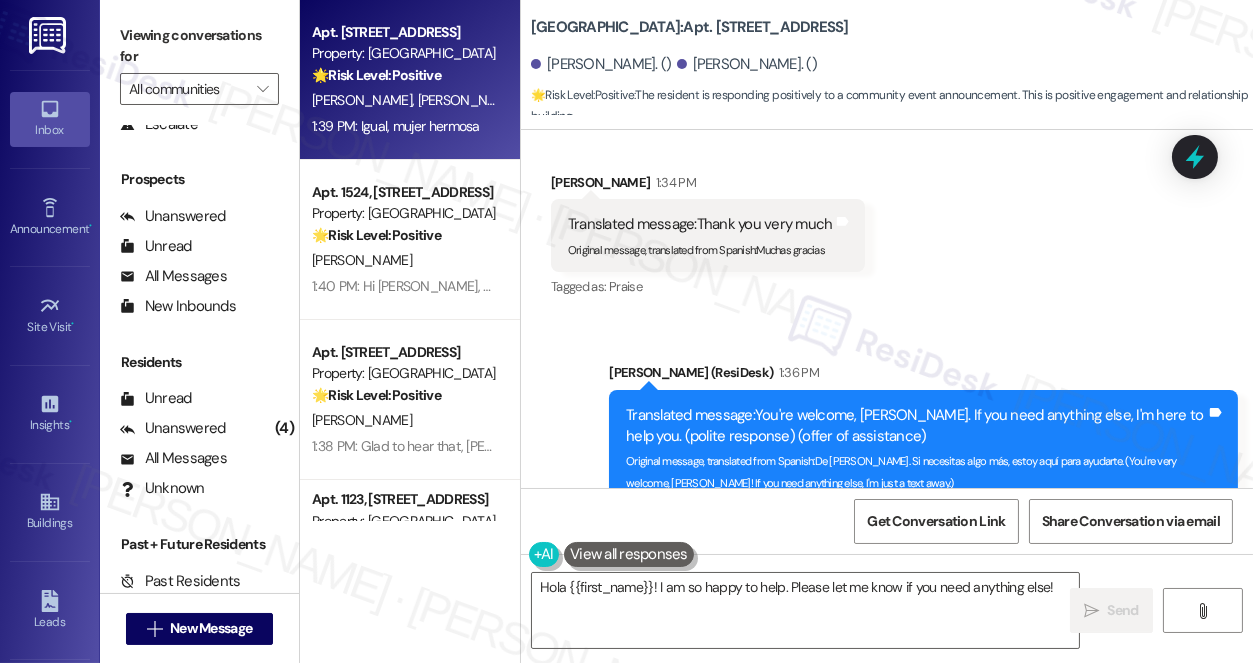scroll, scrollTop: 15730, scrollLeft: 0, axis: vertical 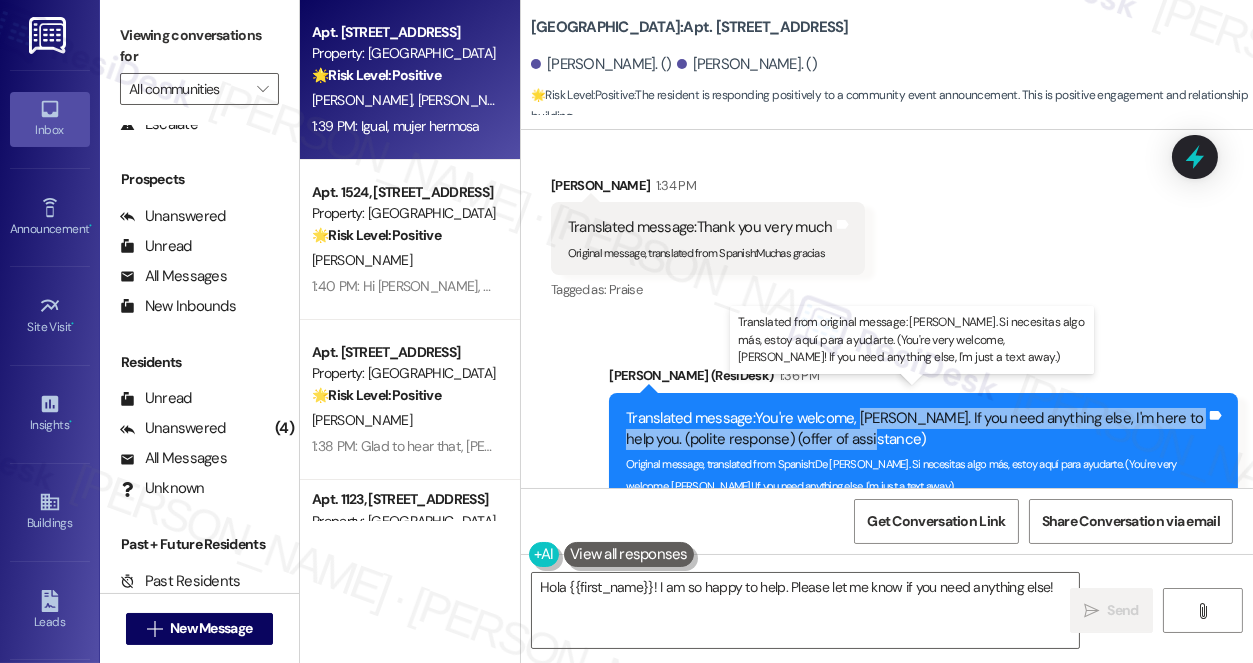 drag, startPoint x: 859, startPoint y: 395, endPoint x: 1097, endPoint y: 420, distance: 239.30942 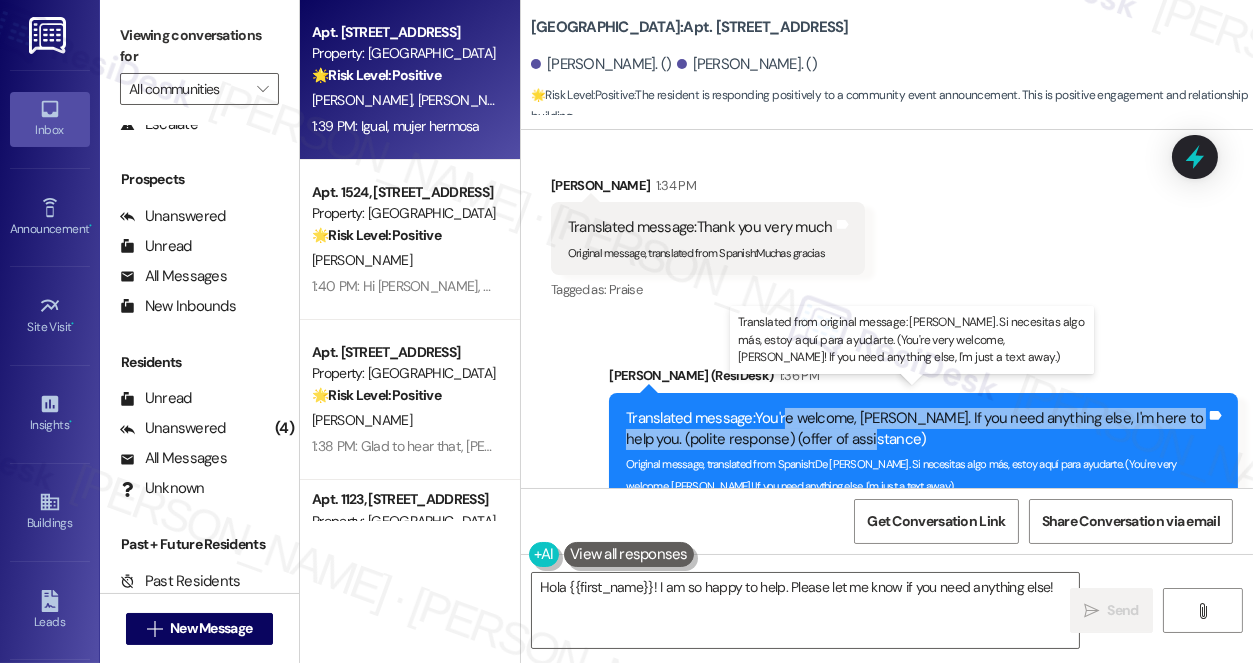 drag, startPoint x: 785, startPoint y: 393, endPoint x: 1122, endPoint y: 411, distance: 337.48038 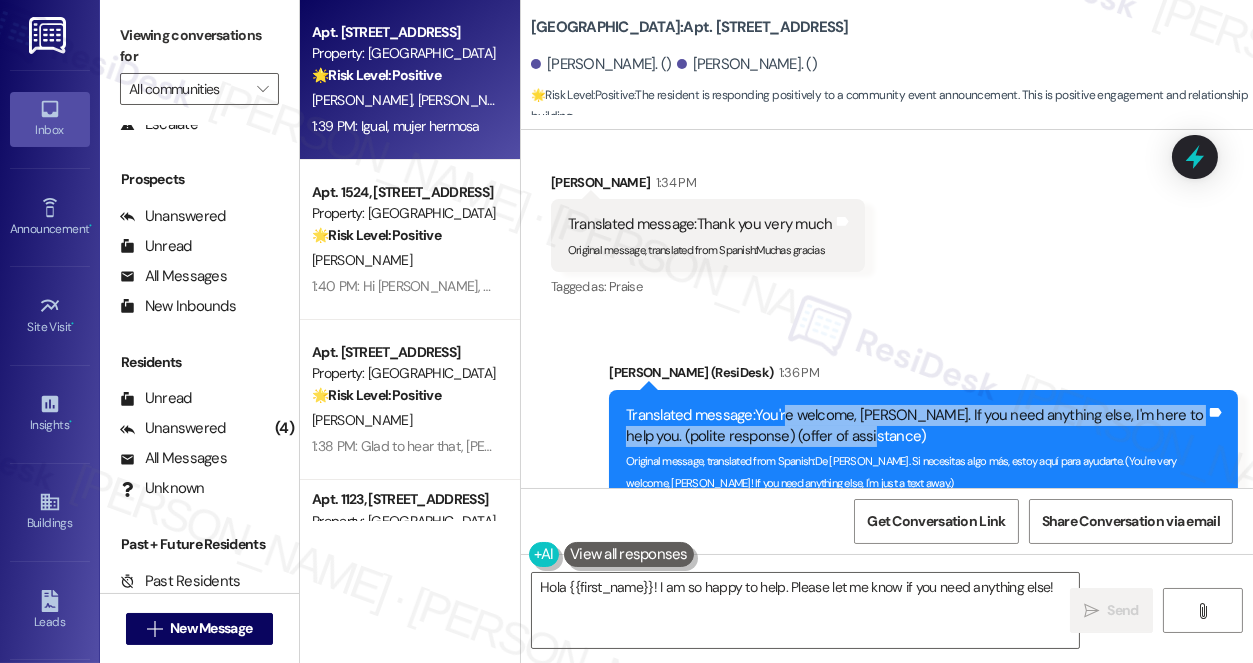 scroll, scrollTop: 15731, scrollLeft: 0, axis: vertical 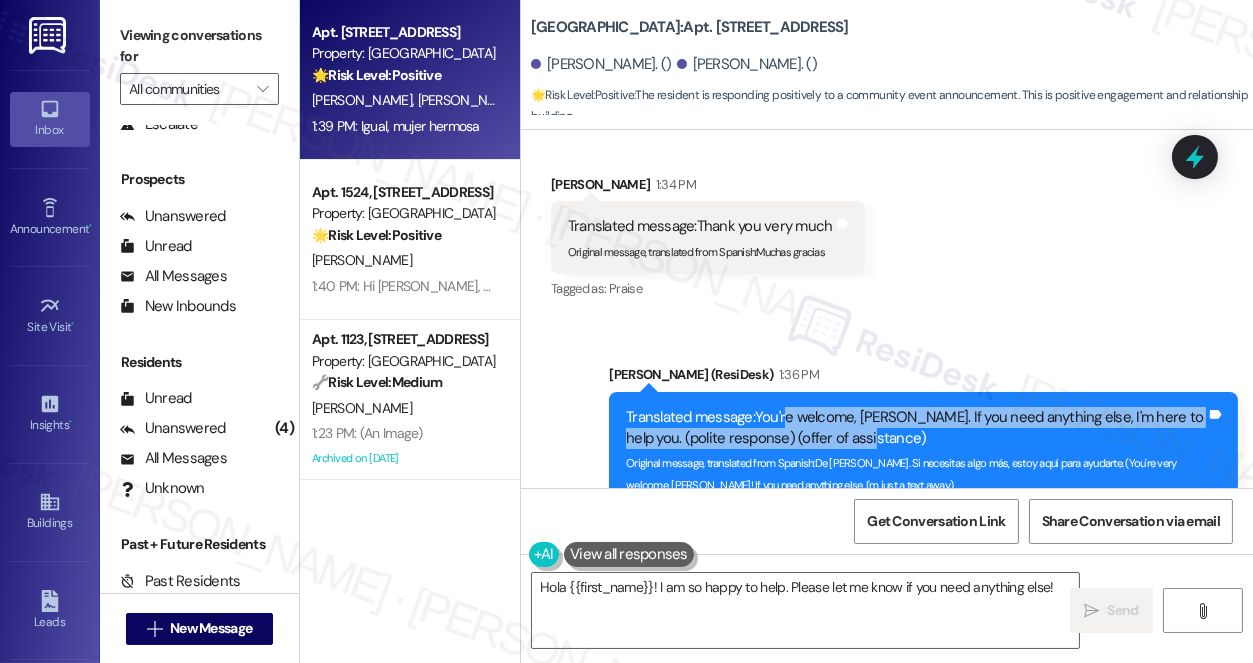click on "Translated message:  You're welcome, Alexis. If you need anything else, I'm here to help you. (polite response) (offer of assistance)" at bounding box center [916, 428] 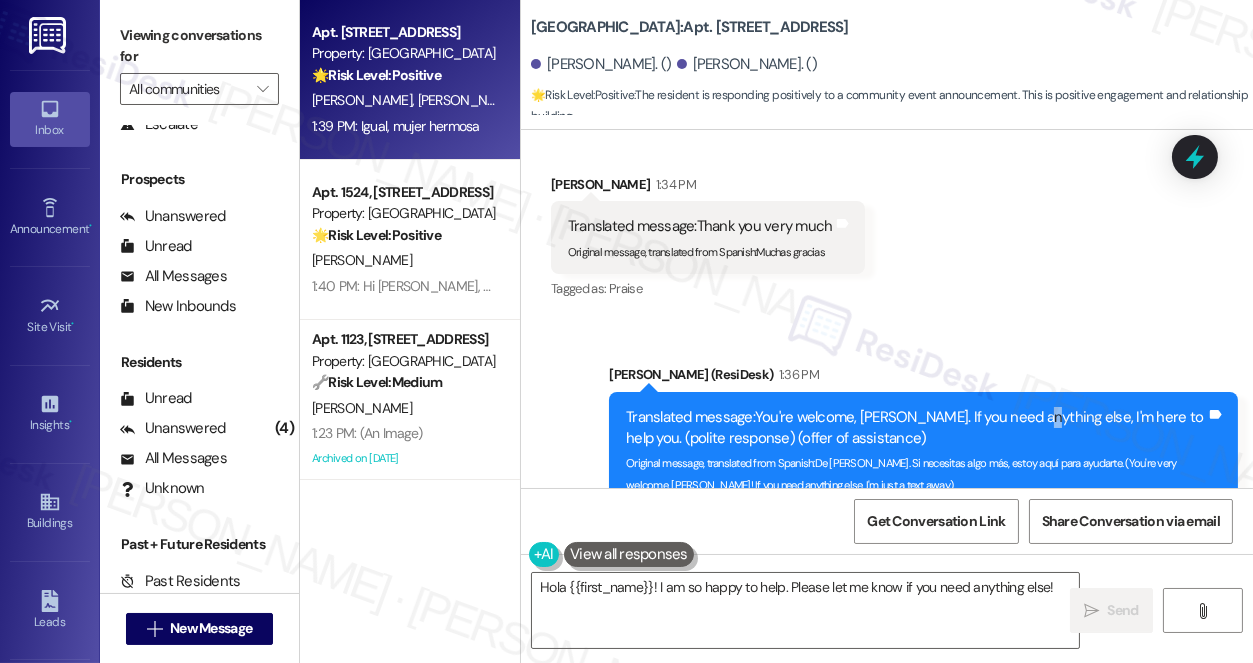click on "Translated message:  You're welcome, Alexis. If you need anything else, I'm here to help you. (polite response) (offer of assistance)" at bounding box center (916, 428) 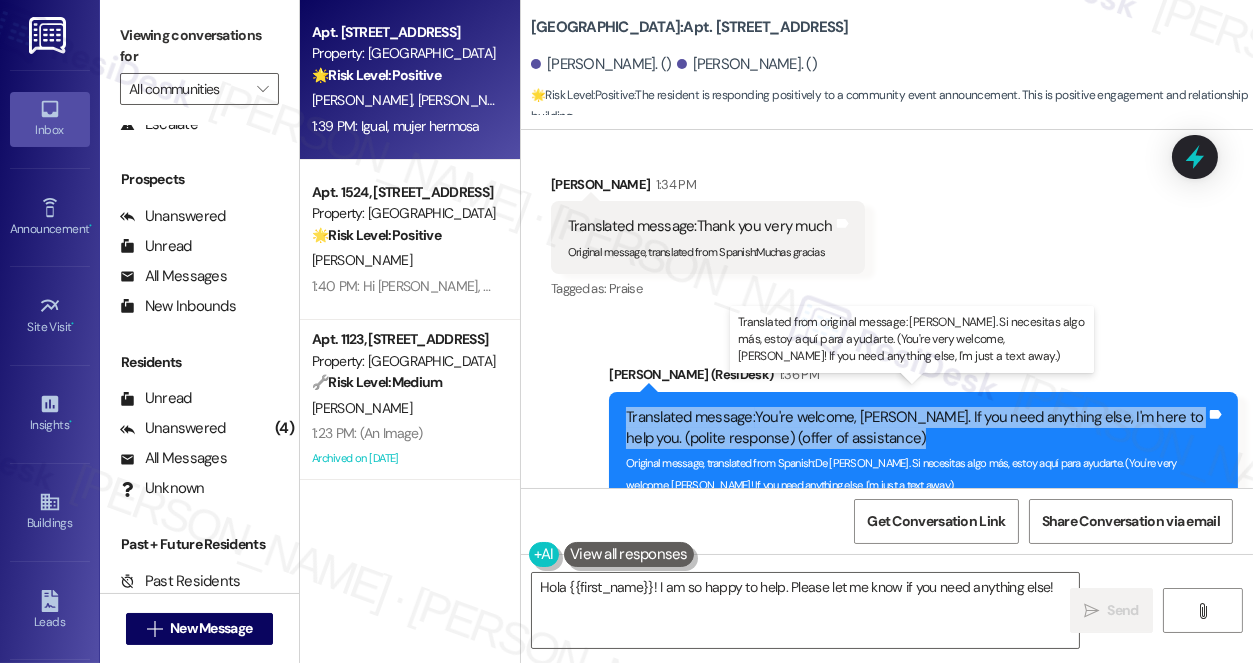 click on "Translated message:  You're welcome, Alexis. If you need anything else, I'm here to help you. (polite response) (offer of assistance)" at bounding box center [916, 428] 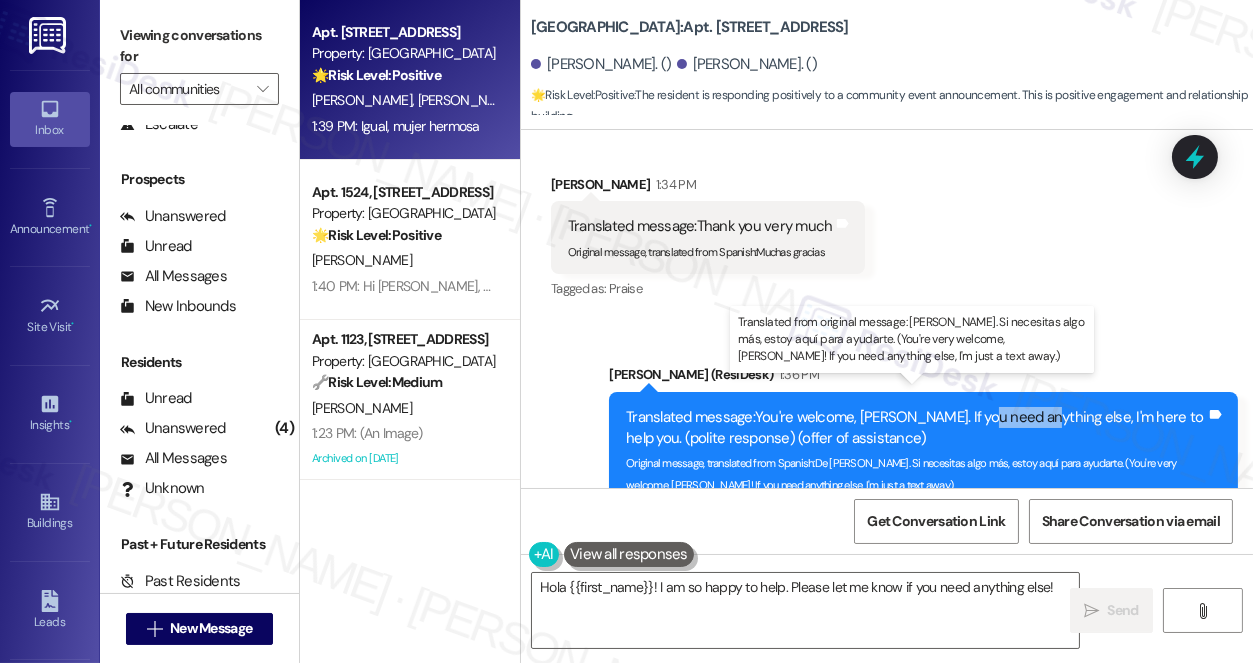 click on "Translated message:  You're welcome, Alexis. If you need anything else, I'm here to help you. (polite response) (offer of assistance)" at bounding box center (916, 428) 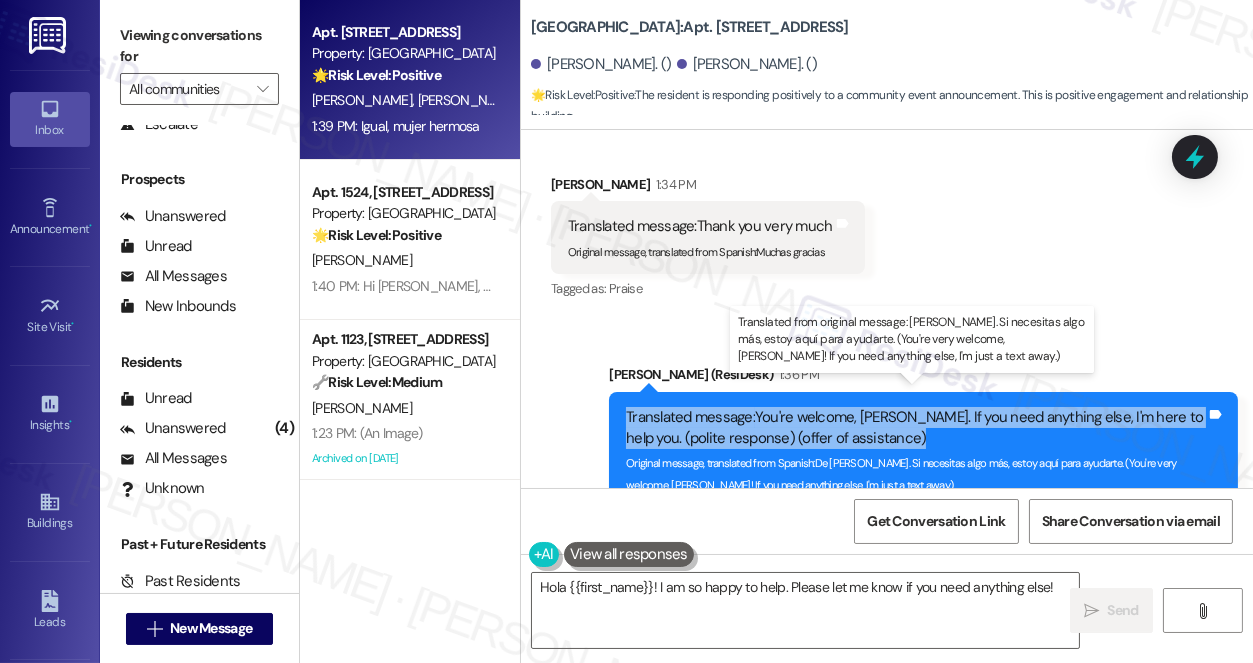 click on "Translated message:  You're welcome, Alexis. If you need anything else, I'm here to help you. (polite response) (offer of assistance)" at bounding box center (916, 428) 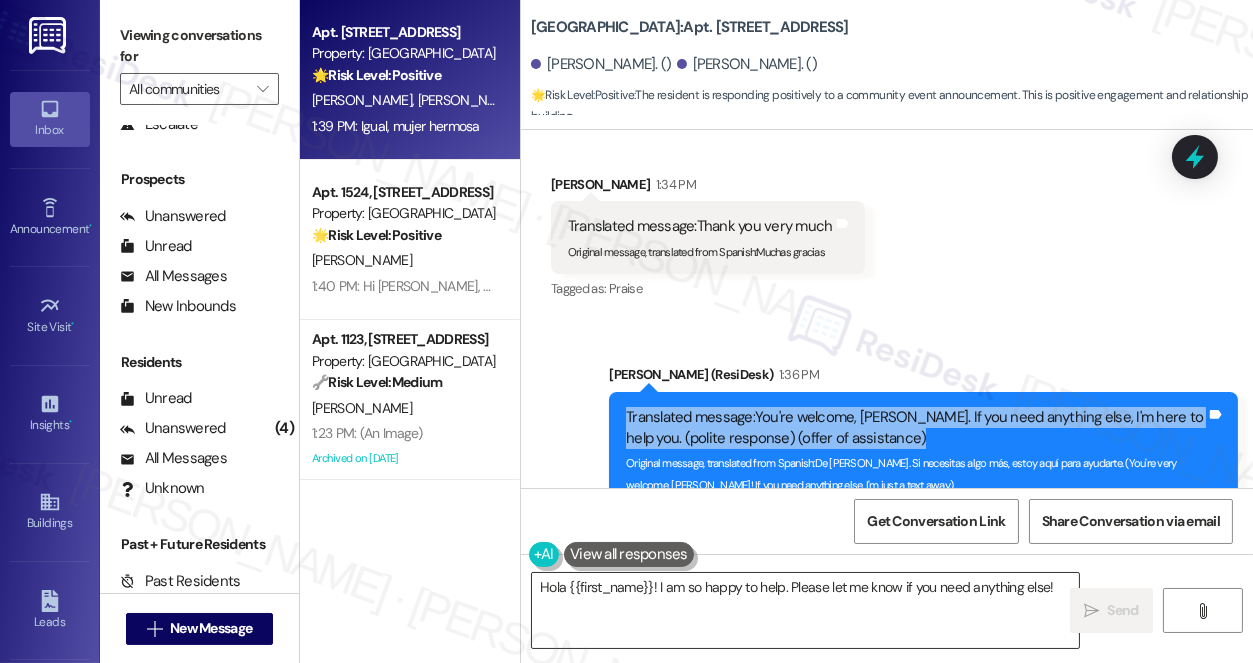 click on "Hola {{first_name}}! I am so happy to help. Please let me know if you need anything else!" at bounding box center (805, 610) 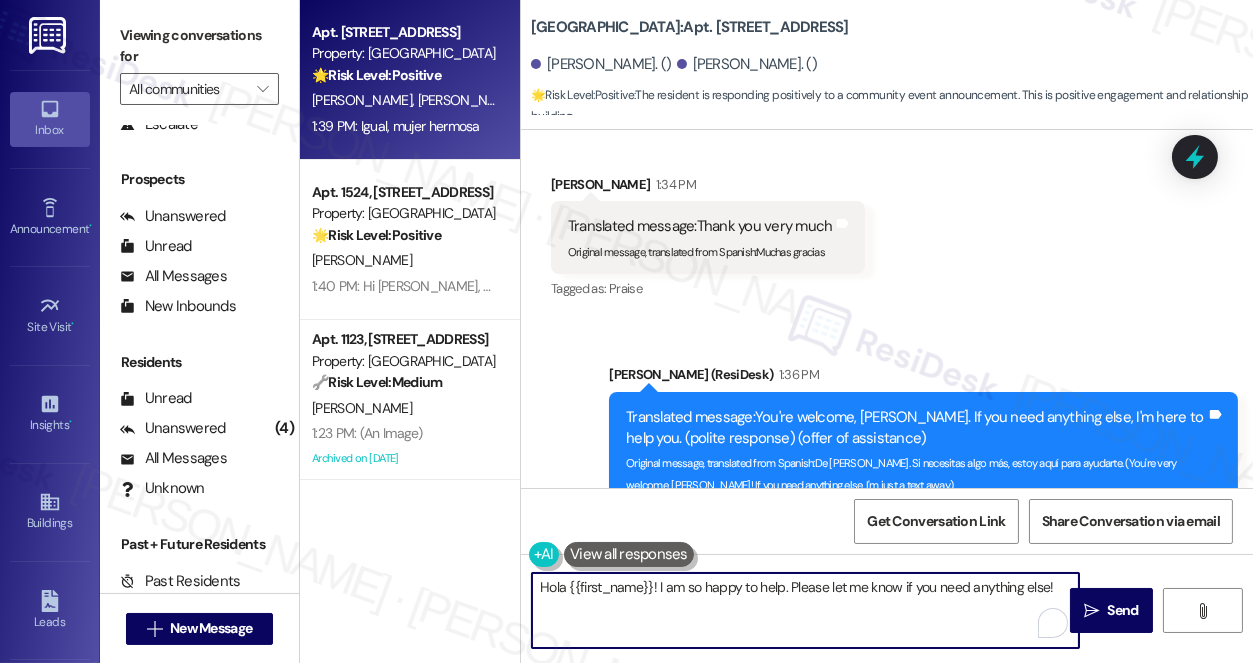 click on "Hola {{first_name}}! I am so happy to help. Please let me know if you need anything else!" at bounding box center [805, 610] 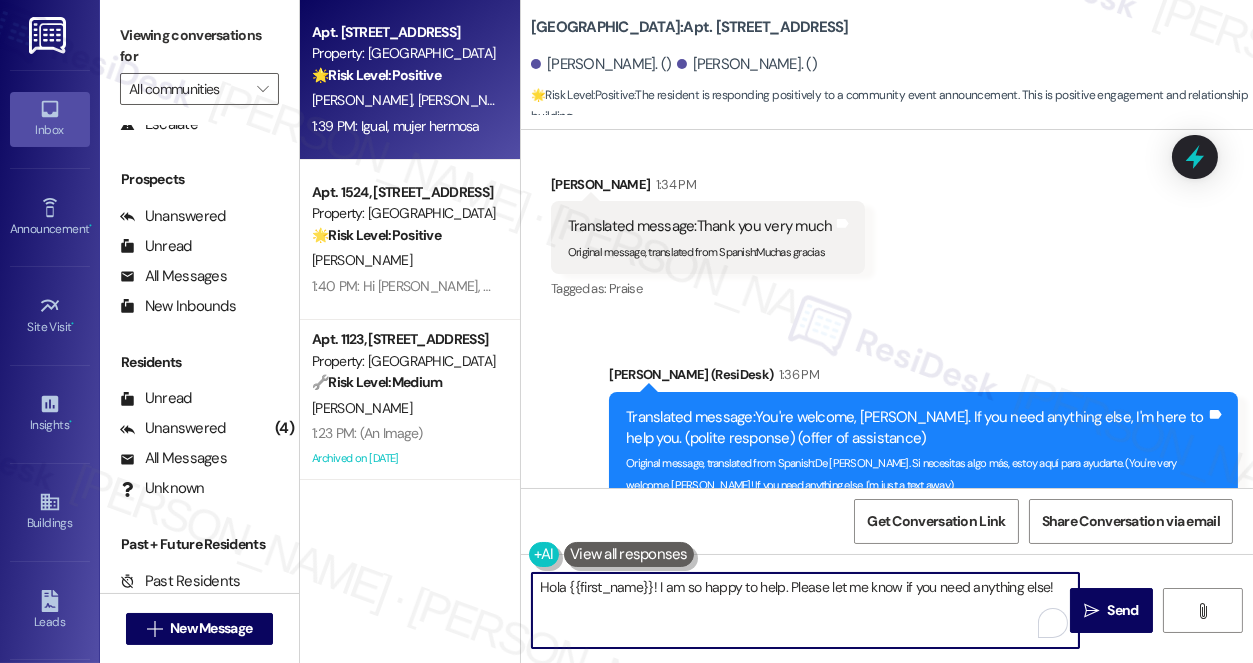 click on "Hola {{first_name}}! I am so happy to help. Please let me know if you need anything else!" at bounding box center (805, 610) 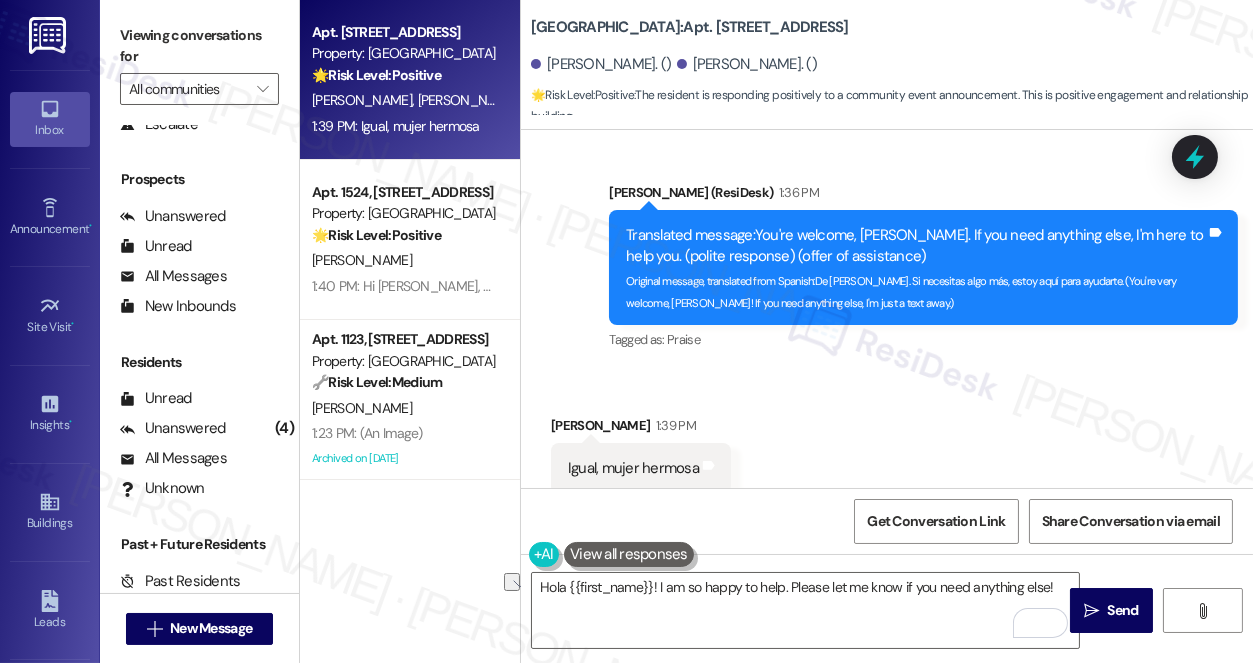 click on "Viewing conversations for" at bounding box center [199, 46] 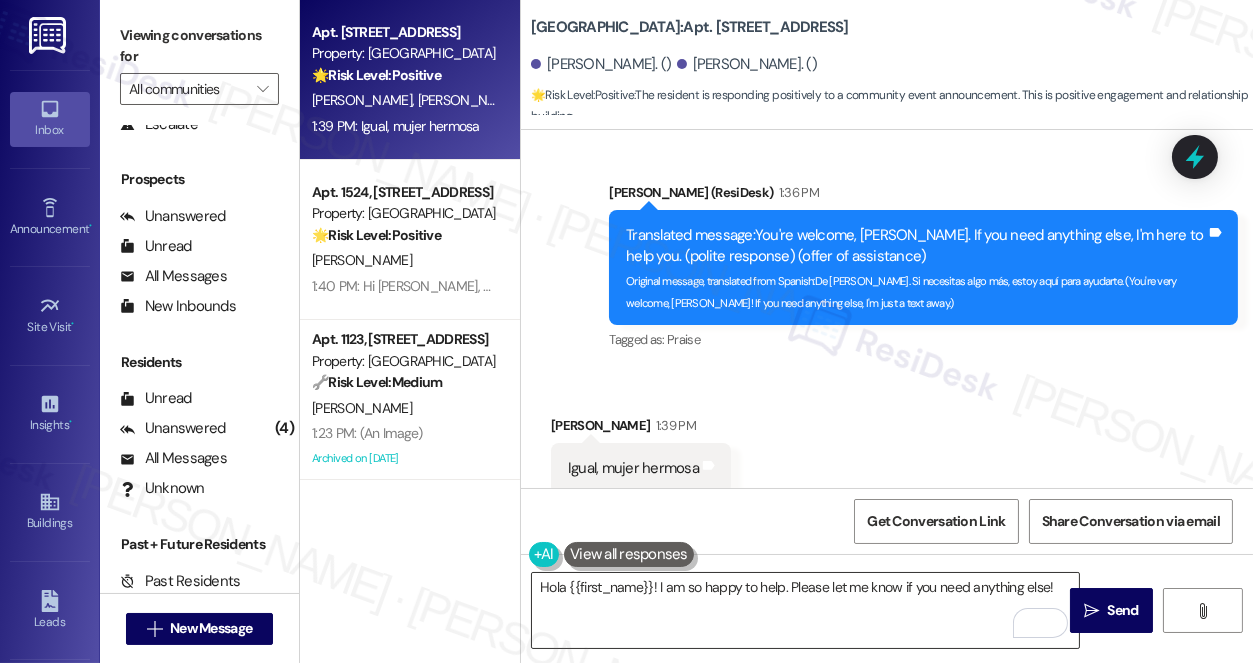 click on "Hola {{first_name}}! I am so happy to help. Please let me know if you need anything else!" at bounding box center (805, 610) 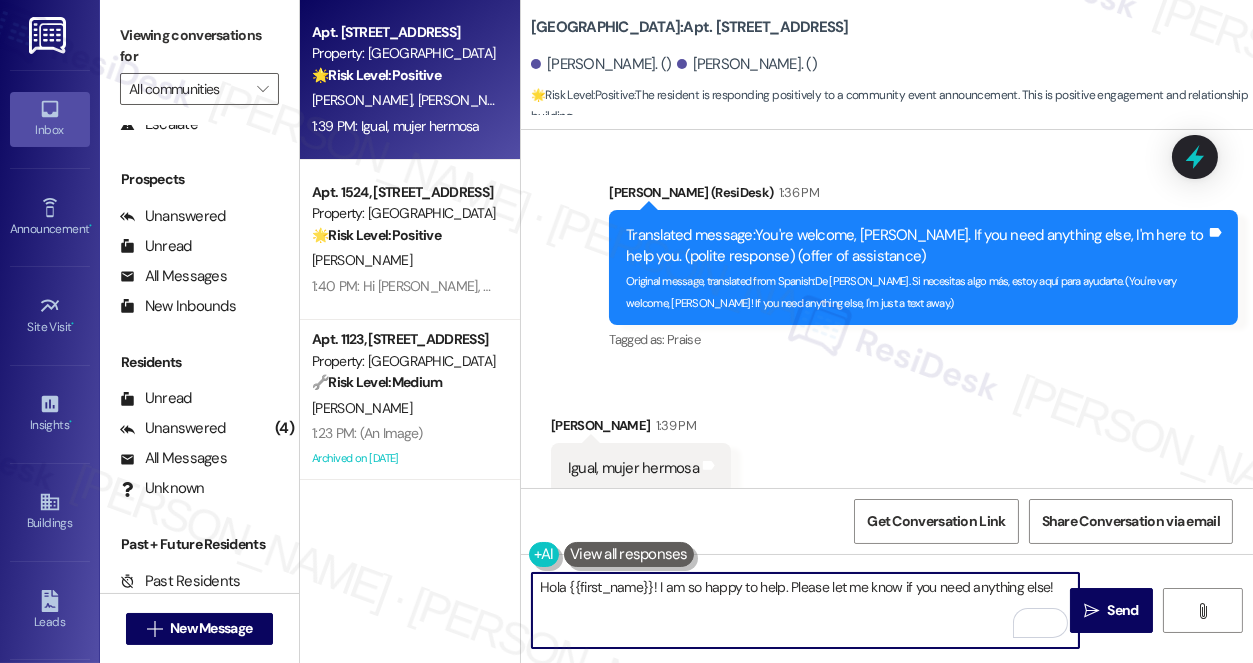 click on "Hola {{first_name}}! I am so happy to help. Please let me know if you need anything else!" at bounding box center (805, 610) 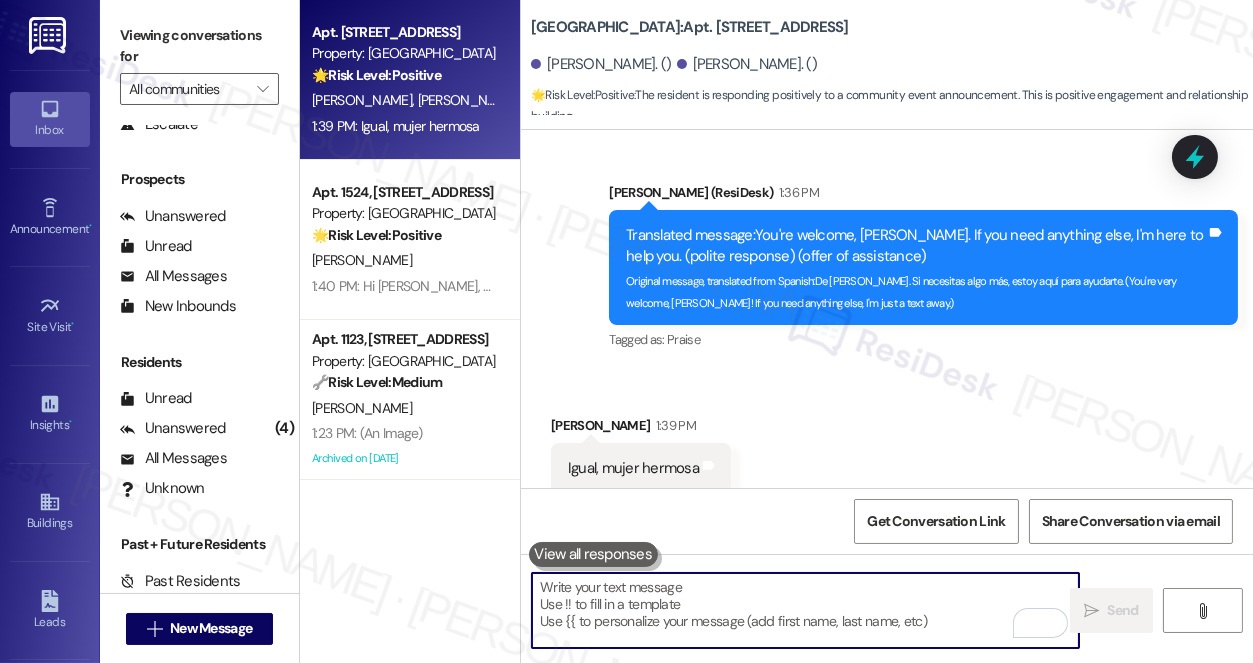 type 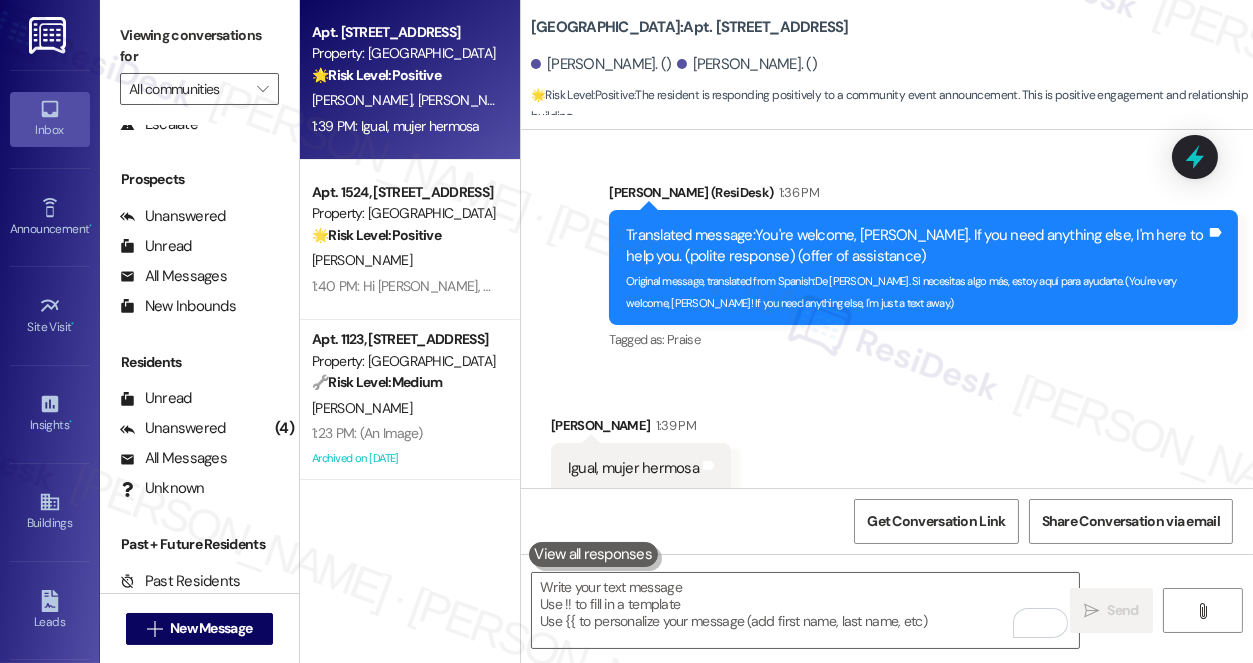 click on "Viewing conversations for All communities " at bounding box center (199, 62) 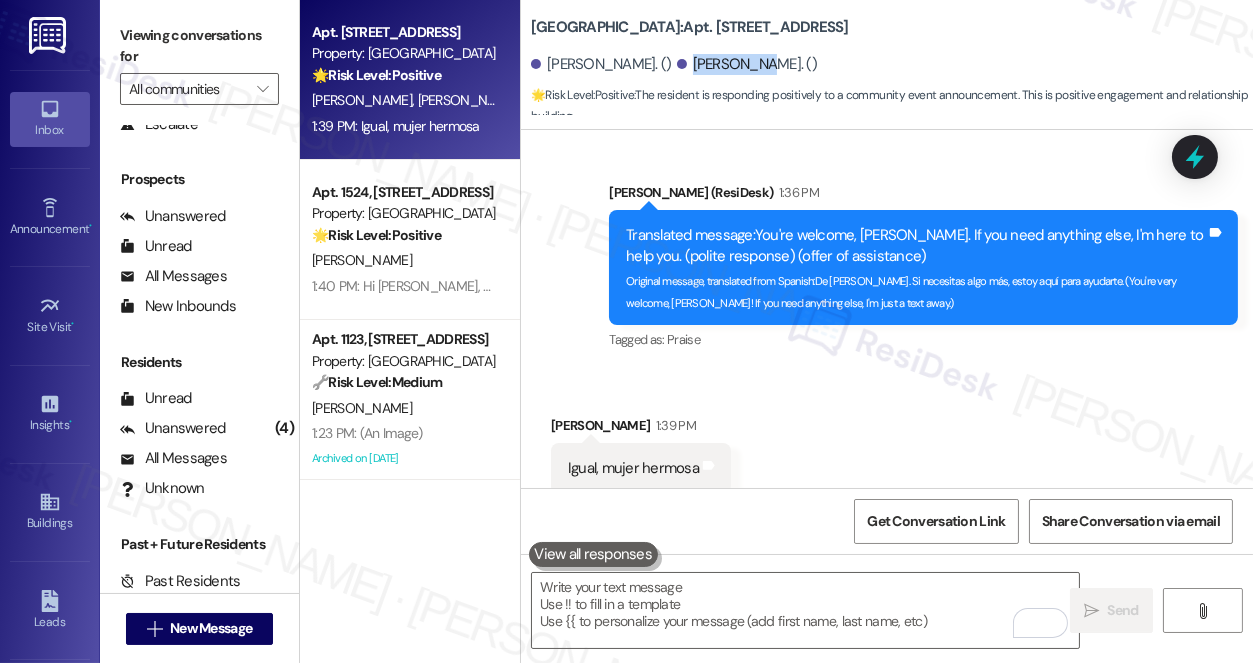 click on "[PERSON_NAME]. ()" at bounding box center (747, 64) 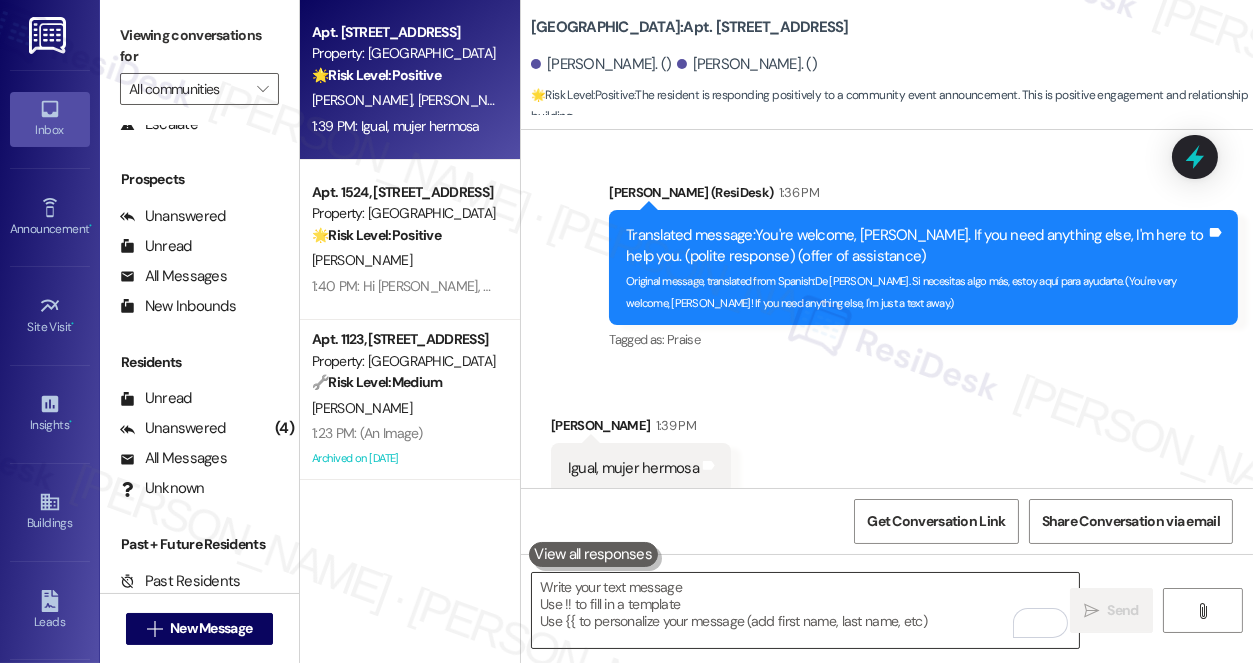 click at bounding box center [805, 610] 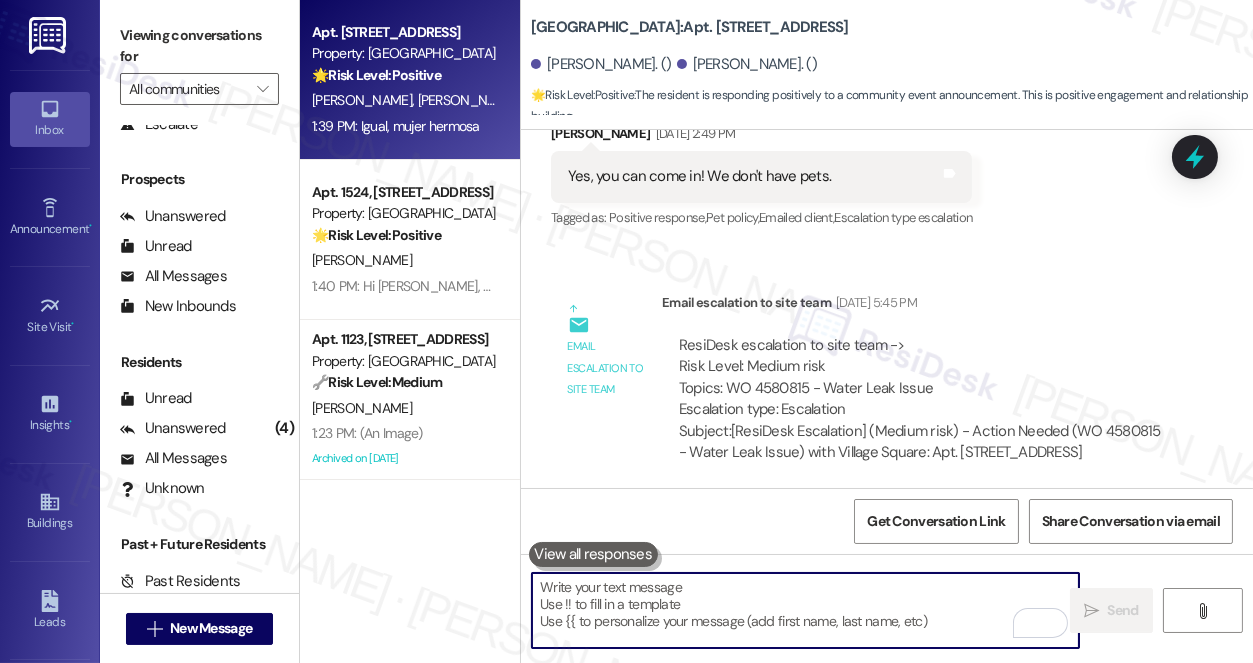 scroll, scrollTop: 13004, scrollLeft: 0, axis: vertical 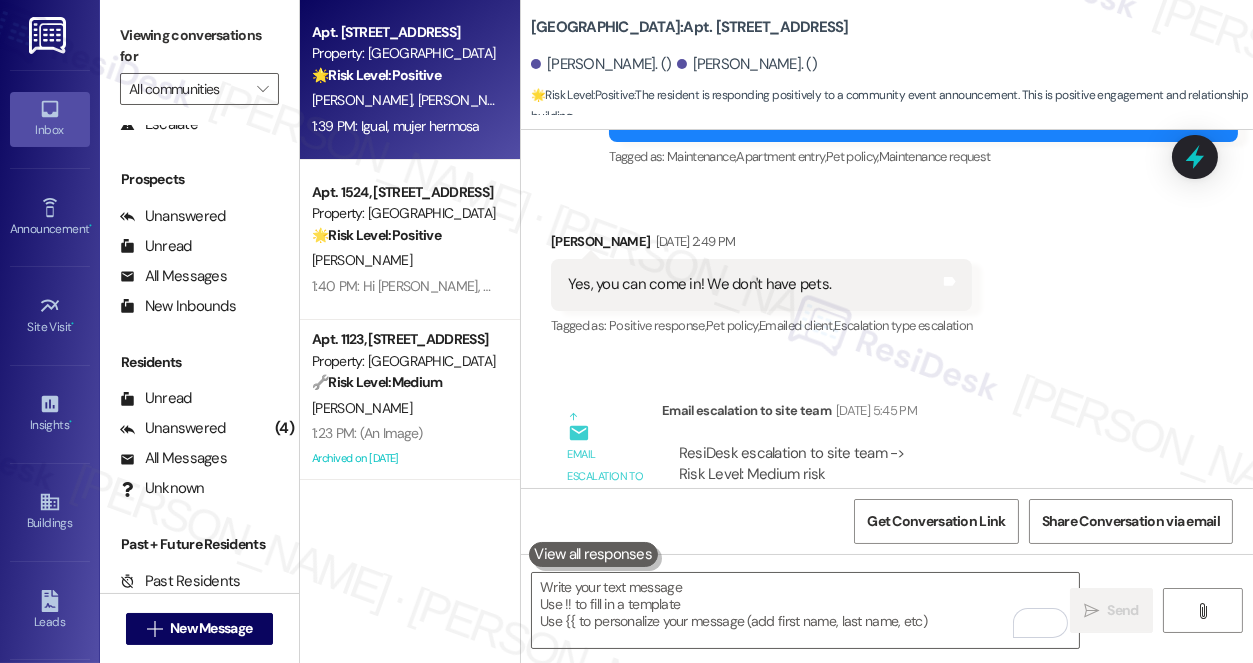 click on "Yes, you can come in! We don't have pets." at bounding box center [699, 284] 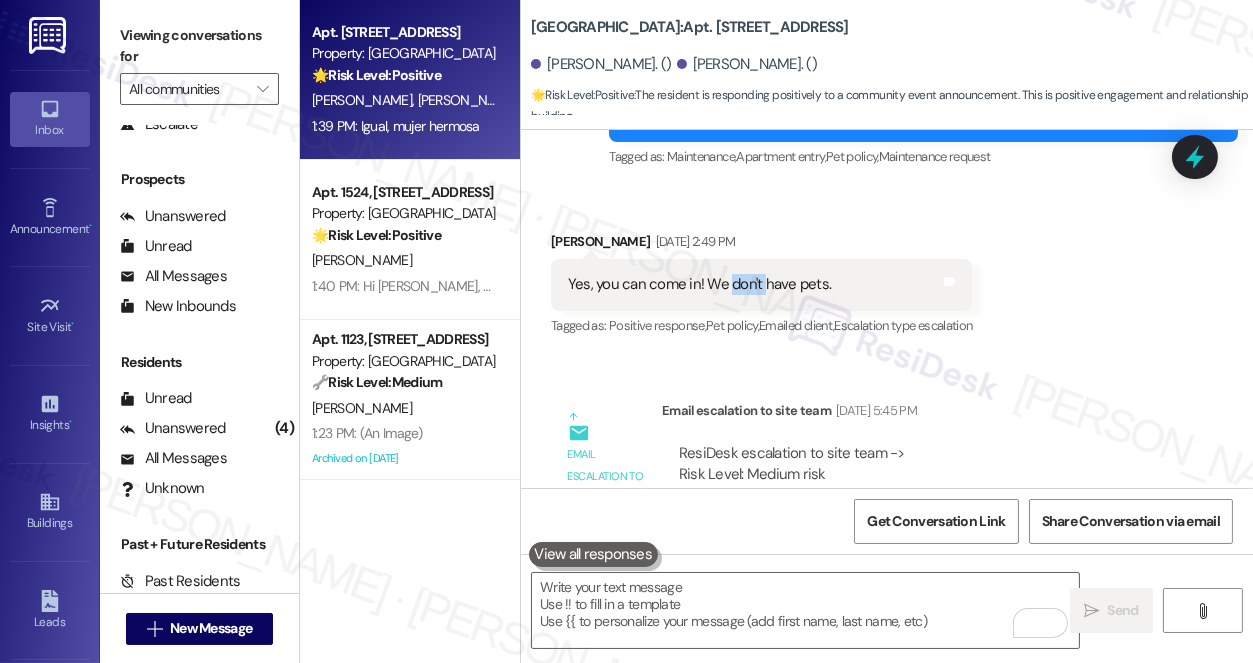 click on "Yes, you can come in! We don't have pets." at bounding box center [699, 284] 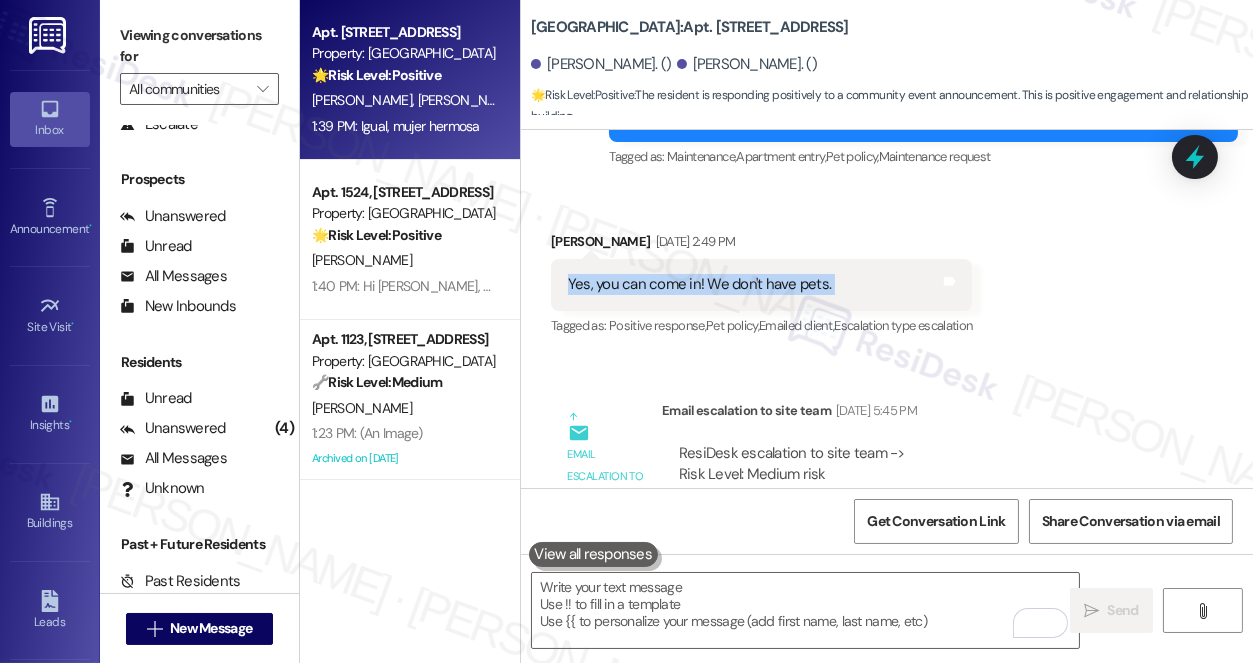 click on "Yes, you can come in! We don't have pets." at bounding box center (699, 284) 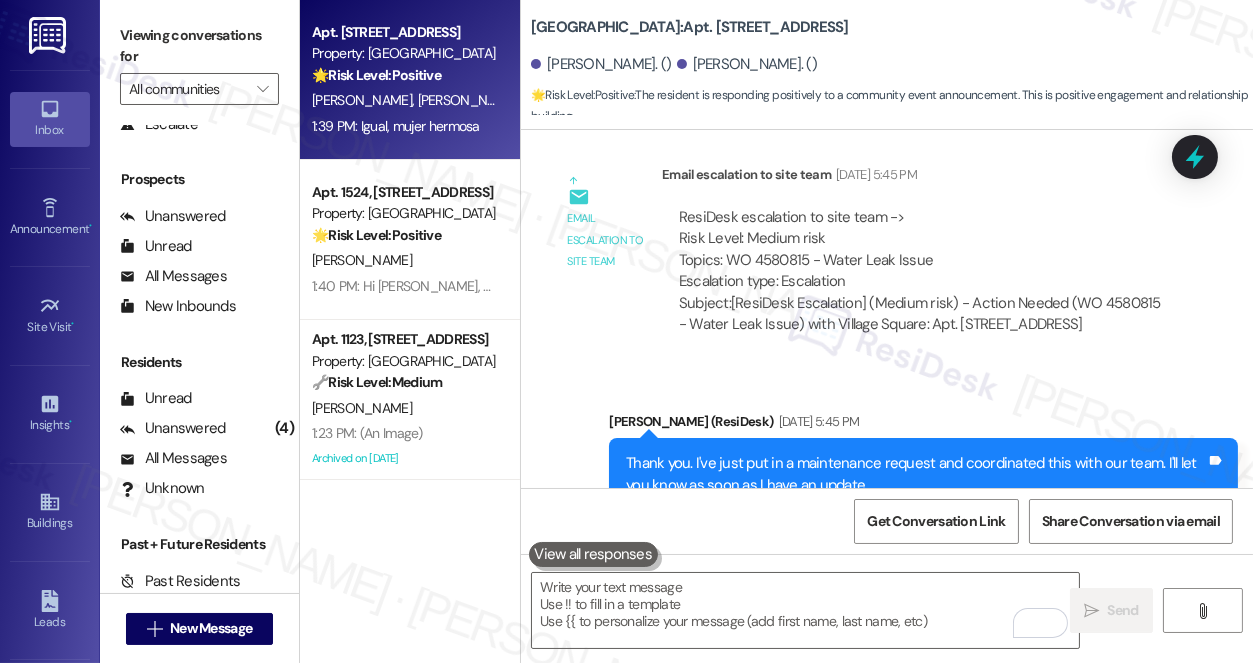 scroll, scrollTop: 13277, scrollLeft: 0, axis: vertical 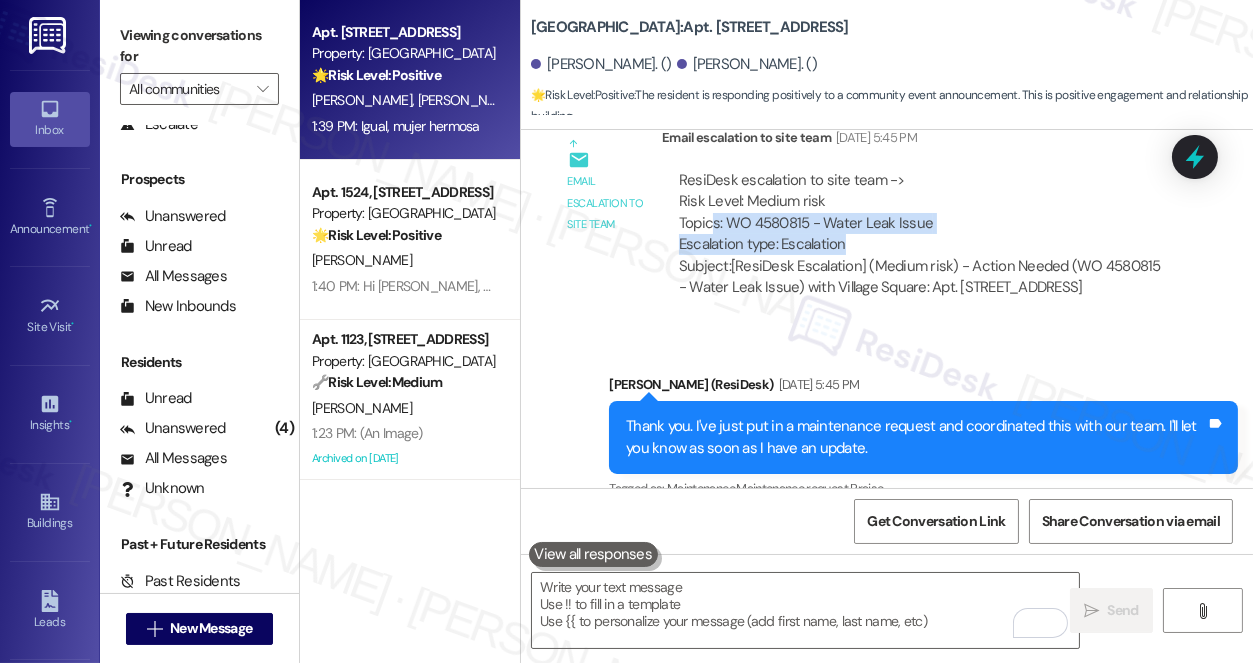 drag, startPoint x: 715, startPoint y: 206, endPoint x: 944, endPoint y: 218, distance: 229.3142 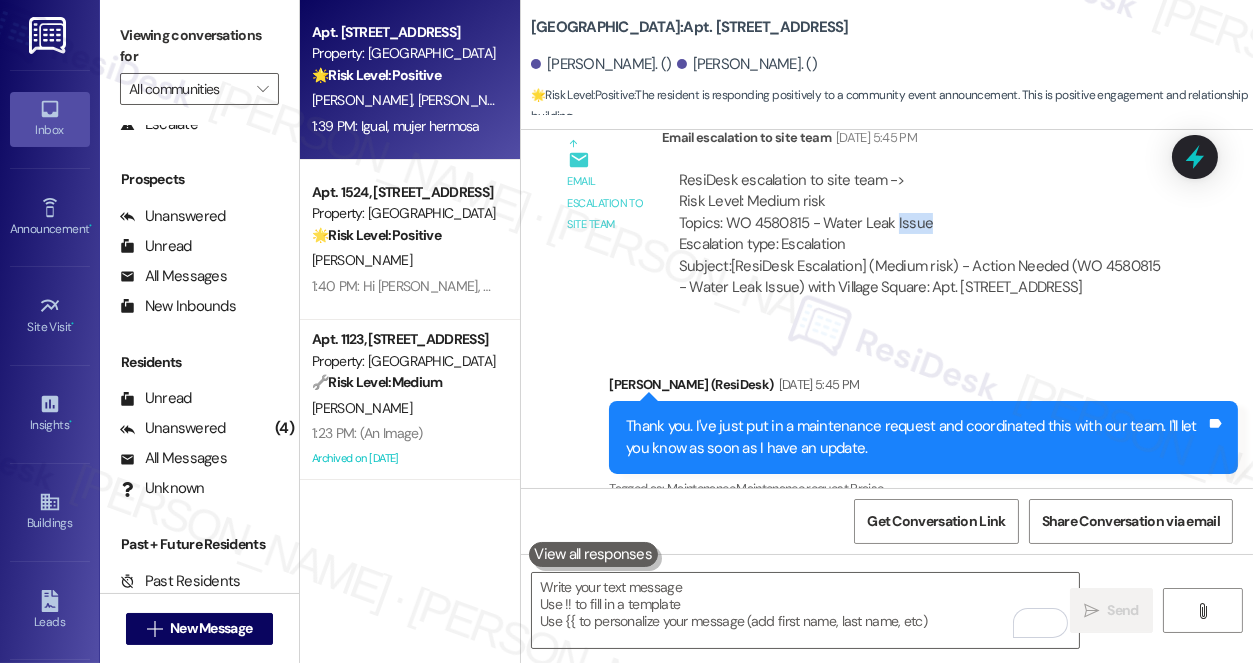 click on "ResiDesk escalation to site team ->
Risk Level: Medium risk
Topics: WO 4580815 - Water Leak Issue
Escalation type: Escalation" at bounding box center [921, 213] 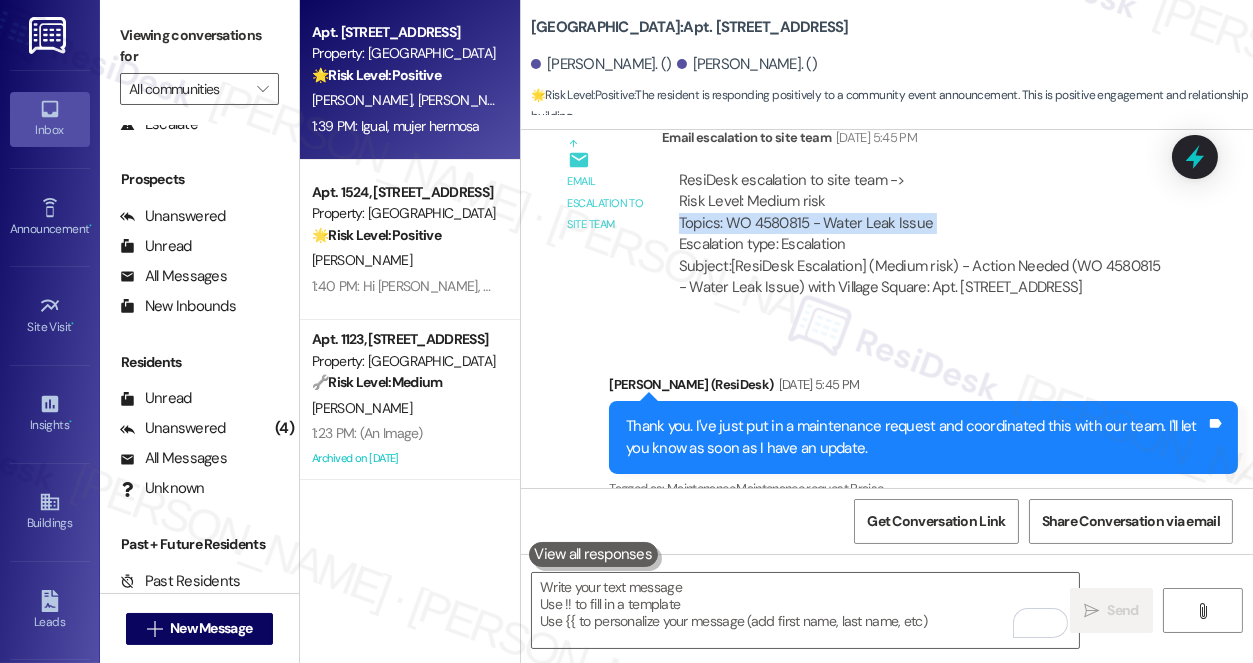 drag, startPoint x: 909, startPoint y: 205, endPoint x: 848, endPoint y: 272, distance: 90.60905 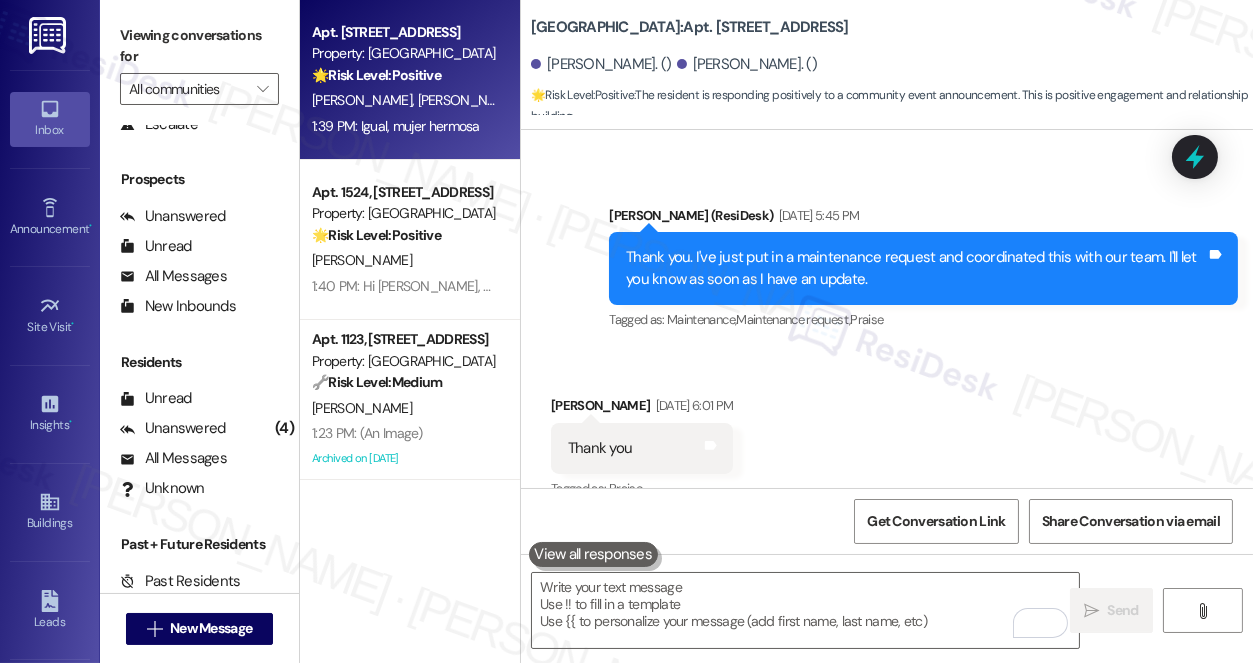 scroll, scrollTop: 13368, scrollLeft: 0, axis: vertical 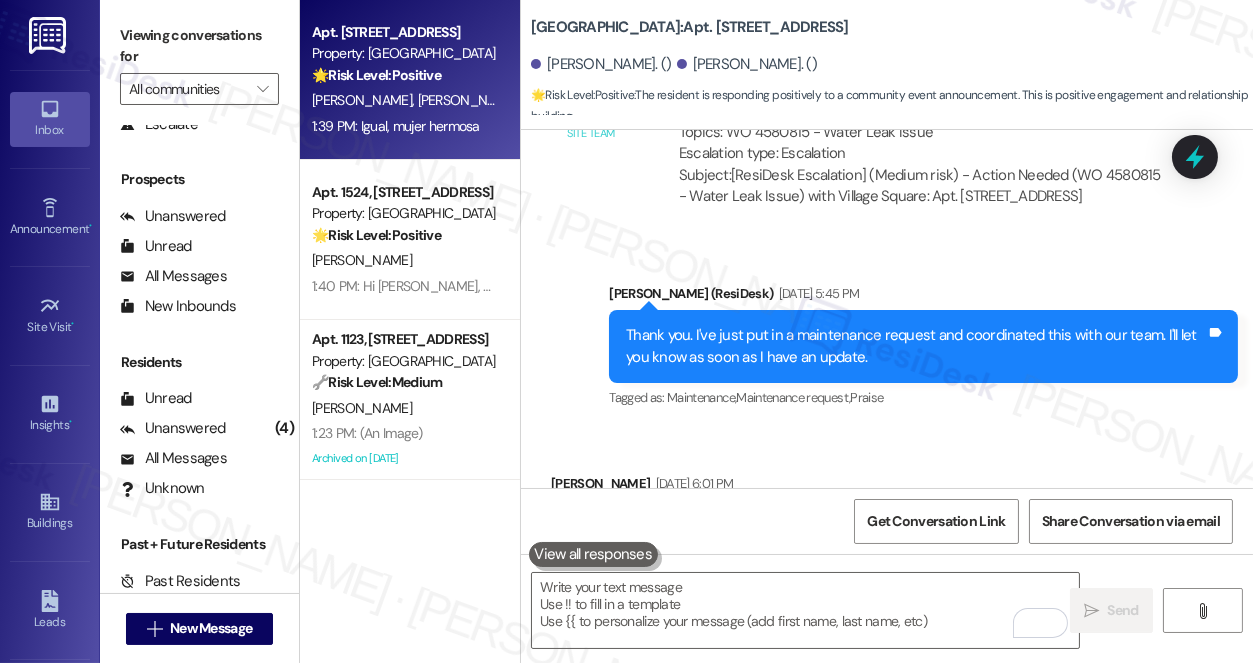 click on "Thank you. I've just put in a maintenance request and coordinated this with our team. I'll let you know as soon as I have an update." at bounding box center [916, 346] 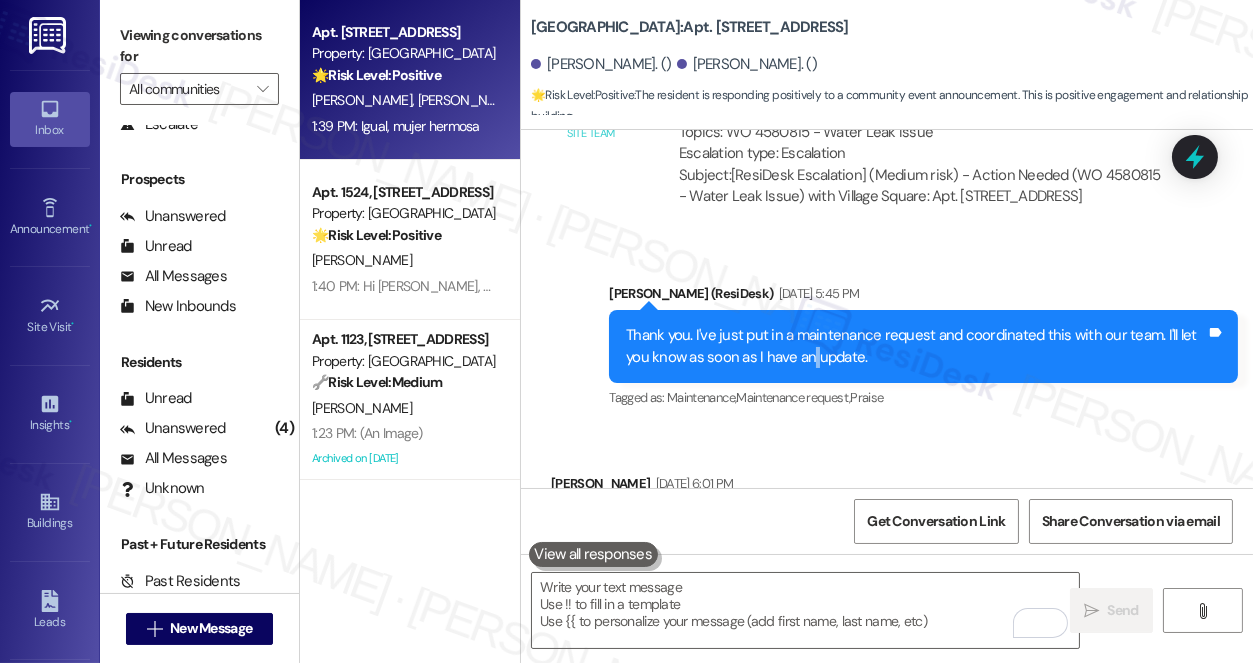 click on "Thank you. I've just put in a maintenance request and coordinated this with our team. I'll let you know as soon as I have an update." at bounding box center (916, 346) 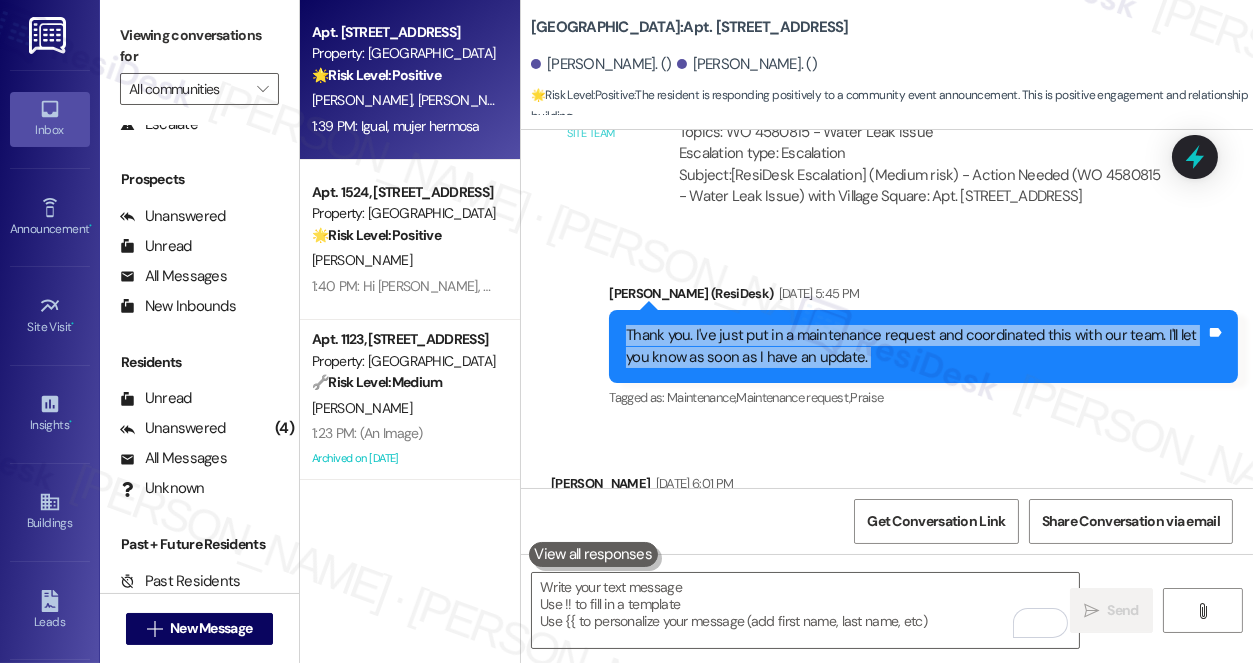click on "Thank you. I've just put in a maintenance request and coordinated this with our team. I'll let you know as soon as I have an update." at bounding box center (916, 346) 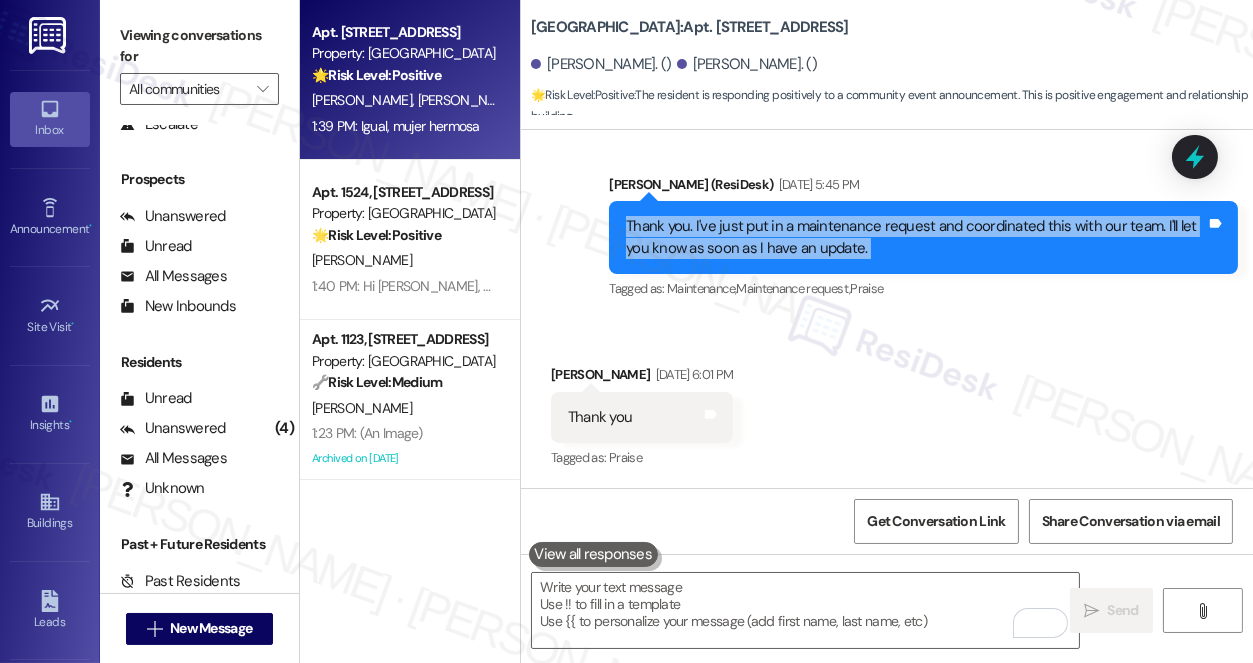 scroll, scrollTop: 13640, scrollLeft: 0, axis: vertical 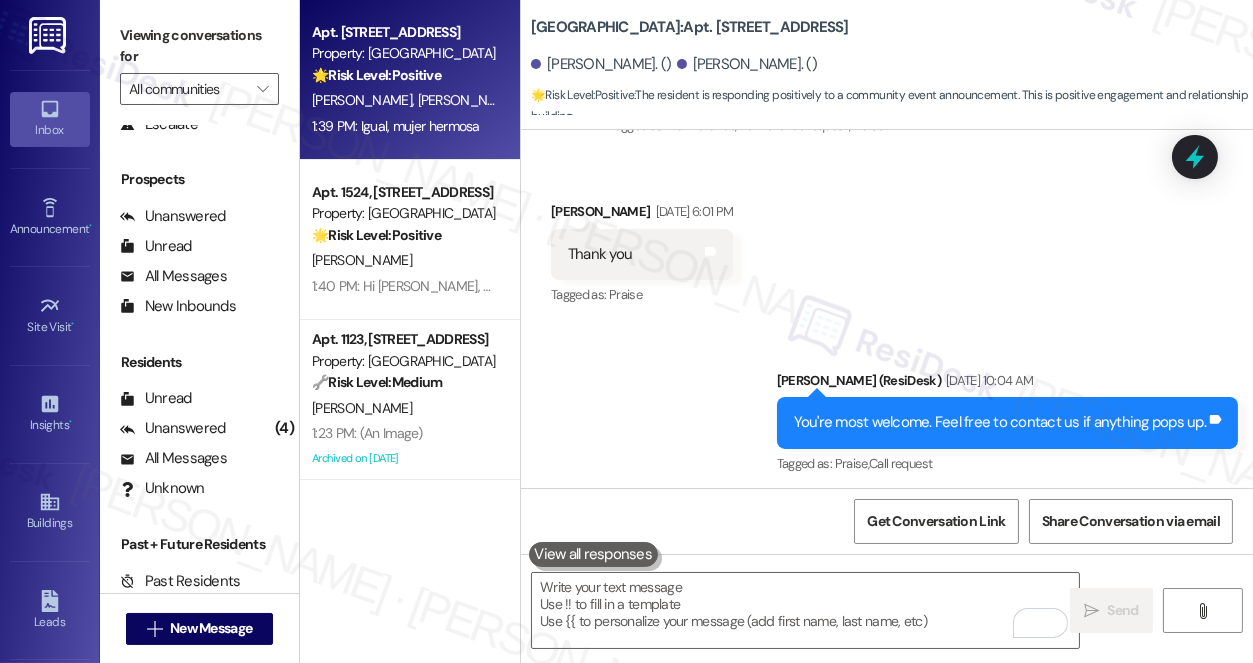 click on "Thank you Tags and notes" at bounding box center (642, 254) 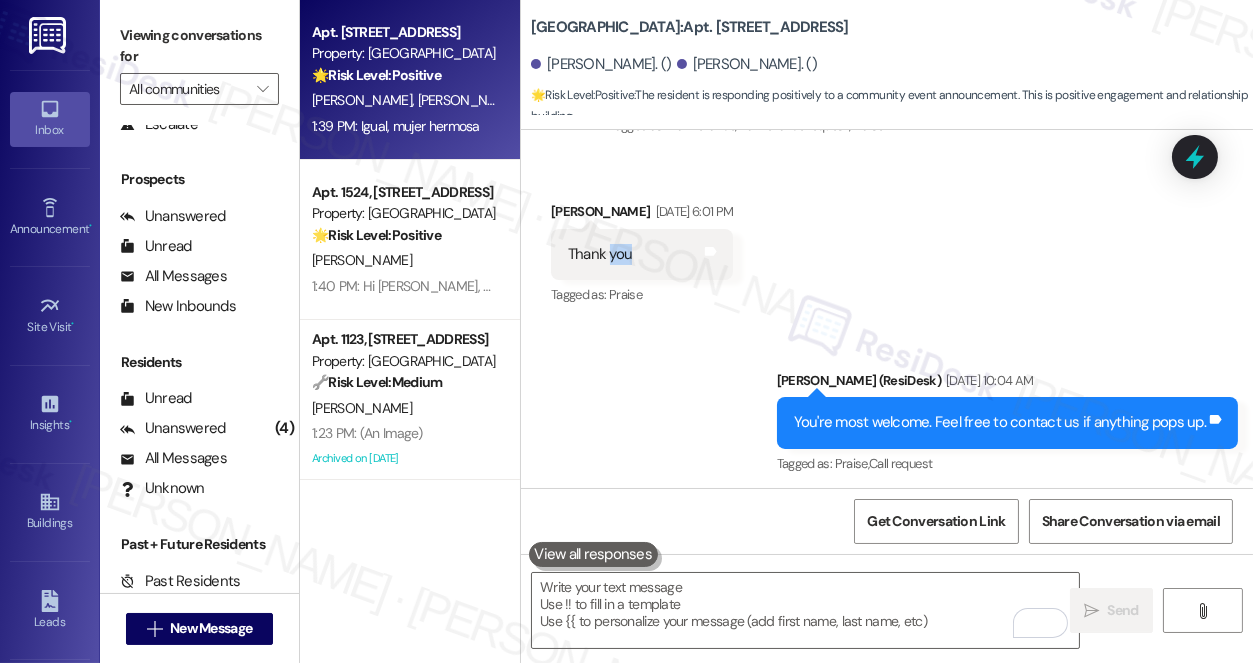 click on "Thank you Tags and notes" at bounding box center (642, 254) 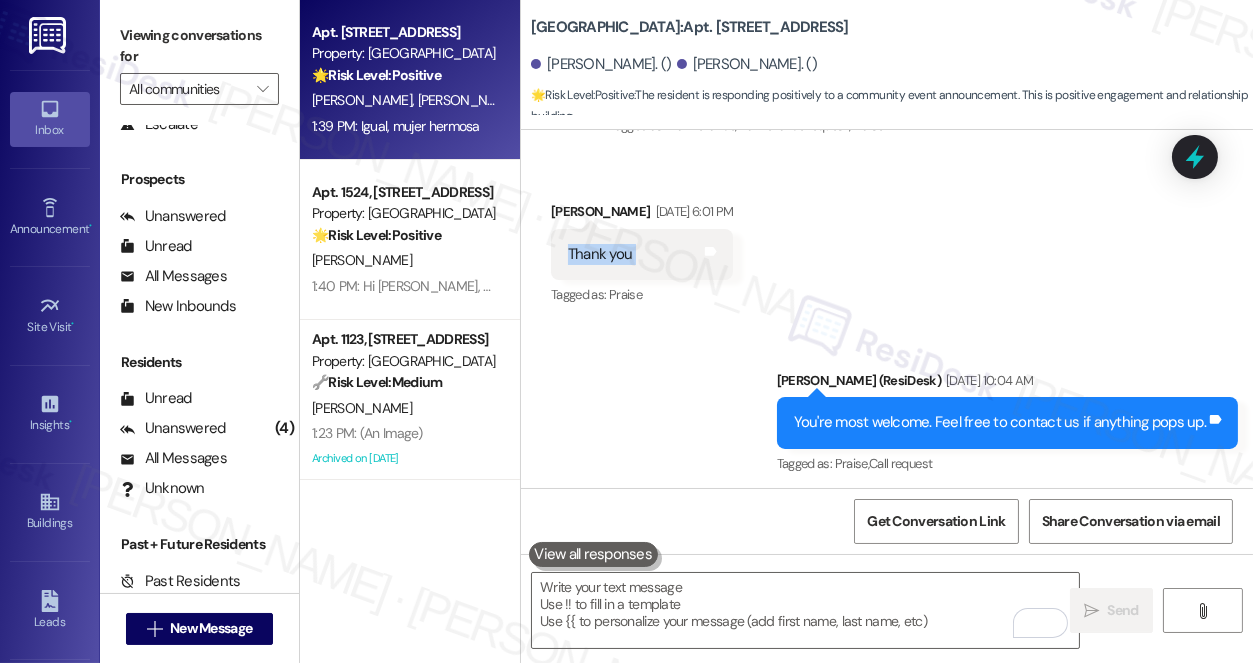 click on "Thank you Tags and notes" at bounding box center (642, 254) 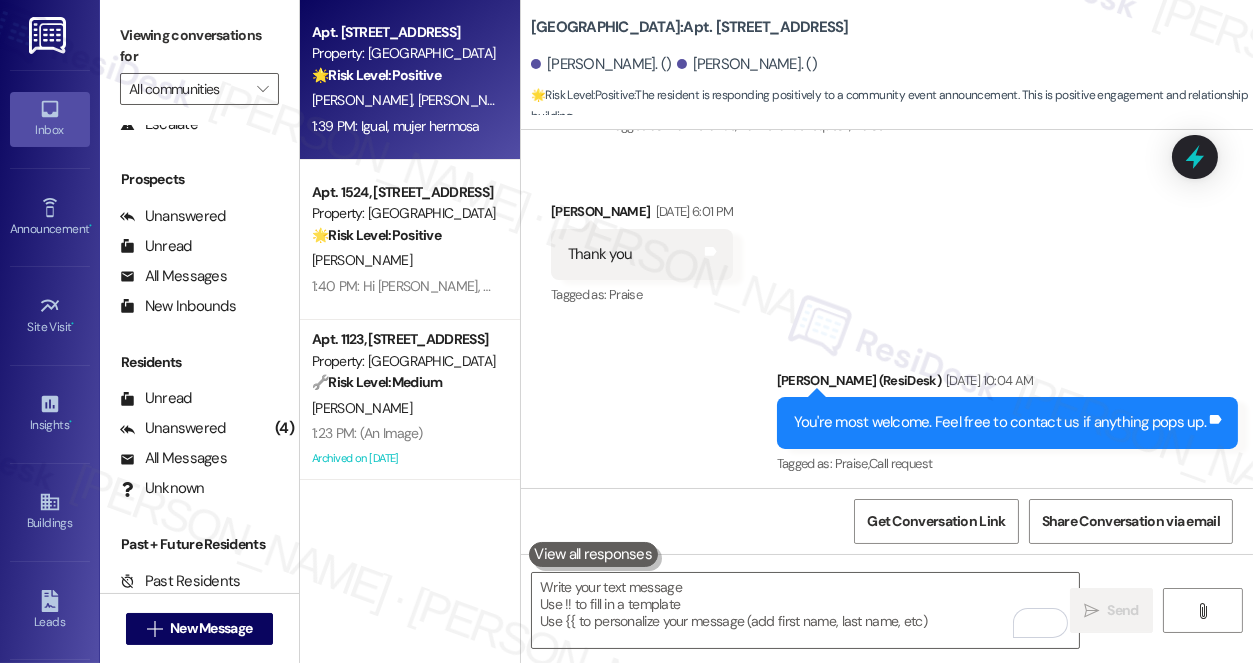 click on "You're most welcome. Feel free to contact us if anything pops up." at bounding box center [1000, 422] 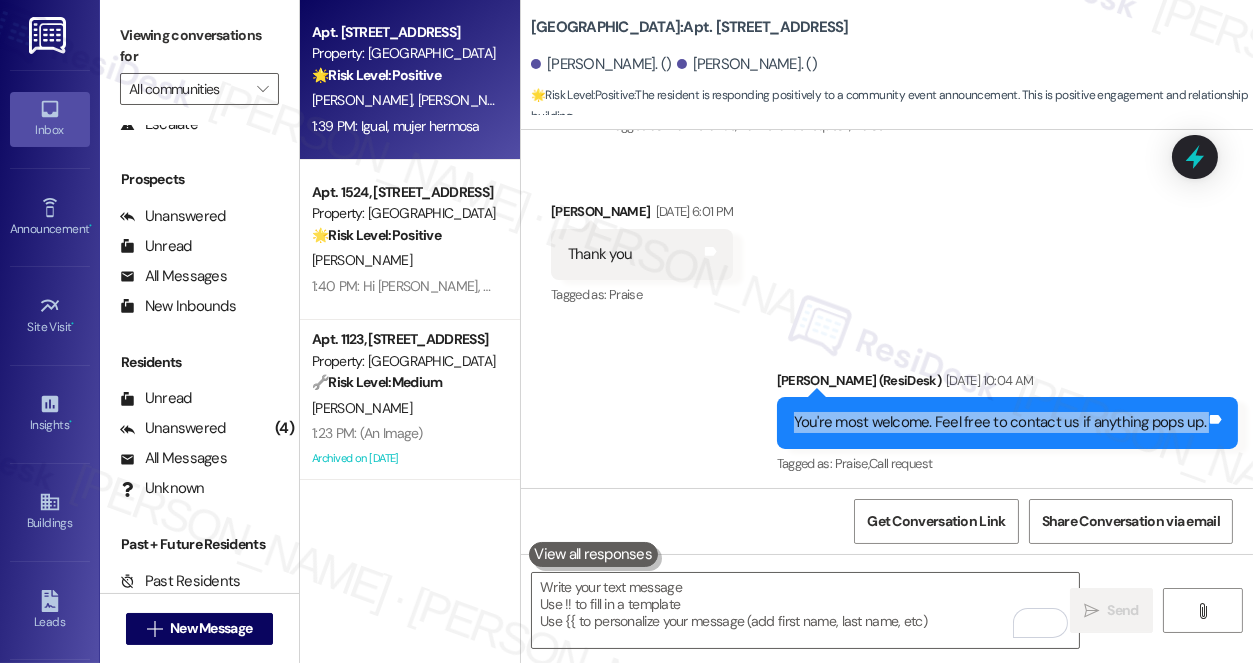 click on "You're most welcome. Feel free to contact us if anything pops up." at bounding box center (1000, 422) 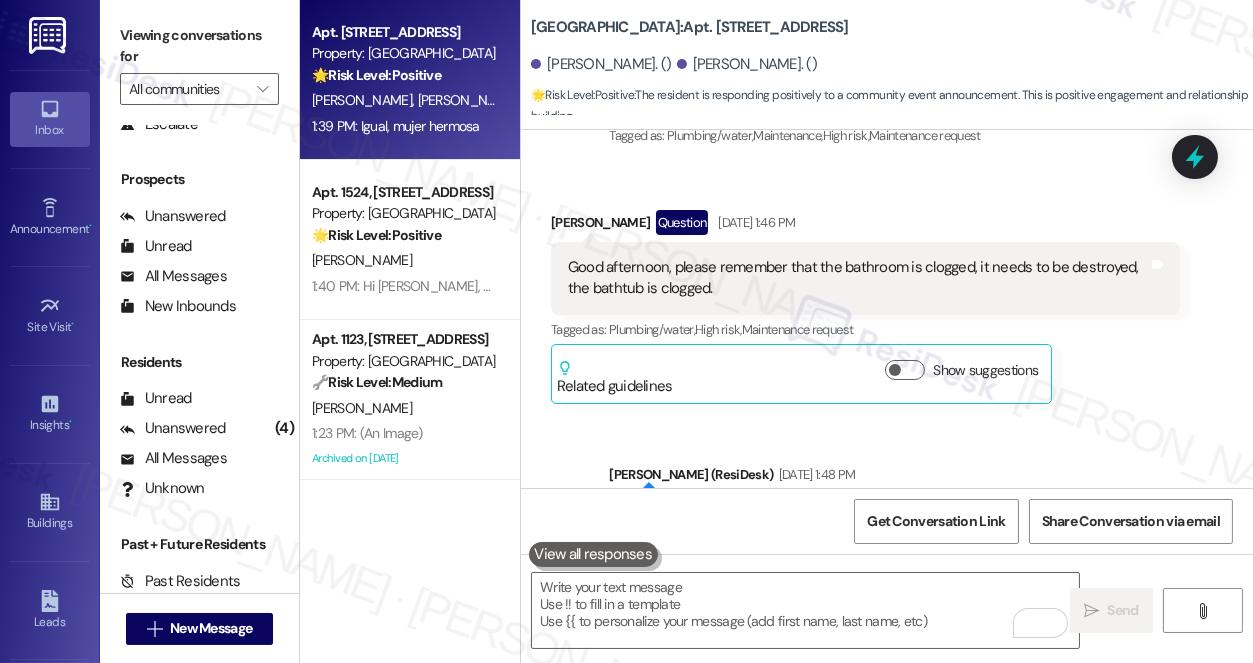 scroll, scrollTop: 181, scrollLeft: 0, axis: vertical 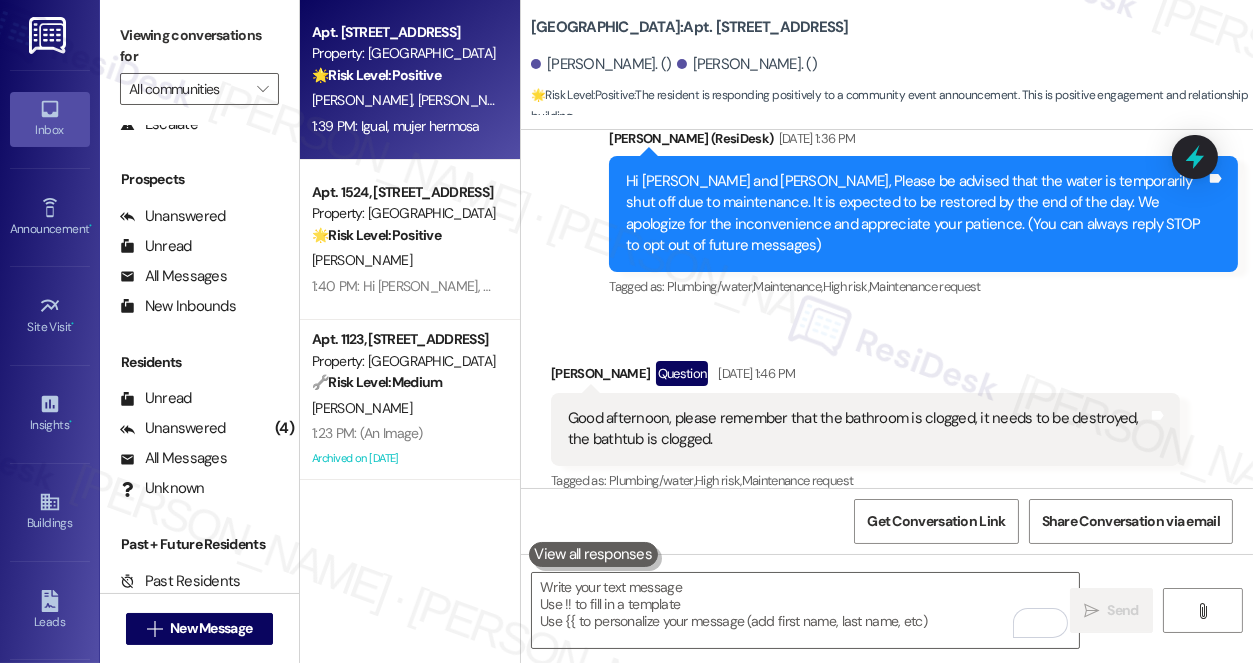 click on "Good afternoon, please remember that the bathroom is clogged, it needs to be destroyed, the bathtub is clogged." at bounding box center [858, 429] 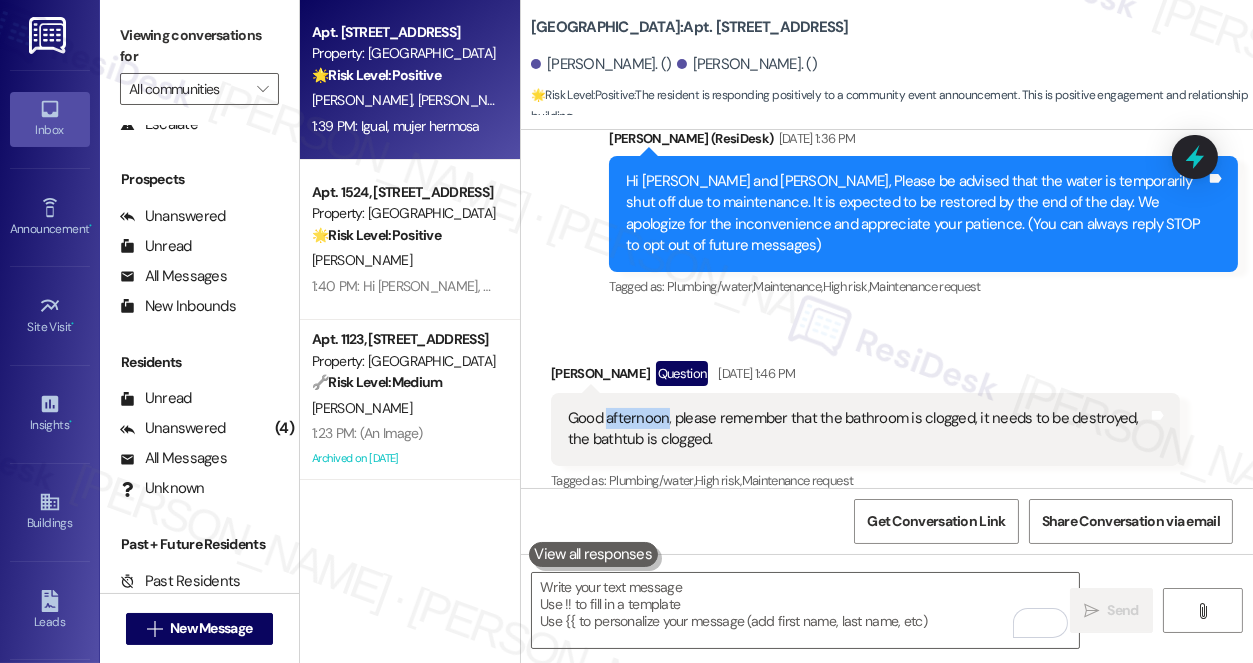 click on "Good afternoon, please remember that the bathroom is clogged, it needs to be destroyed, the bathtub is clogged." at bounding box center [858, 429] 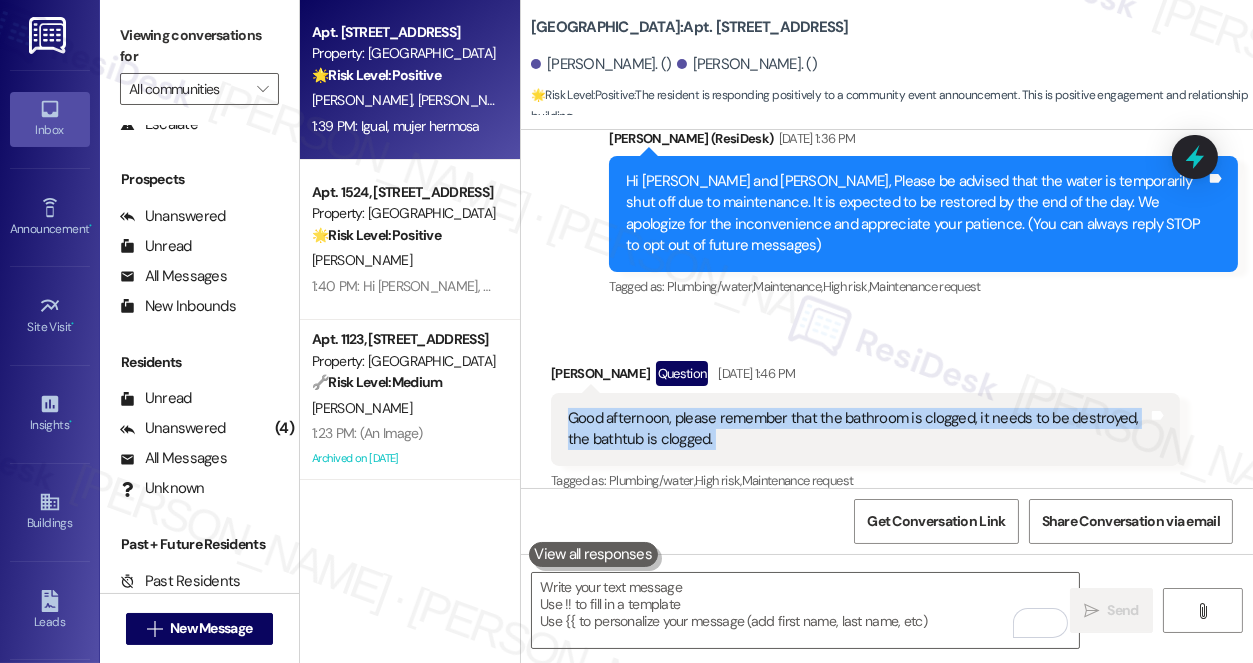 click on "Good afternoon, please remember that the bathroom is clogged, it needs to be destroyed, the bathtub is clogged." at bounding box center (858, 429) 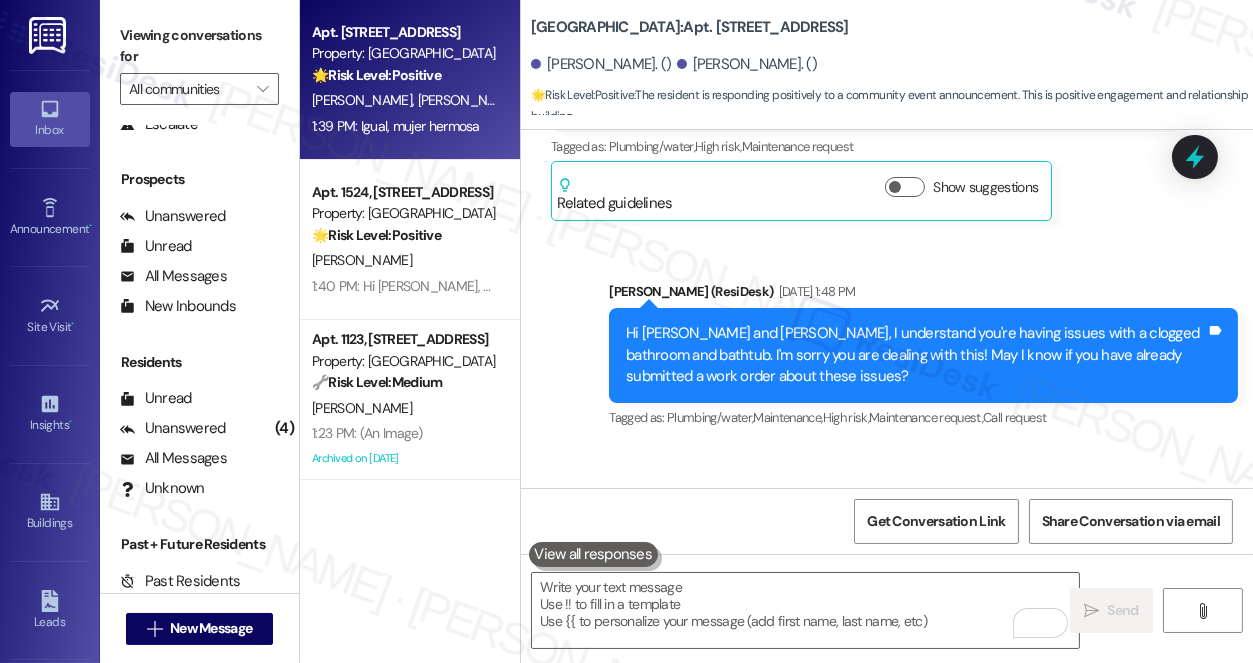 scroll, scrollTop: 545, scrollLeft: 0, axis: vertical 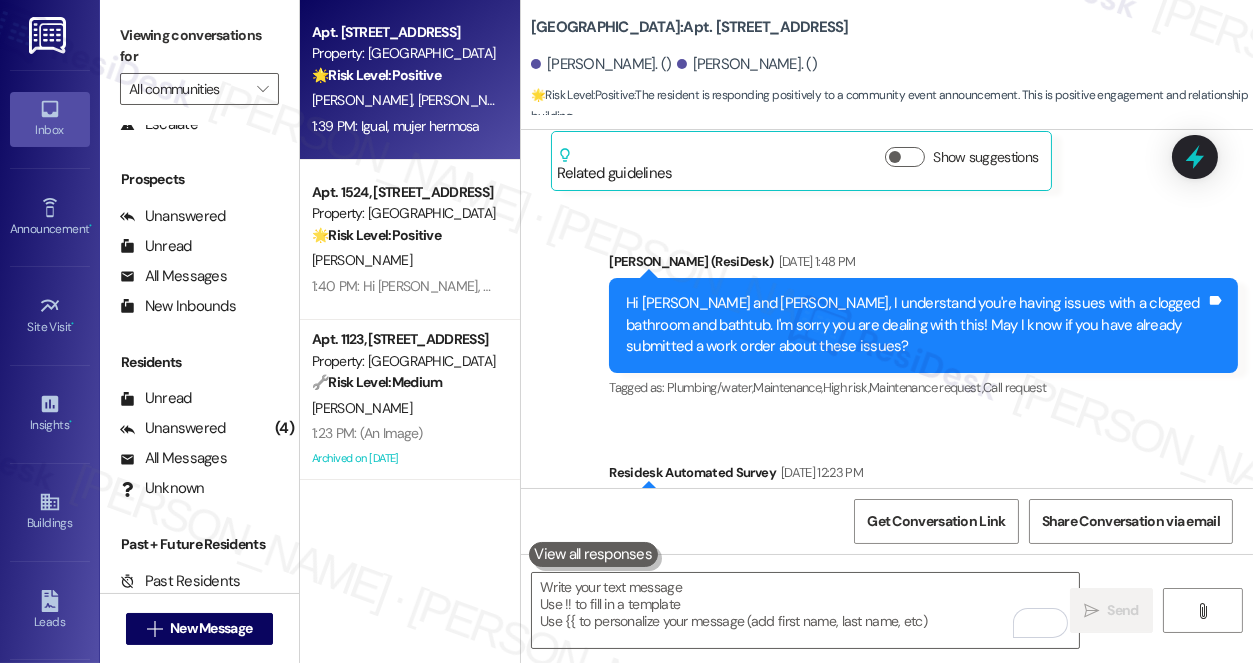 click on "Hi [PERSON_NAME] and [PERSON_NAME], I understand you're having issues with a clogged bathroom and bathtub. I'm sorry you are dealing with this! May I know if you have already submitted a work order about these issues?" at bounding box center [916, 325] 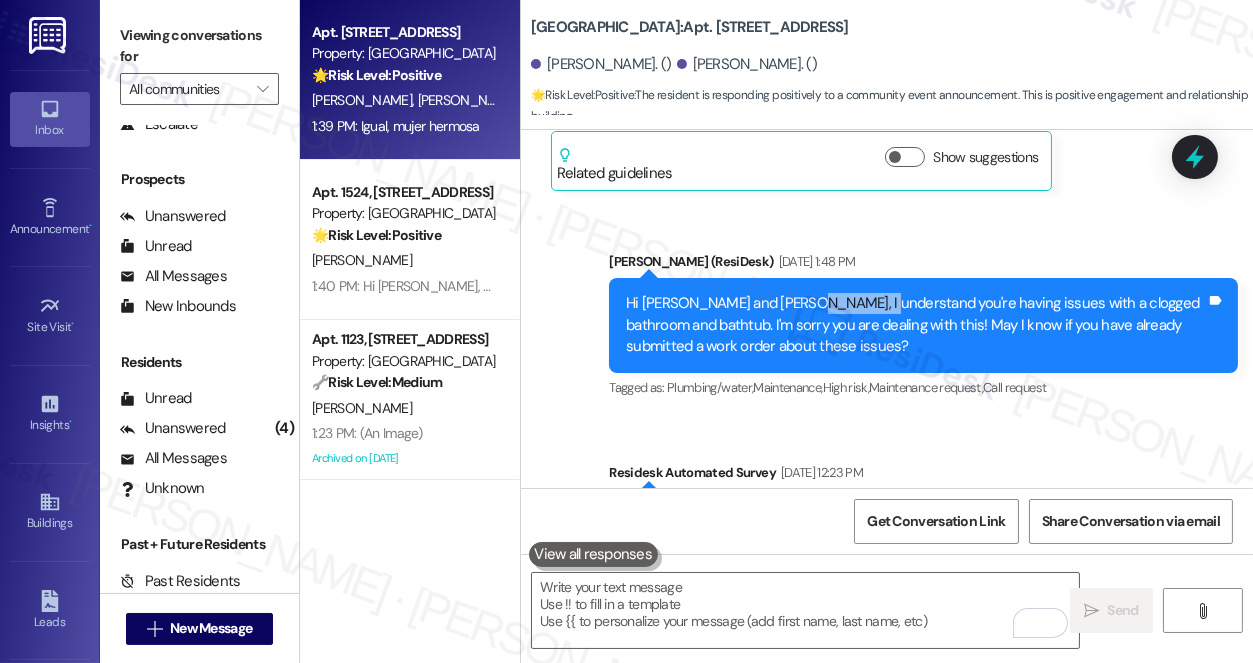 click on "Hi [PERSON_NAME] and [PERSON_NAME], I understand you're having issues with a clogged bathroom and bathtub. I'm sorry you are dealing with this! May I know if you have already submitted a work order about these issues?" at bounding box center [916, 325] 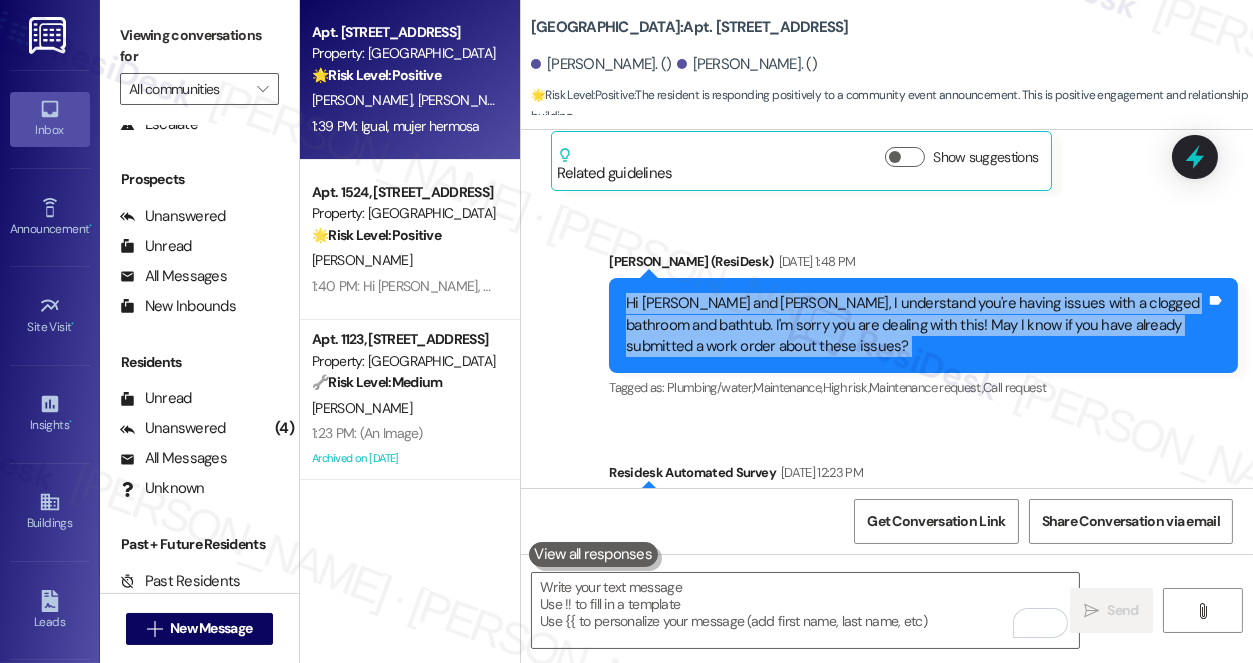 click on "Hi [PERSON_NAME] and [PERSON_NAME], I understand you're having issues with a clogged bathroom and bathtub. I'm sorry you are dealing with this! May I know if you have already submitted a work order about these issues?" at bounding box center (916, 325) 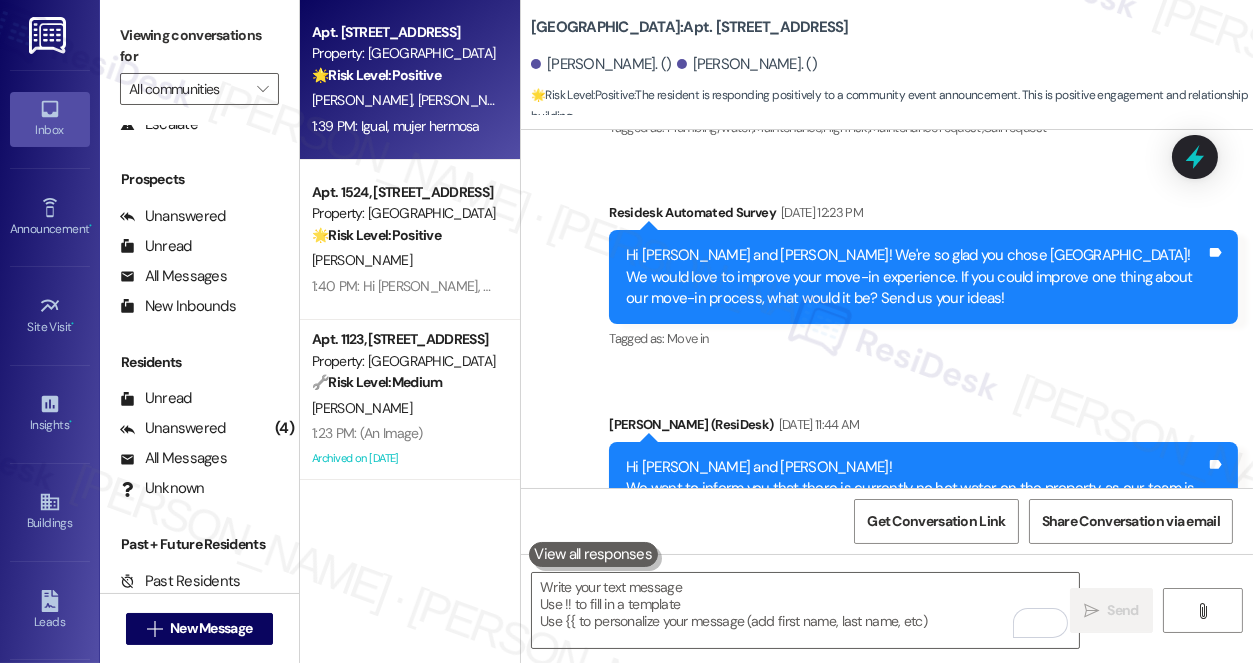 scroll, scrollTop: 818, scrollLeft: 0, axis: vertical 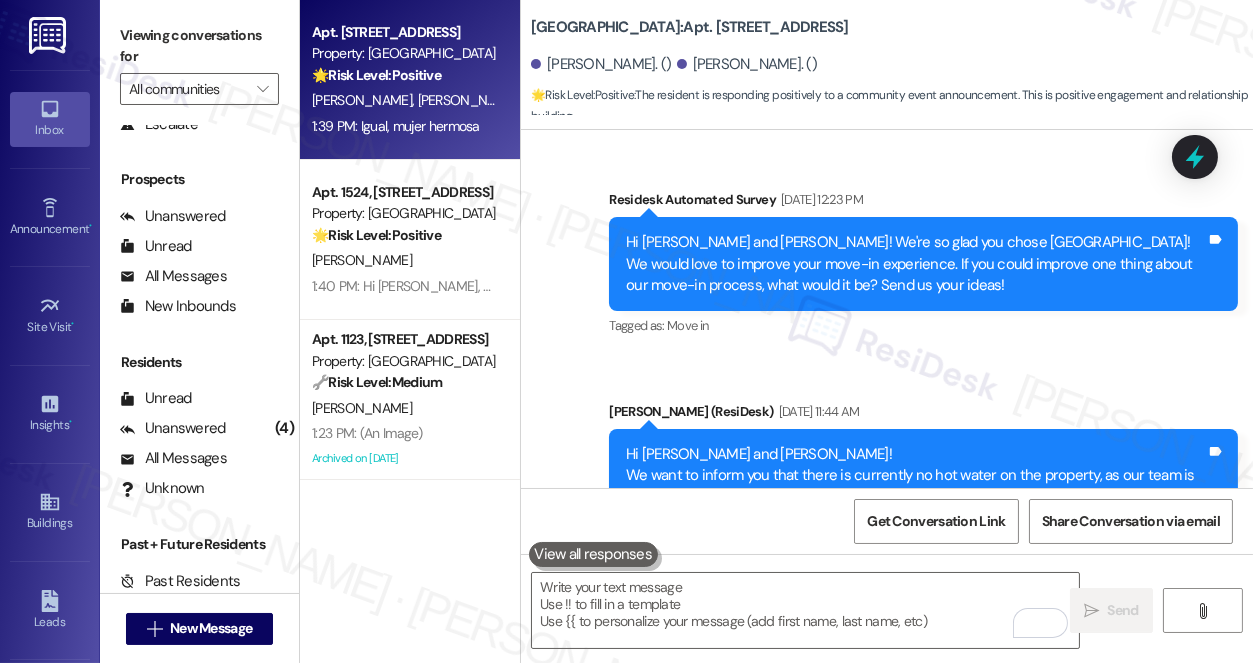 click on "Hi [PERSON_NAME] and [PERSON_NAME]! We're so glad you chose [GEOGRAPHIC_DATA]! We would love to improve your move-in experience. If you could improve one thing about our move-in process, what would it be? Send us your ideas!" at bounding box center [916, 264] 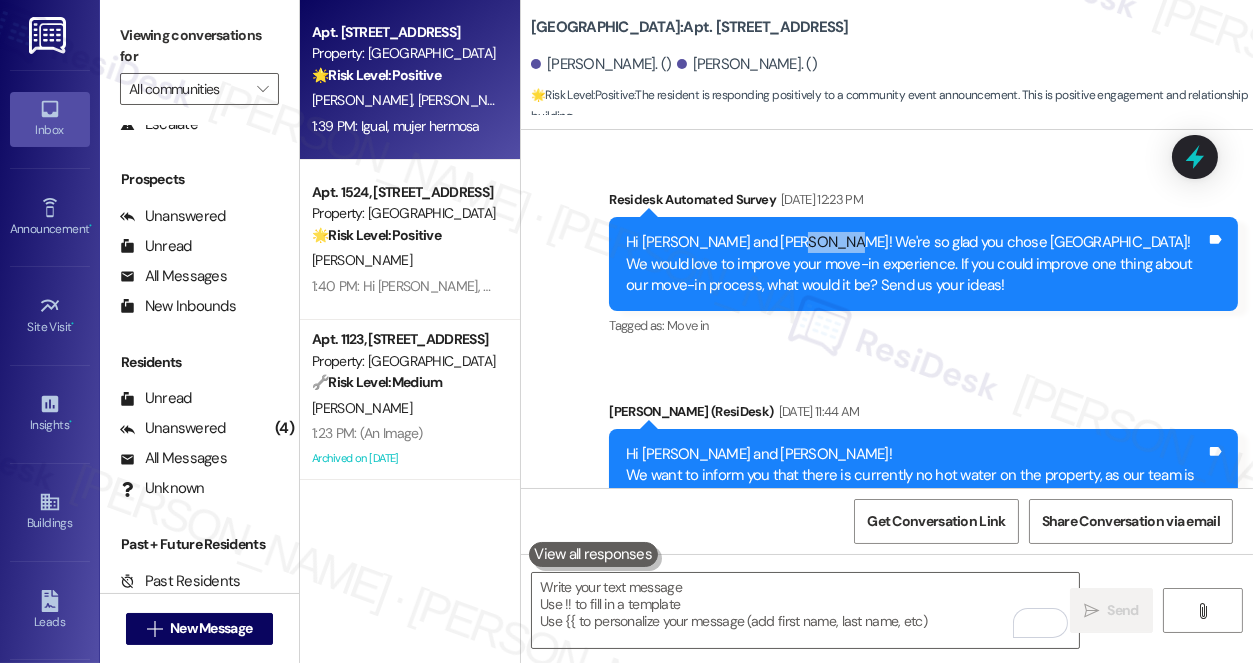 click on "Hi [PERSON_NAME] and [PERSON_NAME]! We're so glad you chose [GEOGRAPHIC_DATA]! We would love to improve your move-in experience. If you could improve one thing about our move-in process, what would it be? Send us your ideas!" at bounding box center [916, 264] 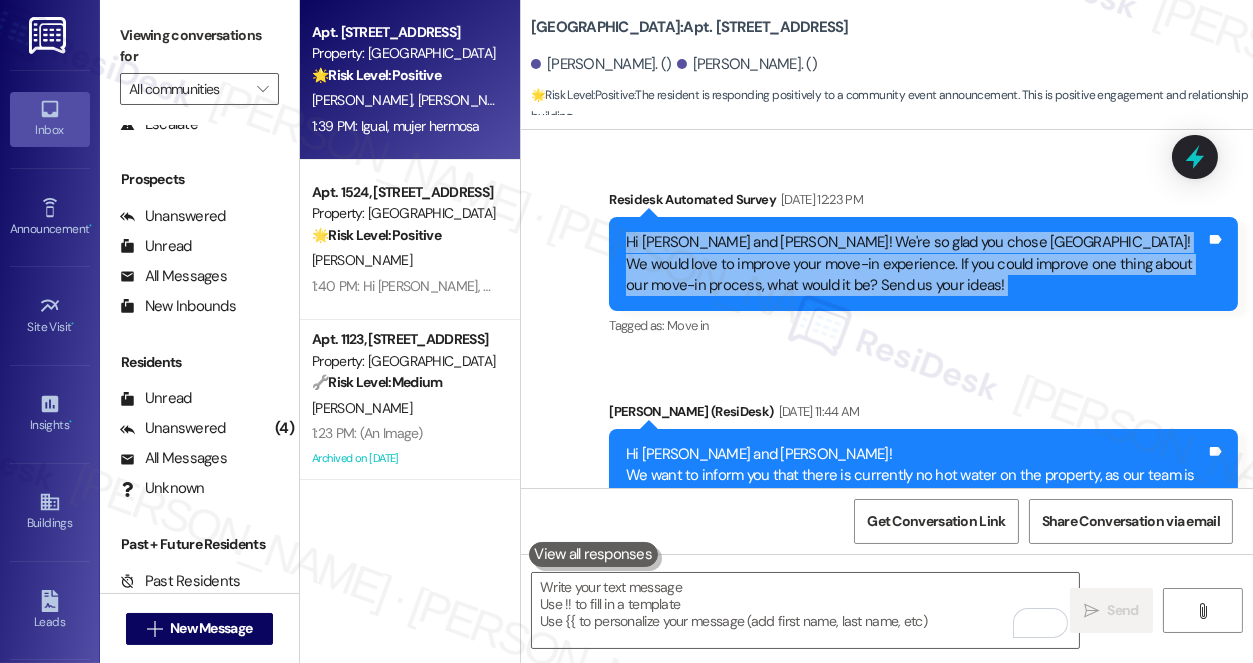 click on "Hi [PERSON_NAME] and [PERSON_NAME]! We're so glad you chose [GEOGRAPHIC_DATA]! We would love to improve your move-in experience. If you could improve one thing about our move-in process, what would it be? Send us your ideas!" at bounding box center (916, 264) 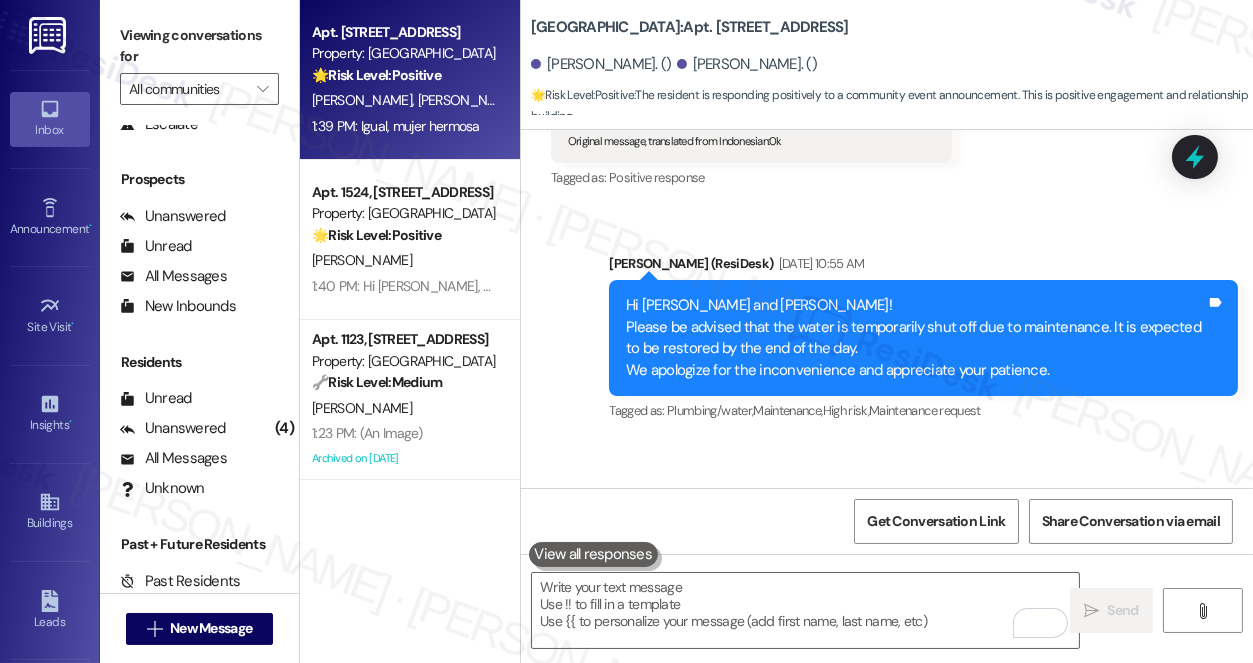 scroll, scrollTop: 1454, scrollLeft: 0, axis: vertical 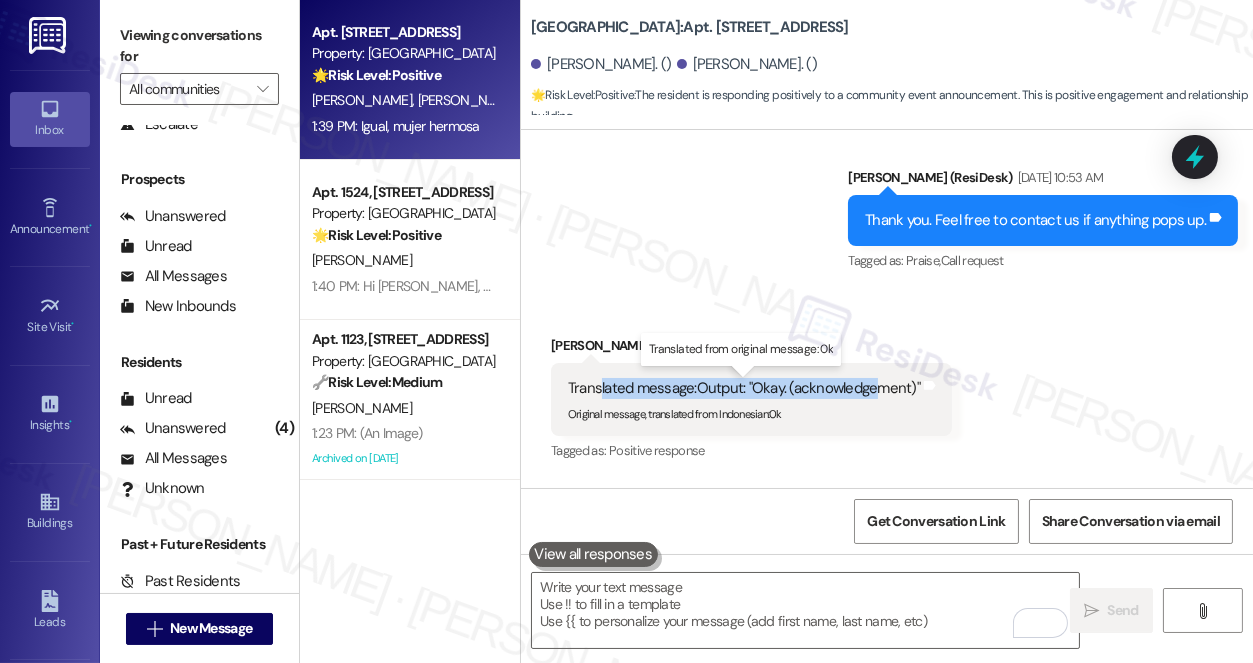 drag, startPoint x: 608, startPoint y: 395, endPoint x: 880, endPoint y: 392, distance: 272.01654 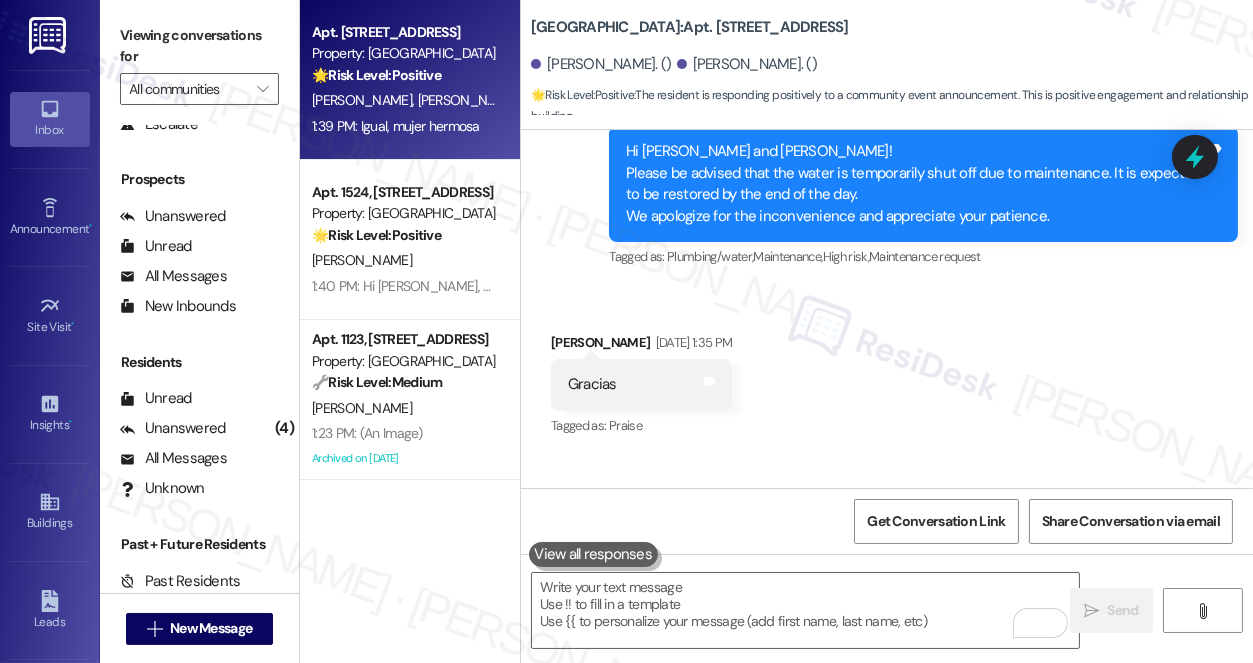 scroll, scrollTop: 1818, scrollLeft: 0, axis: vertical 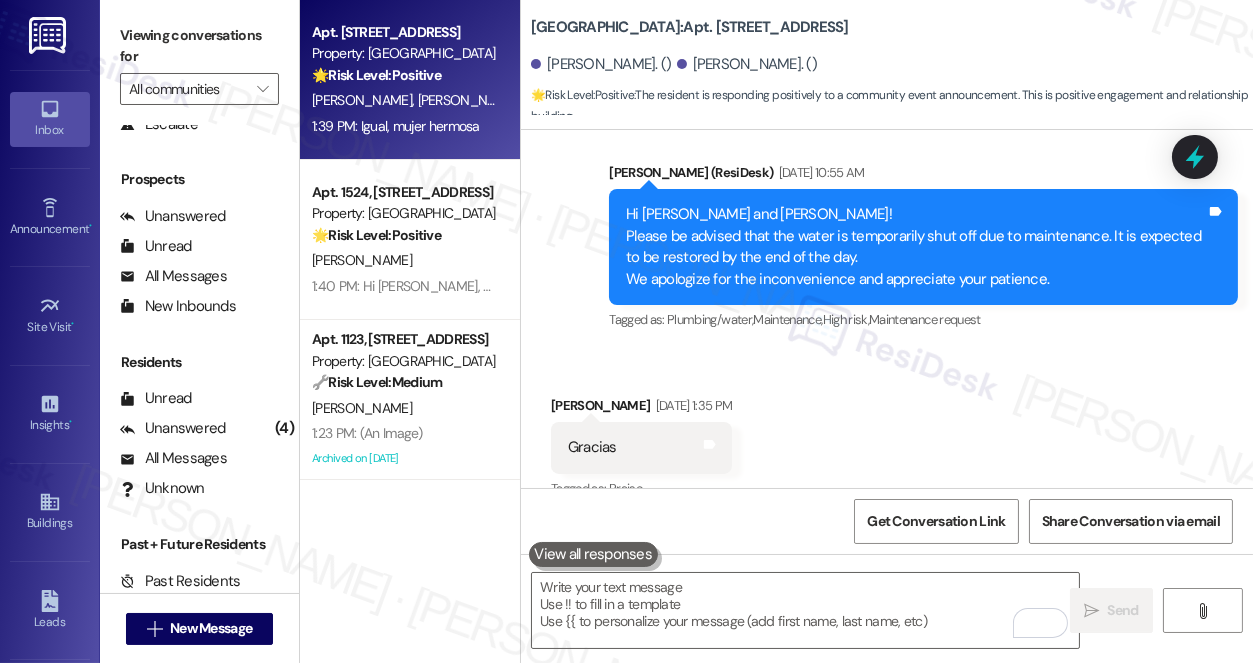 click on "Hi Alexis and Alexander!
Please be advised that the water is temporarily shut off due to maintenance. It is expected to be restored by the end of the day.
We apologize for the inconvenience and appreciate your patience." at bounding box center [916, 247] 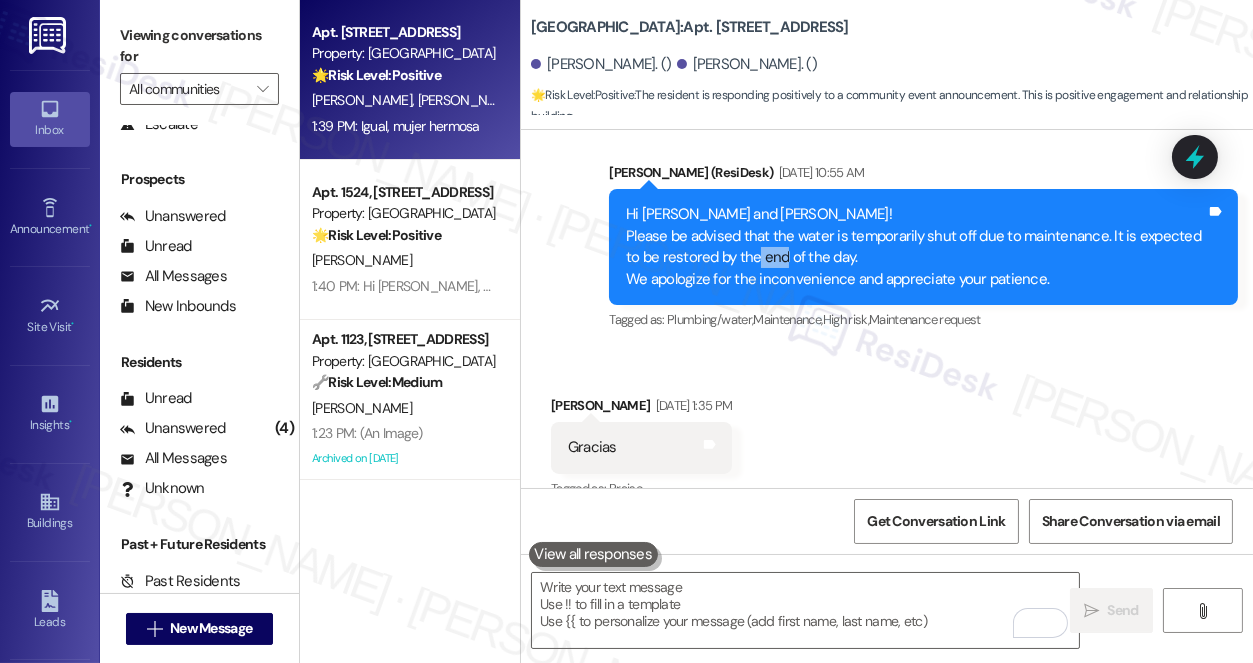 click on "Hi Alexis and Alexander!
Please be advised that the water is temporarily shut off due to maintenance. It is expected to be restored by the end of the day.
We apologize for the inconvenience and appreciate your patience." at bounding box center (916, 247) 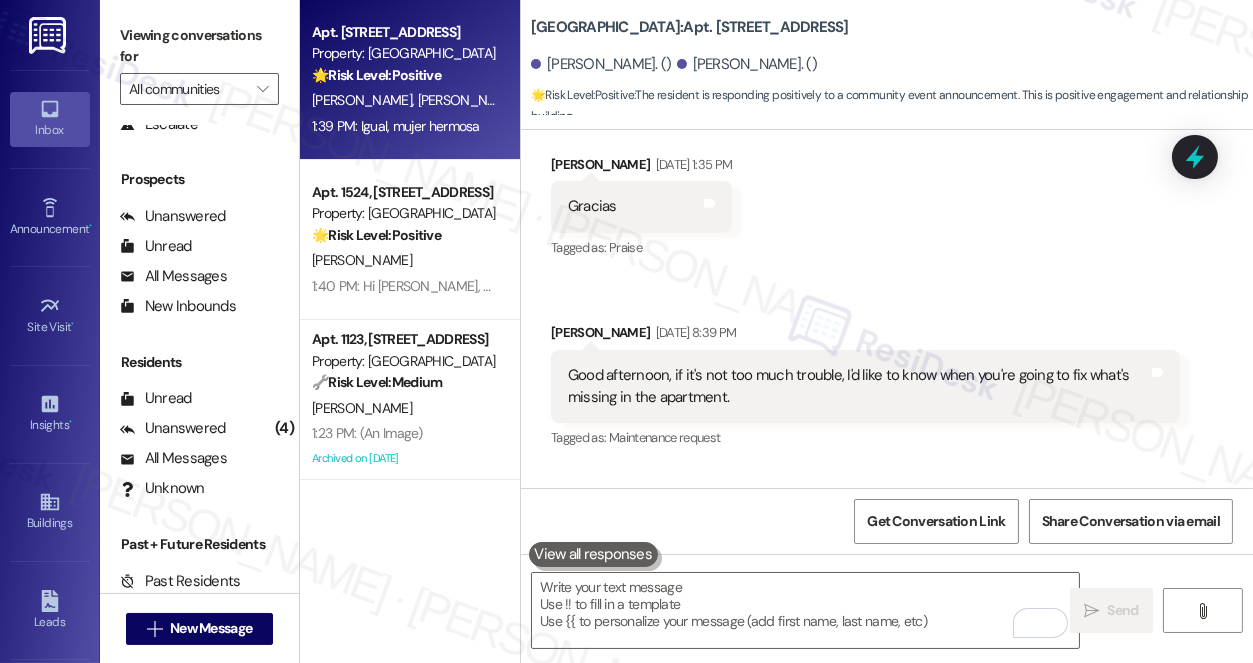 scroll, scrollTop: 2090, scrollLeft: 0, axis: vertical 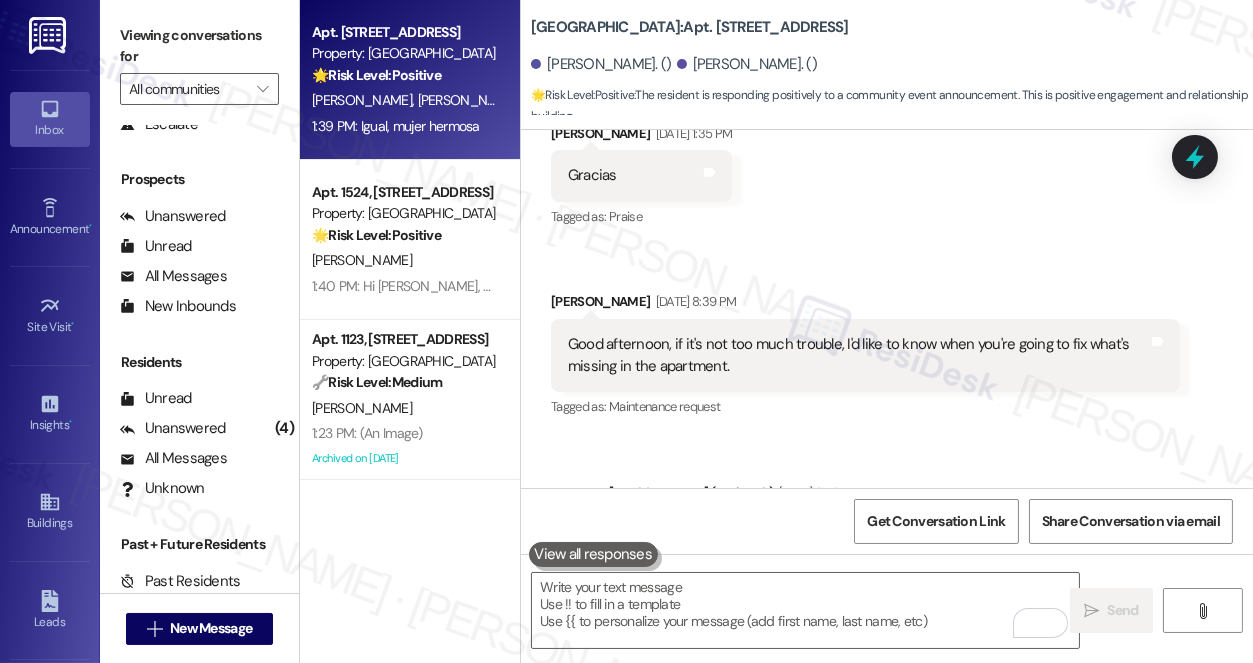click on "Good afternoon, if it's not too much trouble, I'd like to know when you're going to fix what's missing in the apartment." at bounding box center (858, 355) 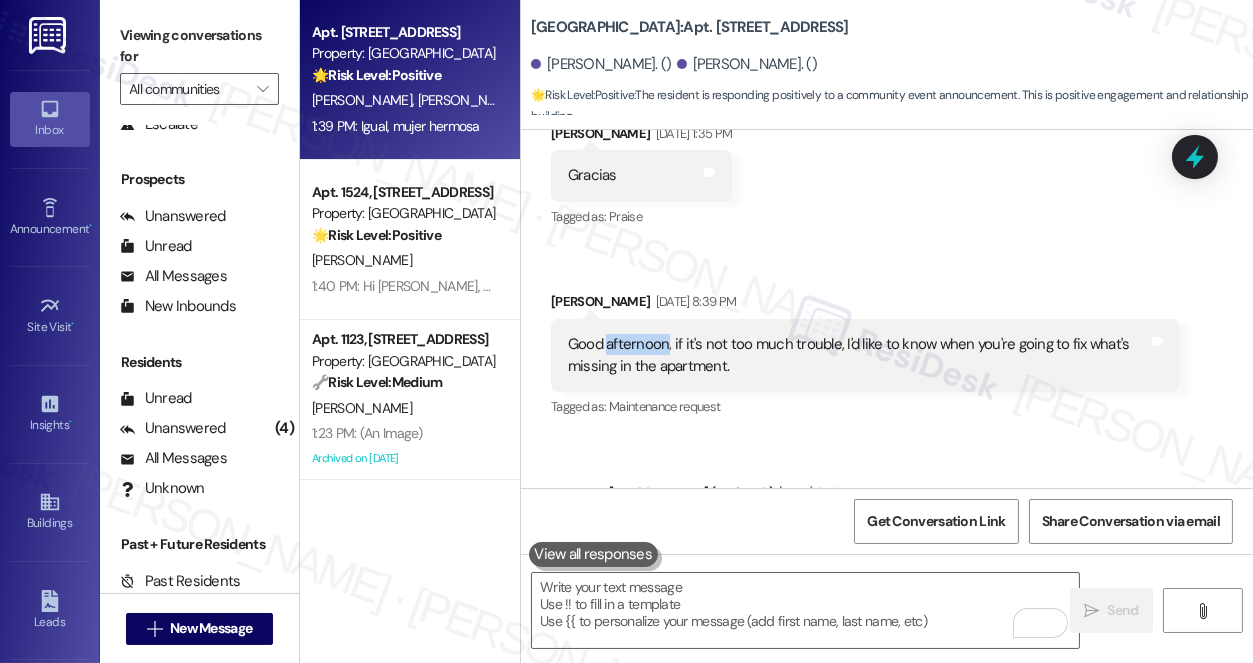 click on "Good afternoon, if it's not too much trouble, I'd like to know when you're going to fix what's missing in the apartment." at bounding box center [858, 355] 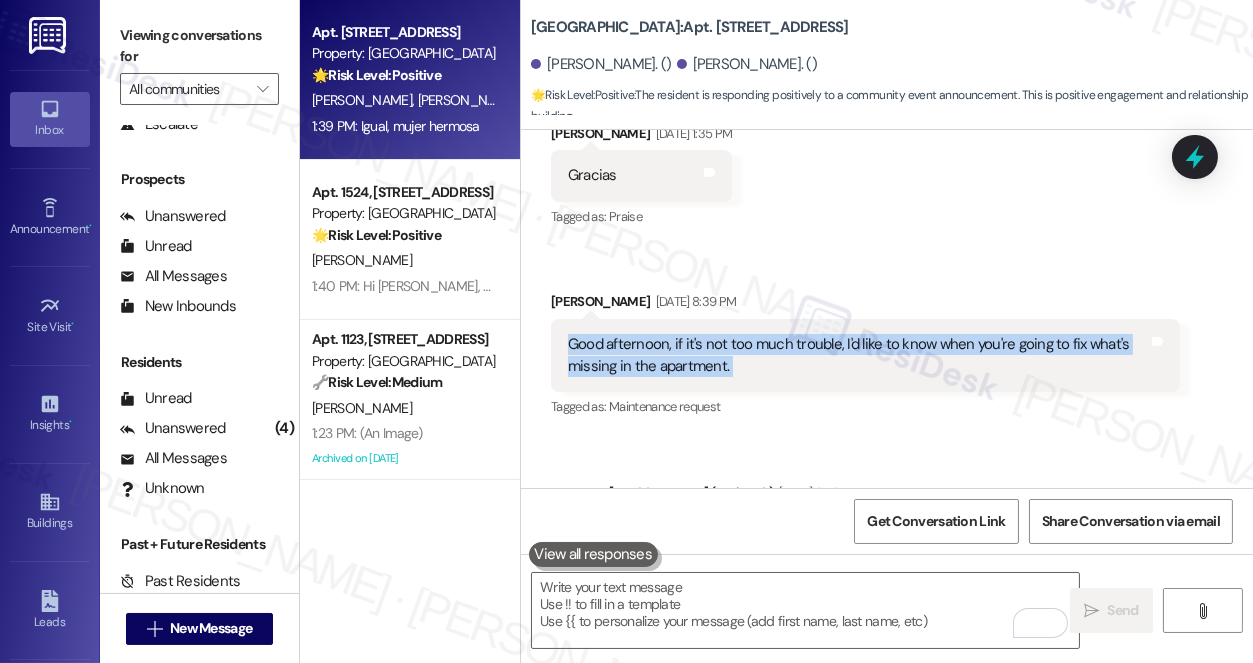 click on "Good afternoon, if it's not too much trouble, I'd like to know when you're going to fix what's missing in the apartment." at bounding box center [858, 355] 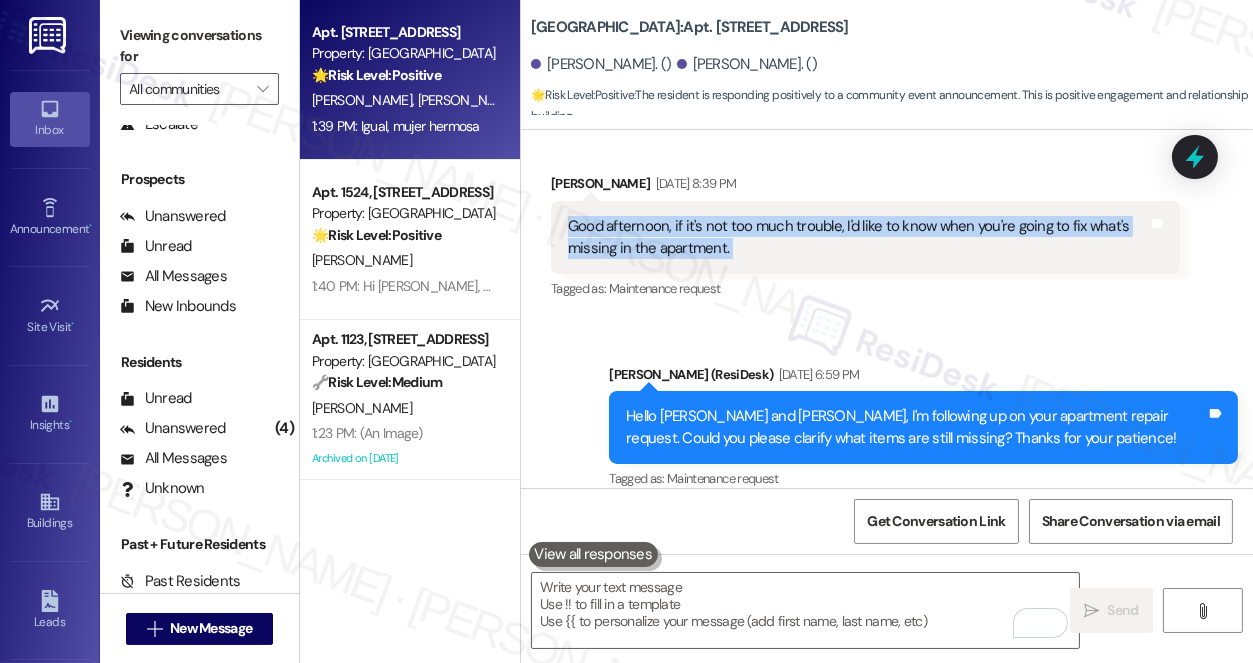 scroll, scrollTop: 2363, scrollLeft: 0, axis: vertical 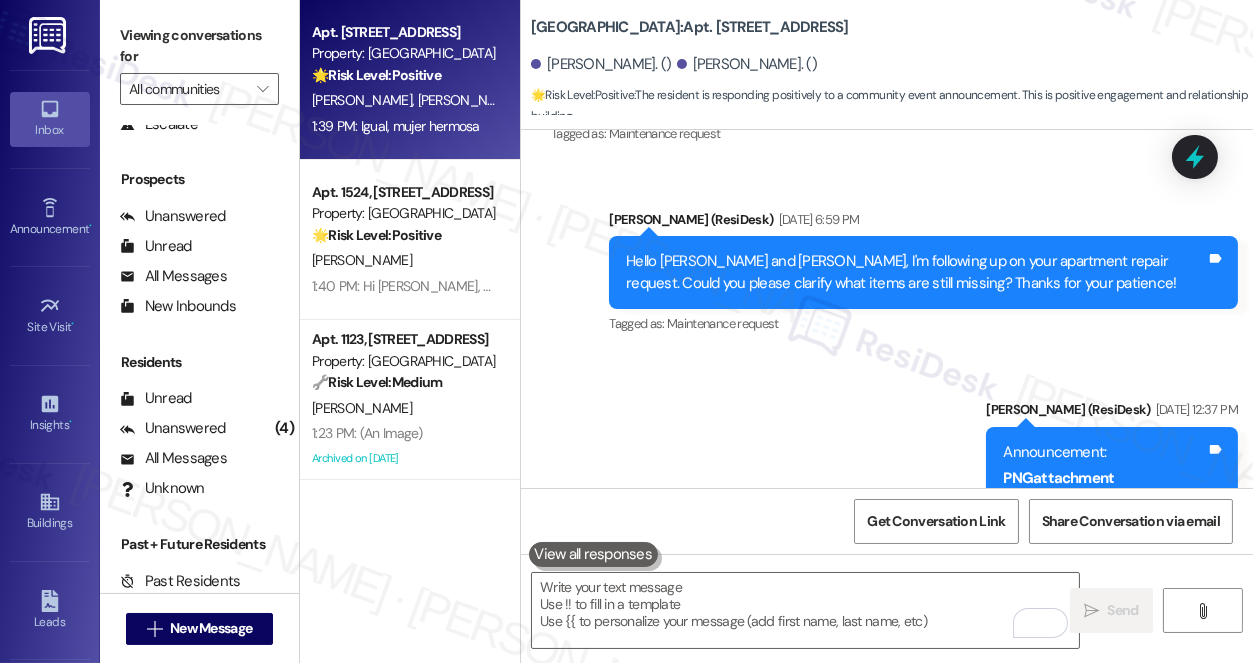 click on "Hello Alexis and Alexander, I'm following up on your apartment repair request. Could you please clarify what items are still missing? Thanks for your patience! Tags and notes" at bounding box center (923, 272) 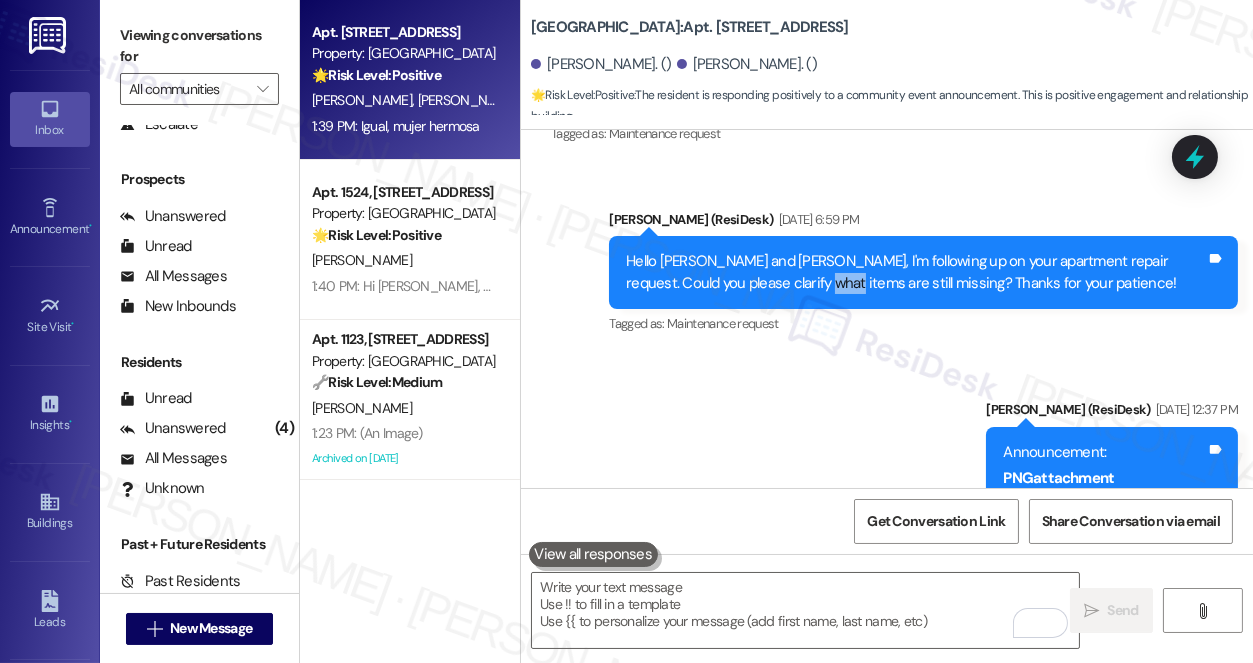 click on "Hello Alexis and Alexander, I'm following up on your apartment repair request. Could you please clarify what items are still missing? Thanks for your patience! Tags and notes" at bounding box center [923, 272] 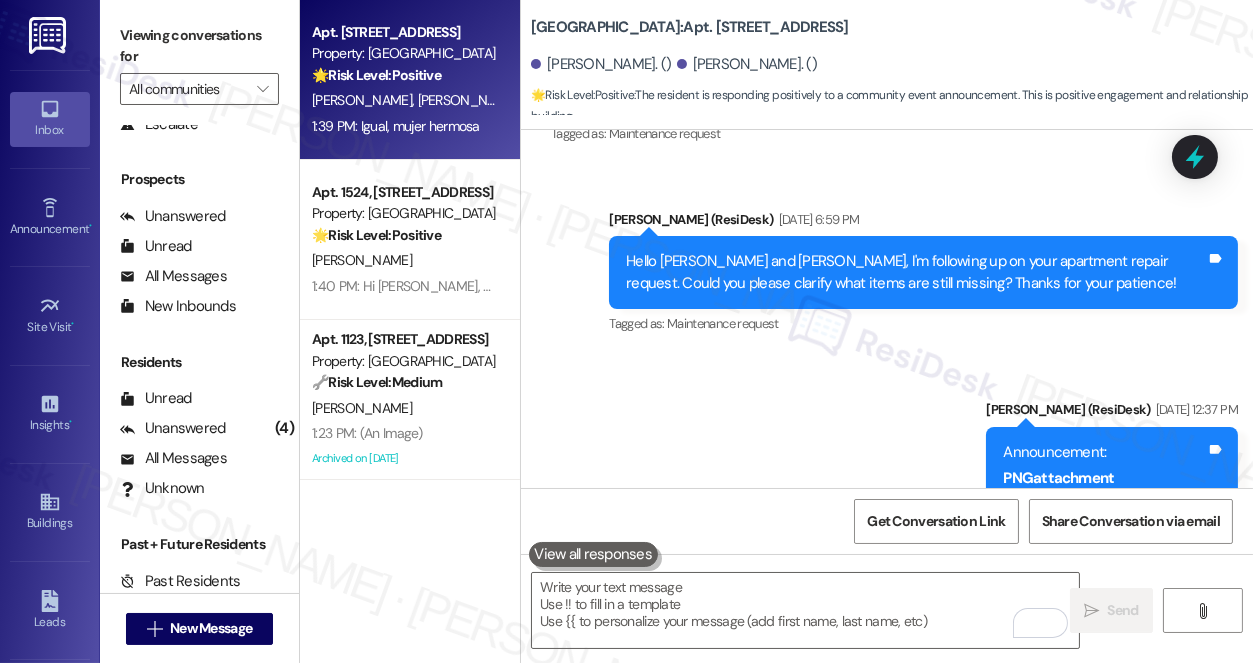 click on "Hello [PERSON_NAME] and [PERSON_NAME], I'm following up on your apartment repair request. Could you please clarify what items are still missing? Thanks for your patience!" at bounding box center (916, 272) 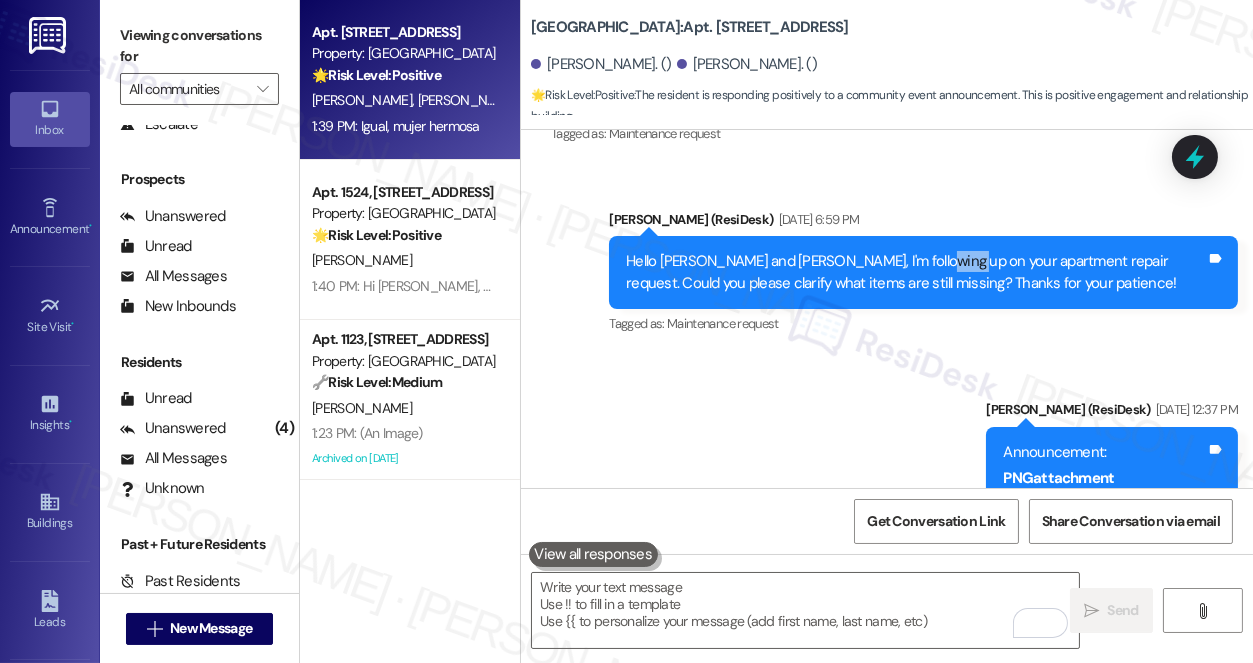 click on "Hello [PERSON_NAME] and [PERSON_NAME], I'm following up on your apartment repair request. Could you please clarify what items are still missing? Thanks for your patience!" at bounding box center [916, 272] 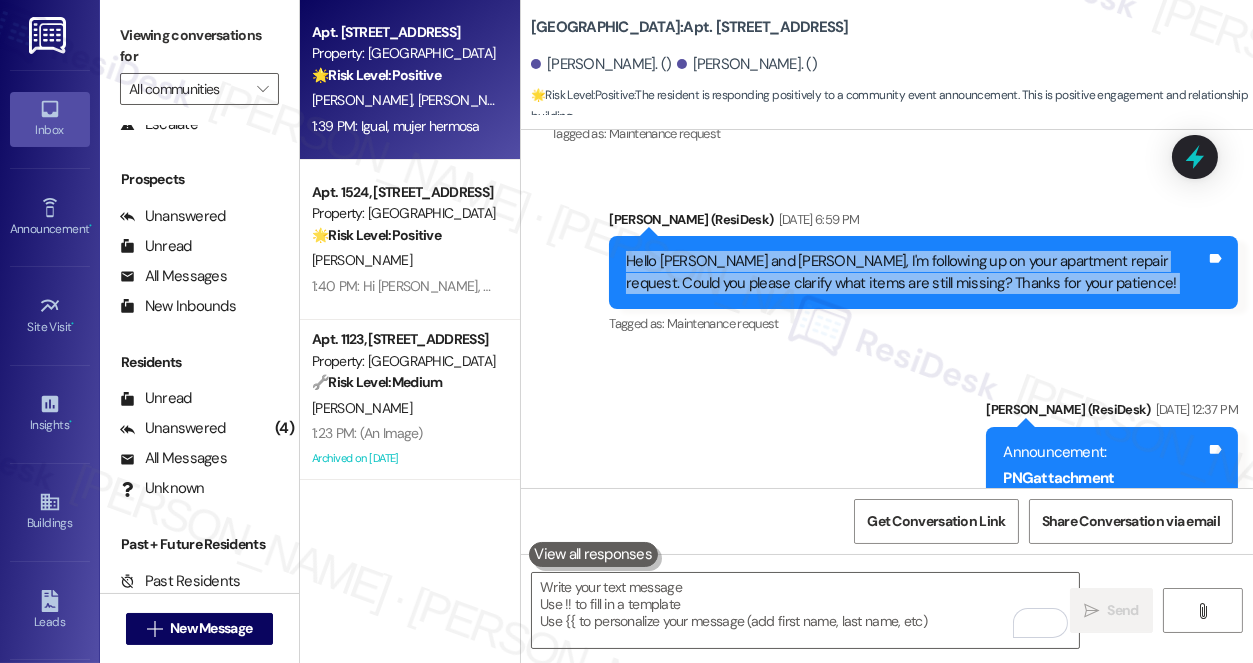 click on "Hello [PERSON_NAME] and [PERSON_NAME], I'm following up on your apartment repair request. Could you please clarify what items are still missing? Thanks for your patience!" at bounding box center (916, 272) 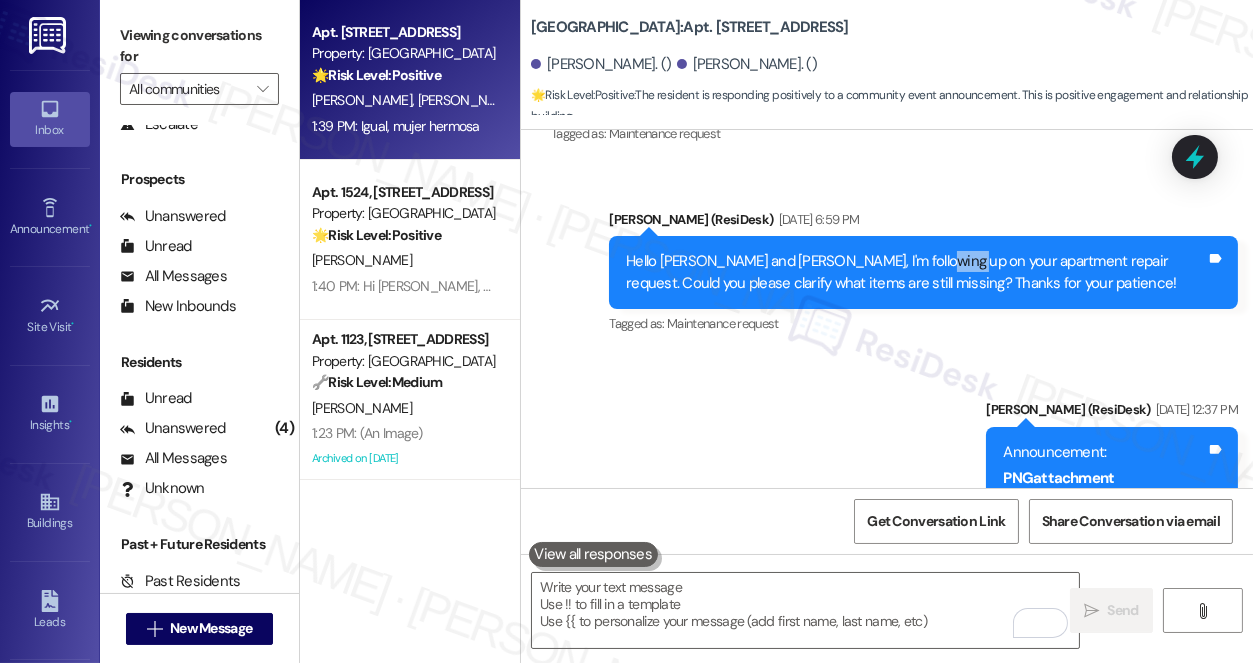 click on "Hello [PERSON_NAME] and [PERSON_NAME], I'm following up on your apartment repair request. Could you please clarify what items are still missing? Thanks for your patience!" at bounding box center (916, 272) 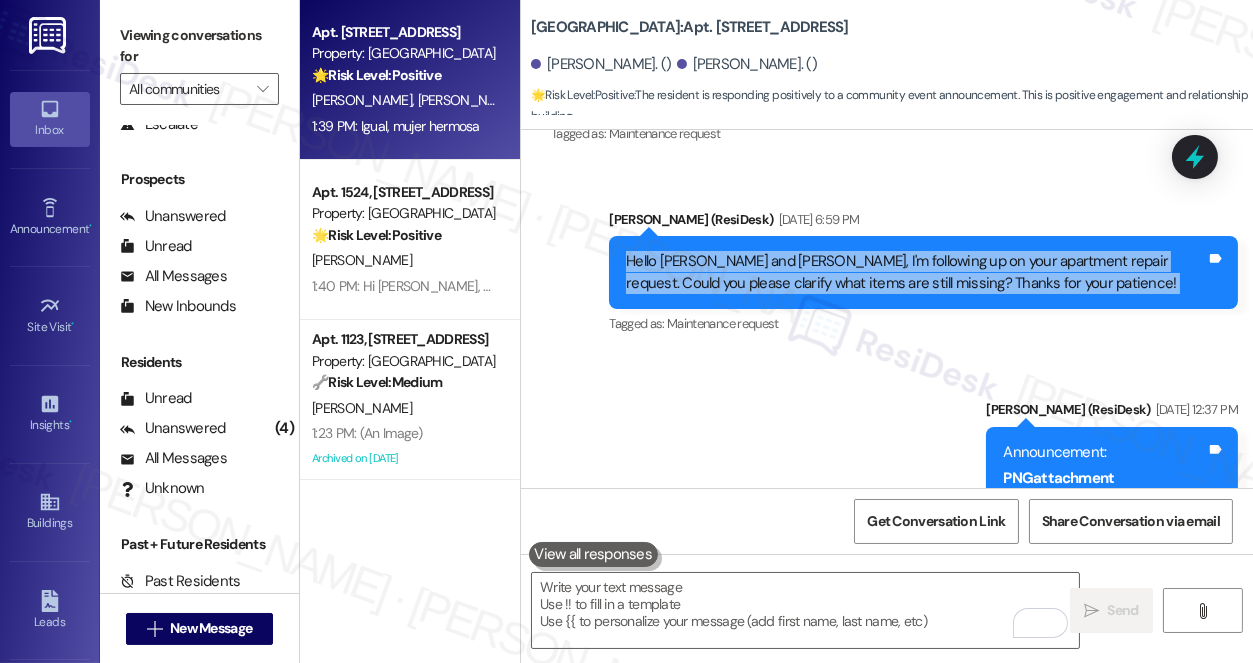 click on "Hello [PERSON_NAME] and [PERSON_NAME], I'm following up on your apartment repair request. Could you please clarify what items are still missing? Thanks for your patience!" at bounding box center (916, 272) 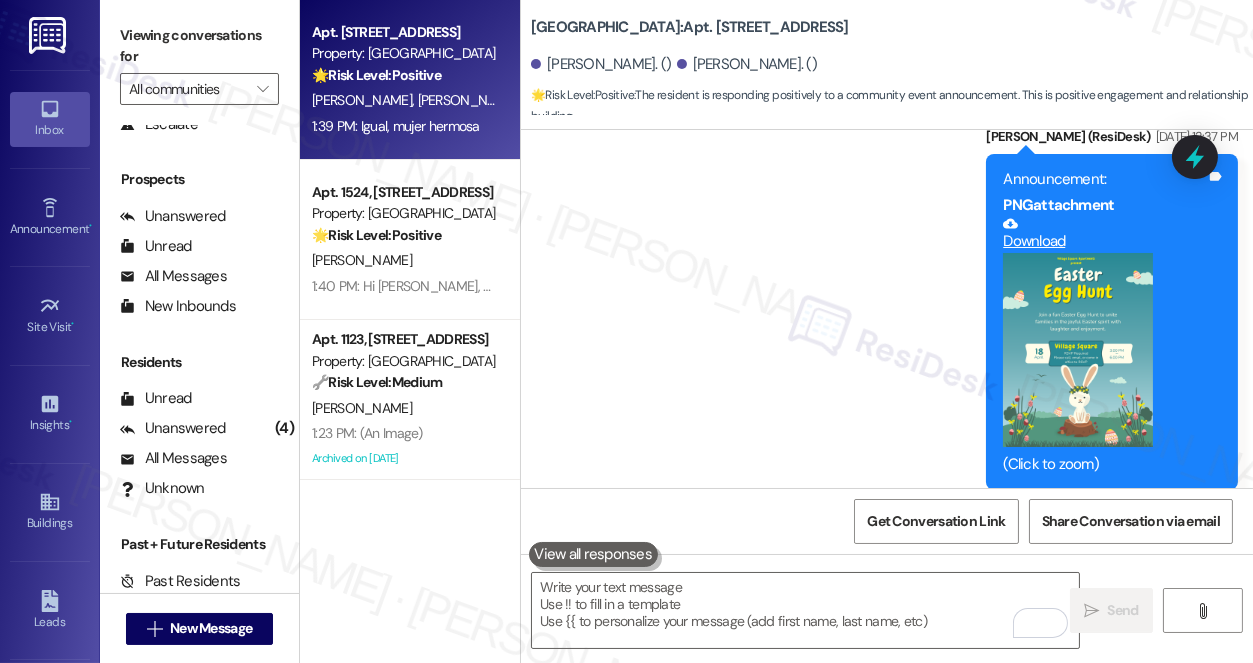 scroll, scrollTop: 2909, scrollLeft: 0, axis: vertical 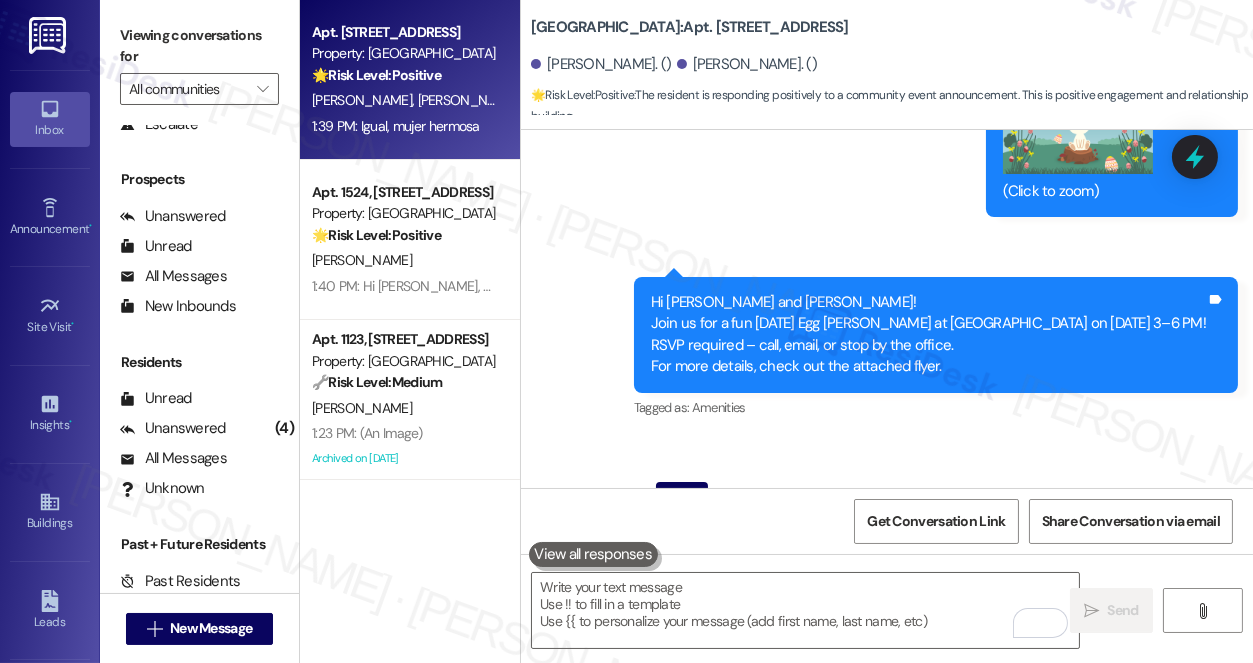 click on "Hi Alexis and Alexander!
Join us for a fun Easter Egg Hunt at Village Square on April 18th from 3–6 PM!
RSVP required – call, email, or stop by the office.
For more details, check out the attached flyer." at bounding box center (928, 335) 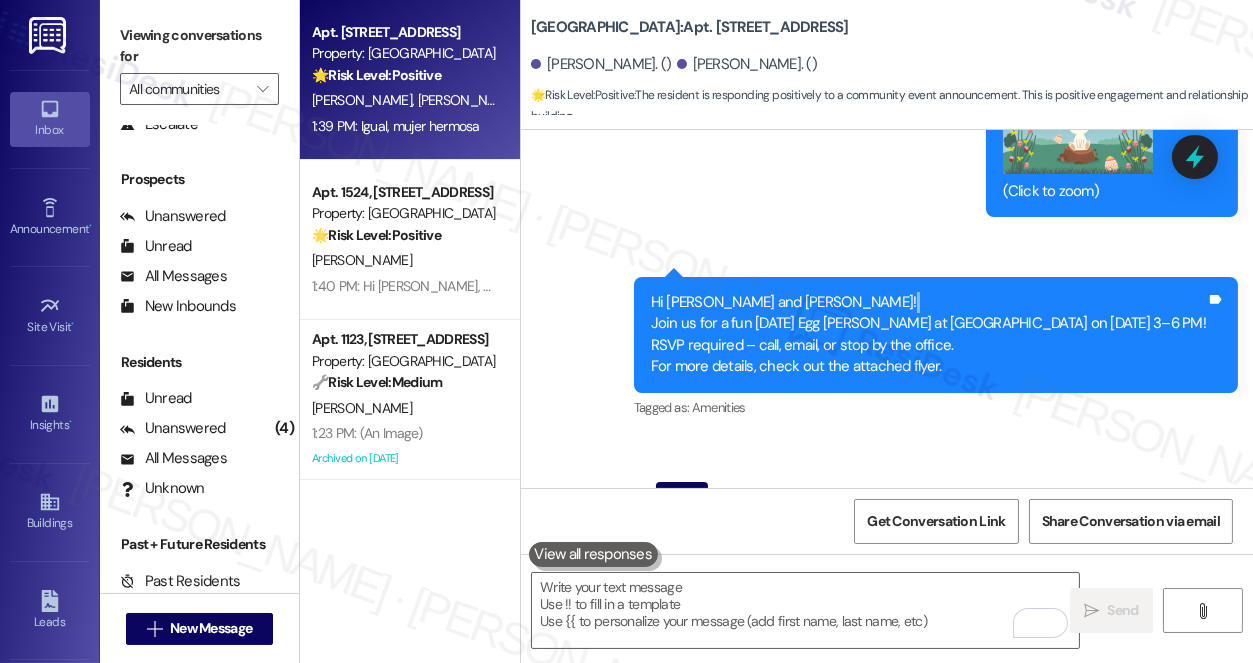 click on "Hi Alexis and Alexander!
Join us for a fun Easter Egg Hunt at Village Square on April 18th from 3–6 PM!
RSVP required – call, email, or stop by the office.
For more details, check out the attached flyer." at bounding box center (928, 335) 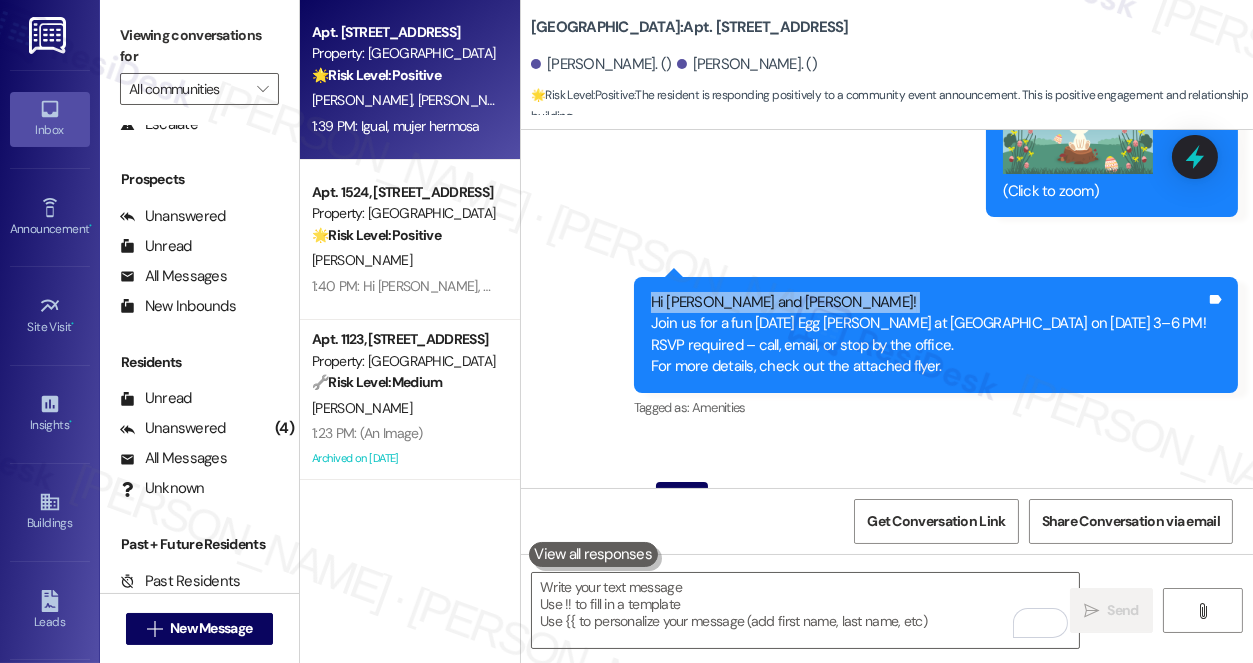 click on "Hi Alexis and Alexander!
Join us for a fun Easter Egg Hunt at Village Square on April 18th from 3–6 PM!
RSVP required – call, email, or stop by the office.
For more details, check out the attached flyer." at bounding box center [928, 335] 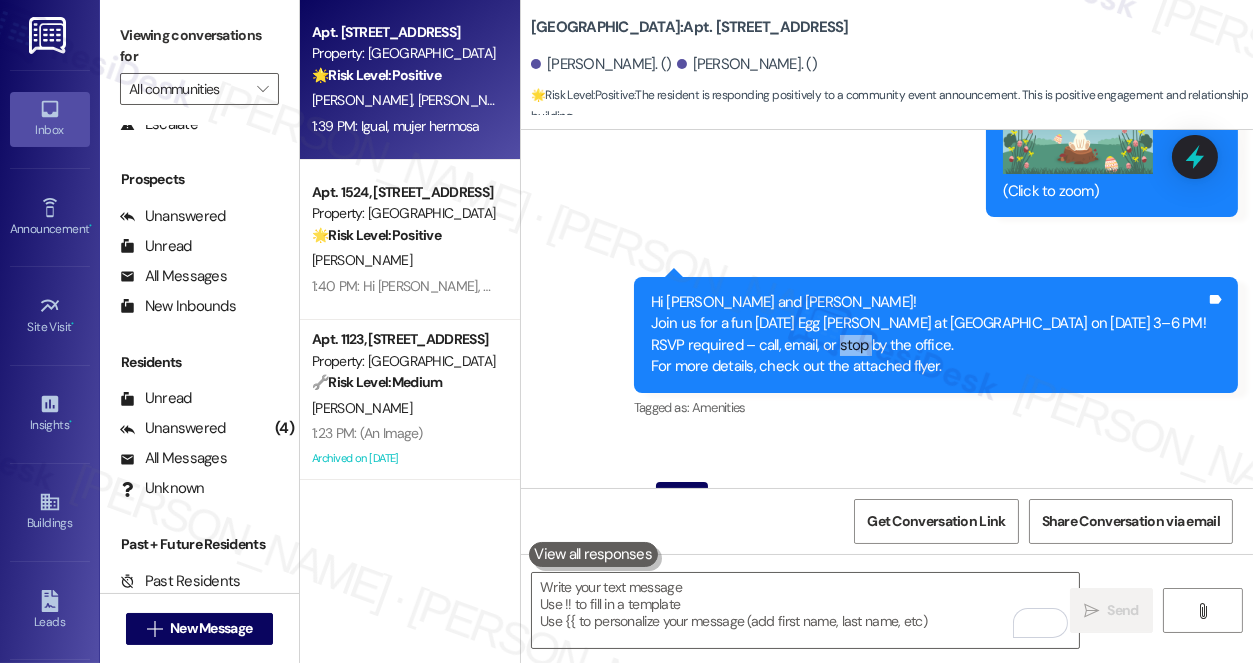 click on "Hi Alexis and Alexander!
Join us for a fun Easter Egg Hunt at Village Square on April 18th from 3–6 PM!
RSVP required – call, email, or stop by the office.
For more details, check out the attached flyer." at bounding box center (928, 335) 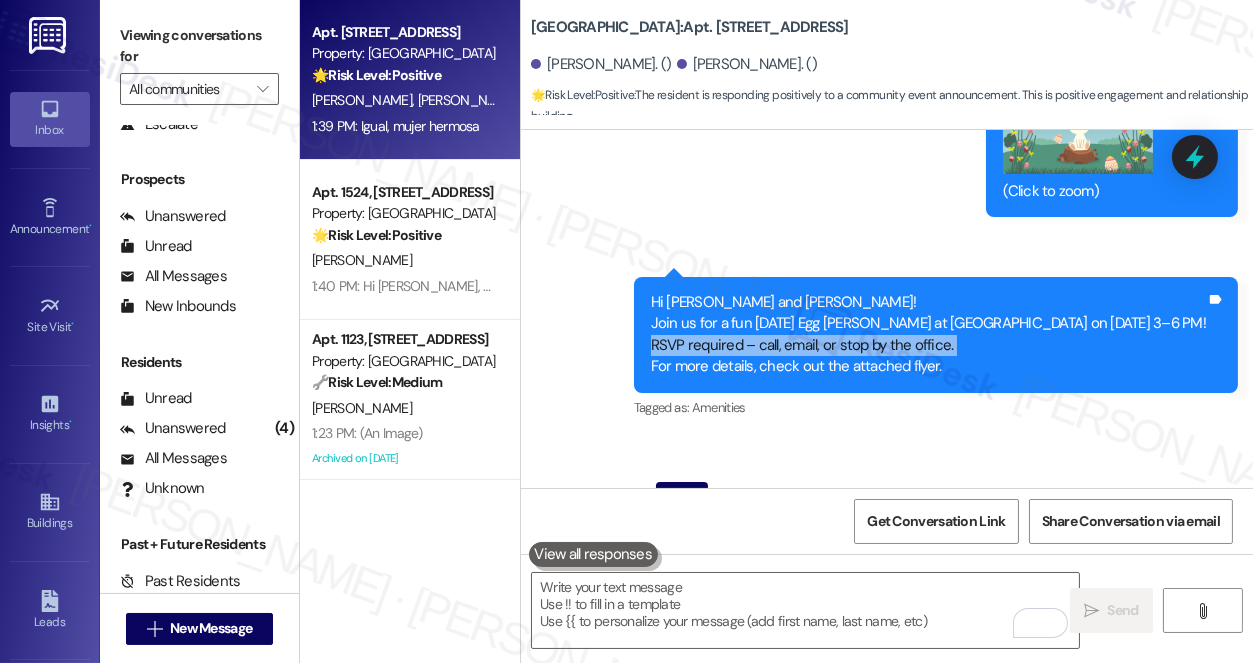 click on "Hi Alexis and Alexander!
Join us for a fun Easter Egg Hunt at Village Square on April 18th from 3–6 PM!
RSVP required – call, email, or stop by the office.
For more details, check out the attached flyer." at bounding box center [928, 335] 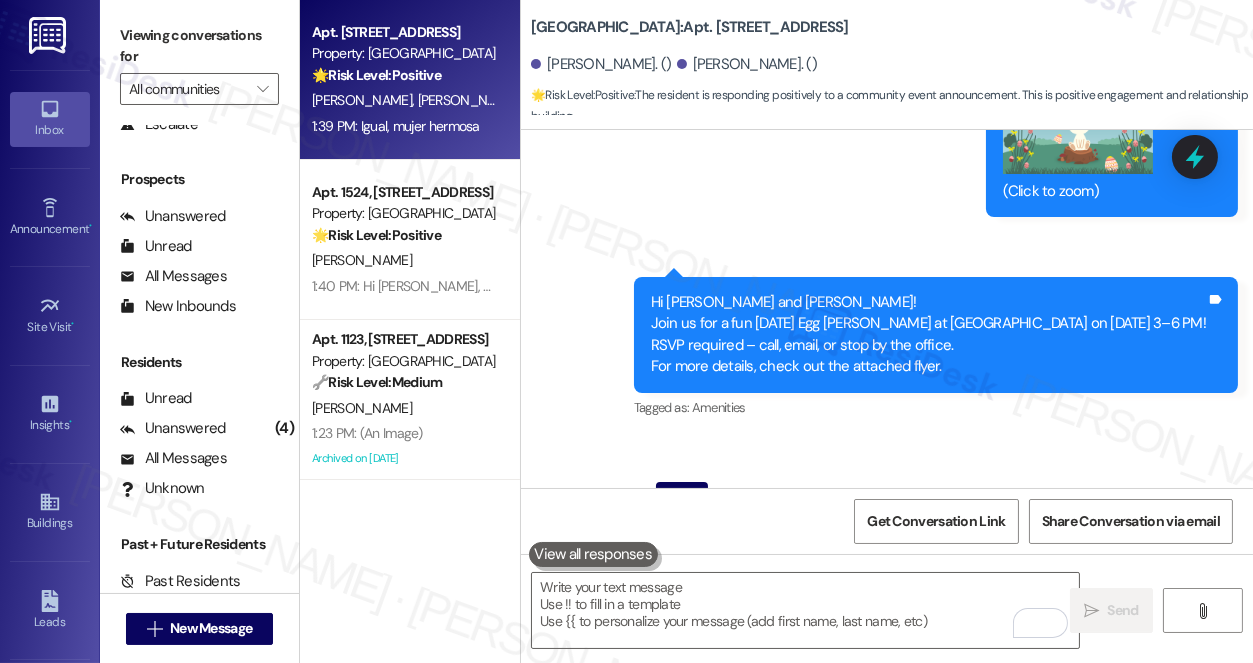 click on "Hi Alexis and Alexander!
Join us for a fun Easter Egg Hunt at Village Square on April 18th from 3–6 PM!
RSVP required – call, email, or stop by the office.
For more details, check out the attached flyer." at bounding box center [928, 335] 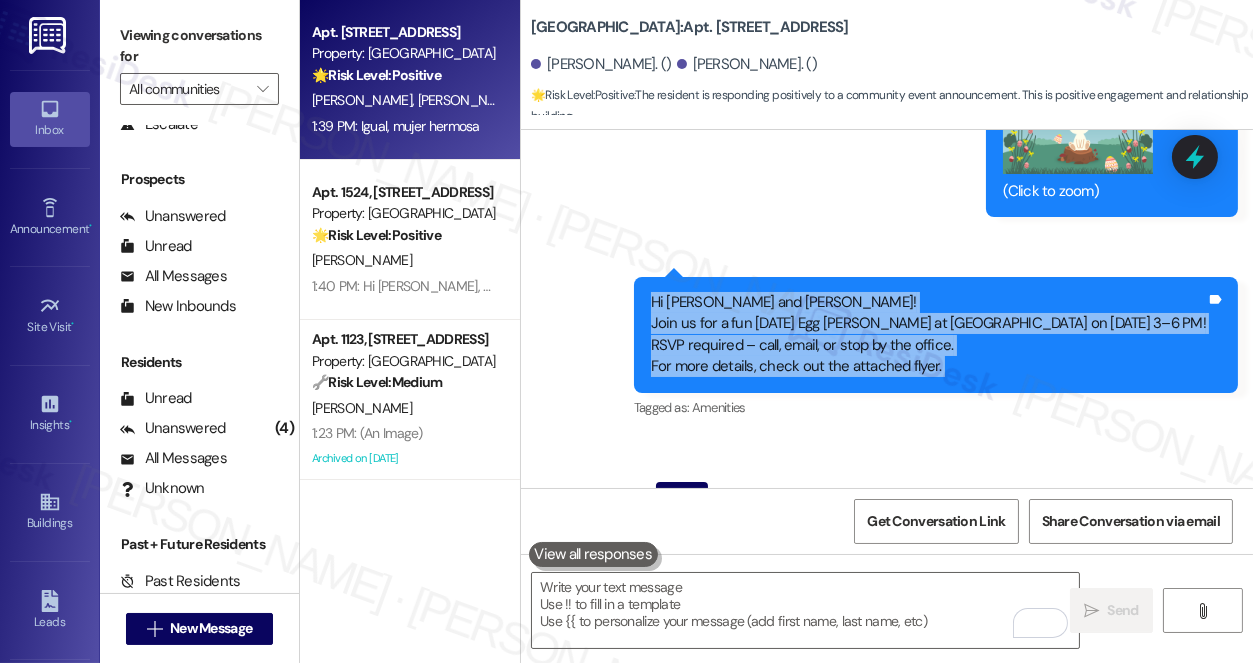 drag, startPoint x: 1066, startPoint y: 359, endPoint x: 816, endPoint y: 296, distance: 257.81583 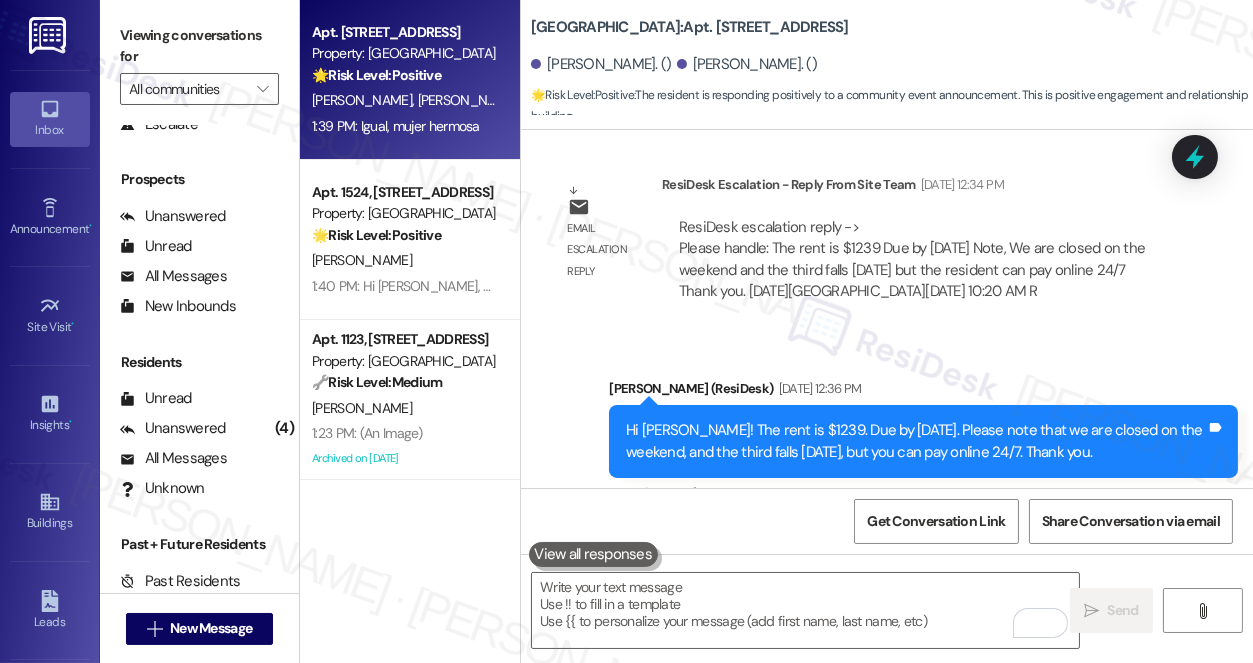 scroll, scrollTop: 3636, scrollLeft: 0, axis: vertical 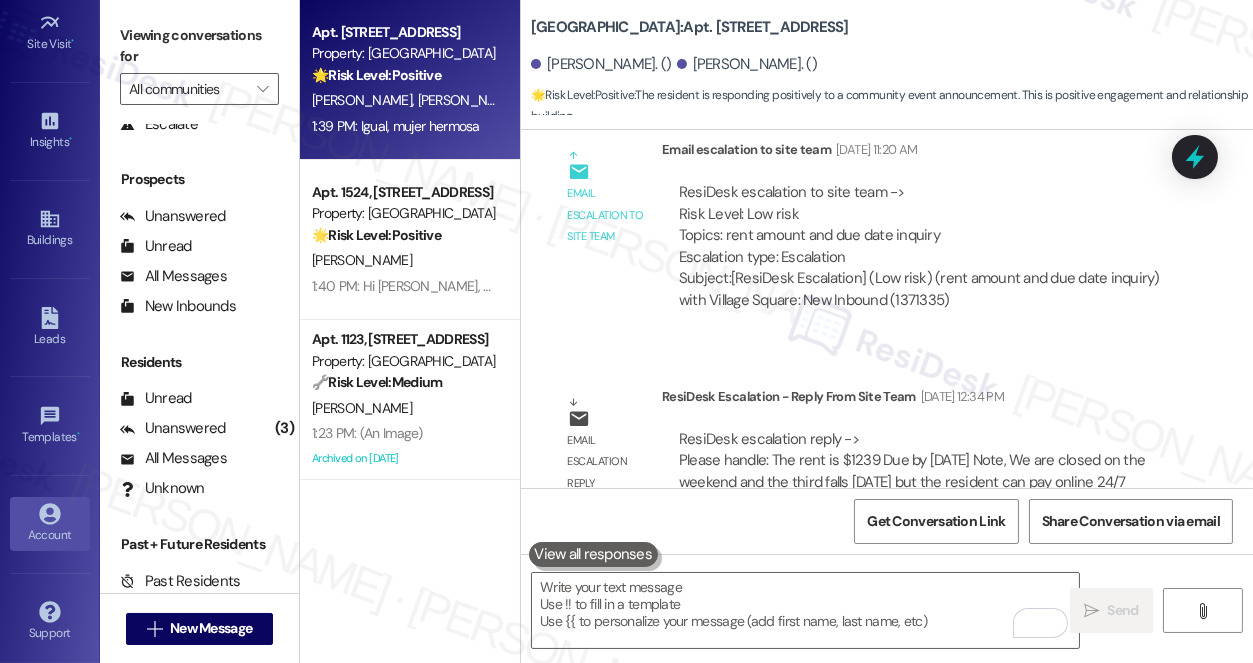 click on "Account" at bounding box center [50, 535] 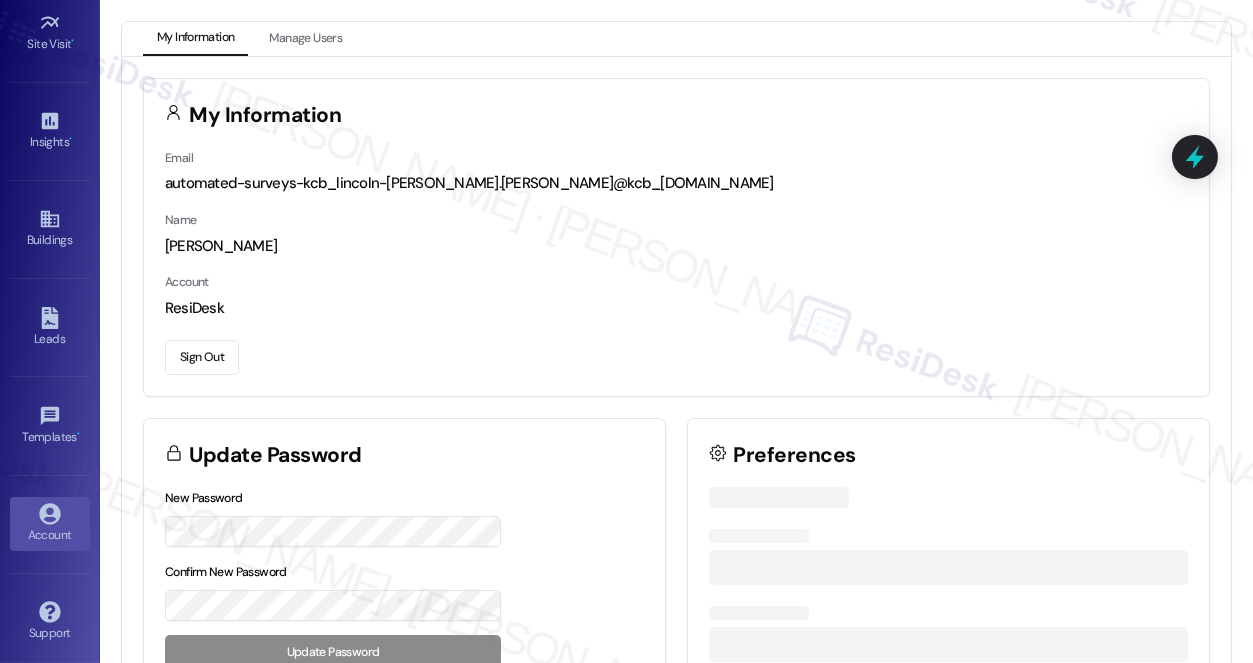 click on "Sign Out" at bounding box center [202, 357] 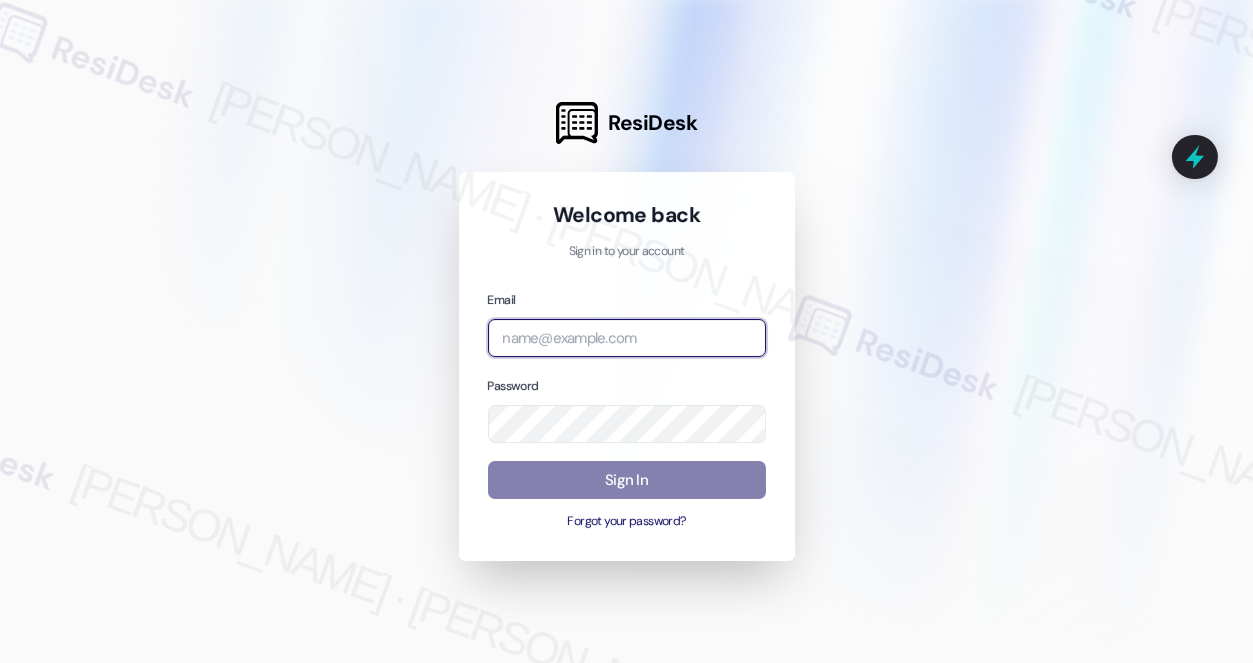 click at bounding box center (627, 338) 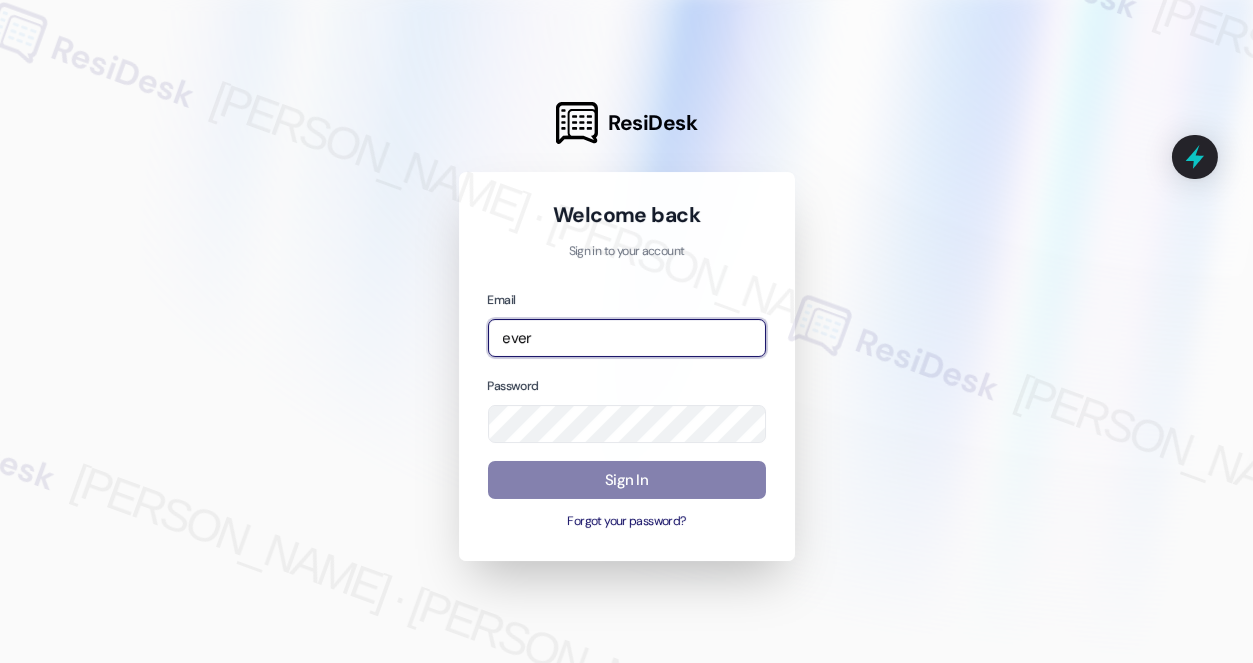 type on "automated-surveys-evergreen-katrina.lopez@evergreen.com" 